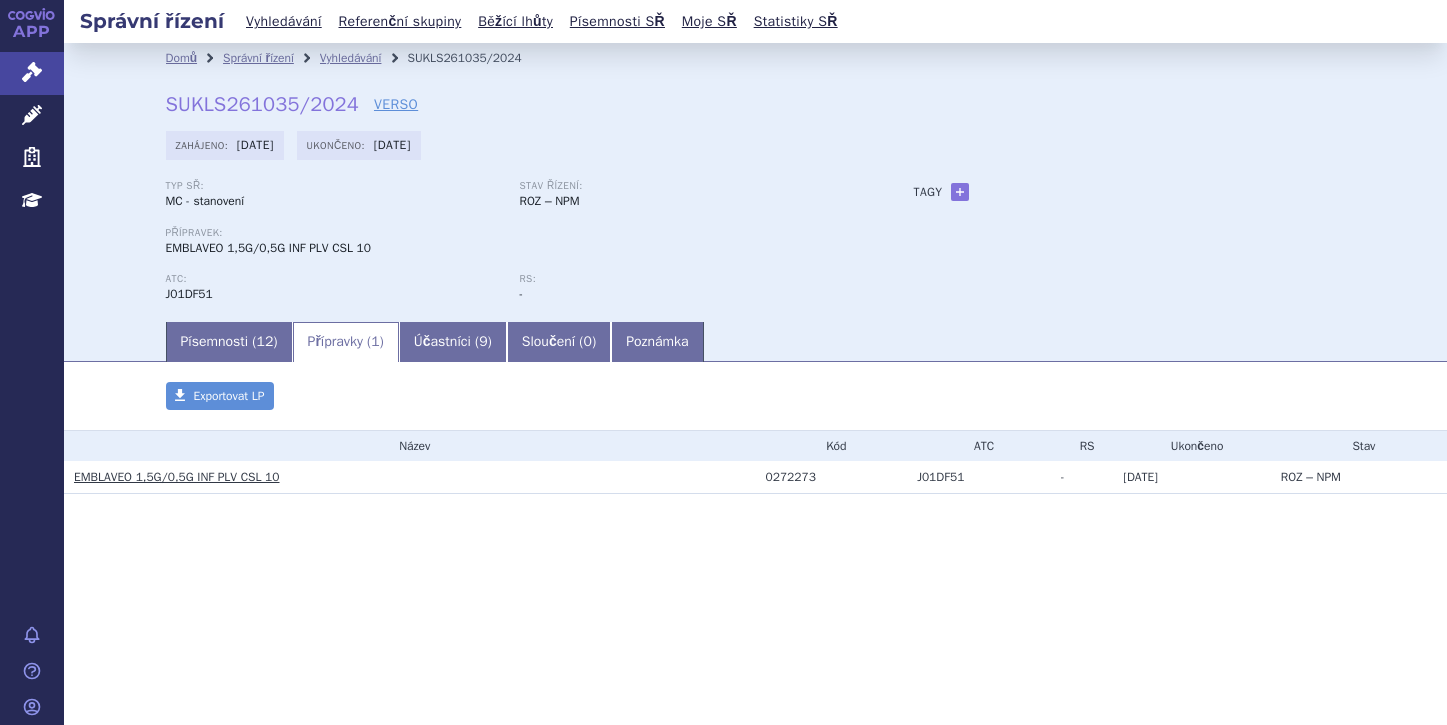 scroll, scrollTop: 0, scrollLeft: 0, axis: both 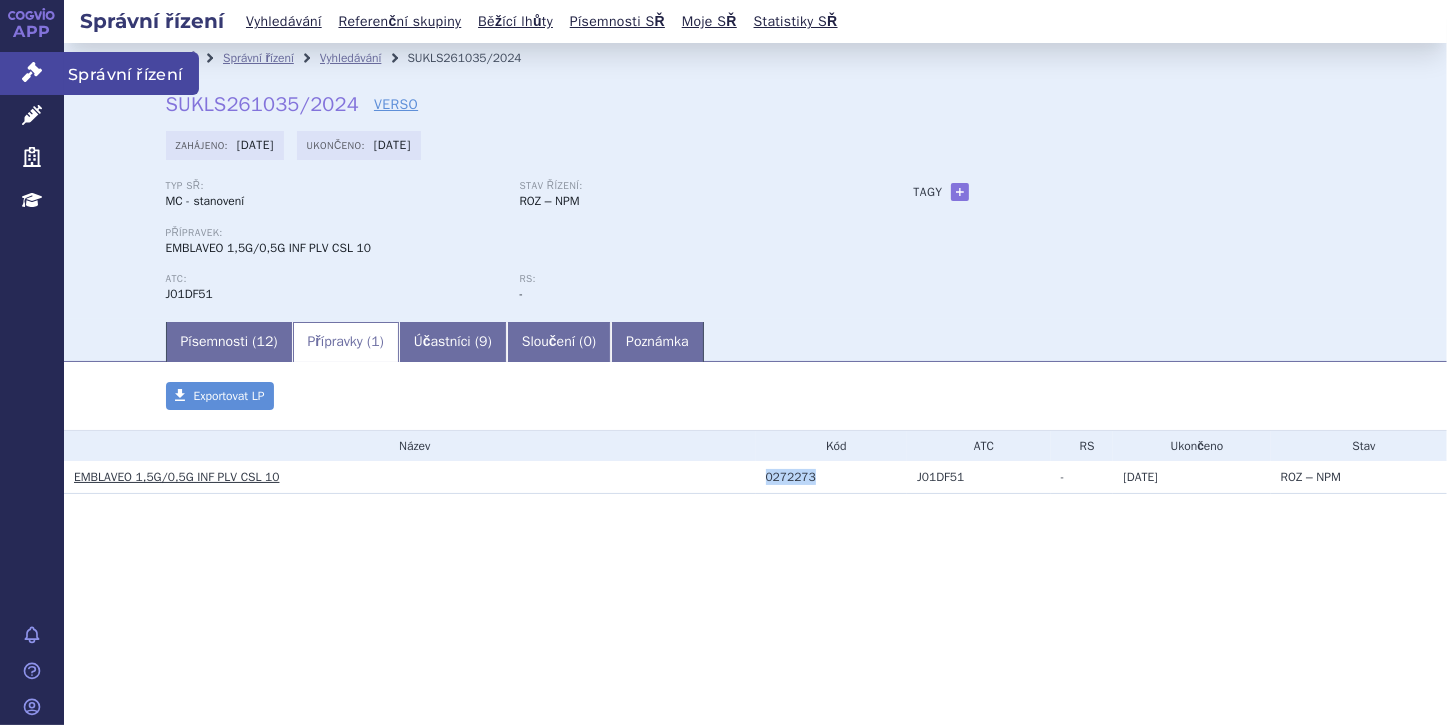 click on "Správní řízení" at bounding box center [32, 73] 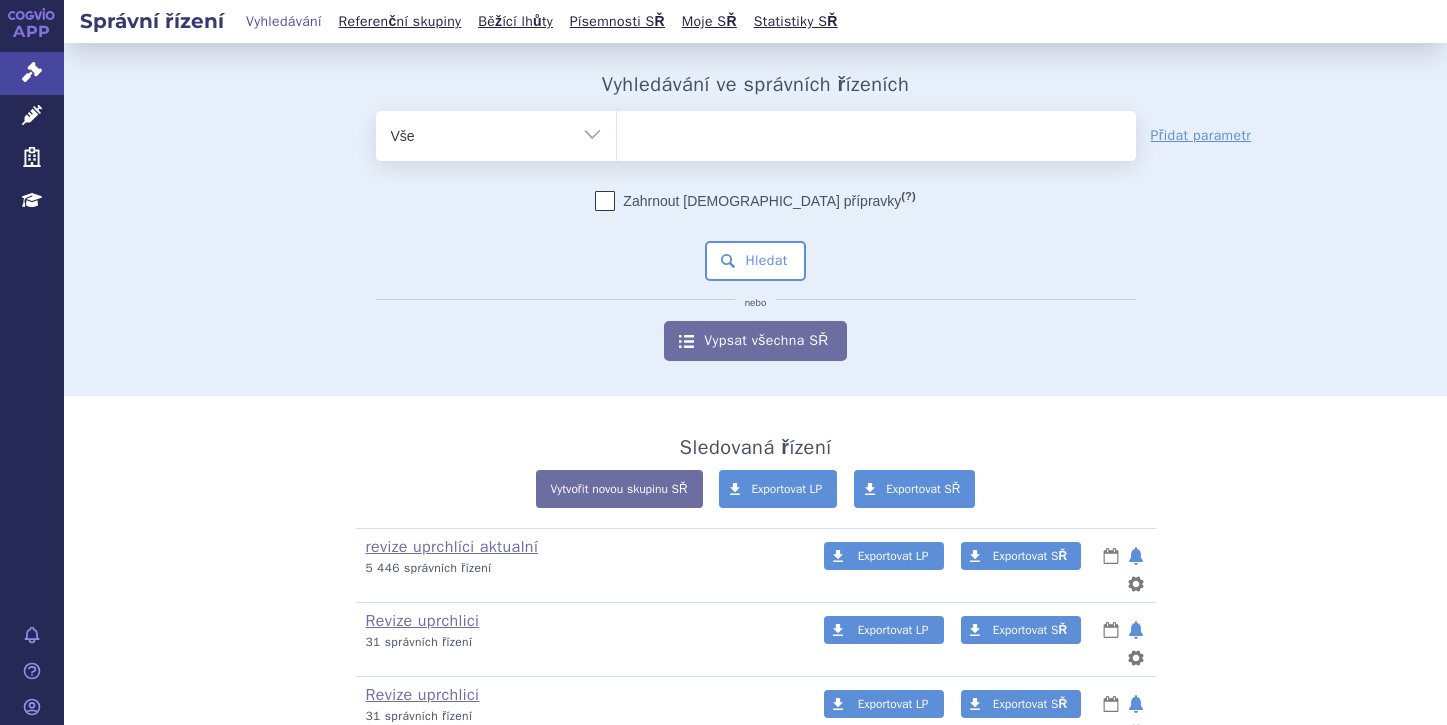 scroll, scrollTop: 0, scrollLeft: 0, axis: both 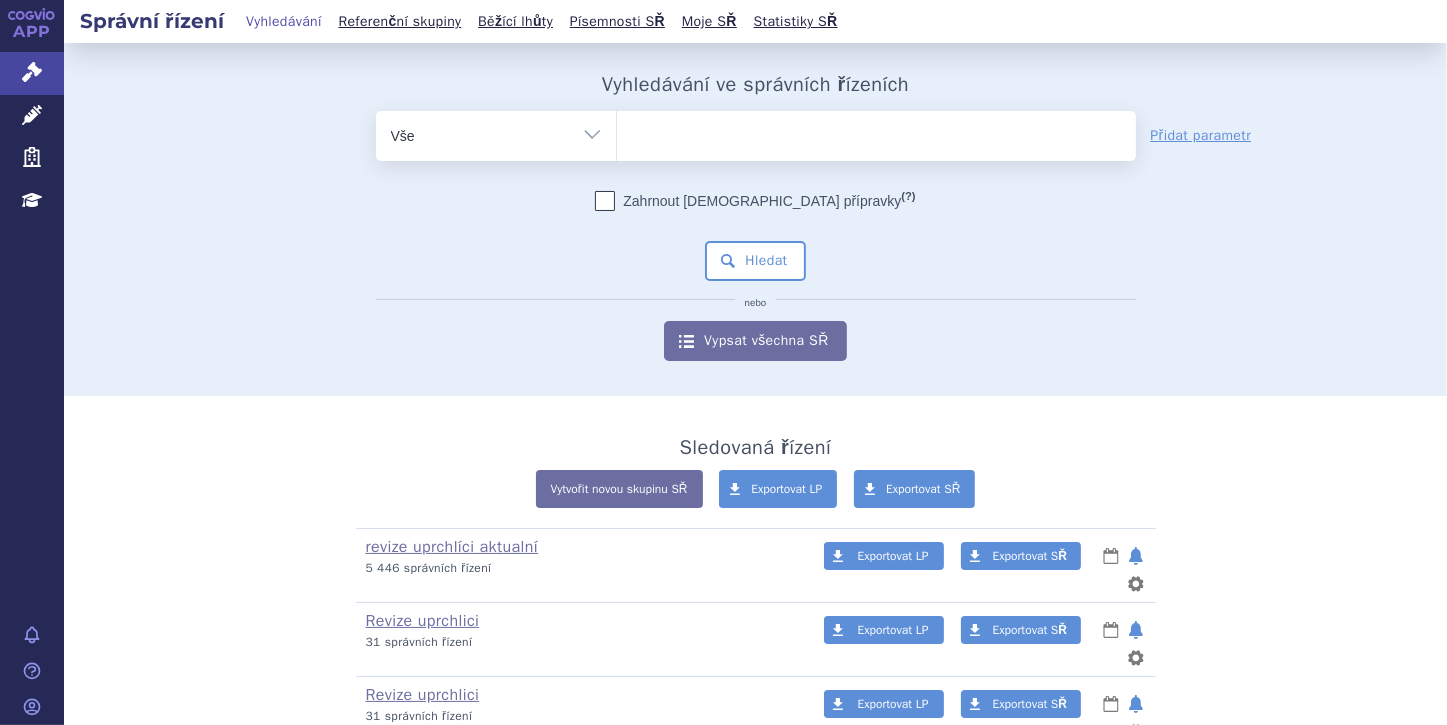 click at bounding box center (637, 133) 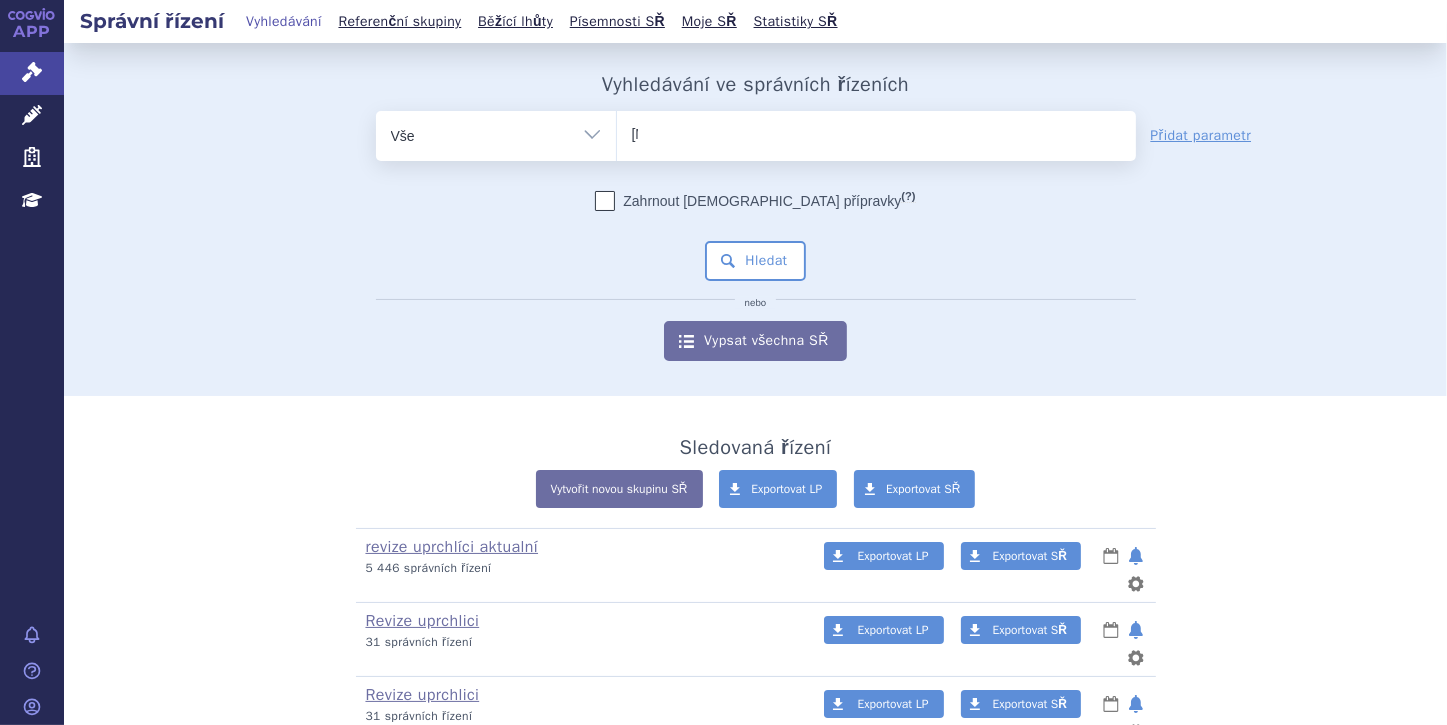 type 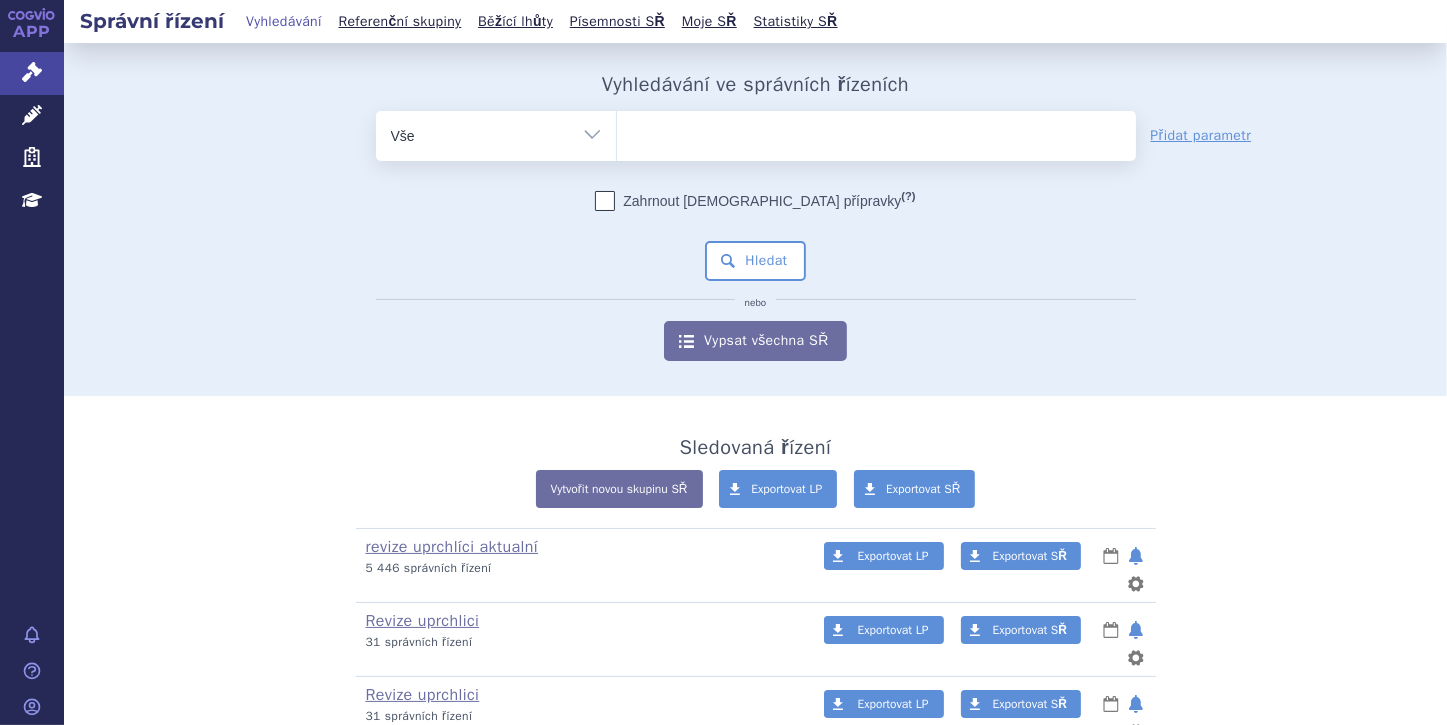 select on "TRULICITY" 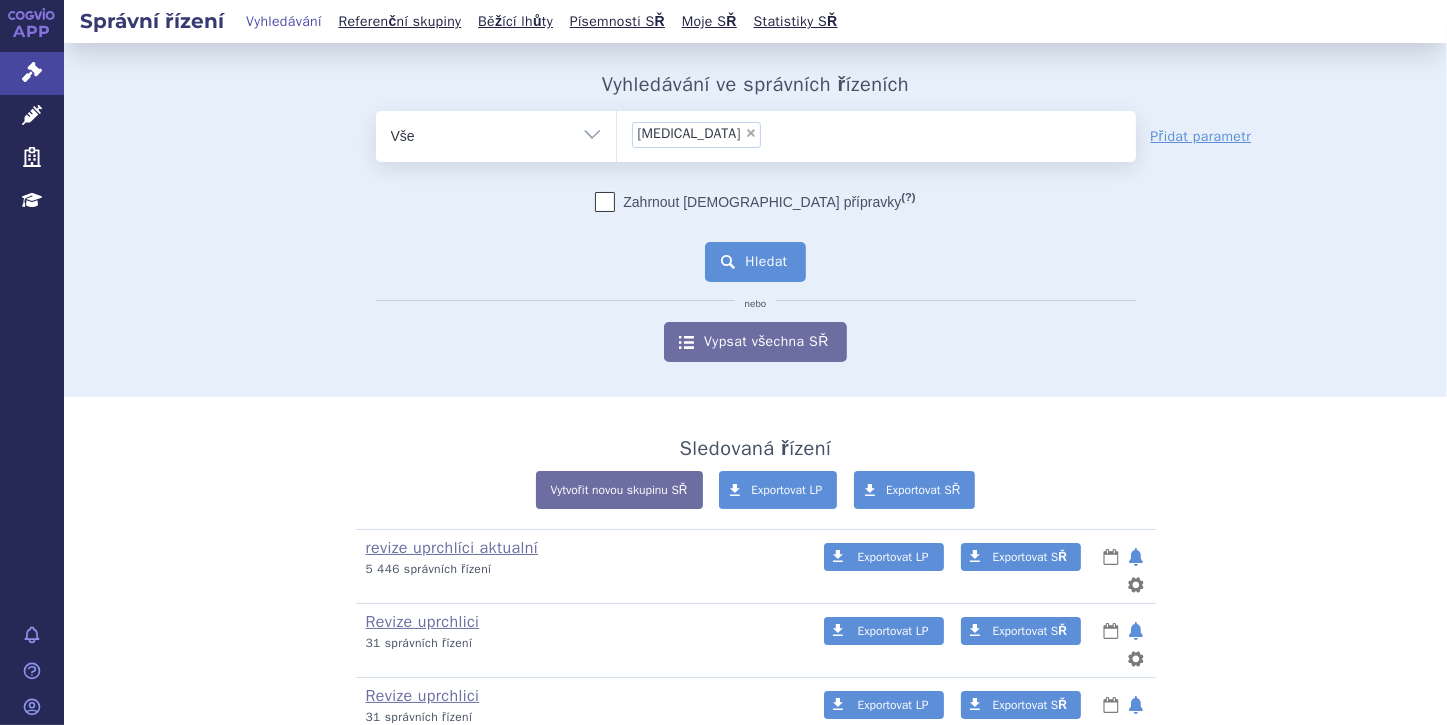 click on "Hledat" at bounding box center (755, 262) 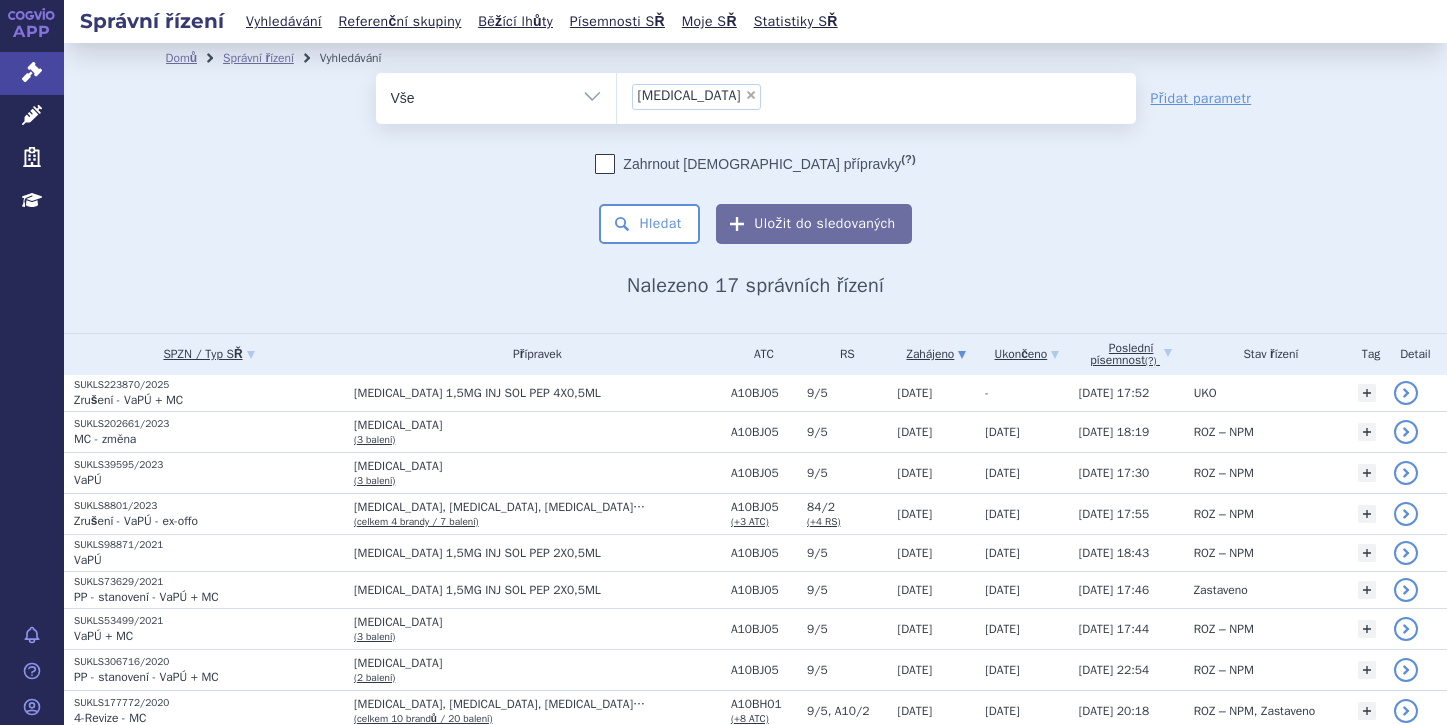 scroll, scrollTop: 0, scrollLeft: 0, axis: both 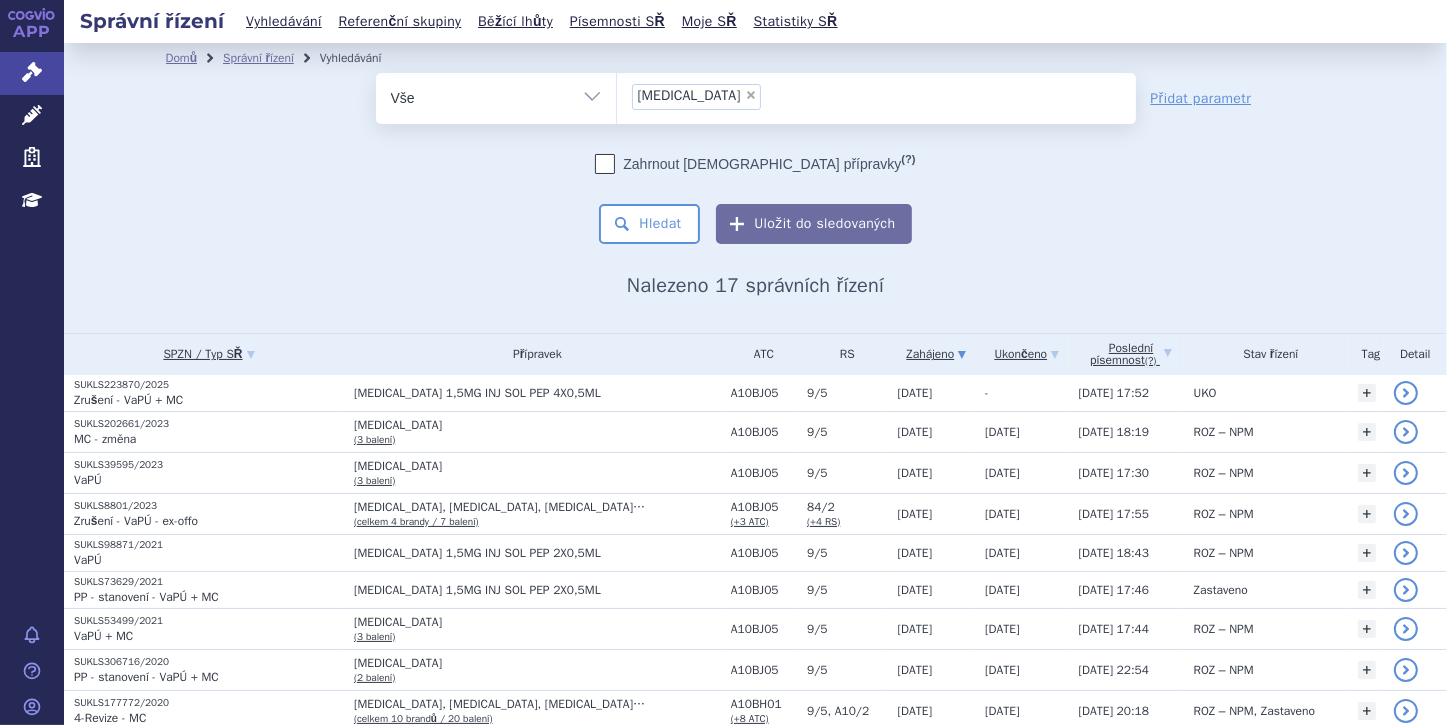 click on "×" at bounding box center (751, 95) 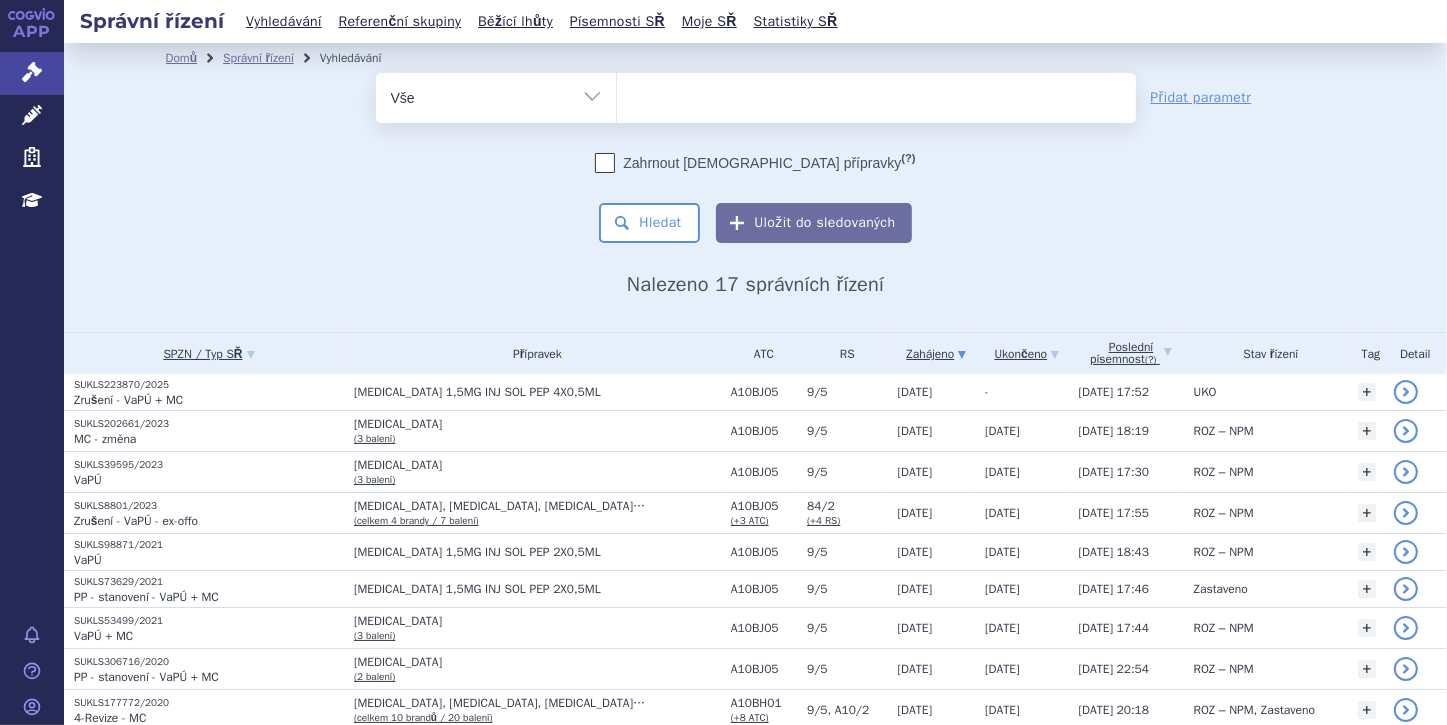 type on "0194624" 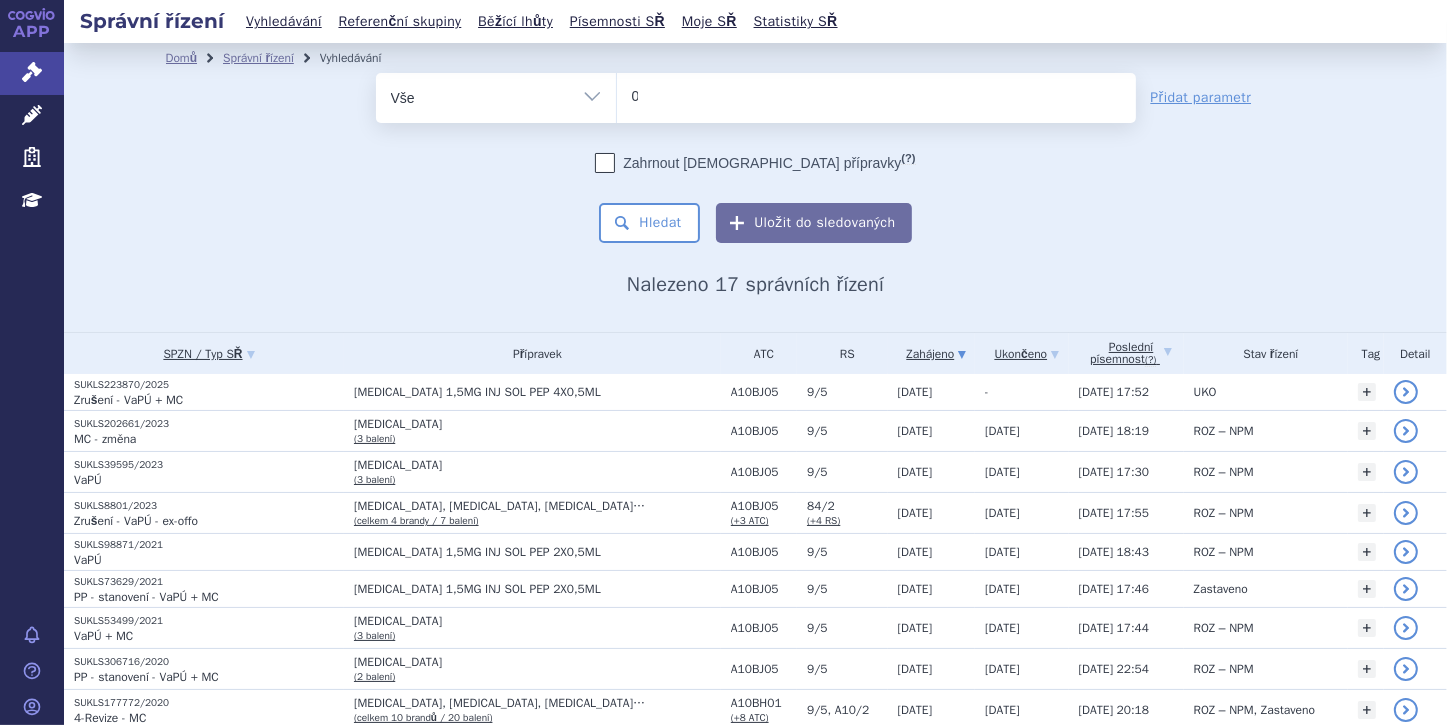 type 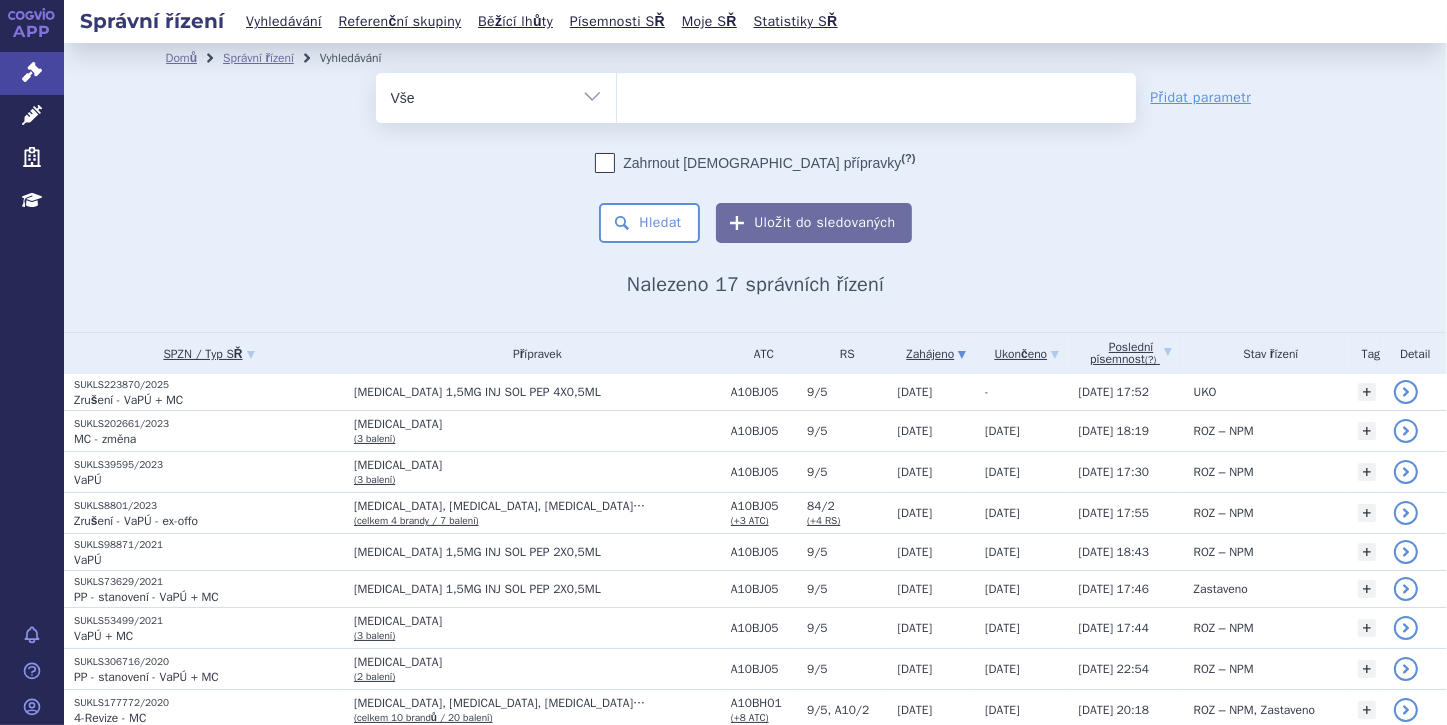 select on "0194624" 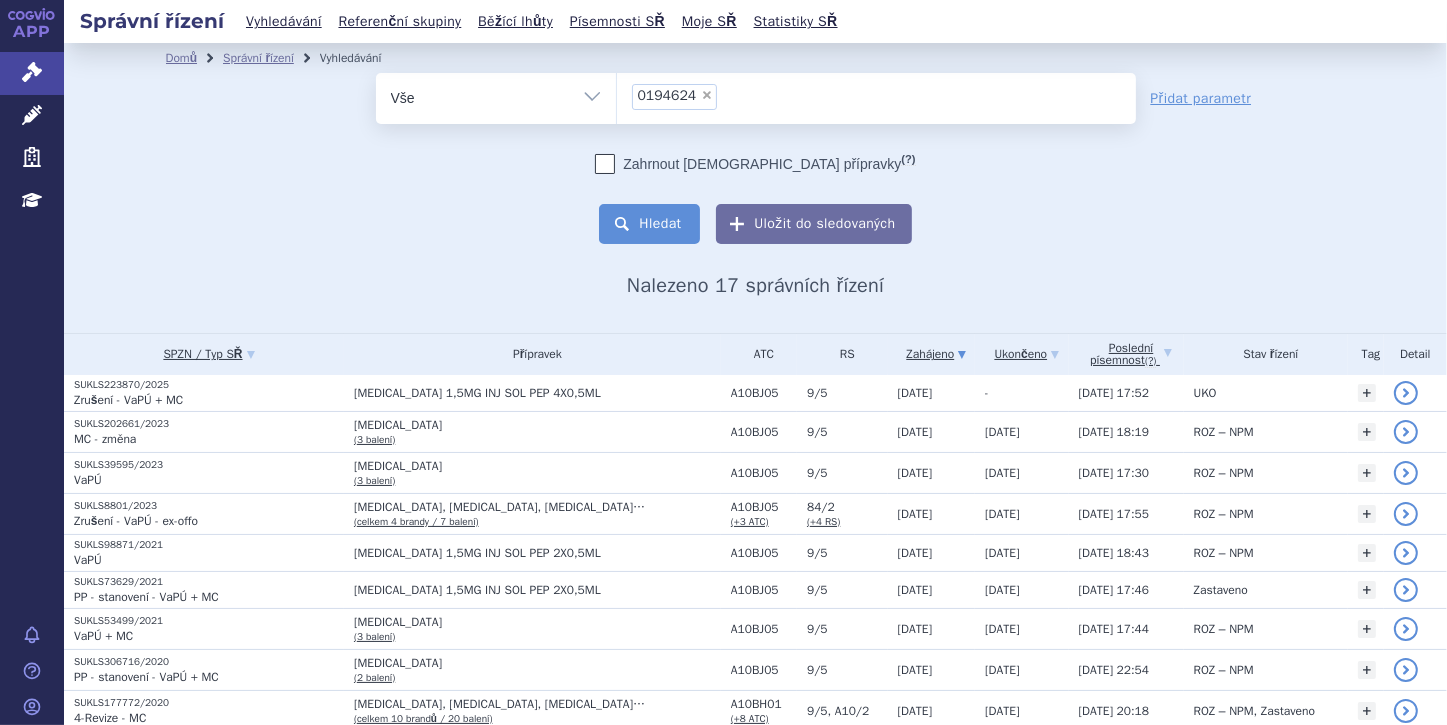 click on "Hledat" at bounding box center (649, 224) 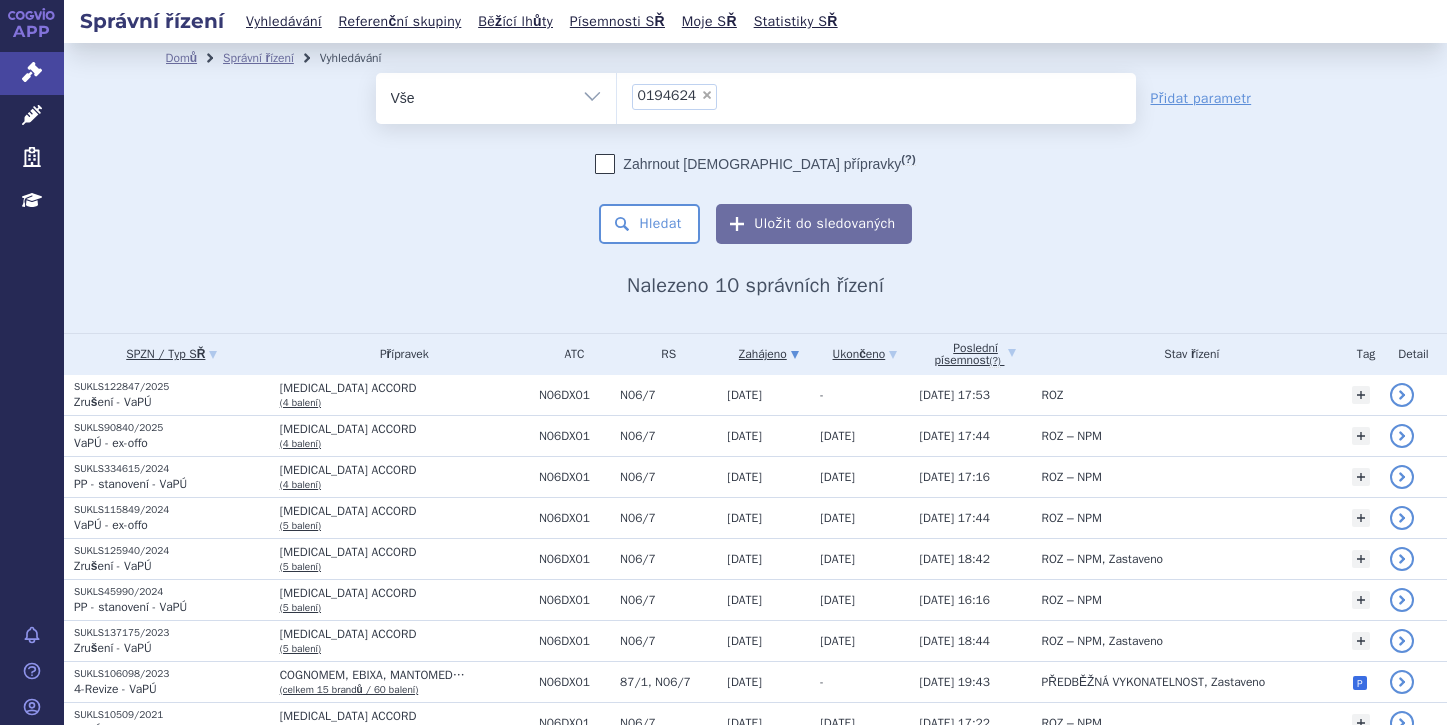 scroll, scrollTop: 0, scrollLeft: 0, axis: both 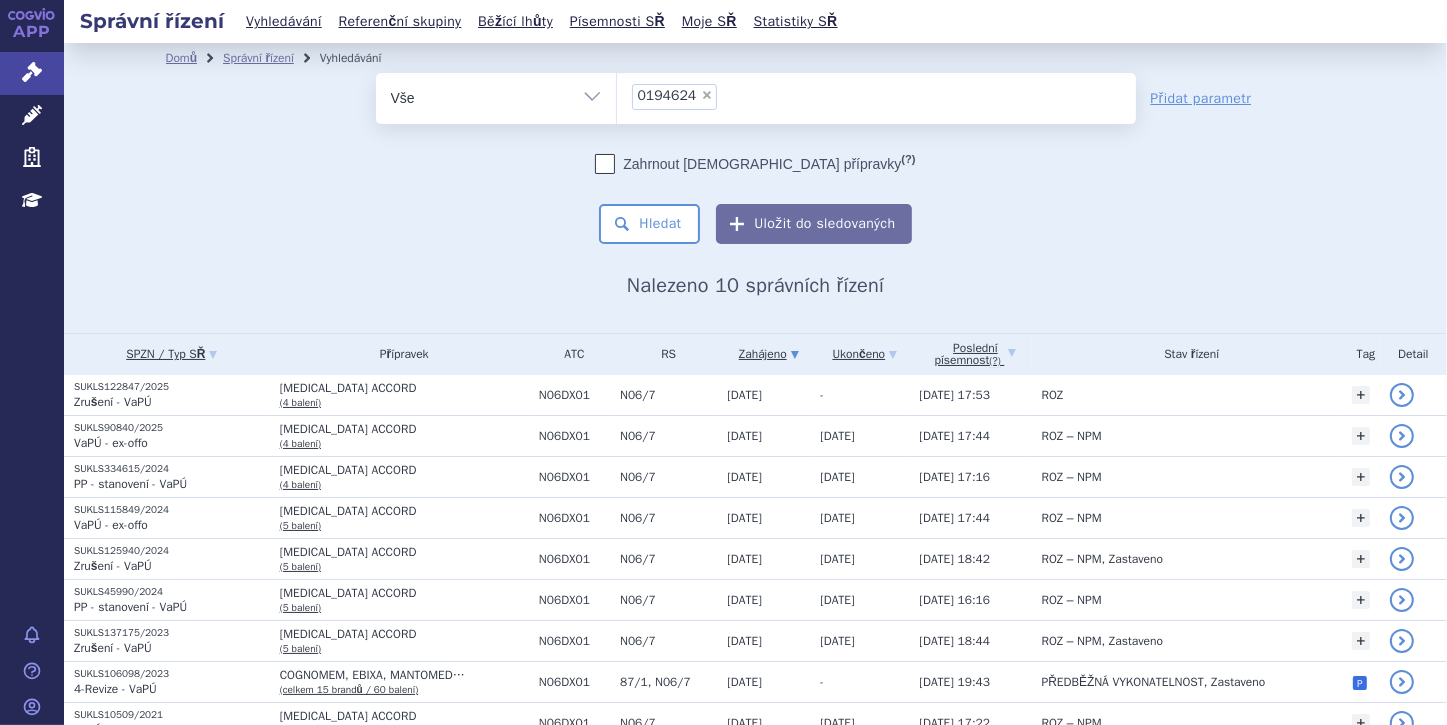 click on "×" at bounding box center (707, 95) 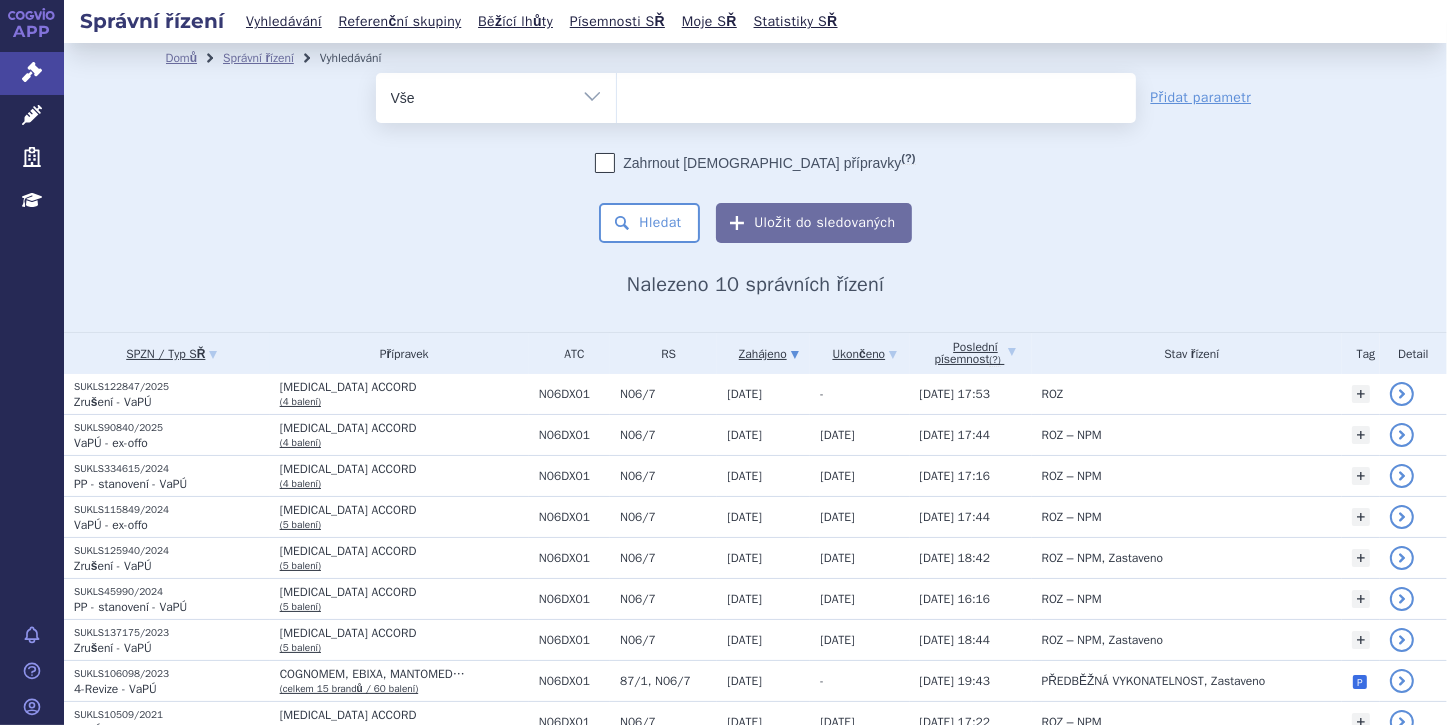 type on "0190761" 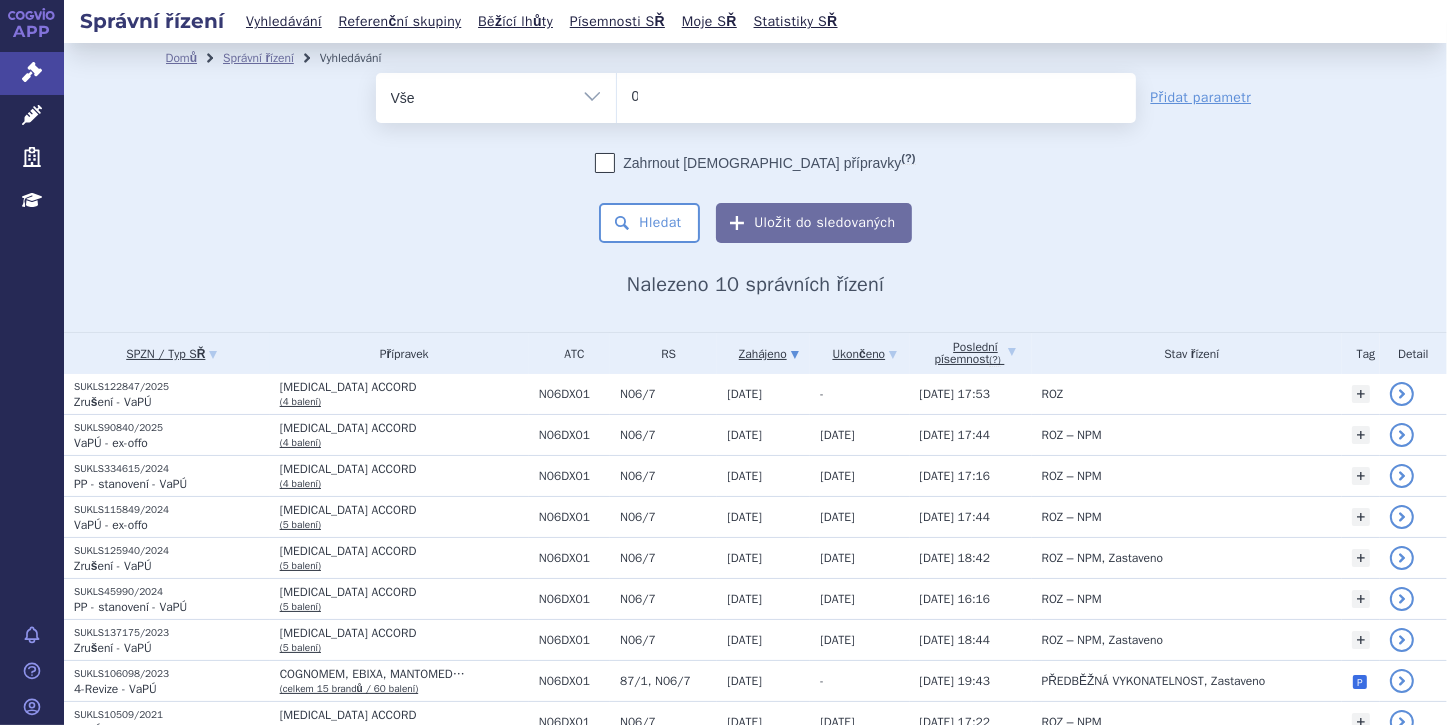 type 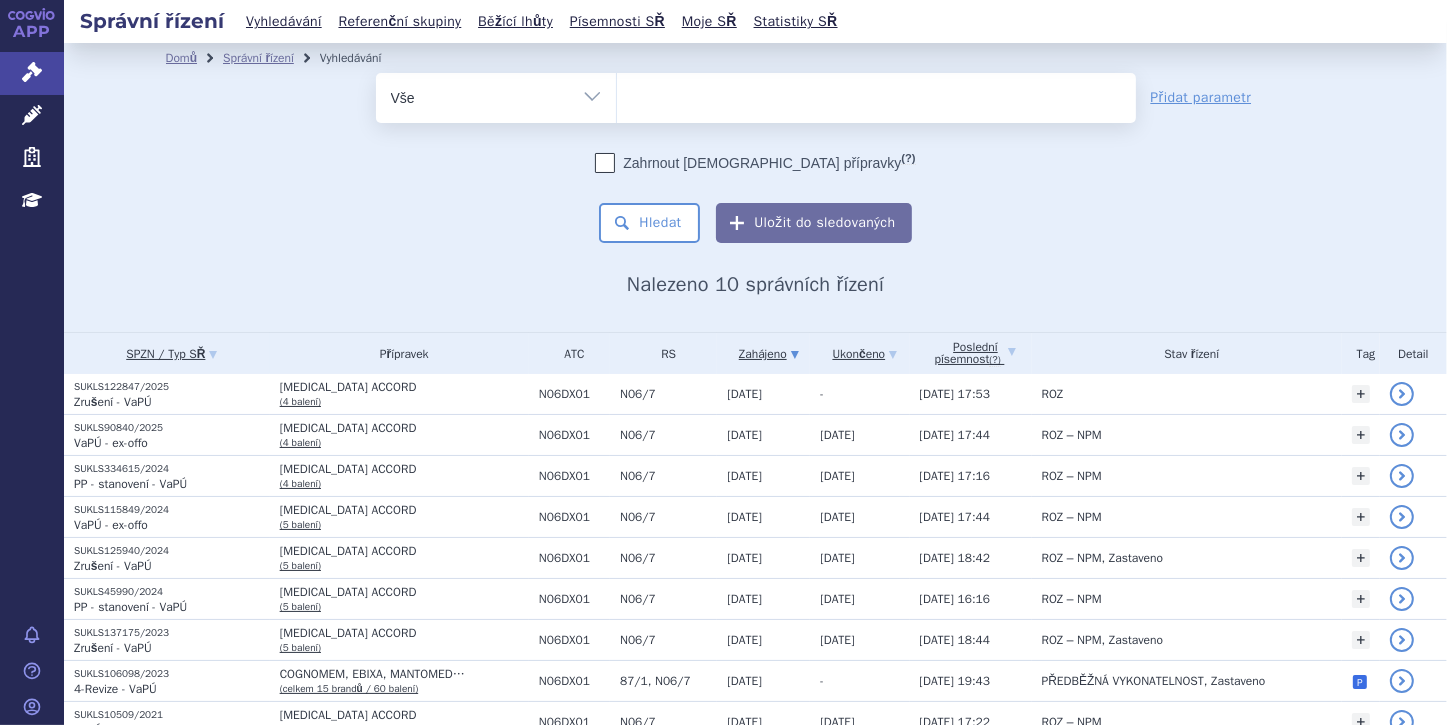 select on "0190761" 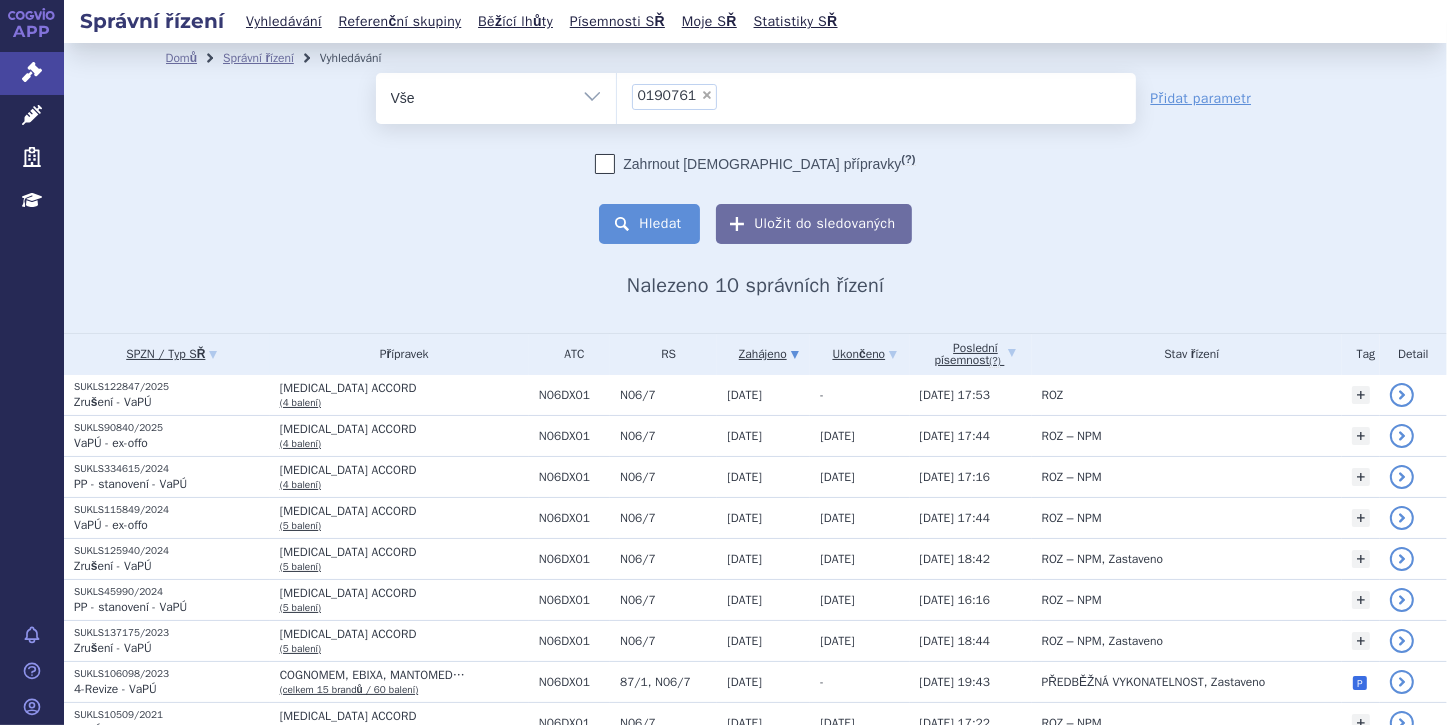 click on "Hledat" at bounding box center (649, 224) 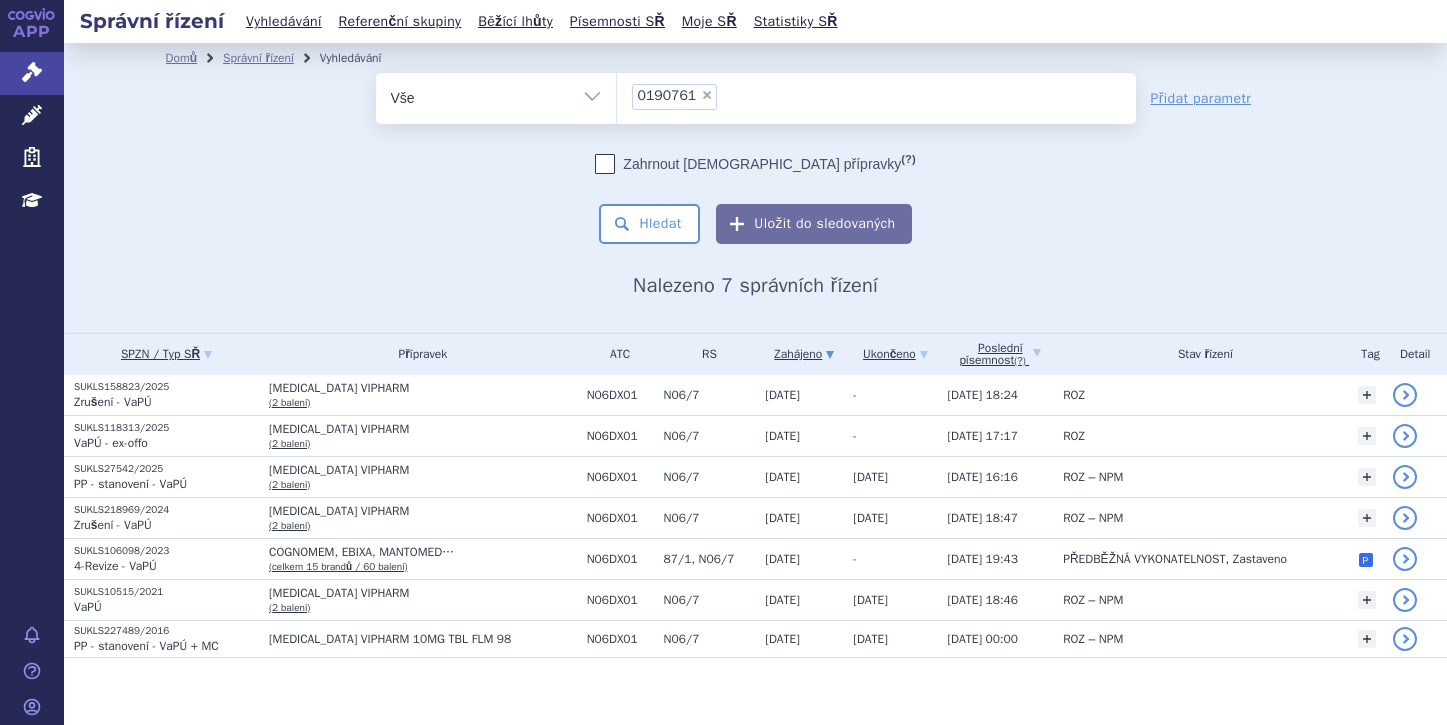 scroll, scrollTop: 0, scrollLeft: 0, axis: both 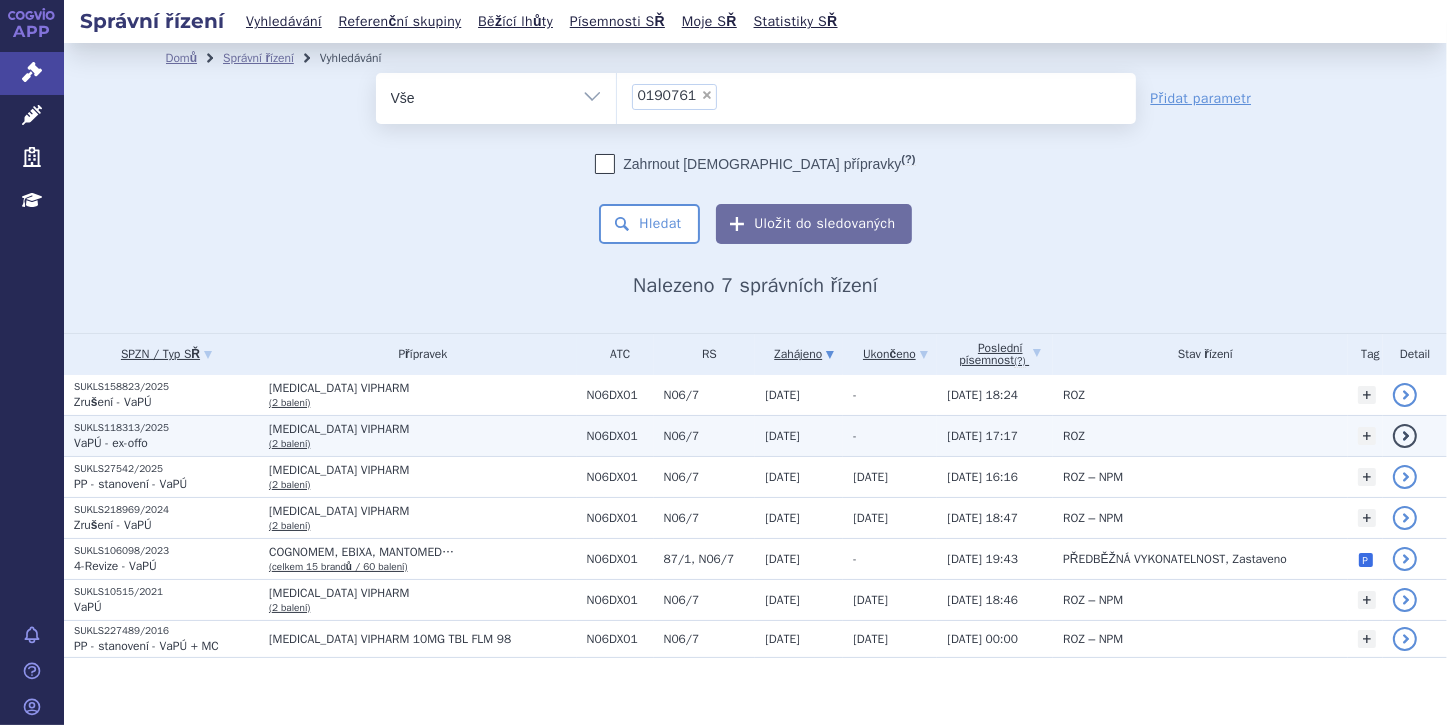 click on "VaPÚ - ex-offo" at bounding box center [111, 443] 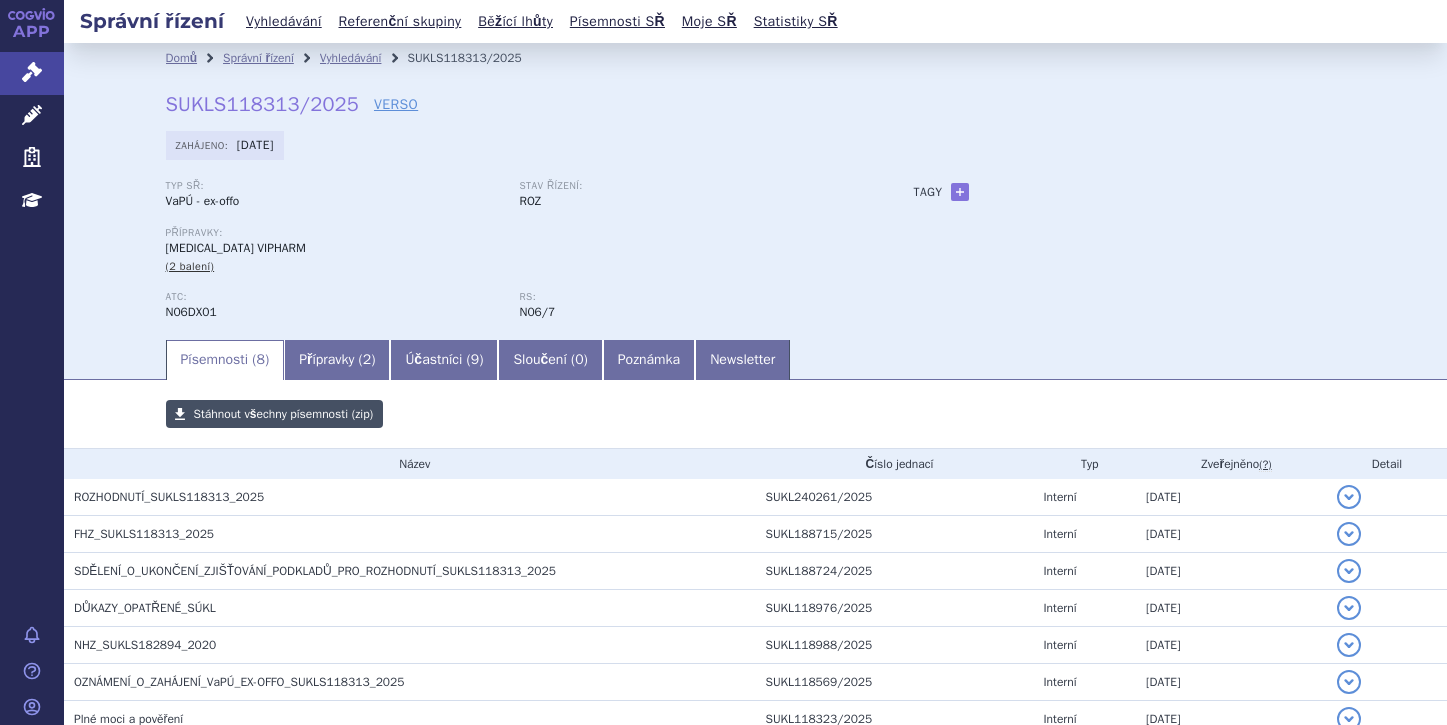 scroll, scrollTop: 0, scrollLeft: 0, axis: both 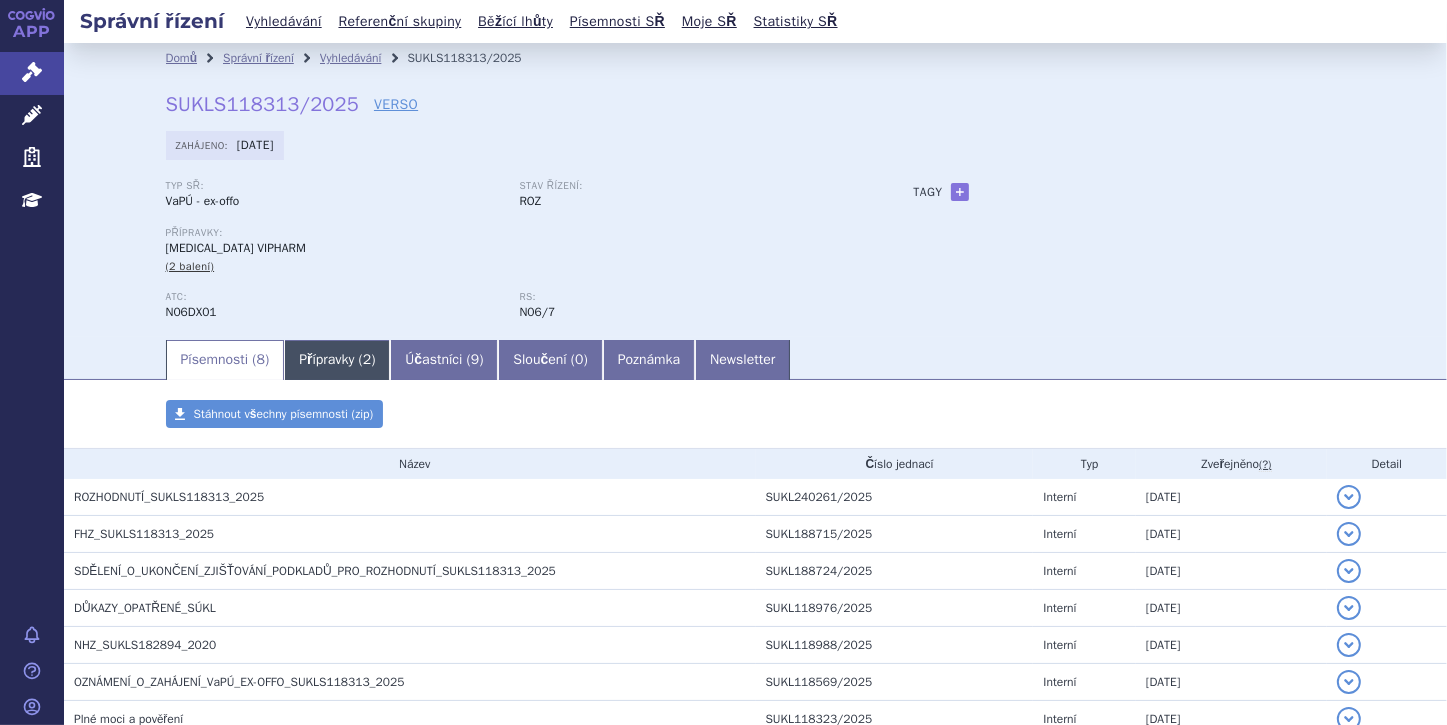 click on "Přípravky ( 2 )" at bounding box center [337, 360] 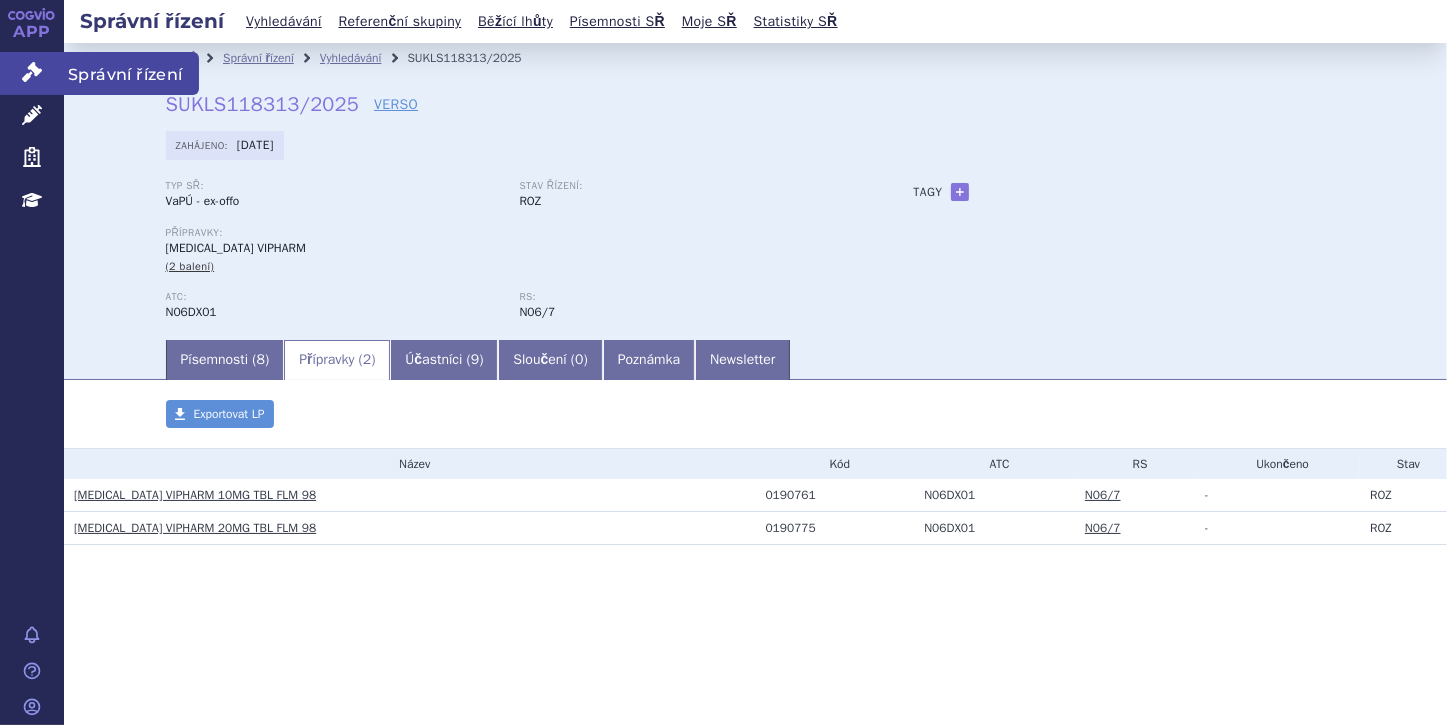 click 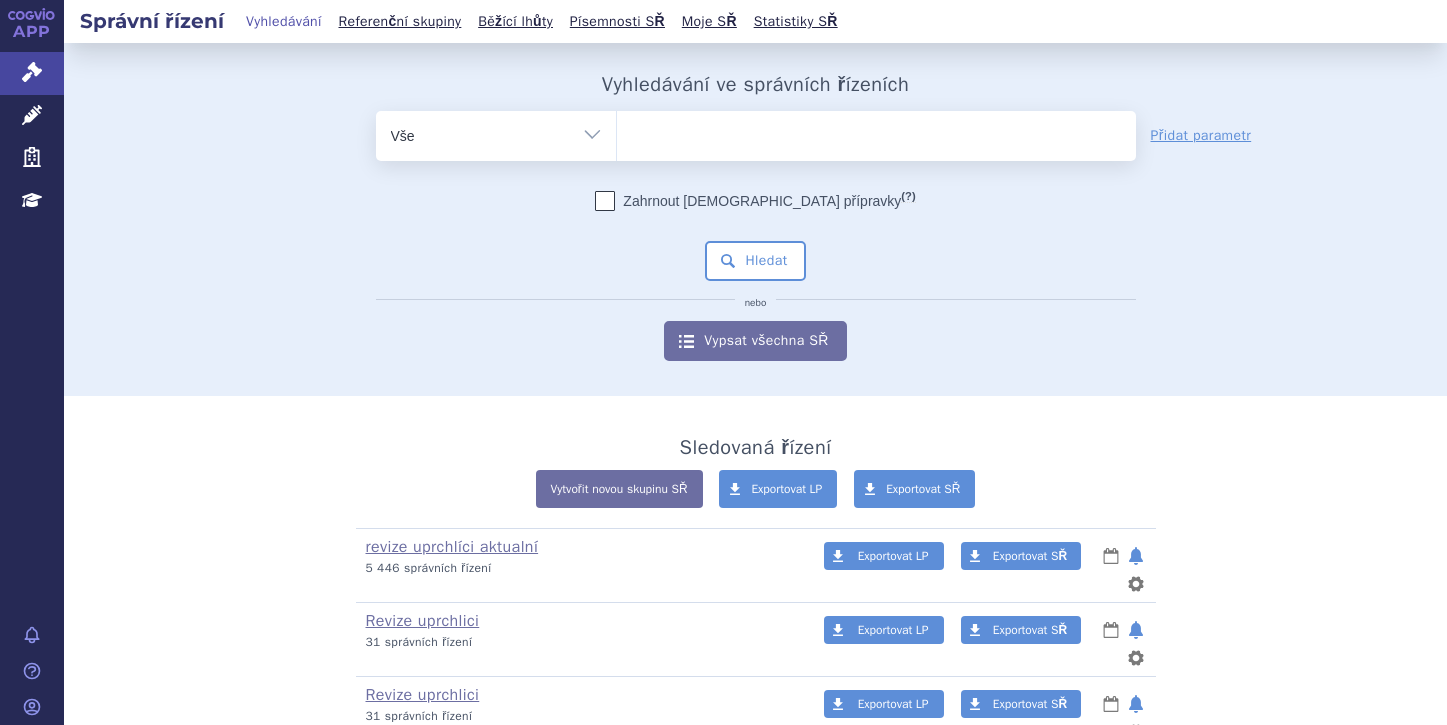 scroll, scrollTop: 0, scrollLeft: 0, axis: both 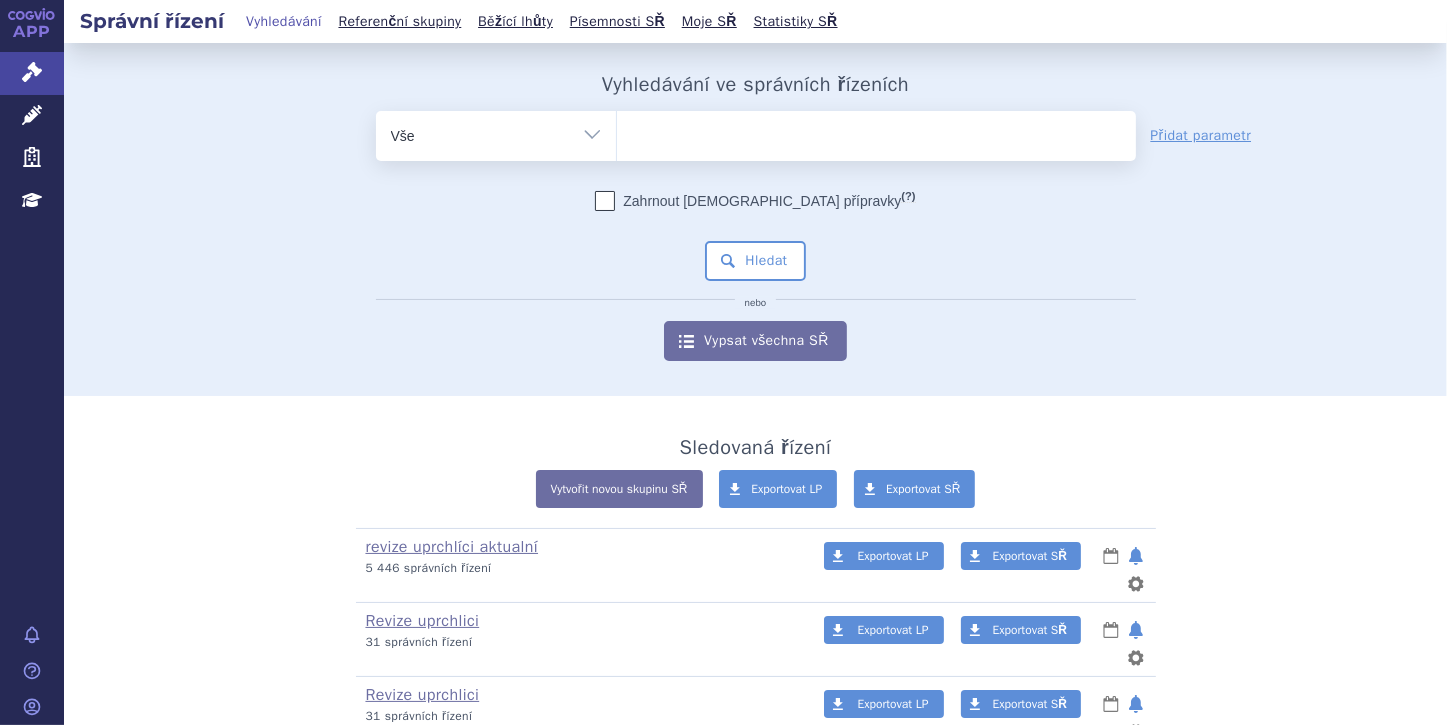 click on "Vše
Spisová značka
Typ SŘ
Přípravek/SUKL kód
Účastník/Držitel" at bounding box center (496, 133) 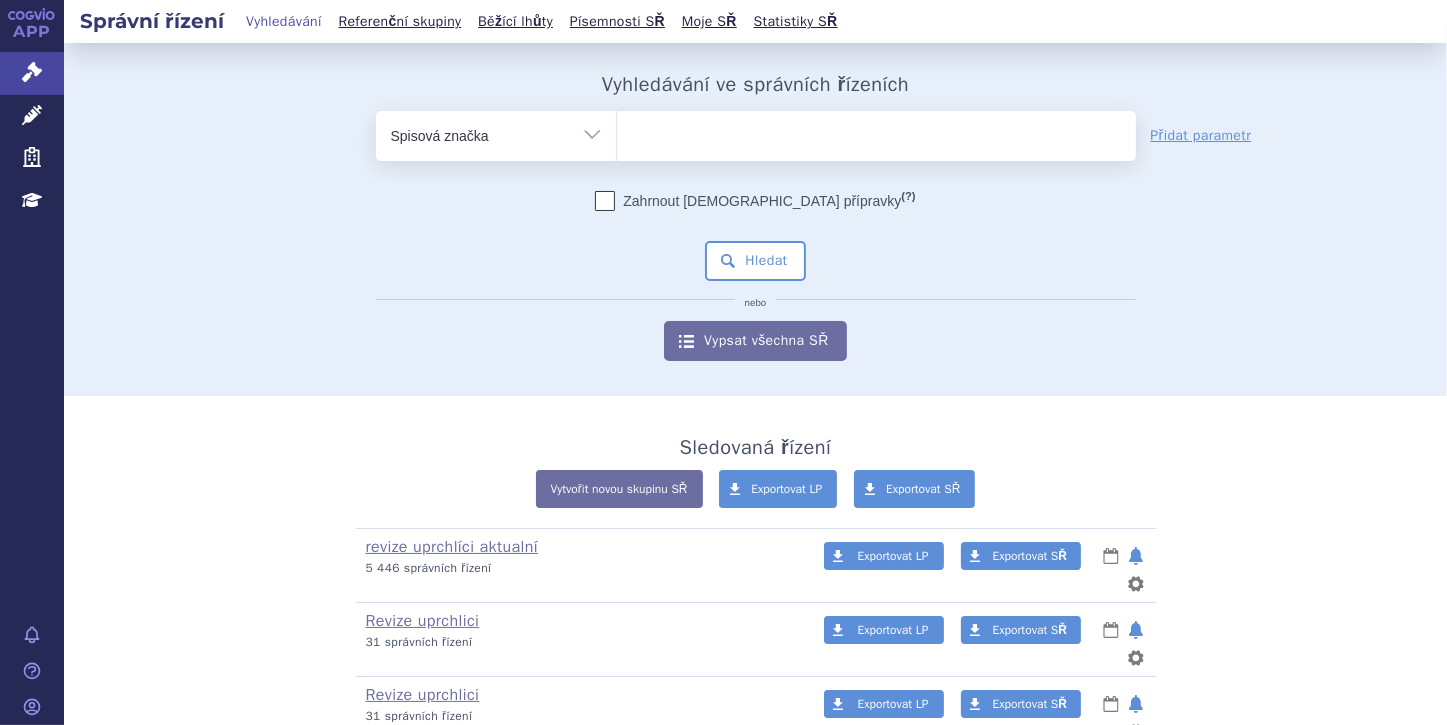 click on "Vše
Spisová značka
Typ SŘ
Přípravek/SUKL kód
Účastník/Držitel" at bounding box center (496, 133) 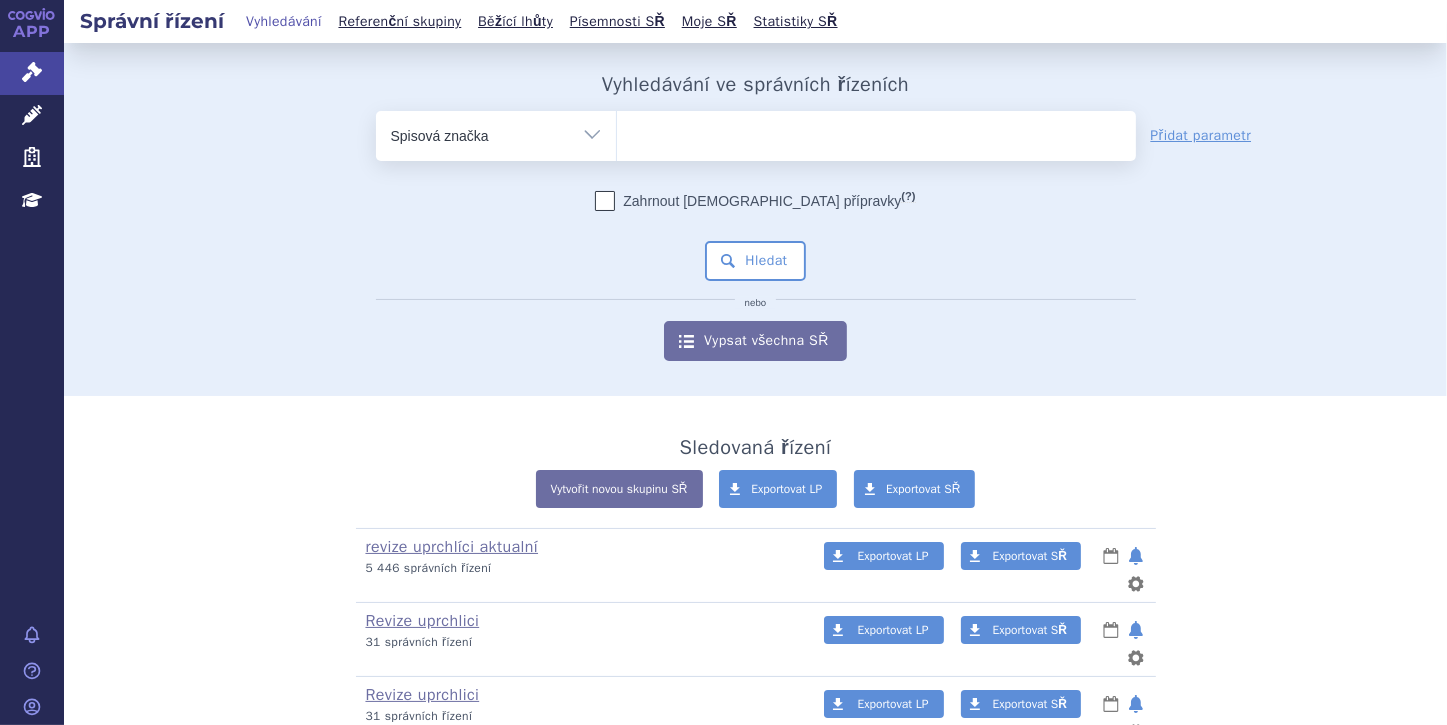 click at bounding box center [876, 132] 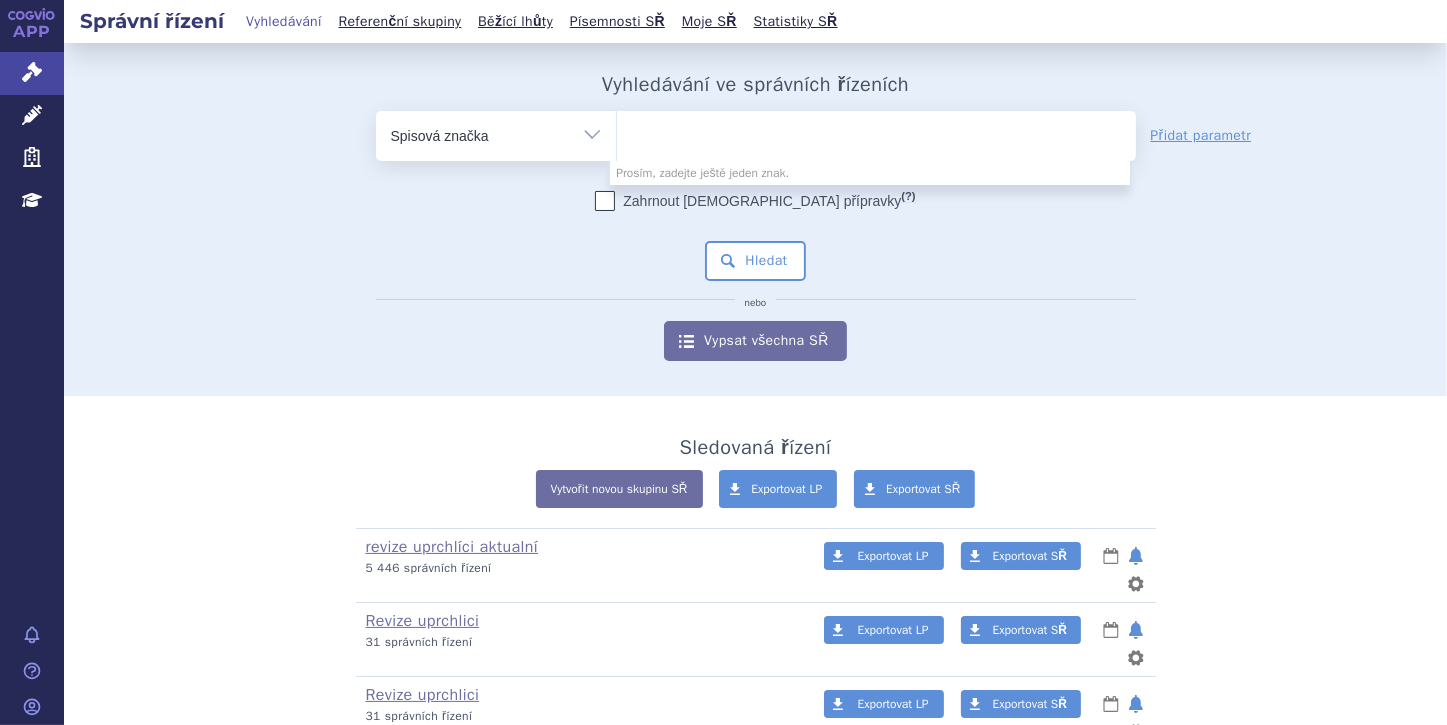 paste on "SUKLS274314/2024" 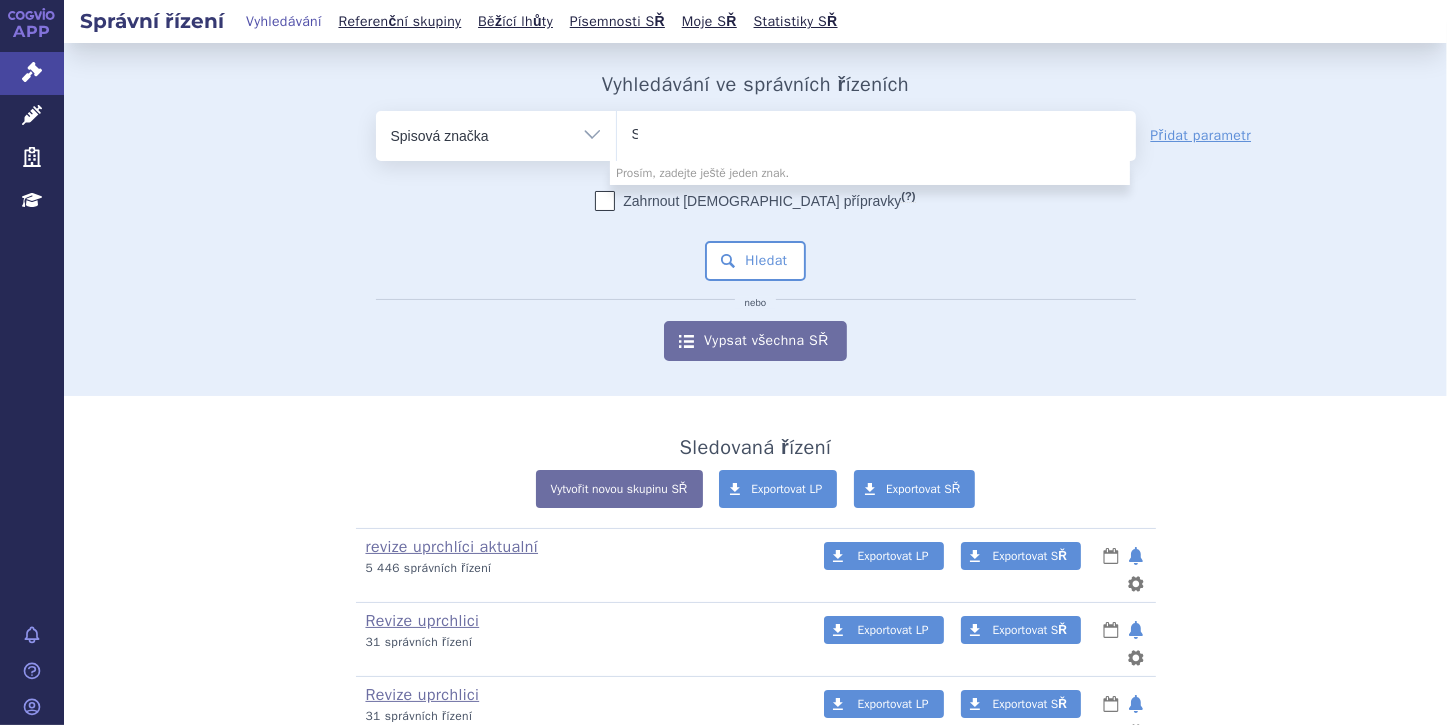 type 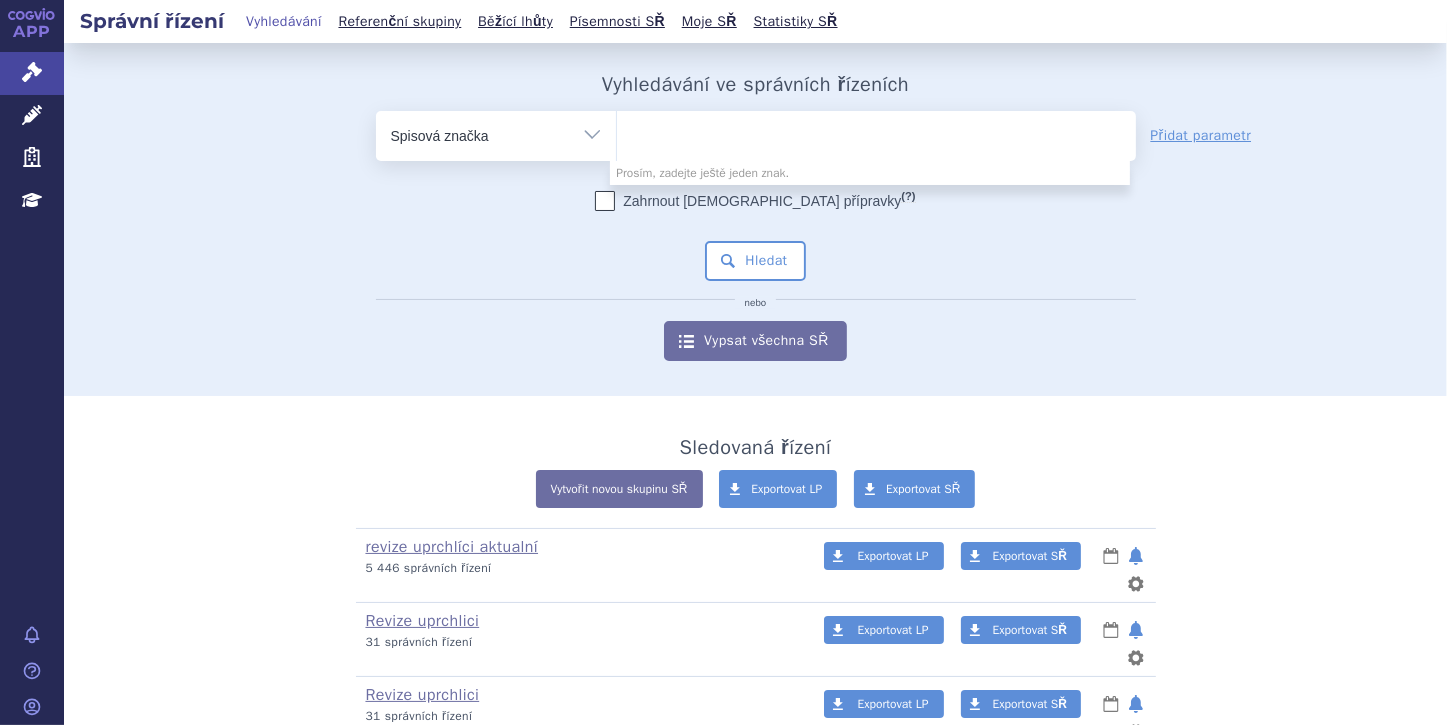 select on "SUKLS274314/2024" 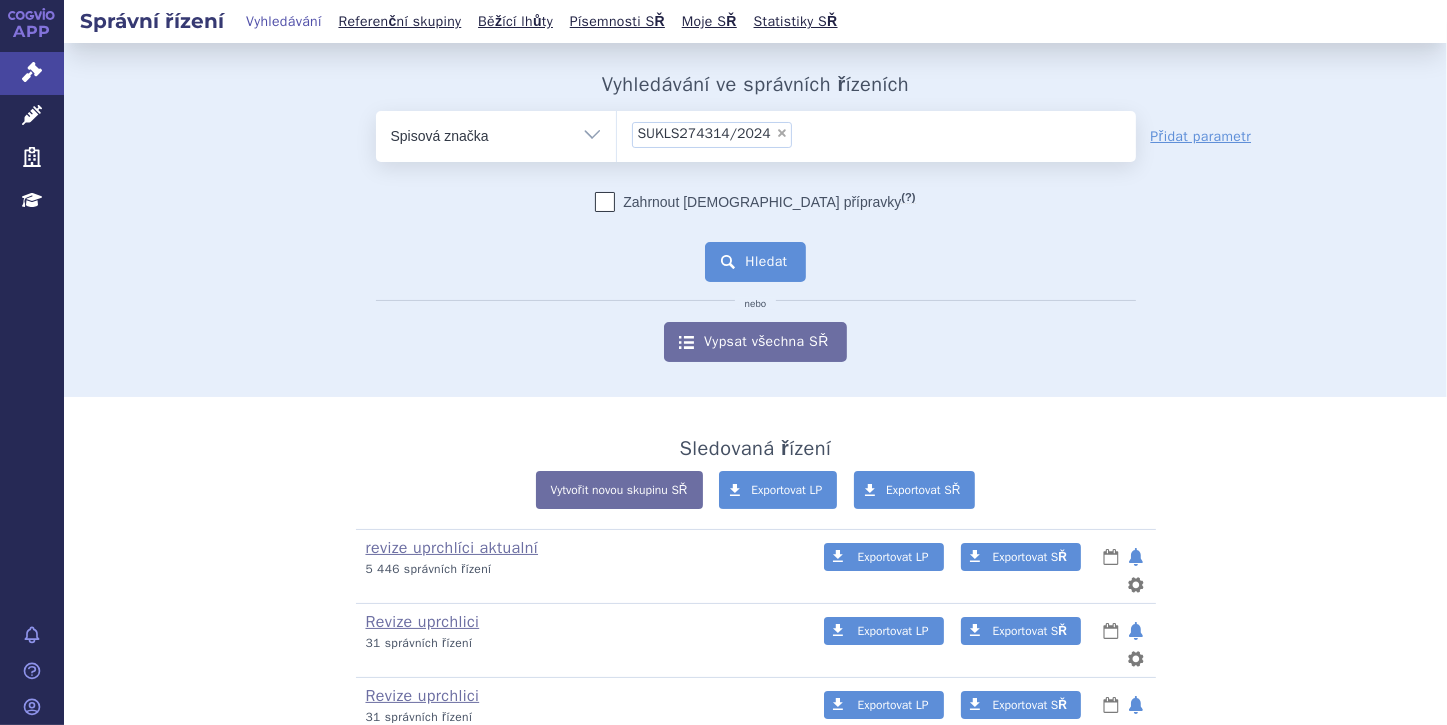 click on "Hledat" at bounding box center [755, 262] 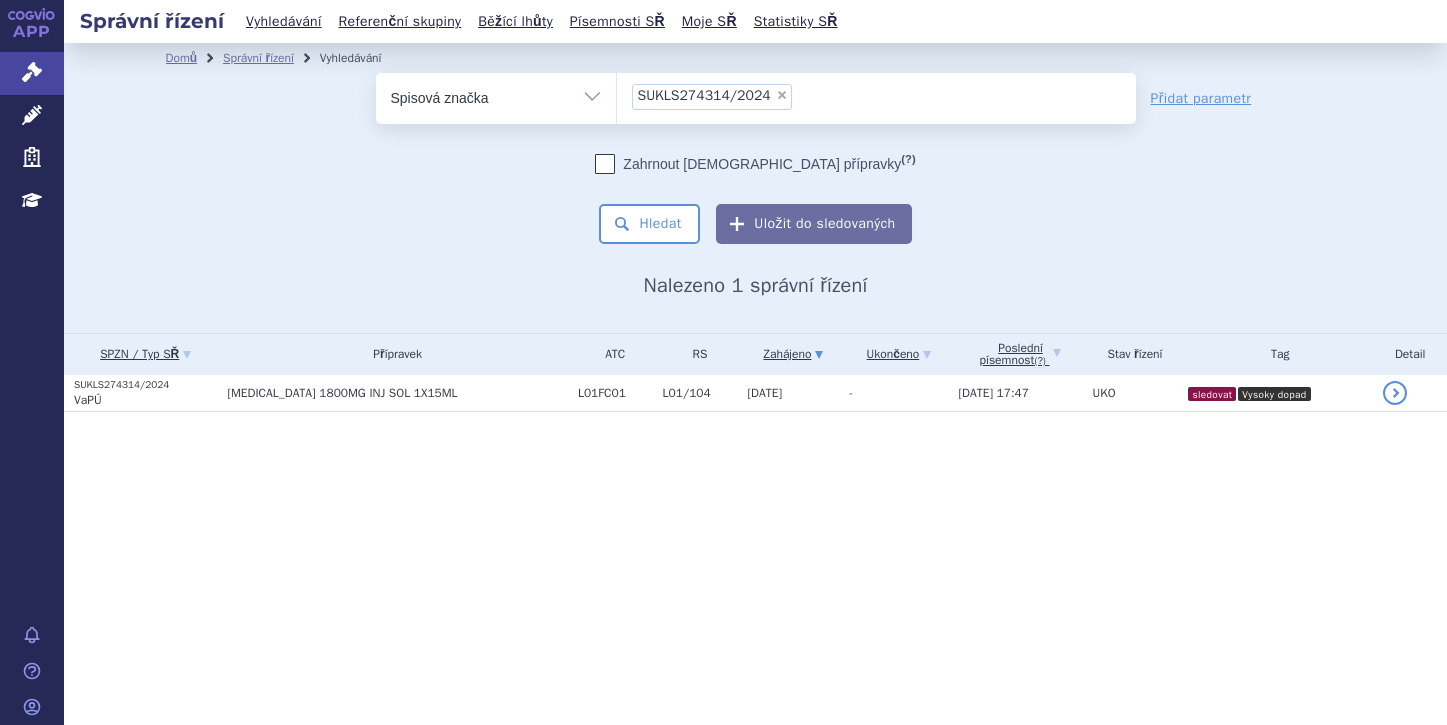 scroll, scrollTop: 0, scrollLeft: 0, axis: both 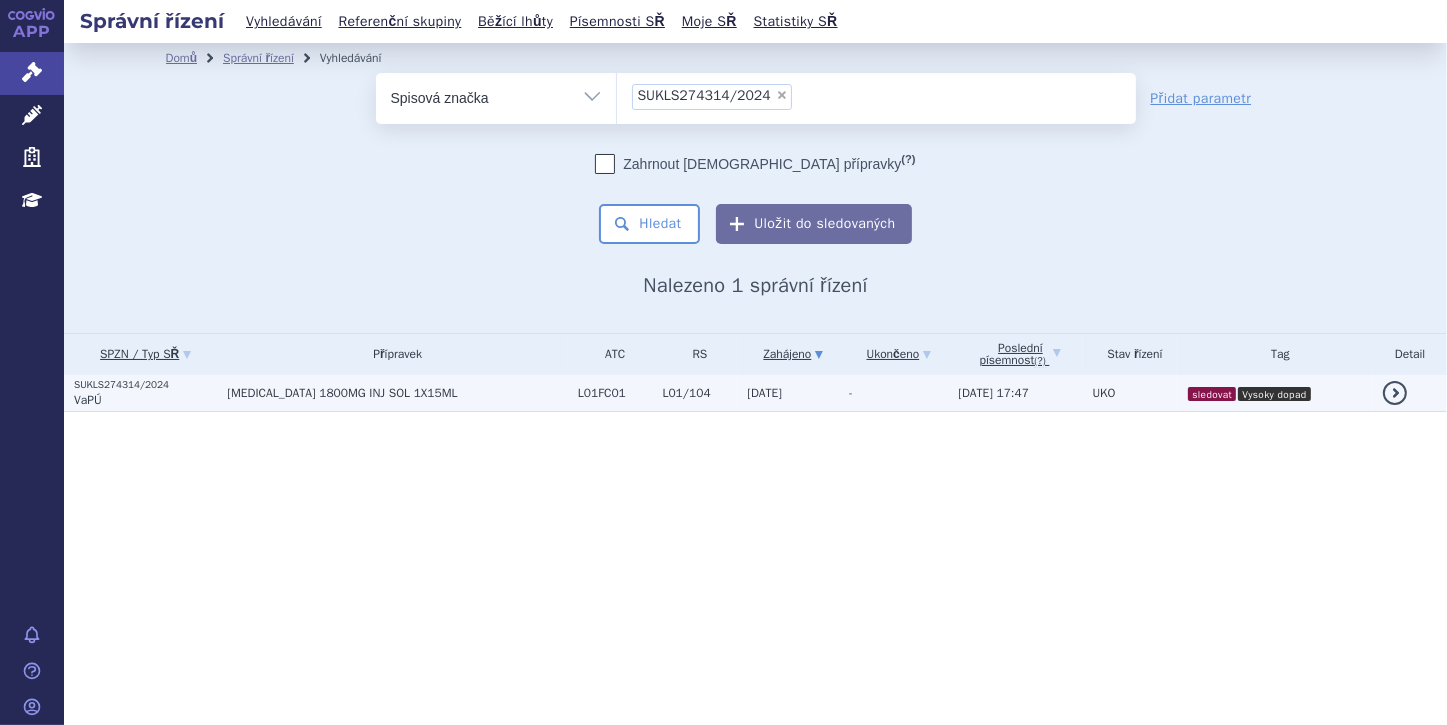 click on "VaPÚ" at bounding box center [145, 400] 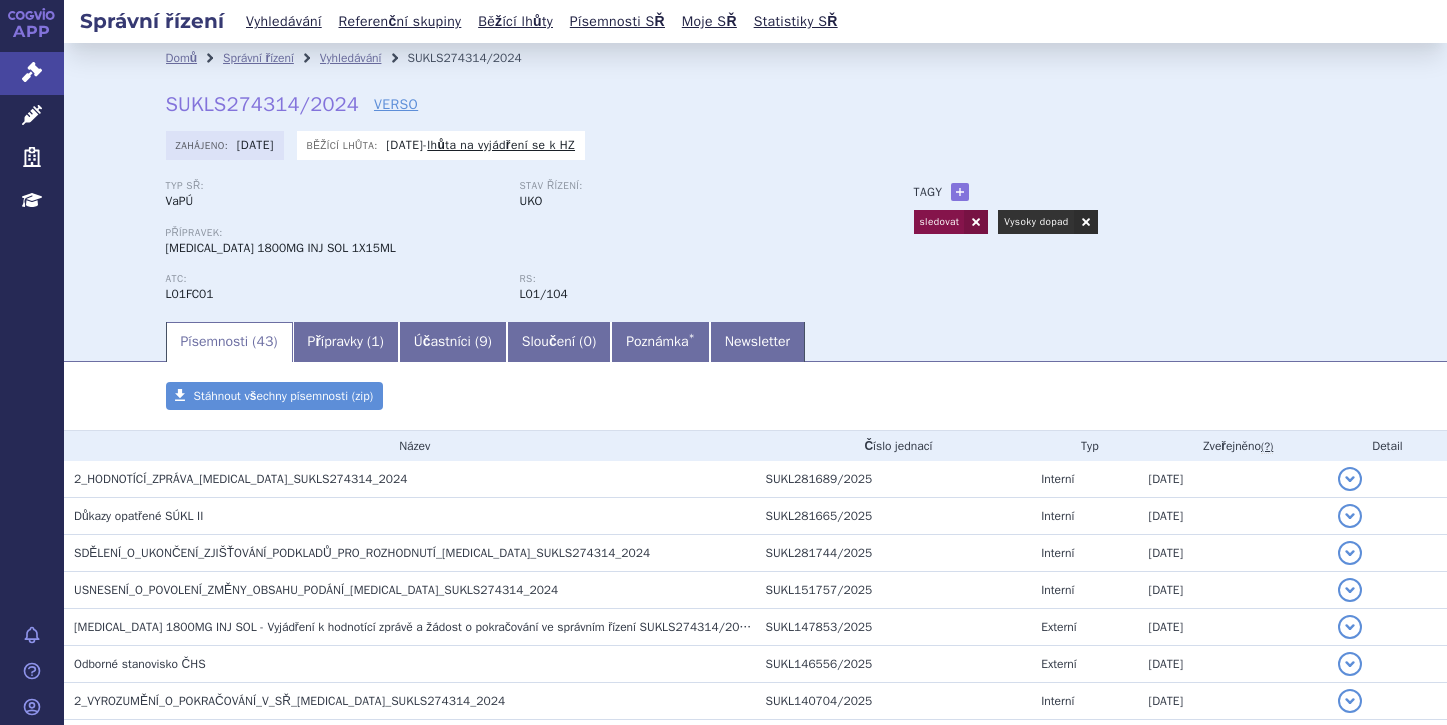 scroll, scrollTop: 0, scrollLeft: 0, axis: both 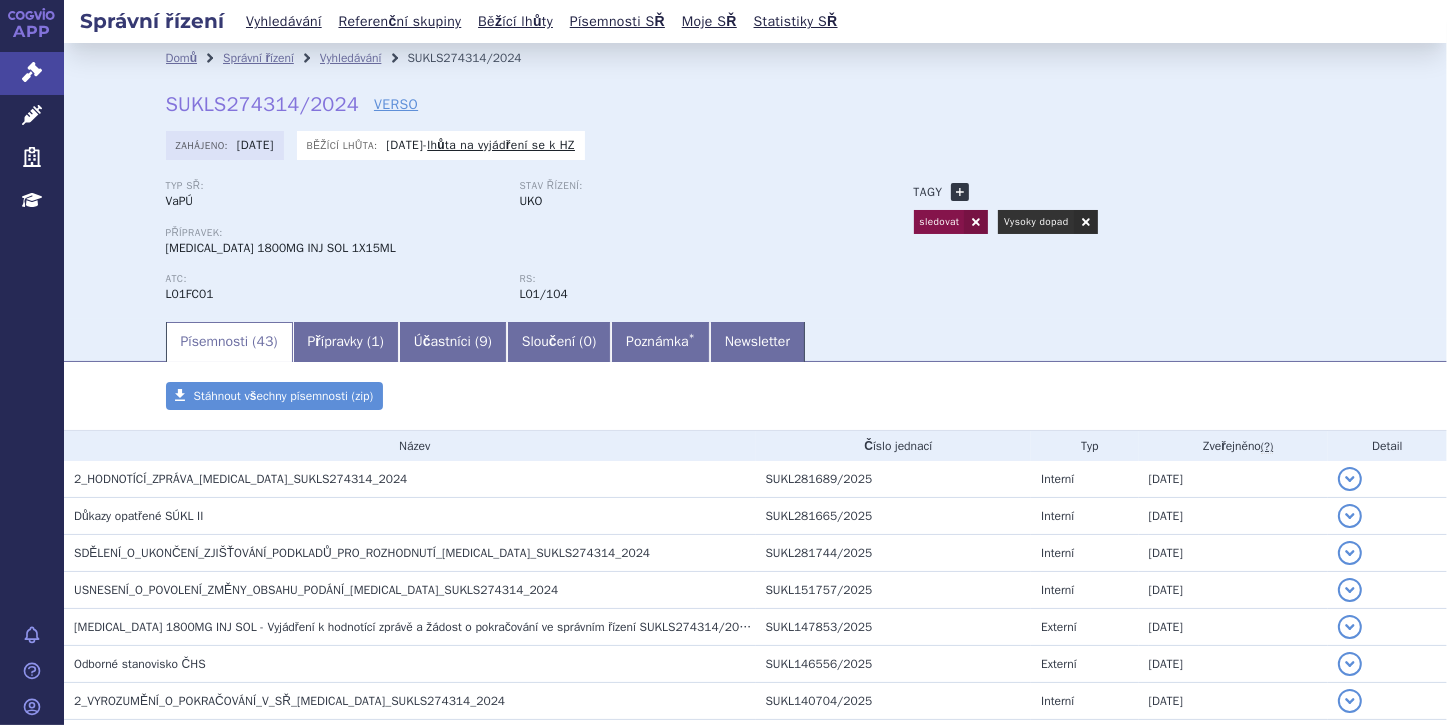 click on "+" at bounding box center [960, 192] 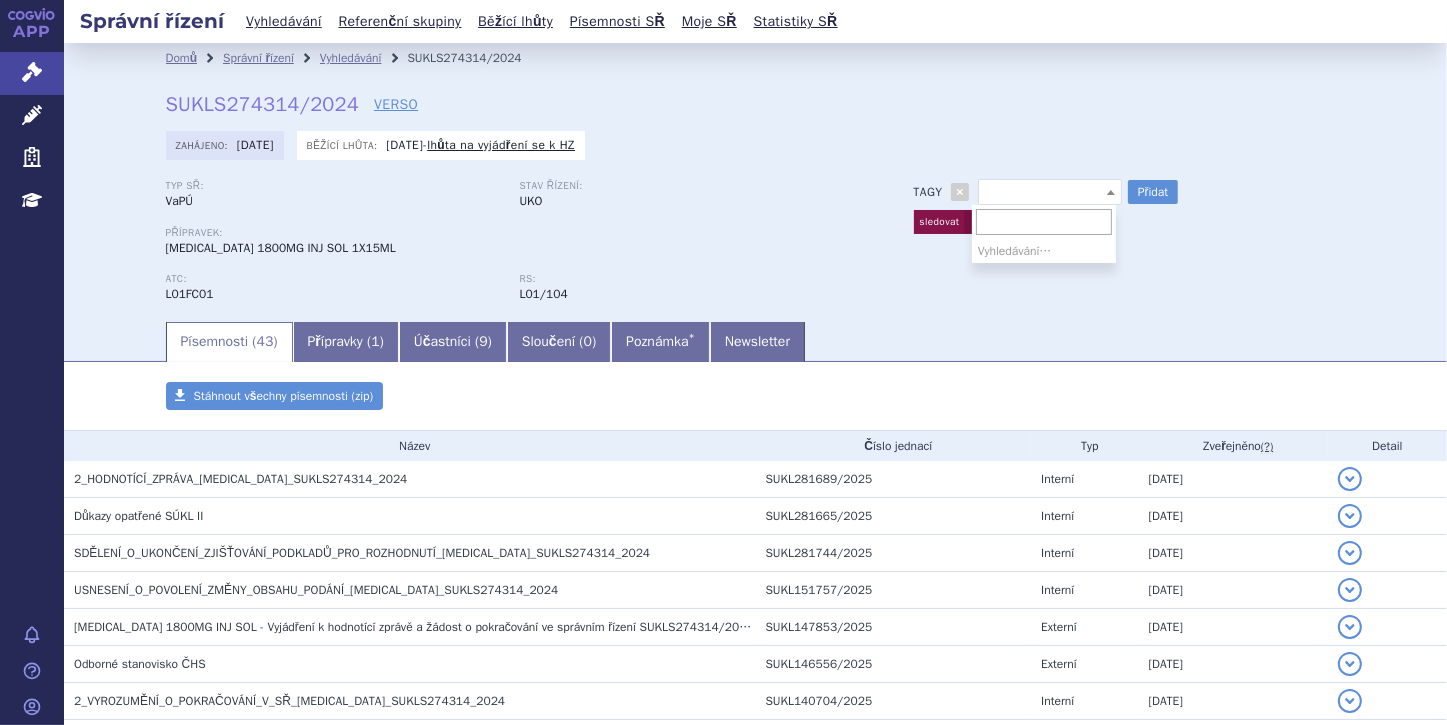 click at bounding box center (1111, 192) 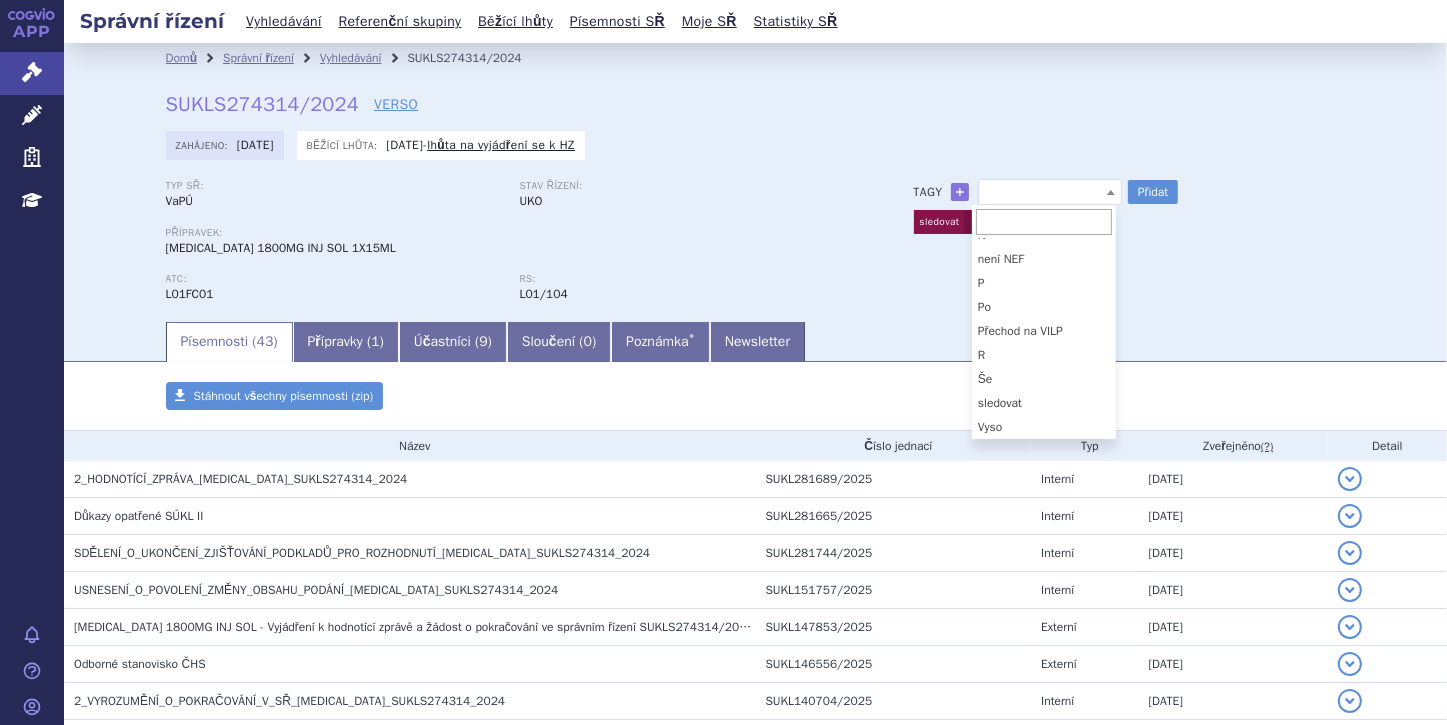 scroll, scrollTop: 74, scrollLeft: 0, axis: vertical 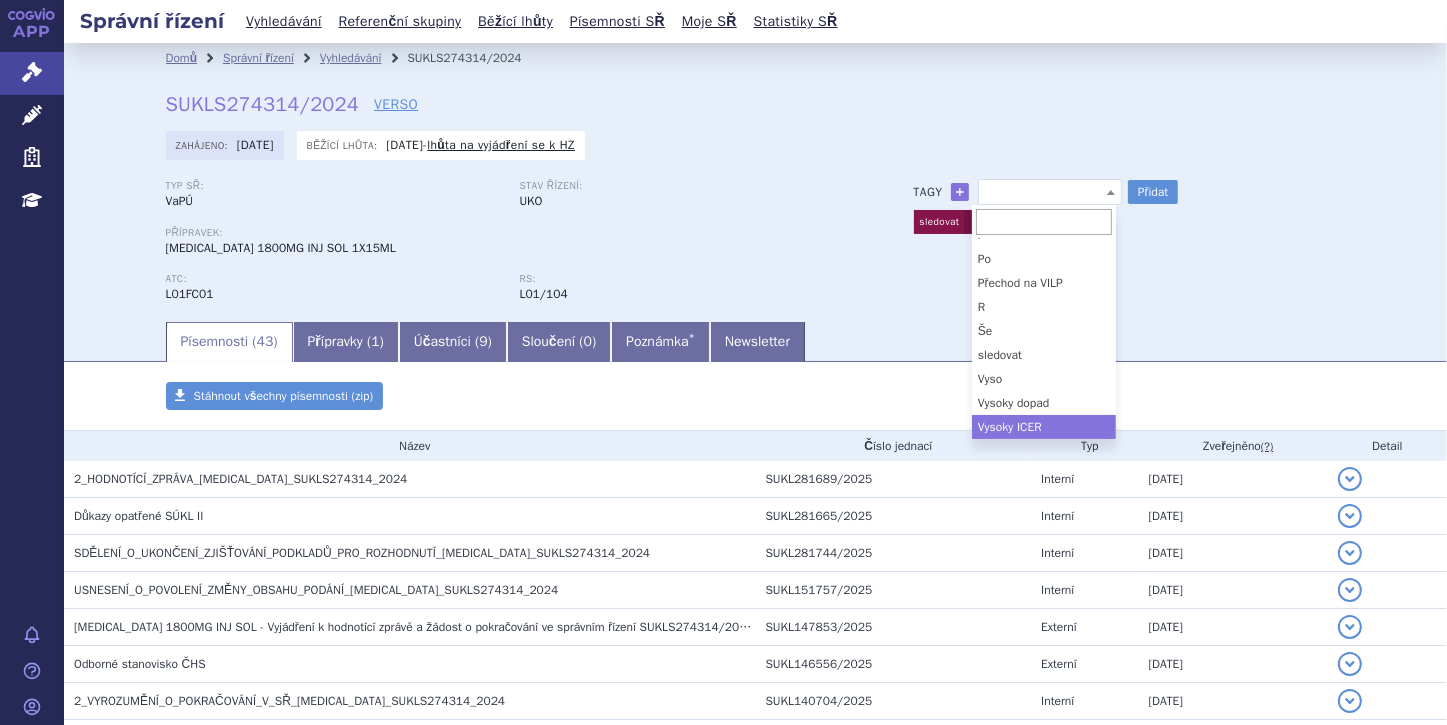 select on "Vysoky ICER" 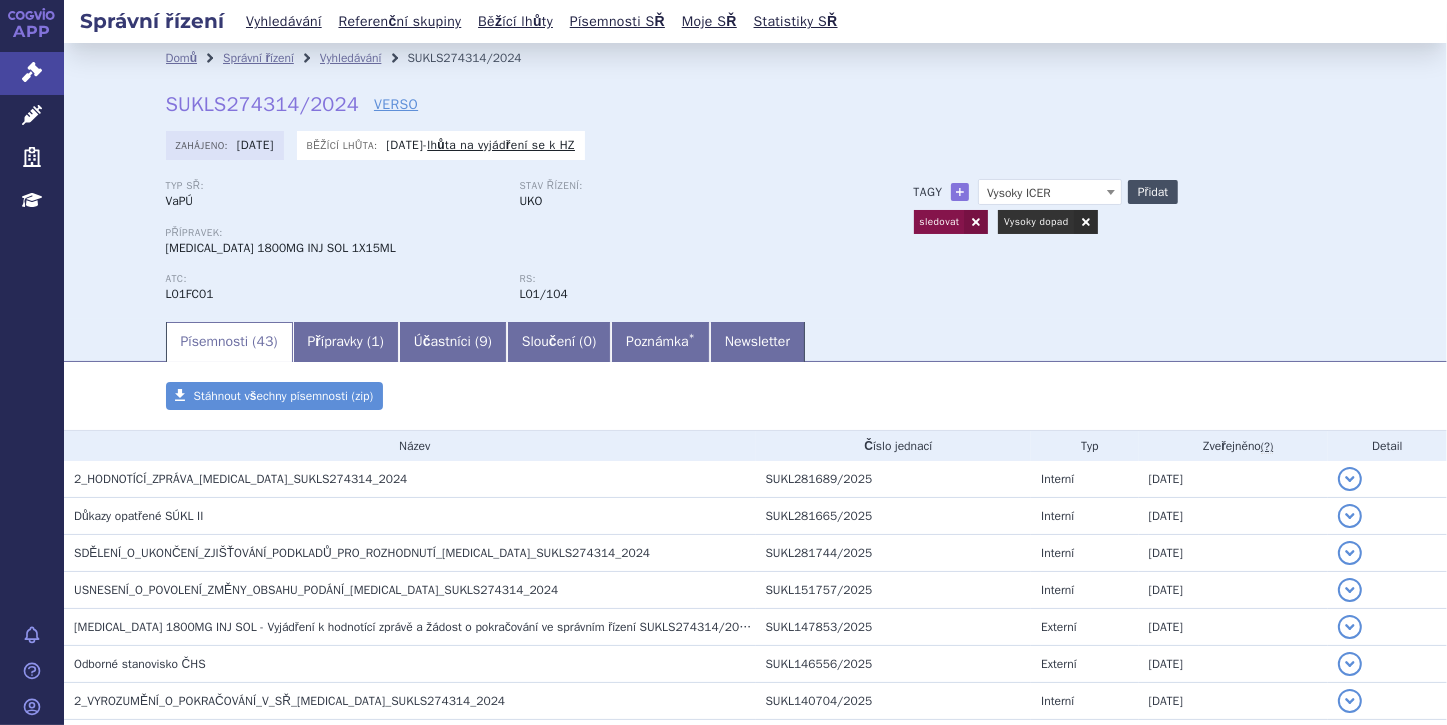 click on "Přidat" at bounding box center [1153, 192] 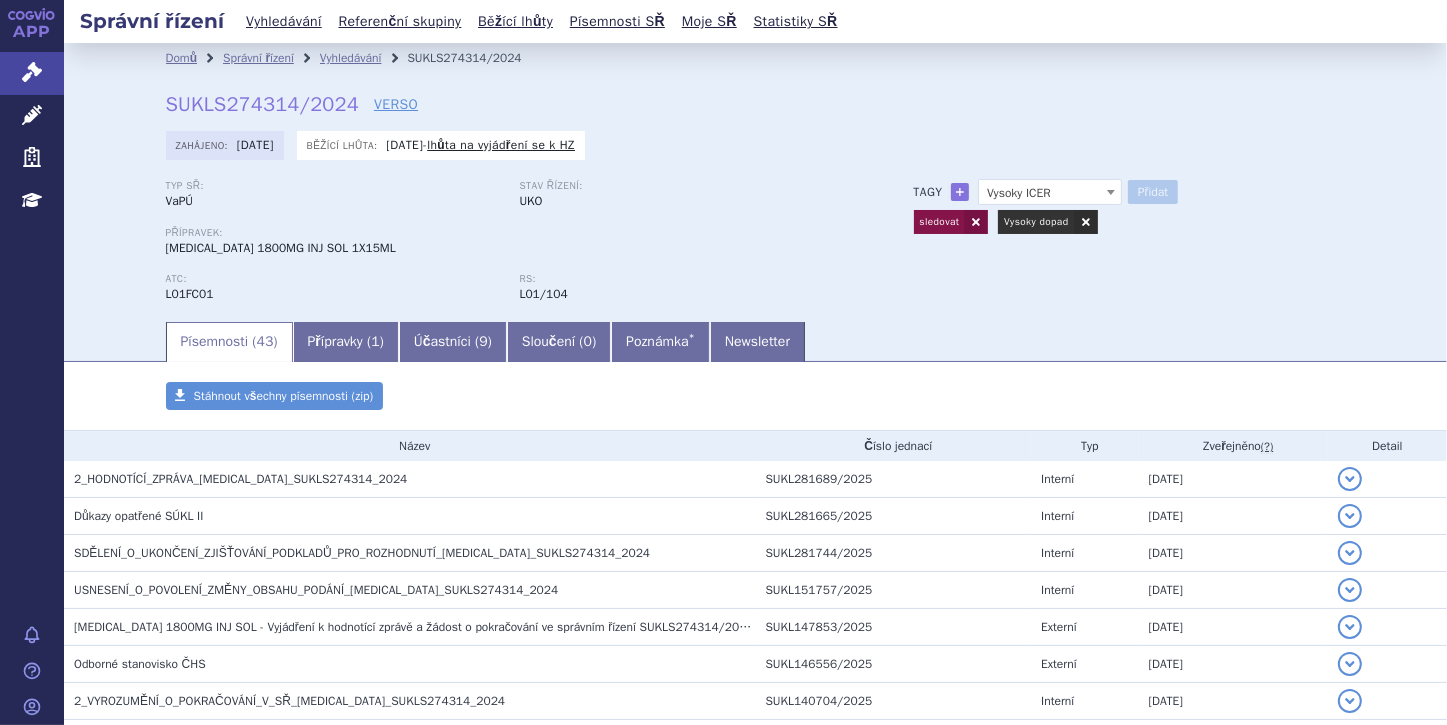 select 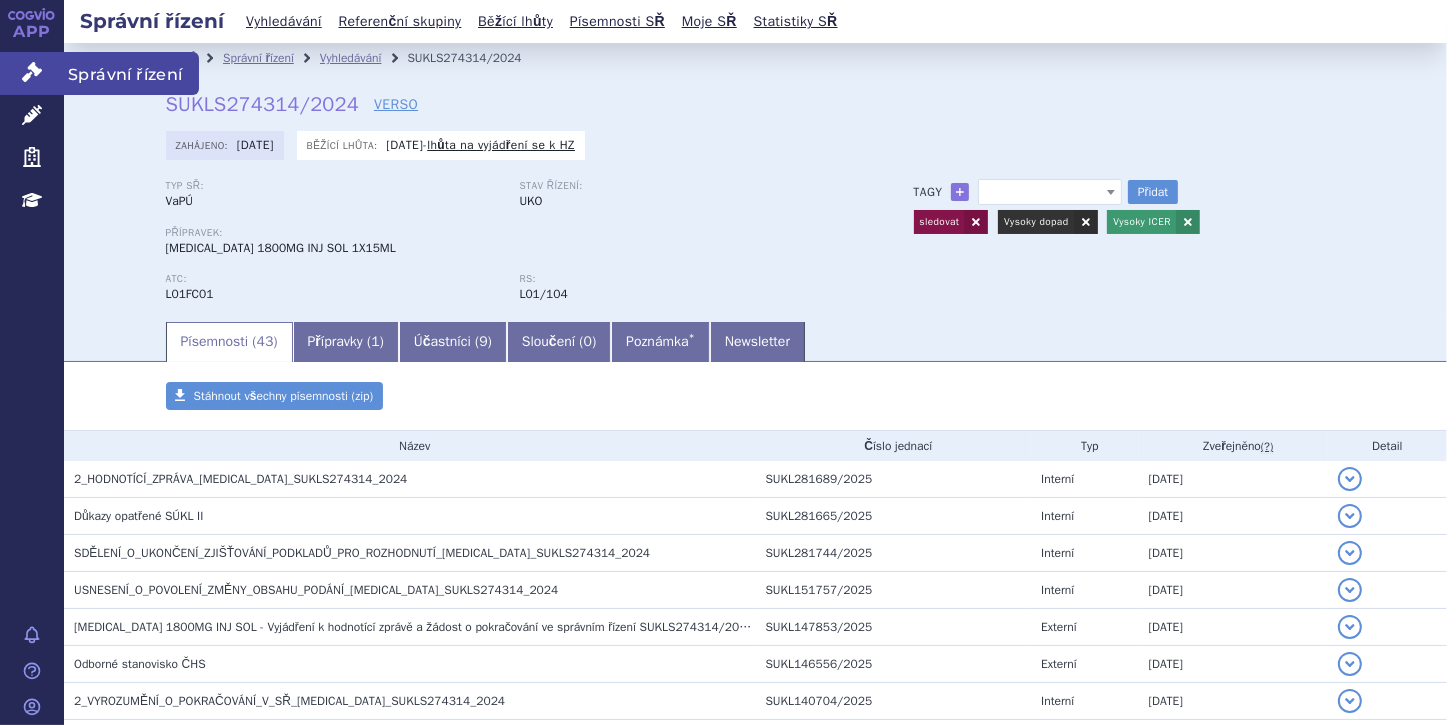 click on "Správní řízení" at bounding box center [32, 73] 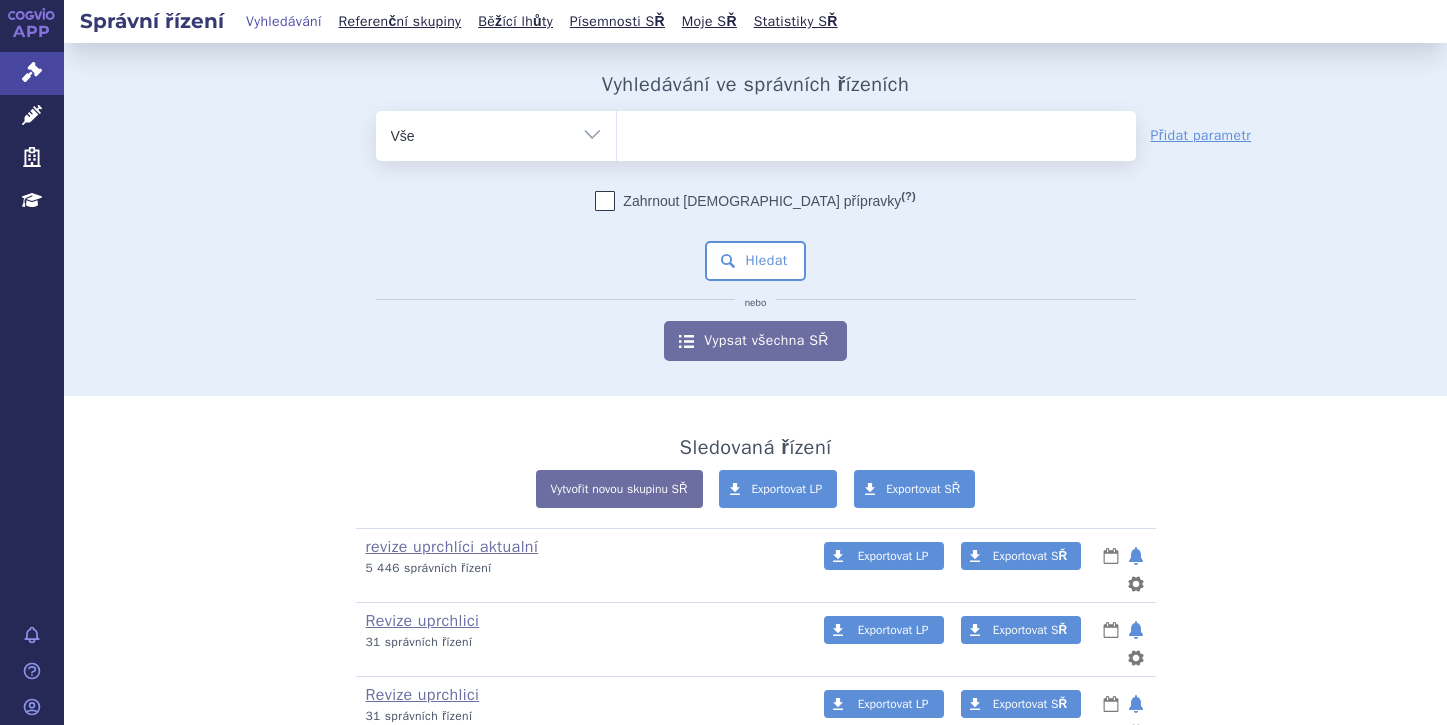 scroll, scrollTop: 0, scrollLeft: 0, axis: both 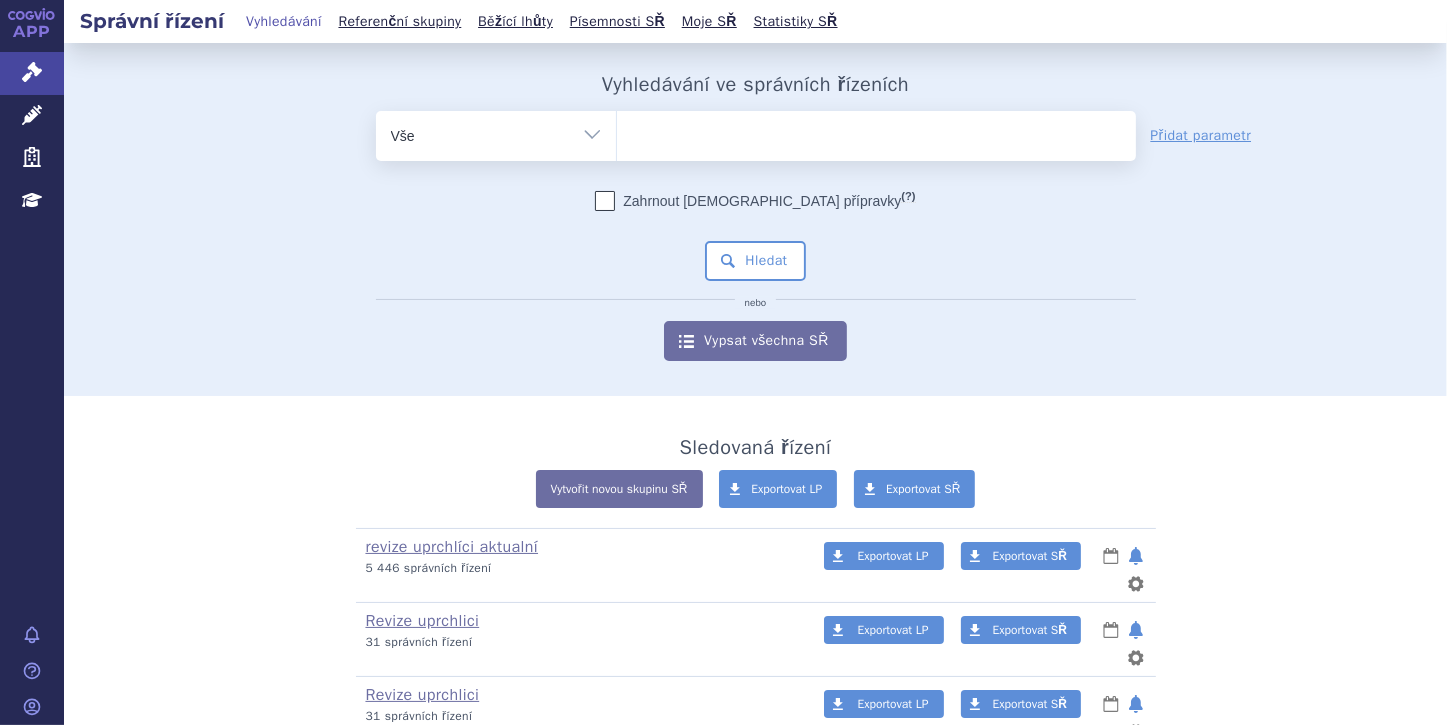 click on "Vše
Spisová značka
Typ SŘ
Přípravek/SUKL kód
Účastník/Držitel" at bounding box center [496, 133] 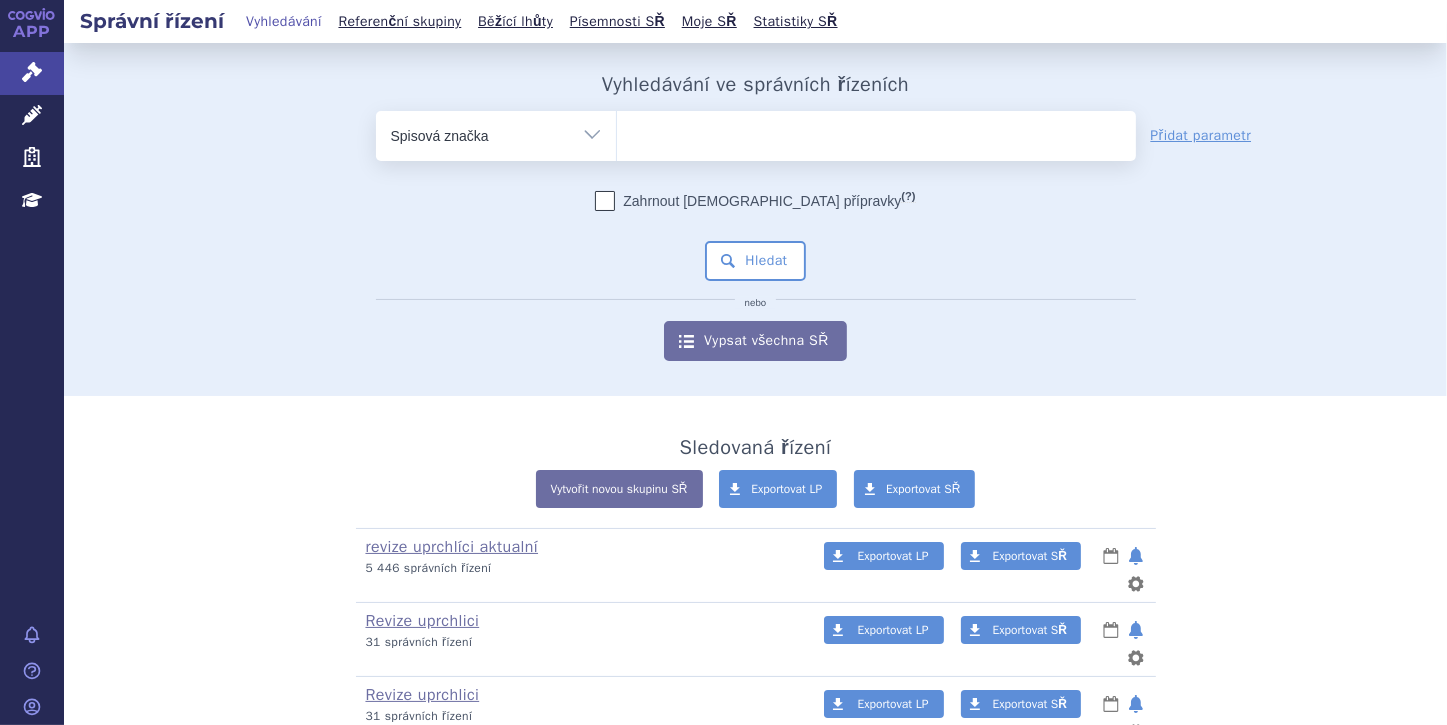click on "Vše
Spisová značka
Typ SŘ
Přípravek/SUKL kód
Účastník/Držitel" at bounding box center [496, 133] 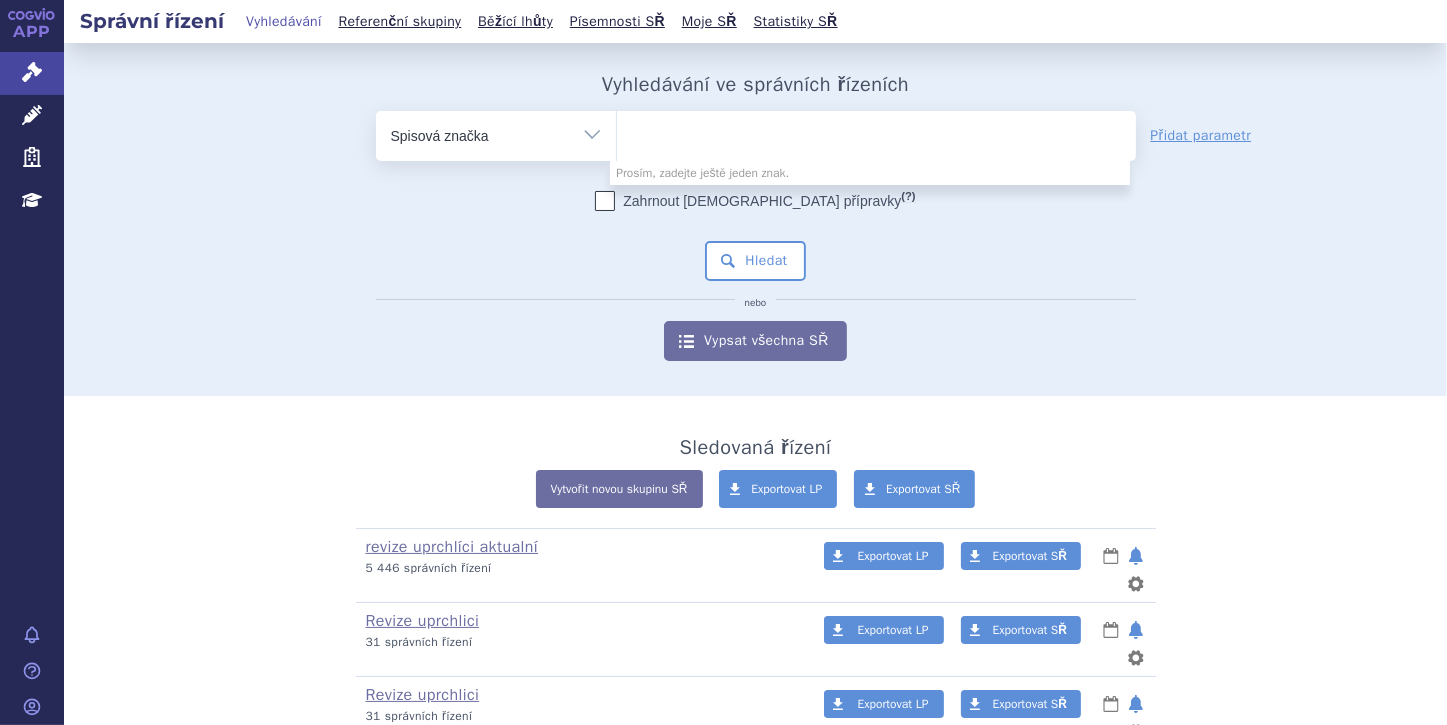 paste on "SUKLS274314/2024" 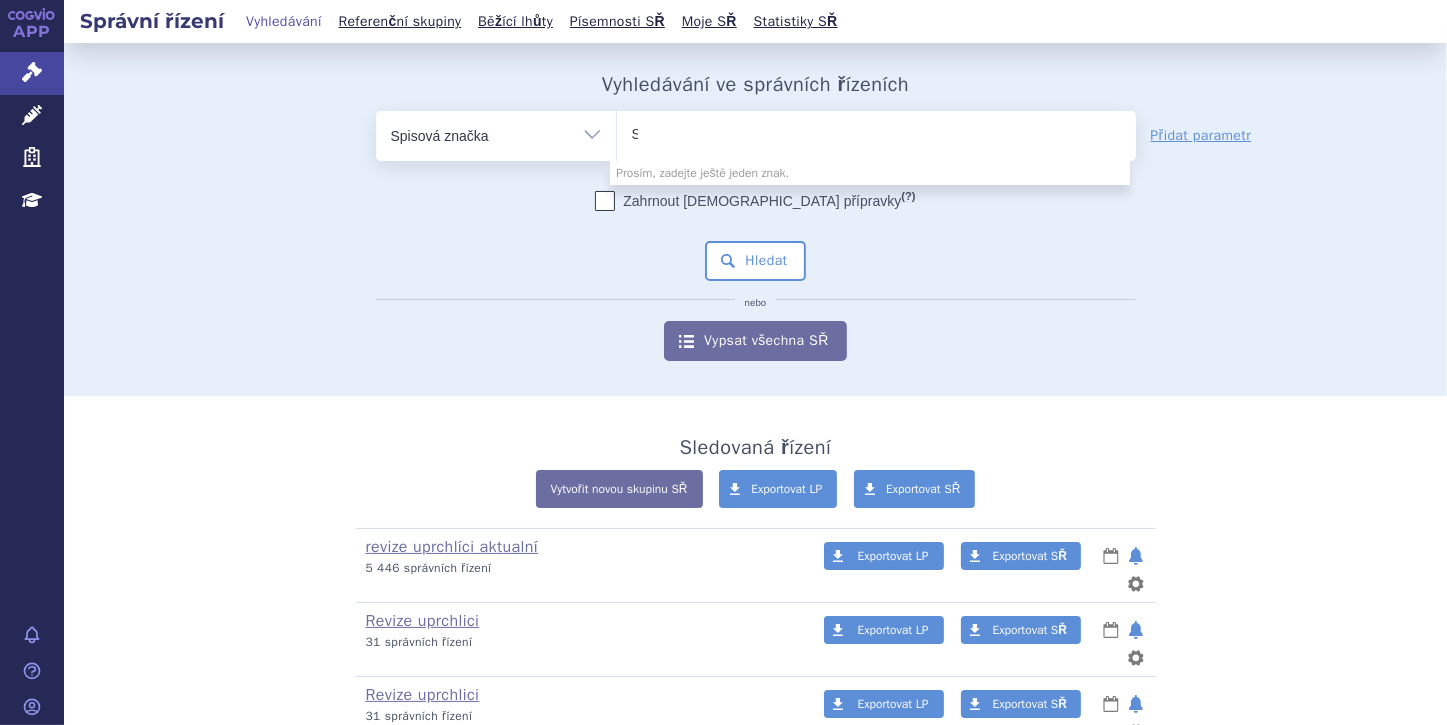 type 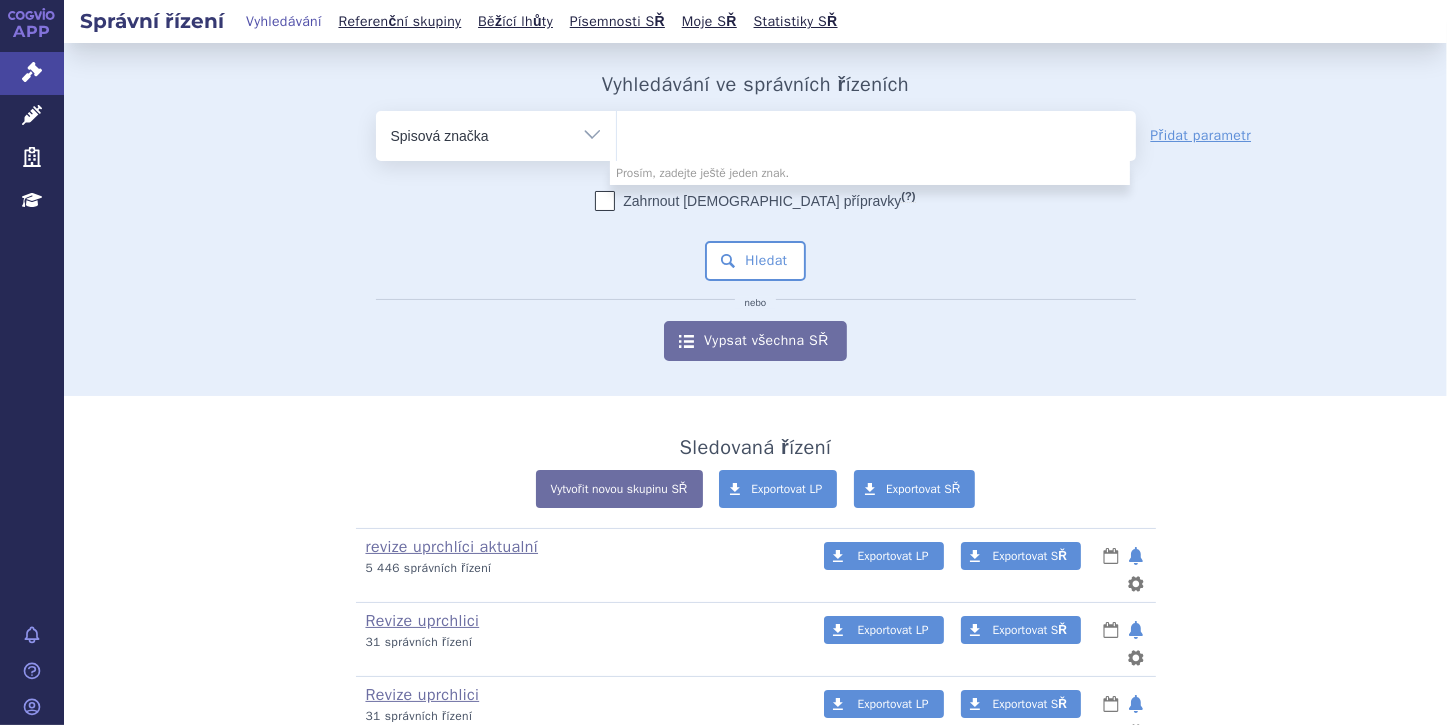 select on "SUKLS274314/2024" 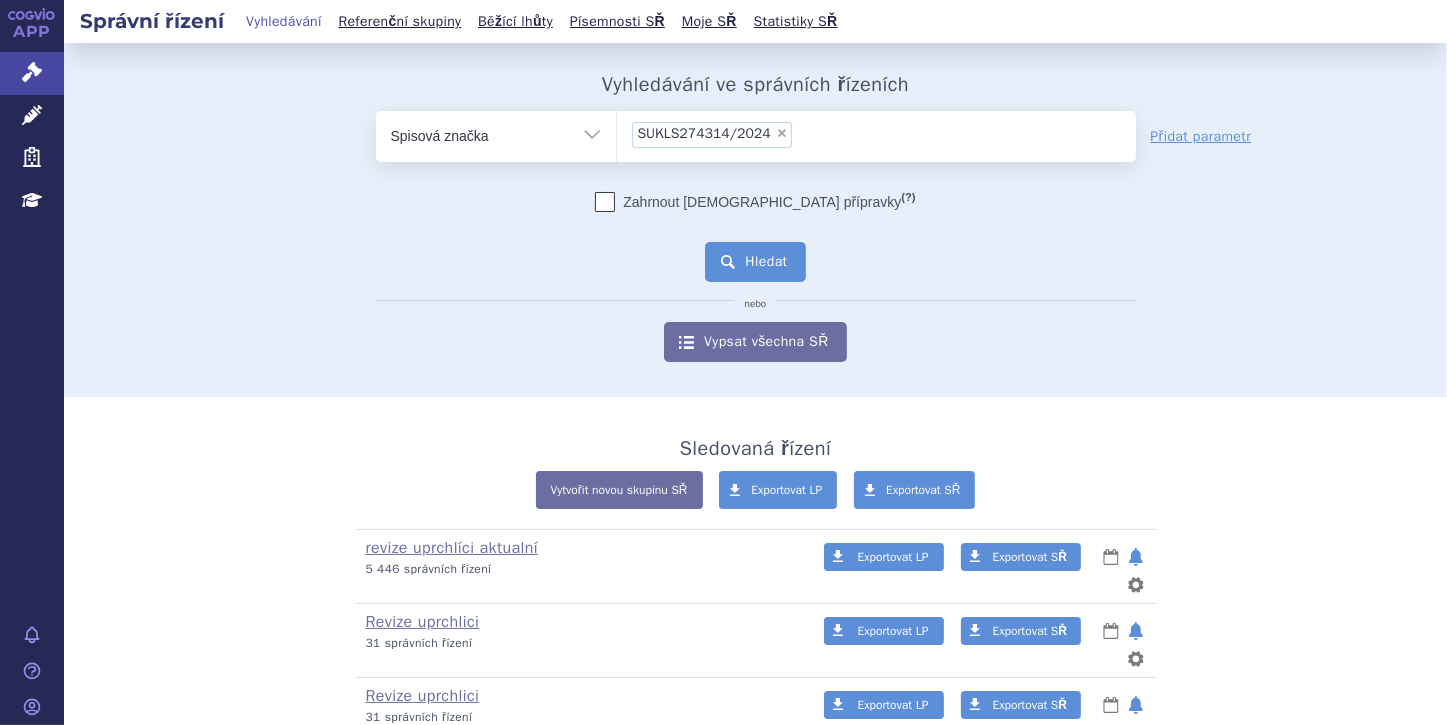 click on "Hledat" at bounding box center [755, 262] 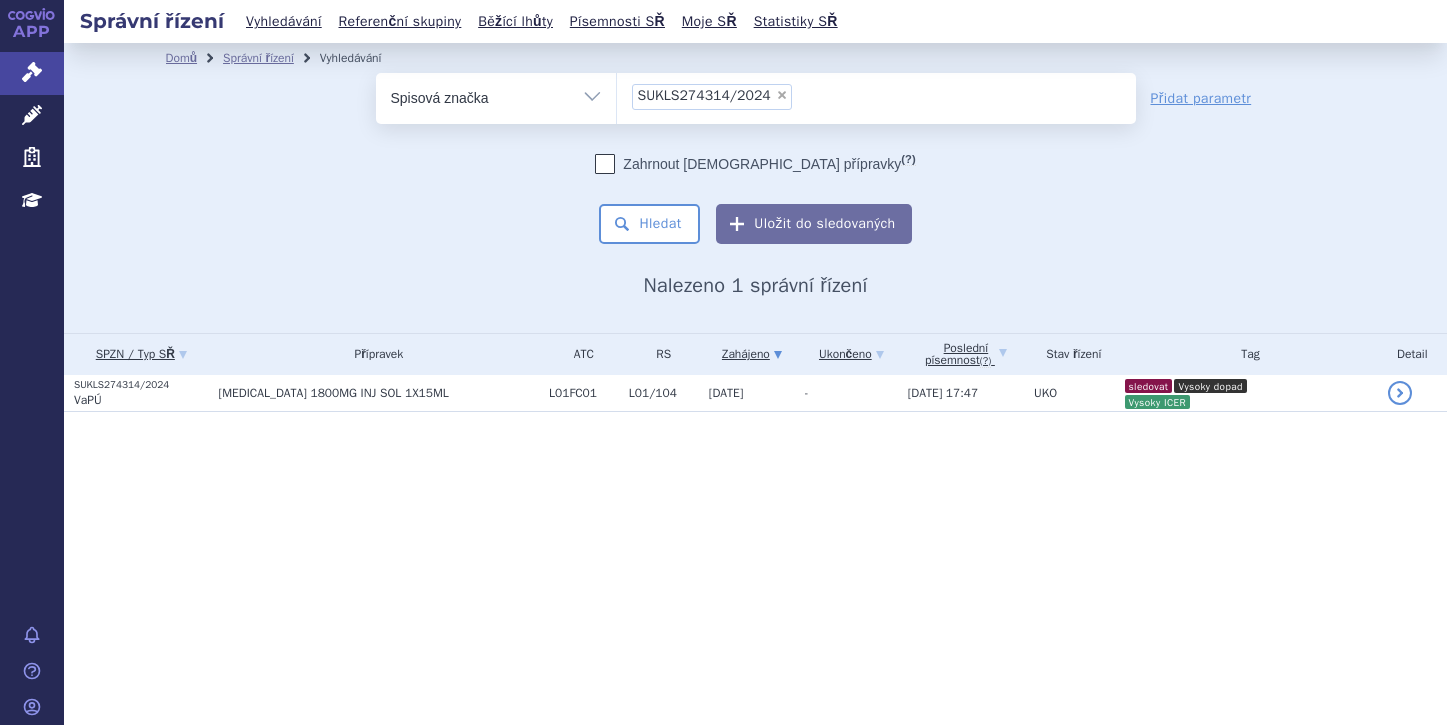 scroll, scrollTop: 0, scrollLeft: 0, axis: both 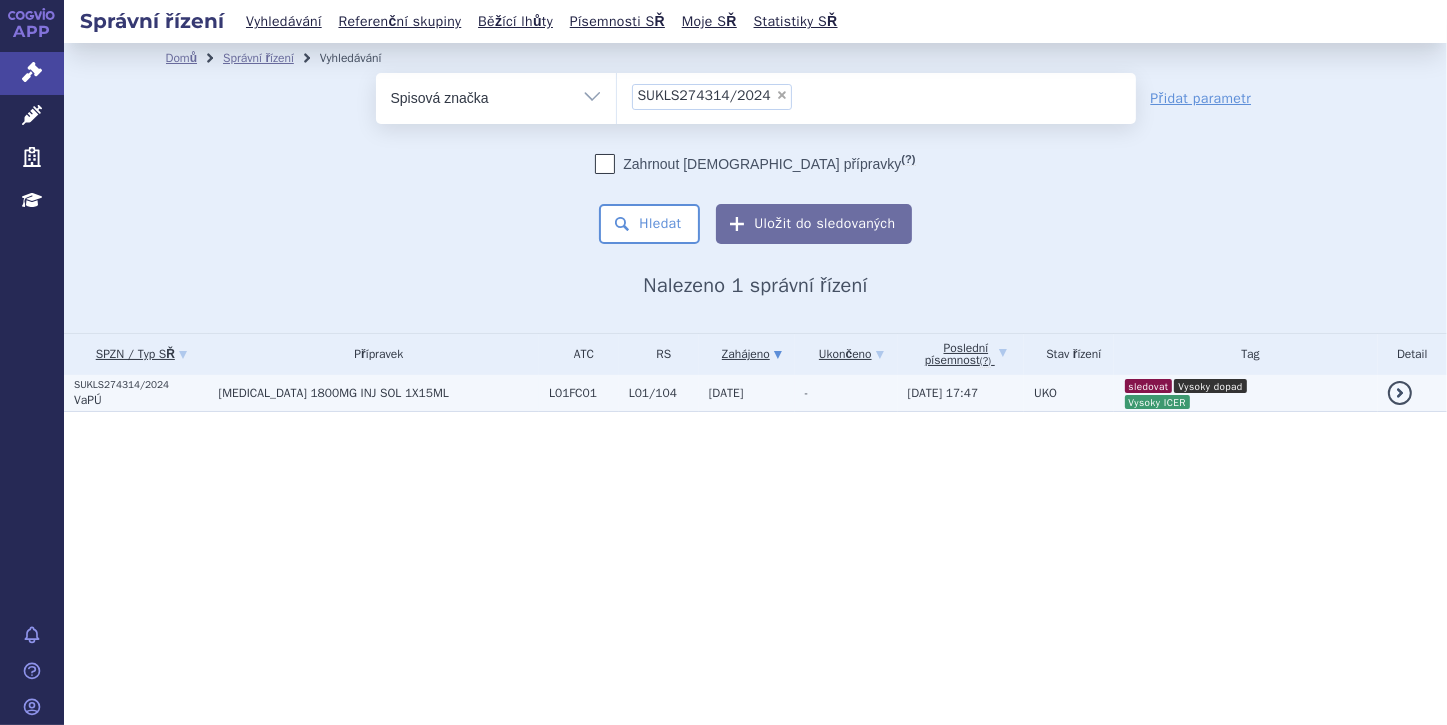 click on "[MEDICAL_DATA] 1800MG INJ SOL 1X15ML" at bounding box center (379, 393) 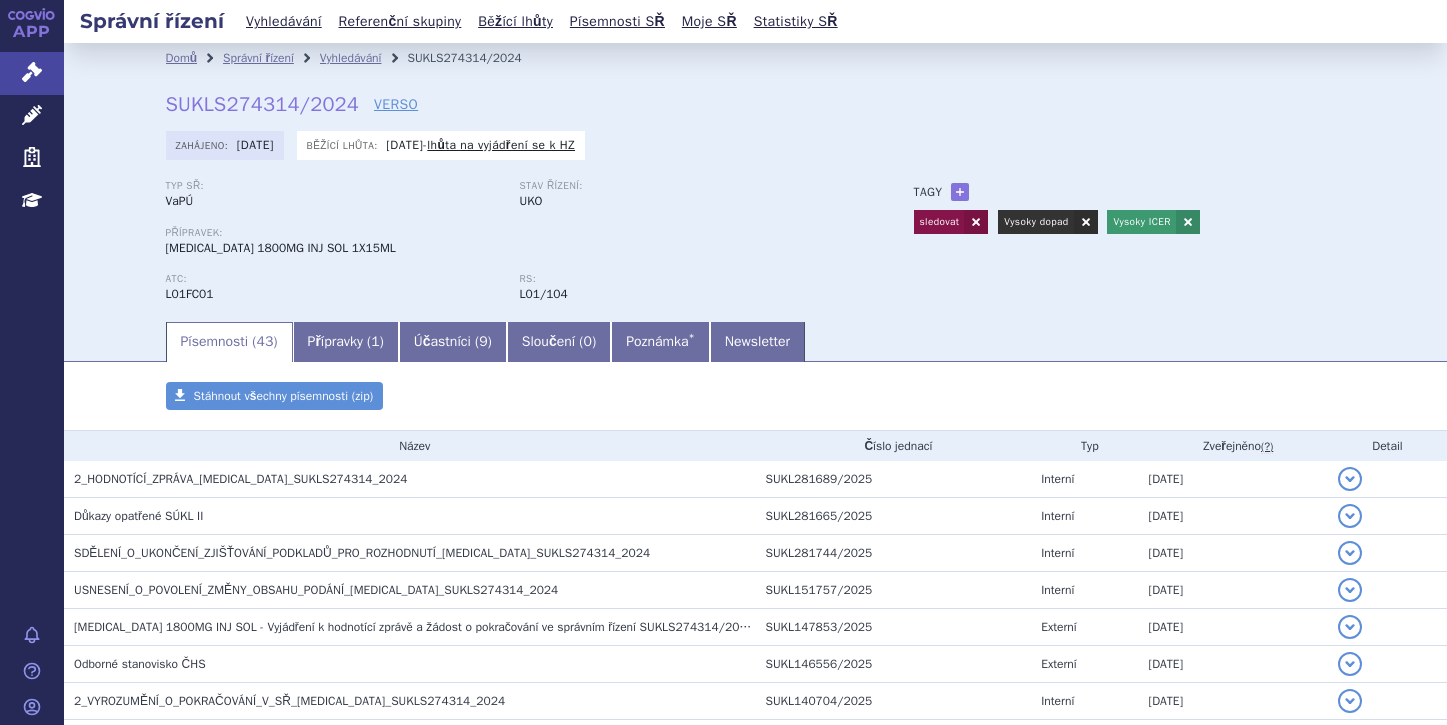 scroll, scrollTop: 0, scrollLeft: 0, axis: both 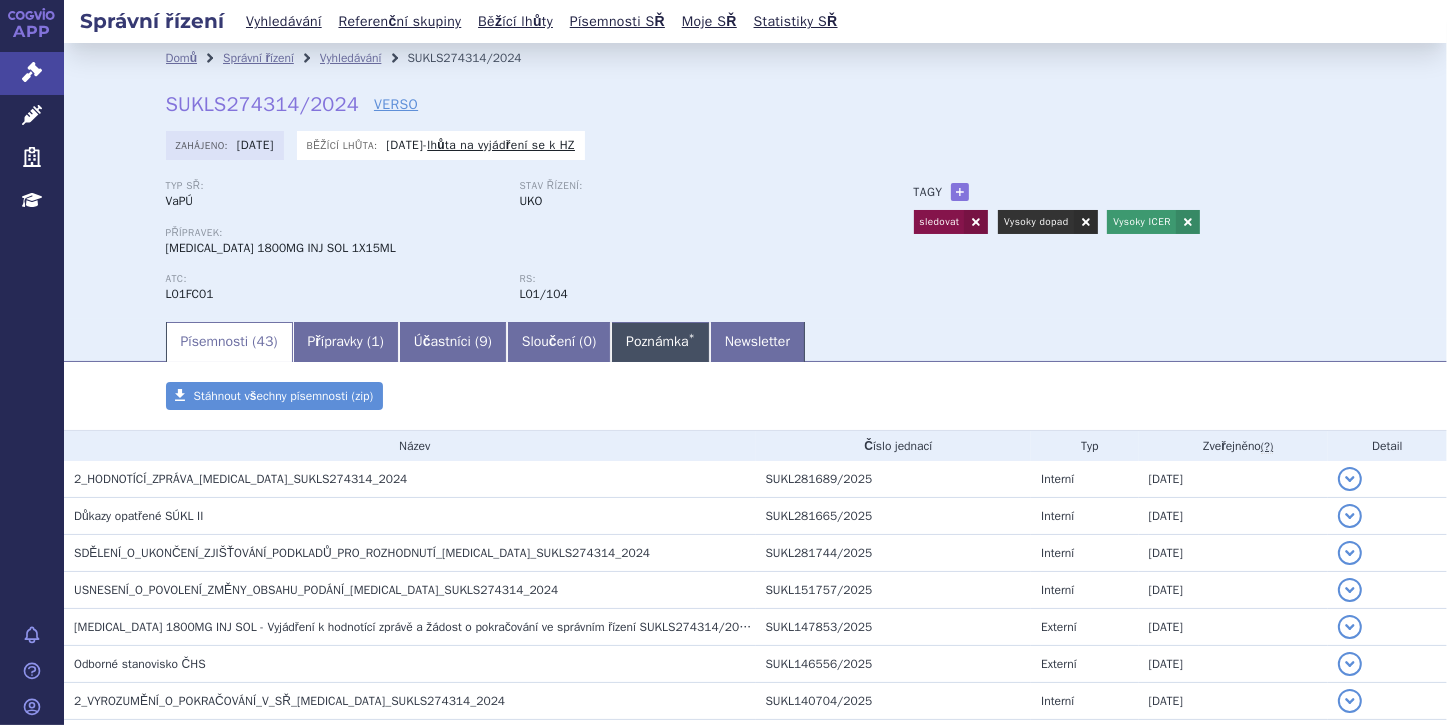 click on "Poznámka
*" at bounding box center [660, 342] 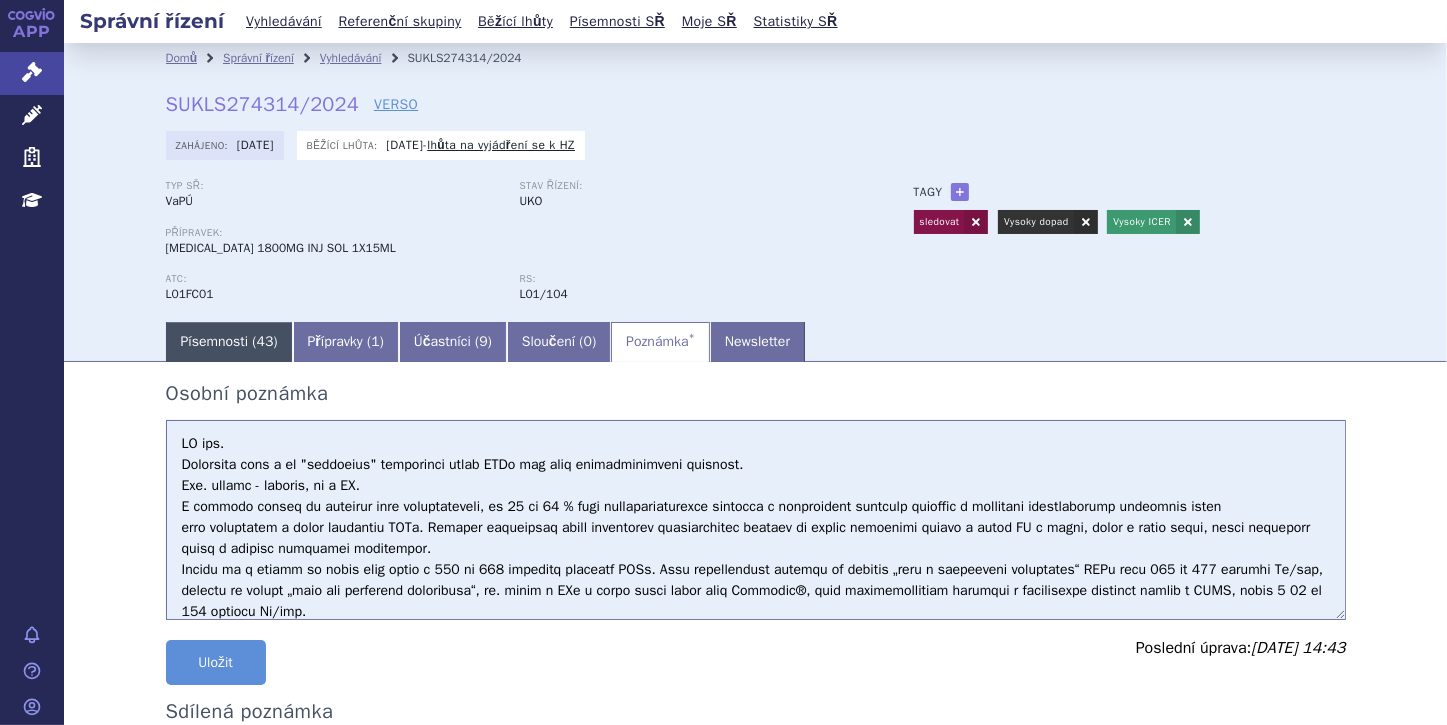 click on "Písemnosti ( 43 )" at bounding box center [229, 342] 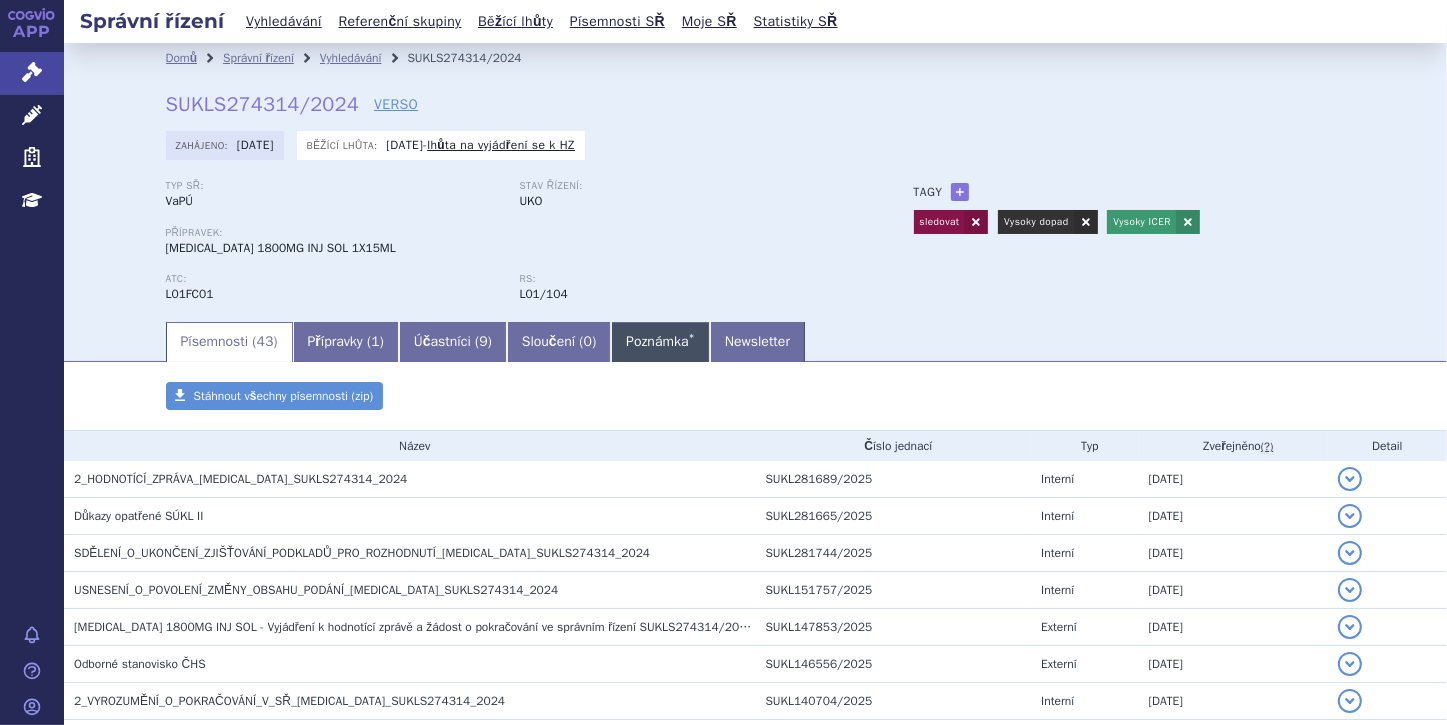 click on "Poznámka
*" at bounding box center (660, 342) 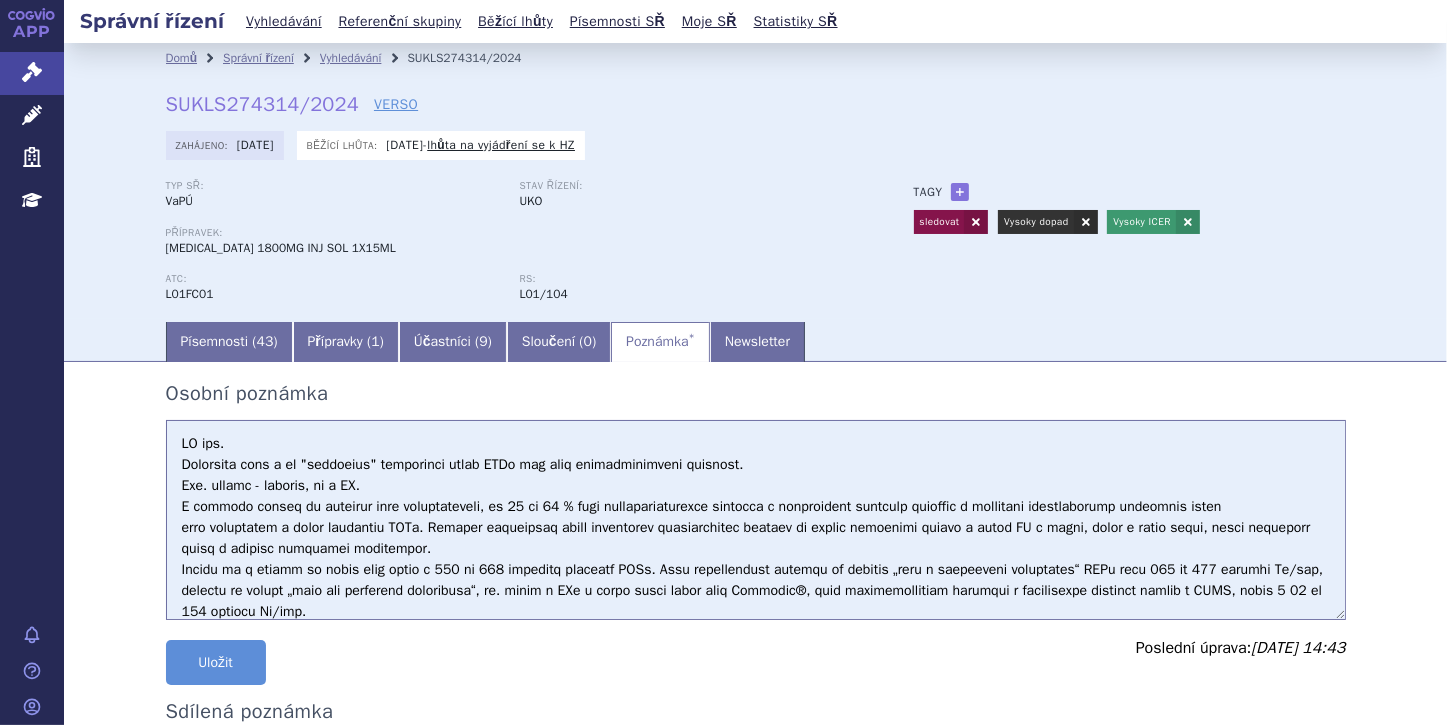 click at bounding box center (756, 520) 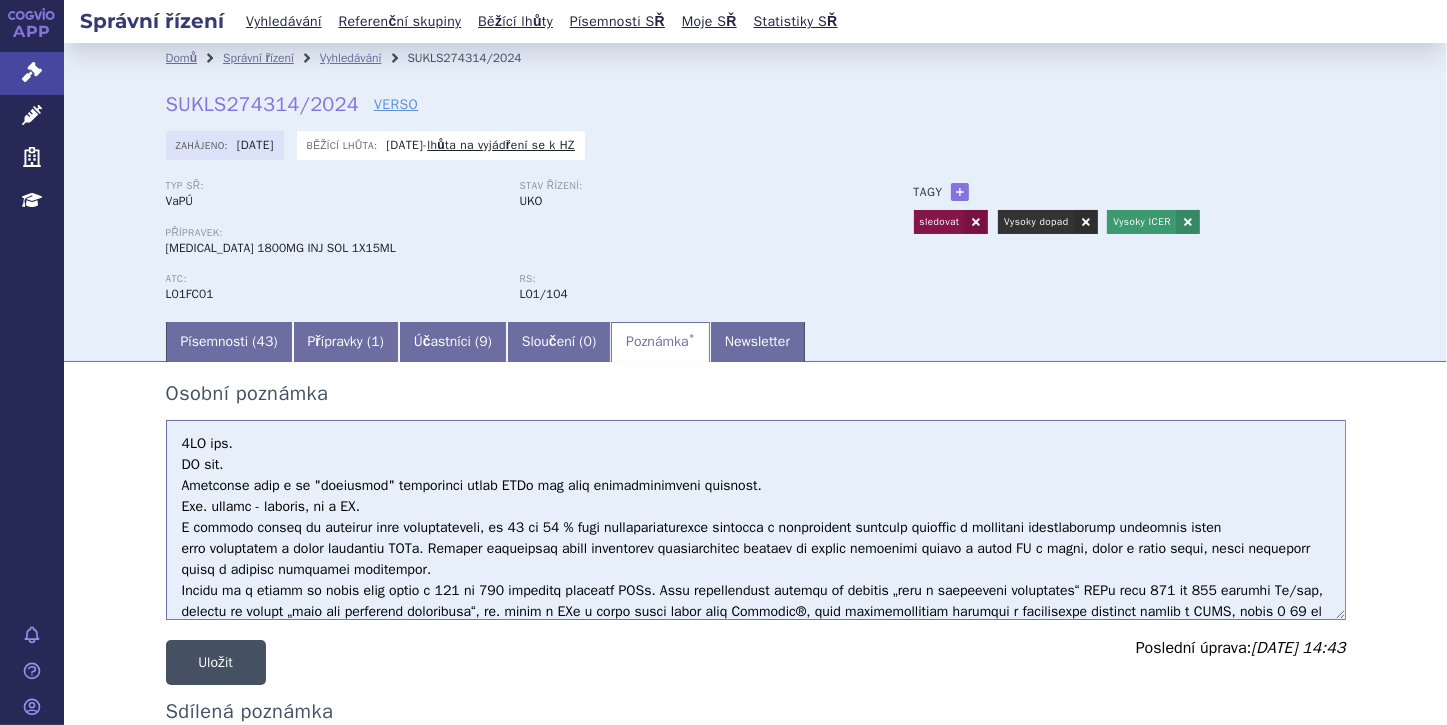 click on "Uložit" at bounding box center (216, 662) 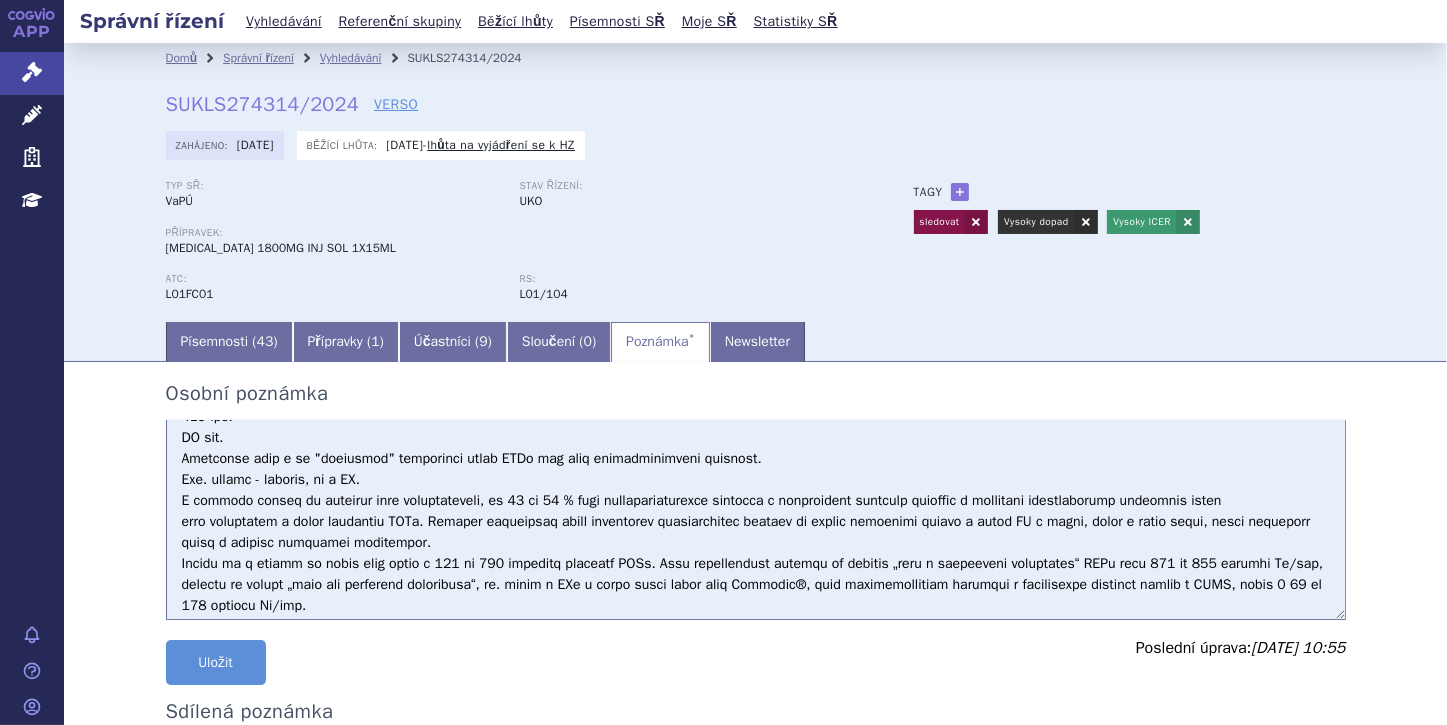 scroll, scrollTop: 0, scrollLeft: 0, axis: both 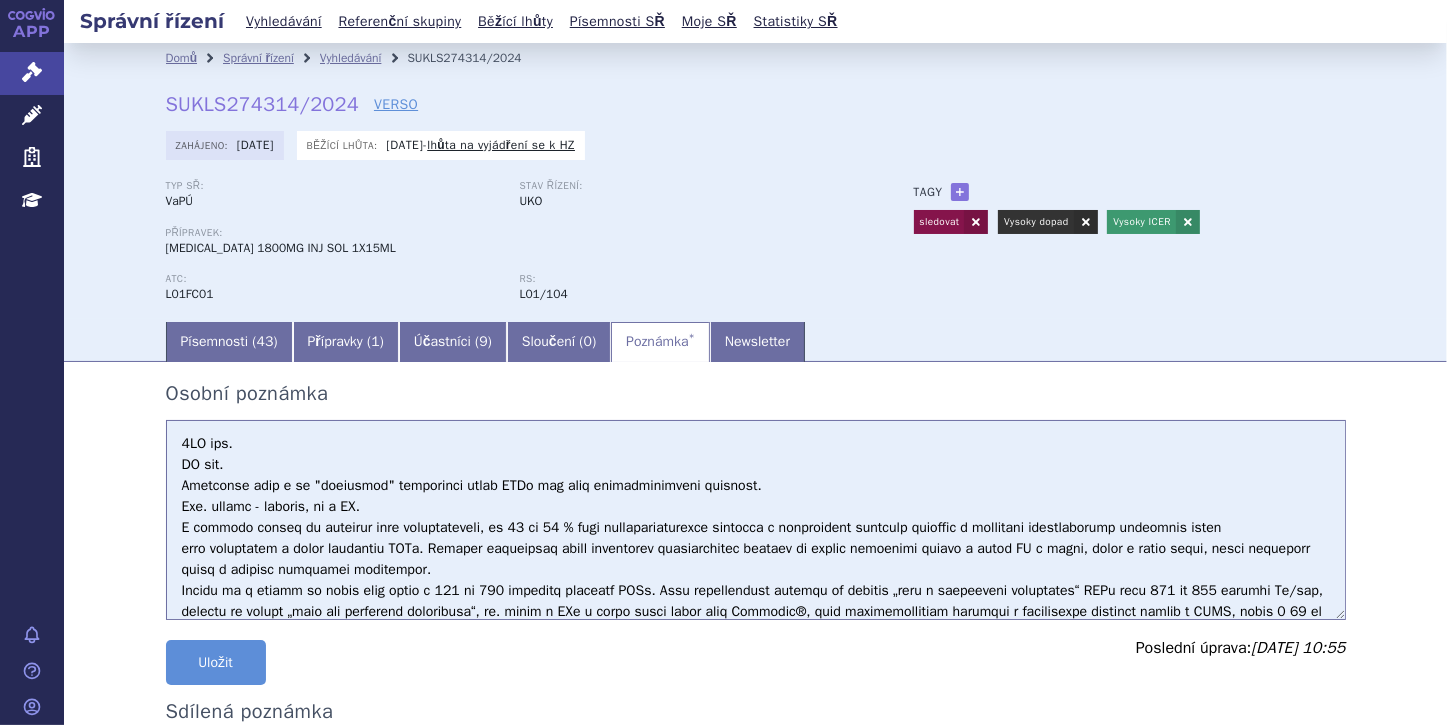 click at bounding box center (756, 520) 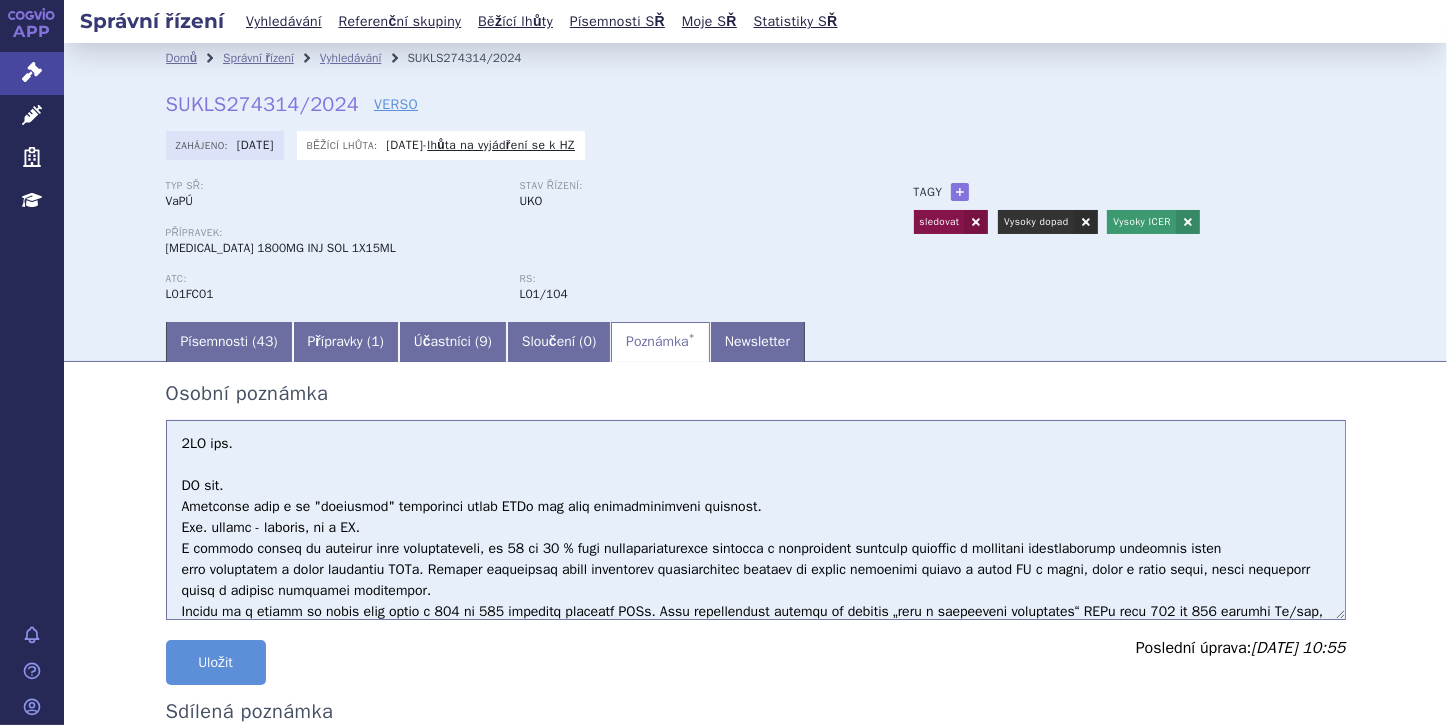 click at bounding box center [756, 520] 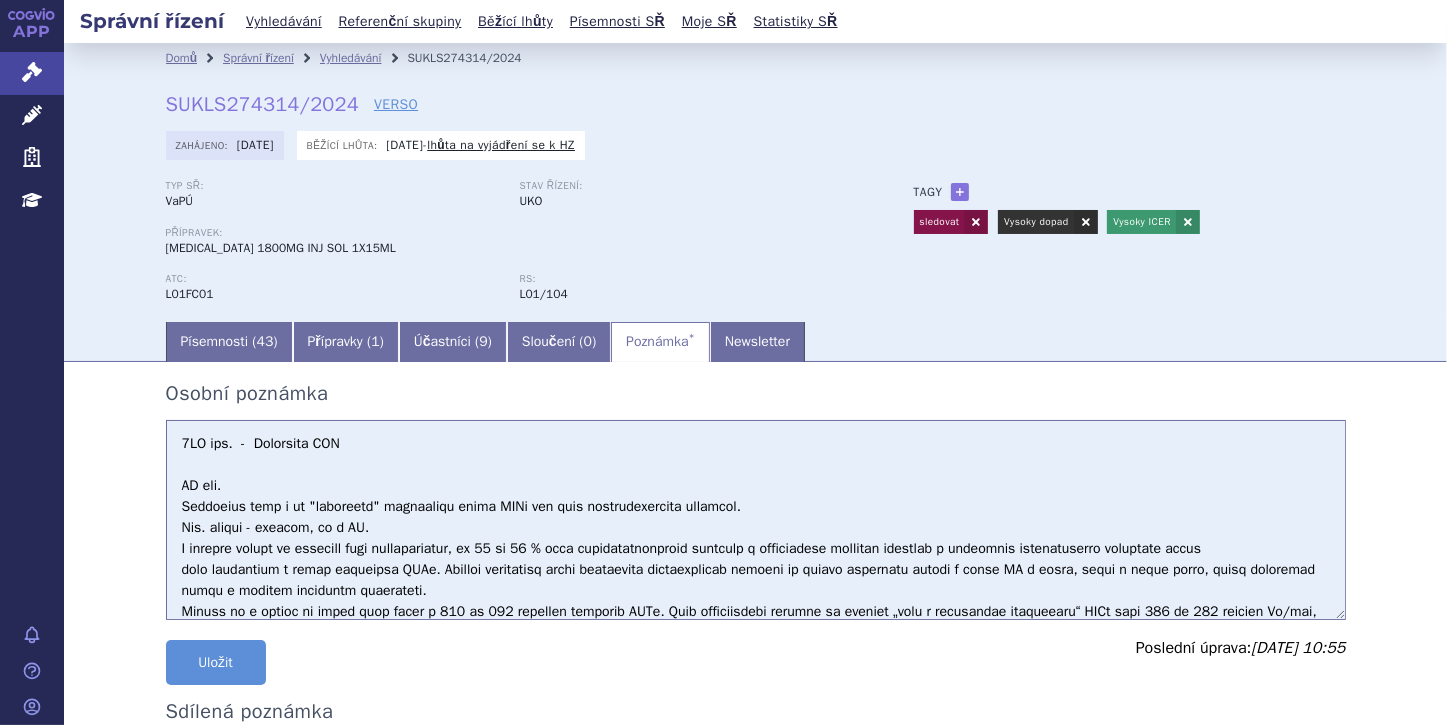 click at bounding box center [756, 520] 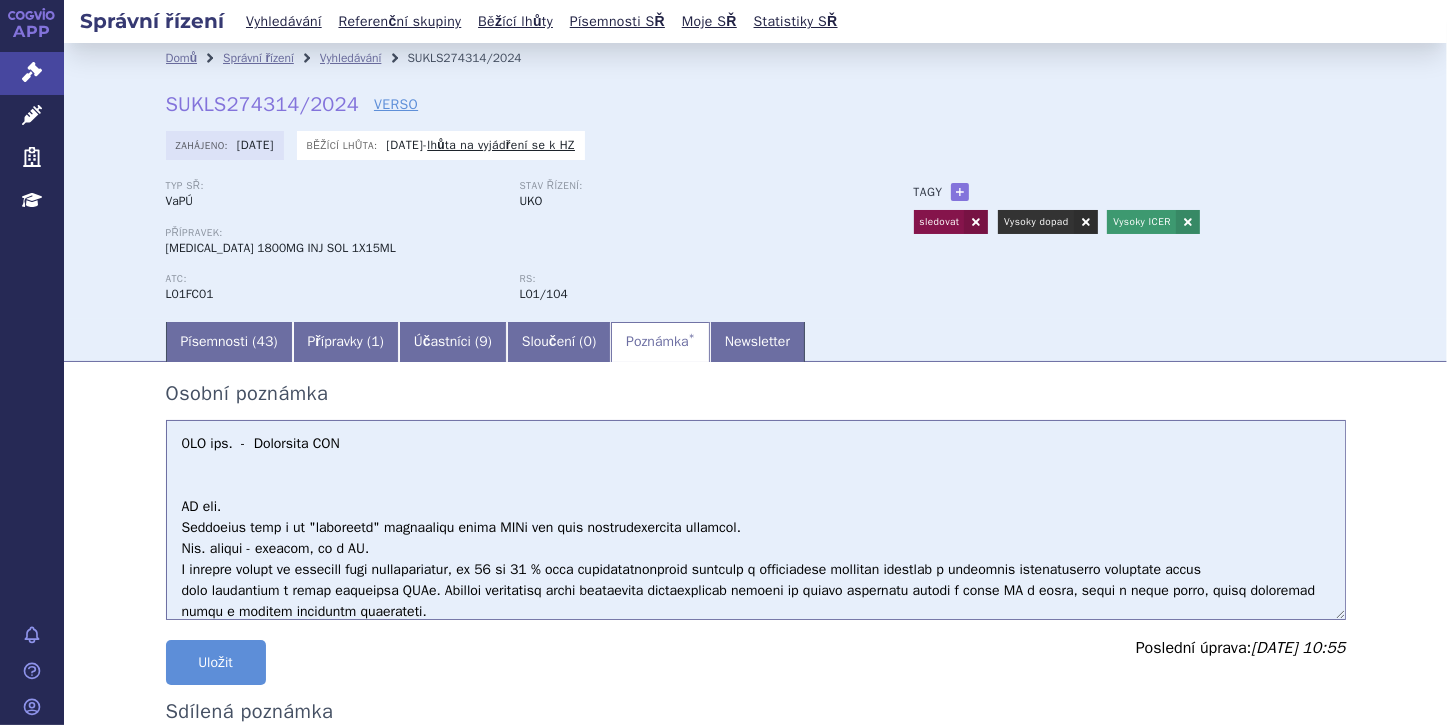 paste on "ICER ve výši 4,2 mil. Kč/QALY ve srovnání s VTd->R." 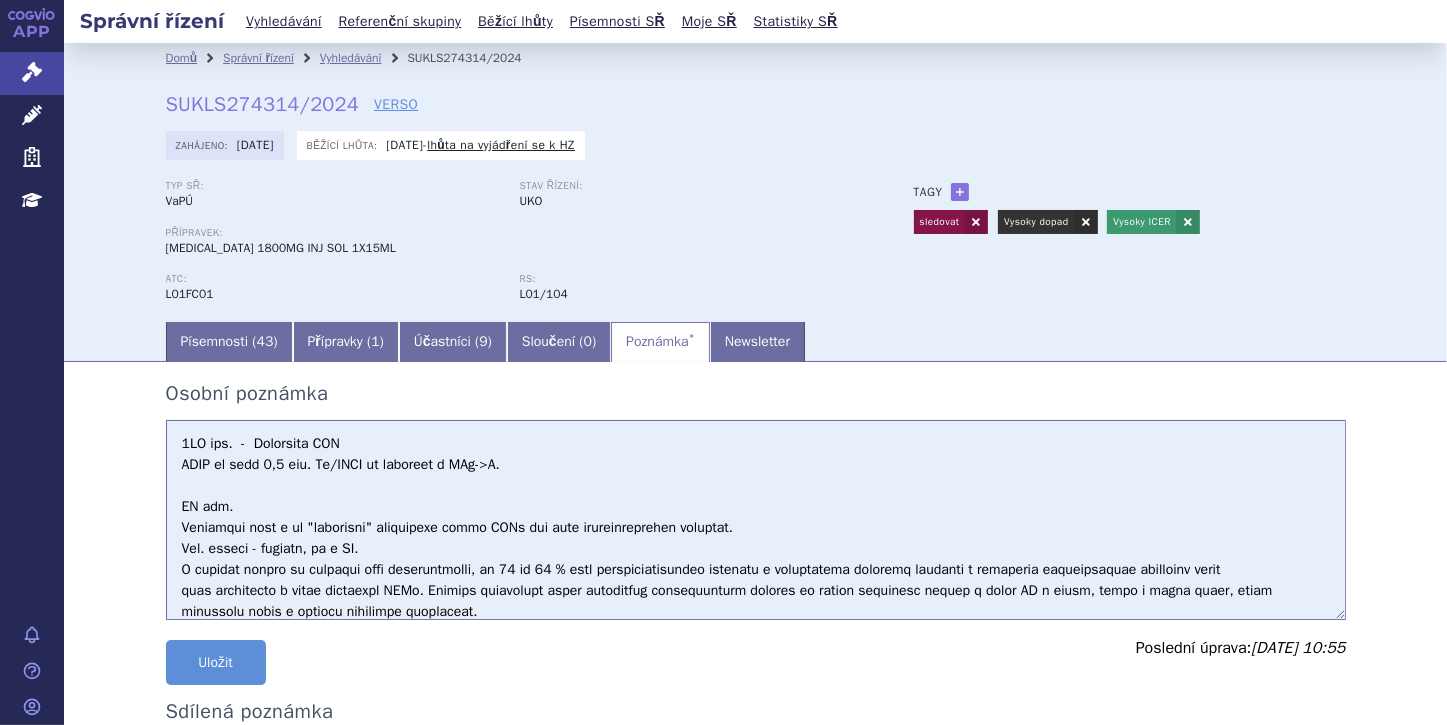 click at bounding box center (756, 520) 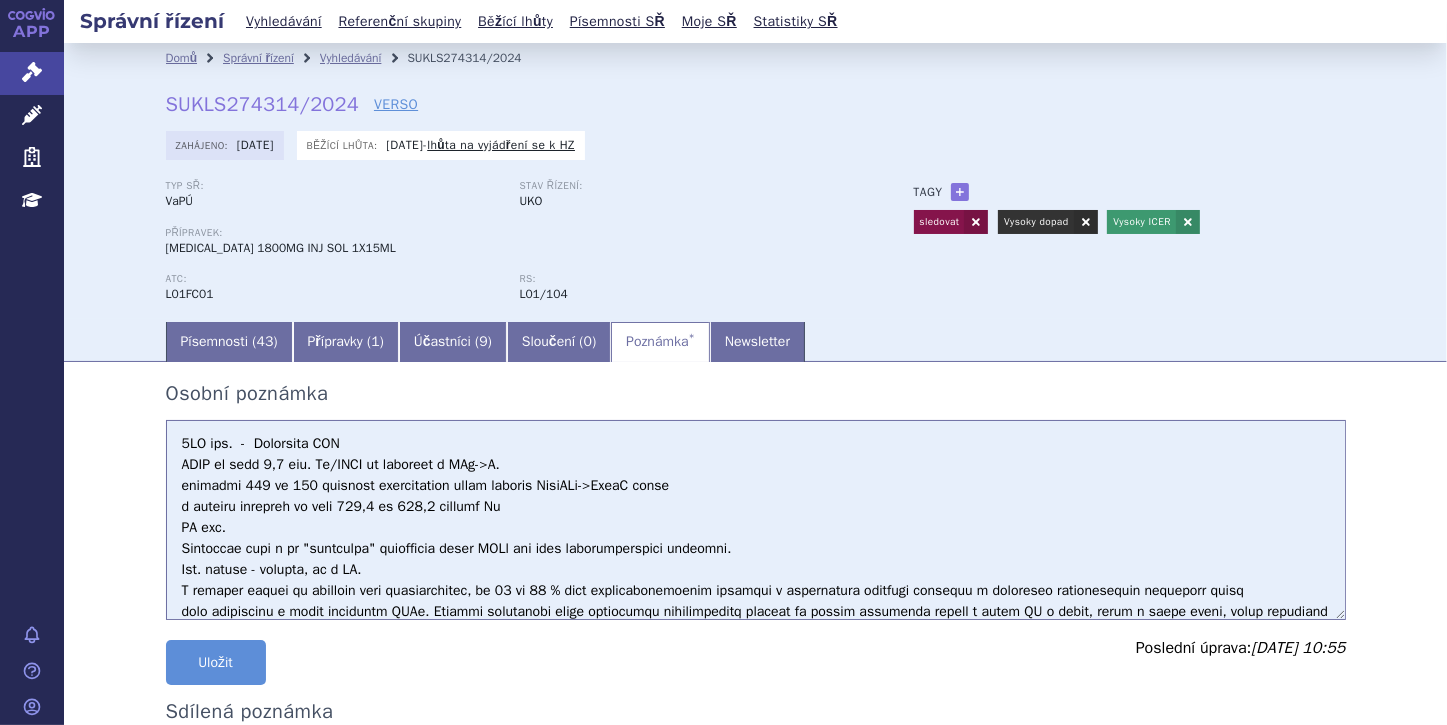 click at bounding box center [756, 520] 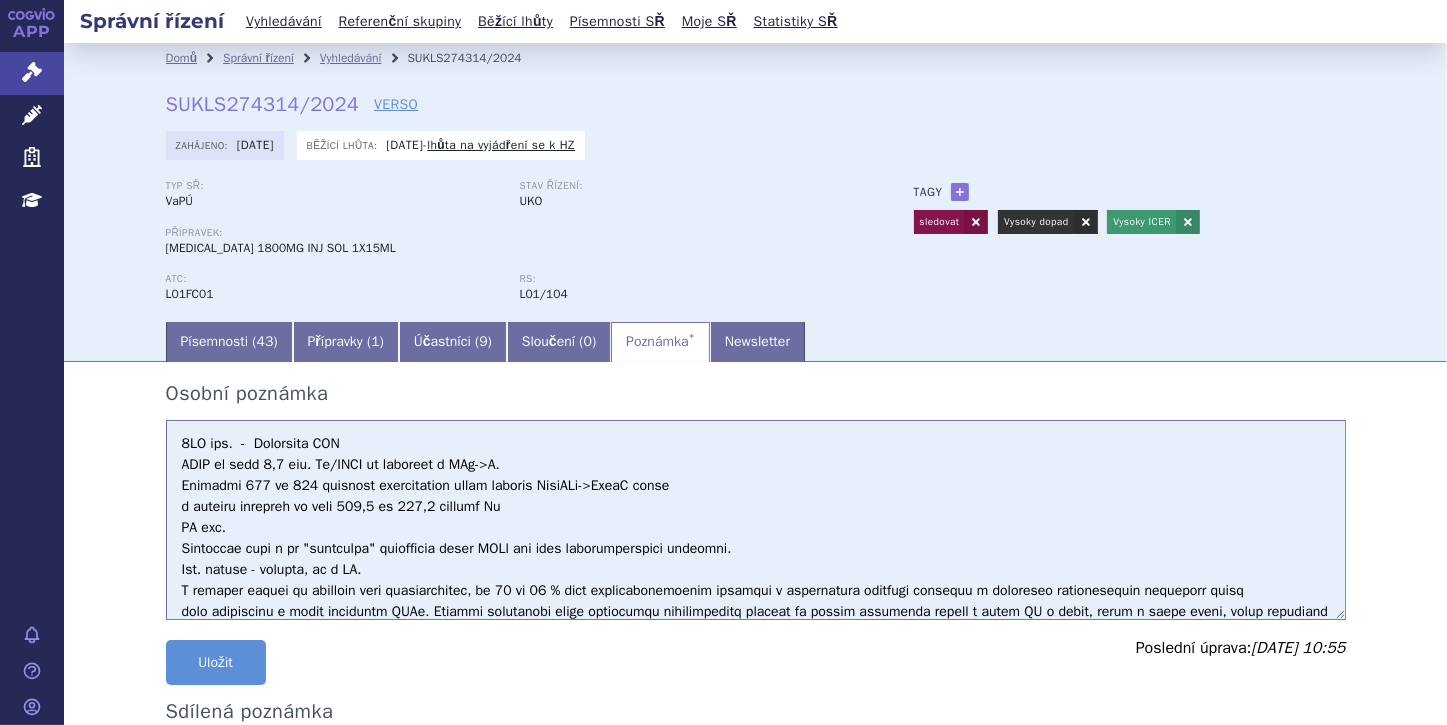 click at bounding box center (756, 520) 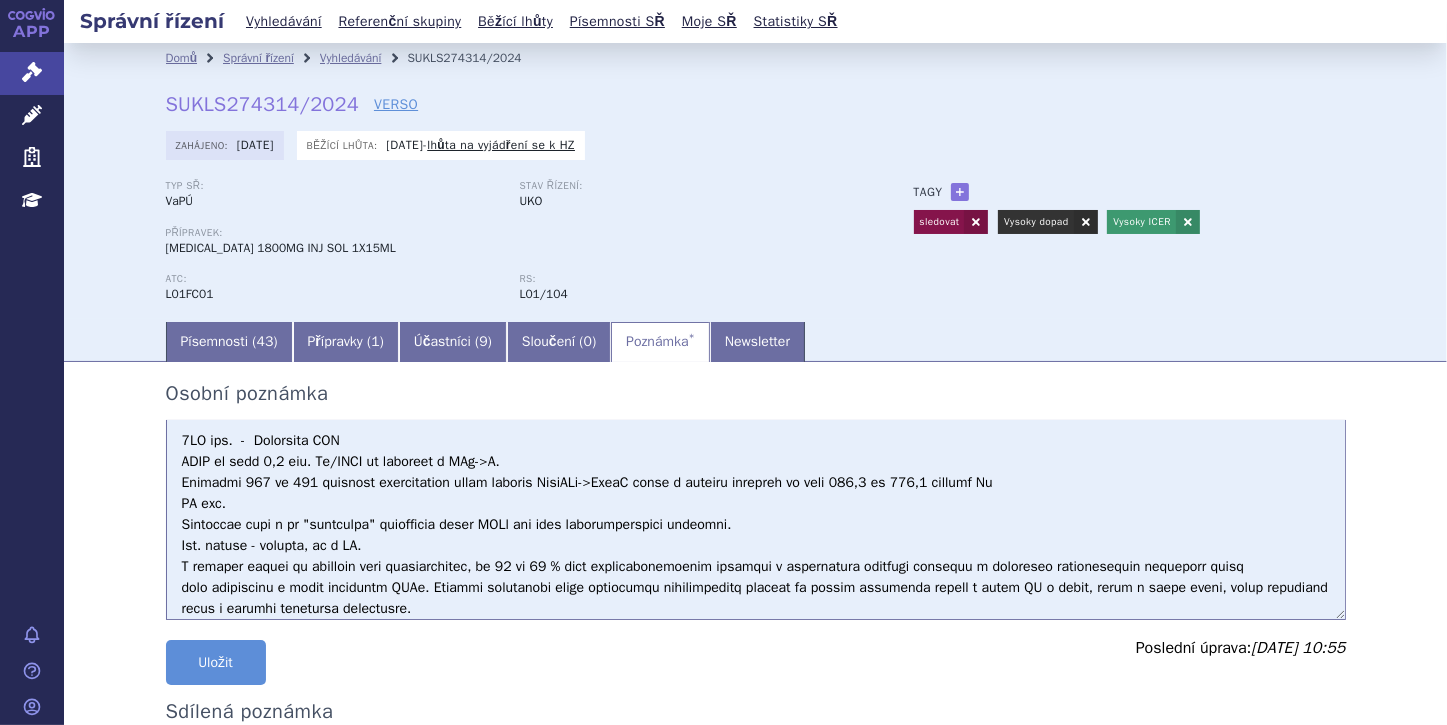 scroll, scrollTop: 0, scrollLeft: 0, axis: both 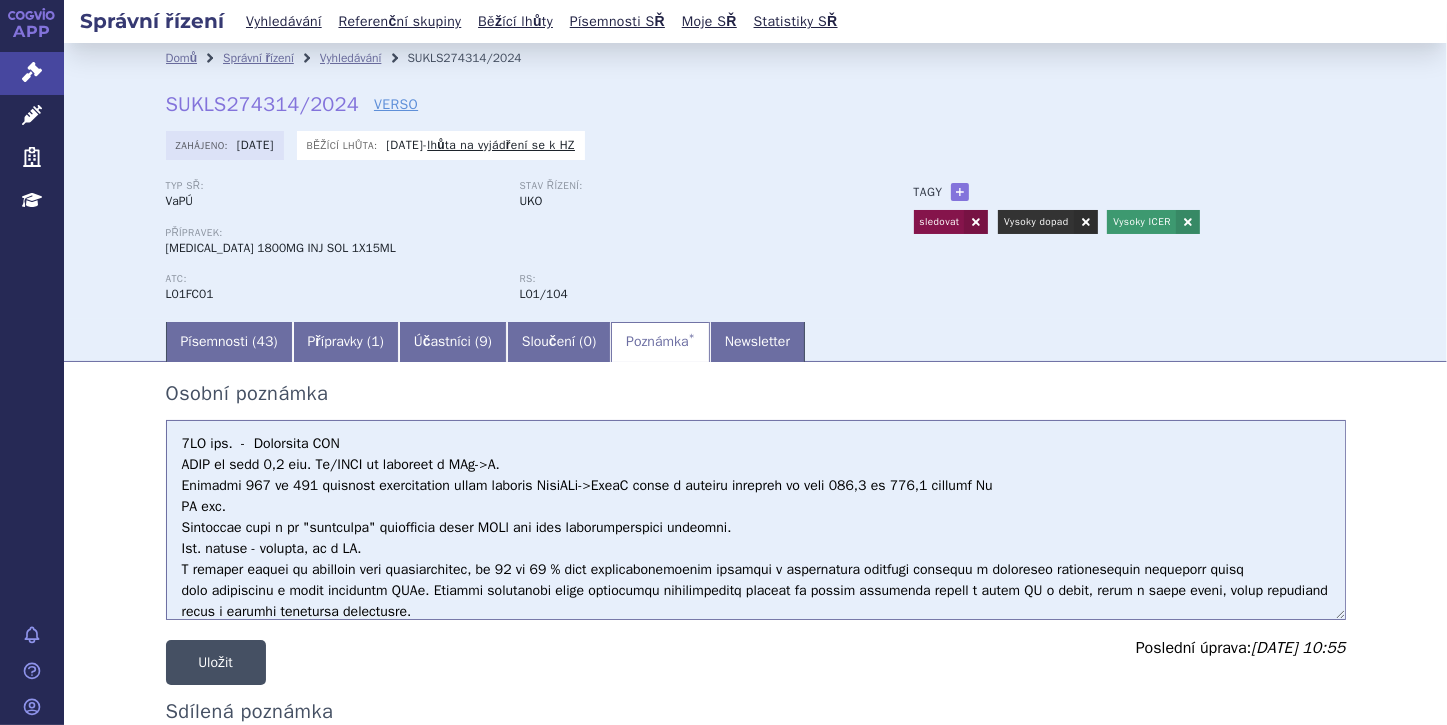 type on "2HZ neg.  -  Nesplněna NEF
ICER ve výši 4,2 mil. Kč/QALY ve srovnání s VTd->R.
Odhaduje 122 až 137 pacientů zahajujících léčbu režimem DaraVRd->DaraR ročně a ukazuje výsledek ve výši 267,3 až 582,5 milionů Kč
HZ neg.
Rozšíření této i na "myelomový" kombinační režim DVRd pro nově diagnostikované pacienty.
Str. podání - veřejné, má i OT.
V analýze dopadu na rozpočet bylo předpokládáno, že 80 až 90 % nově diagnostikovaných pacientů s mnohočetným myelomem vhodných k autologní transplantaci kmenových buněk
bude indikováno k léčbě kombinací DVRd. Analýza zahrnovala pouze pořizovací farmaceutické náklady na léčivé přípravky určené k léčbě MM v první, druhé a třetí linii, které vycházely přímo z analýzy nákladově efektivity.
Celkem se v prvním až pátém roce jedná o 122 až 137 pacientů léčených DVRd. Tomu odpovídající náklady ve scénáři „svět s hodnocenou intervencí“ DVRd činí 264 až 803 milionů Kč/rok, náklady ve scénář „svět bez hodnocené intervence“, tj. pouze s VTd v první linii léčby činí Darzalex®, nově d..." 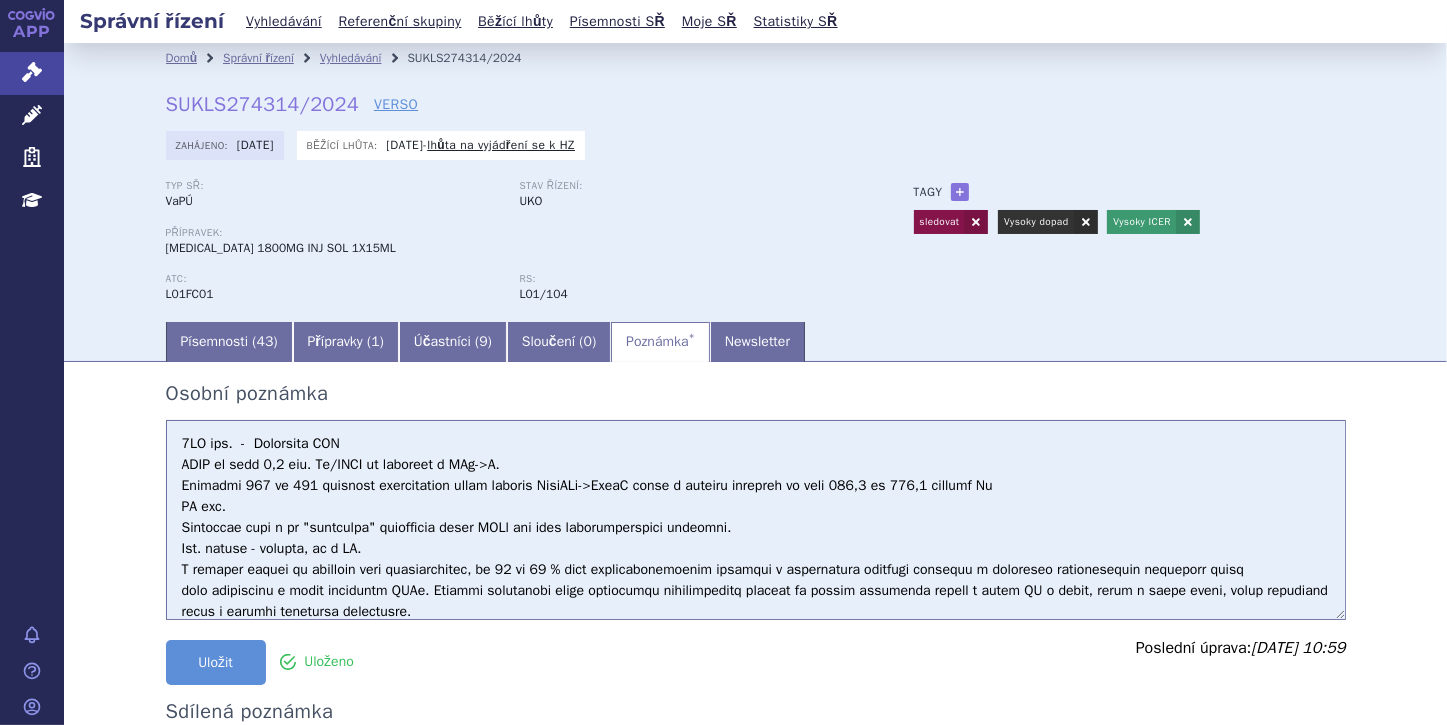 click on "Domů
Správní řízení
Vyhledávání
SUKLS274314/2024
SUKLS274314/2024
VERSO
Zahájeno:
23.10.2024
Běžící lhůta:
31.07.2025
-
lhůta na vyjádření se k HZ
UKO" at bounding box center (756, 196) 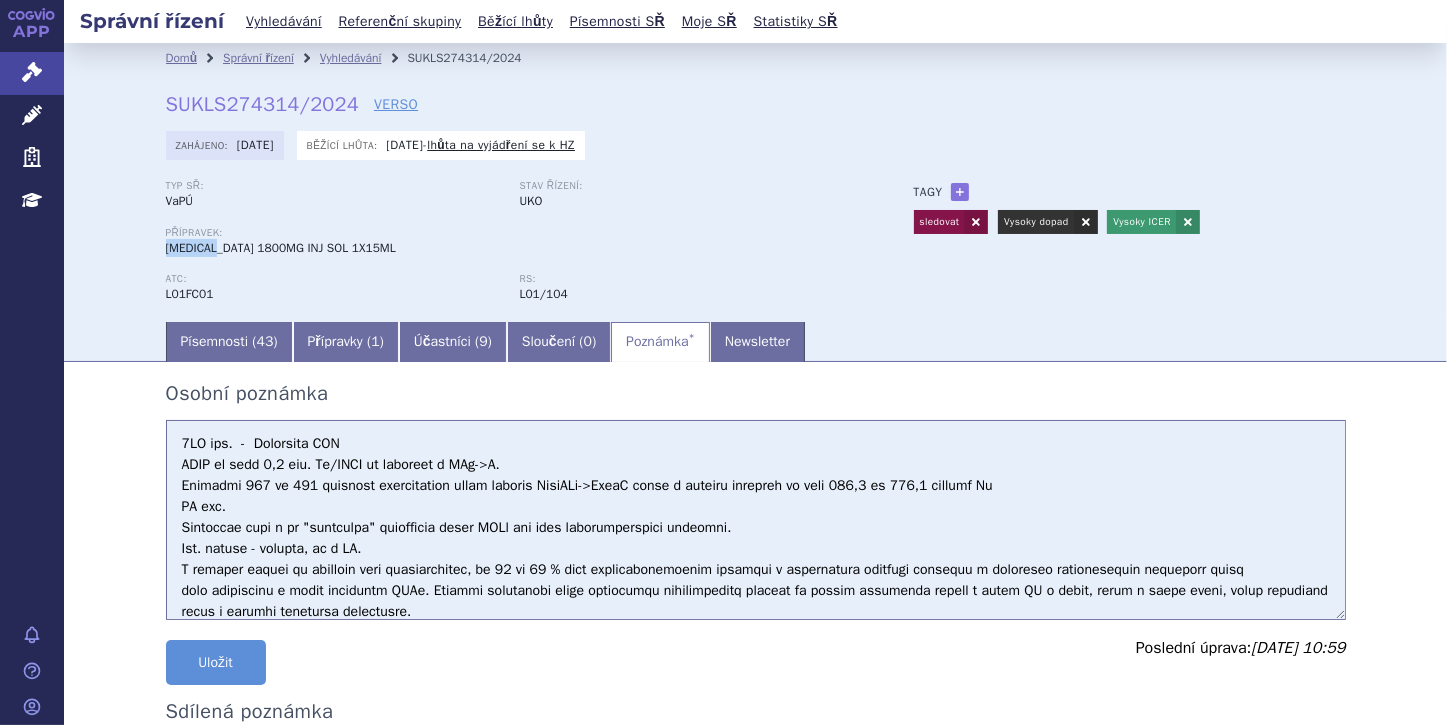 drag, startPoint x: 163, startPoint y: 248, endPoint x: 220, endPoint y: 245, distance: 57.07889 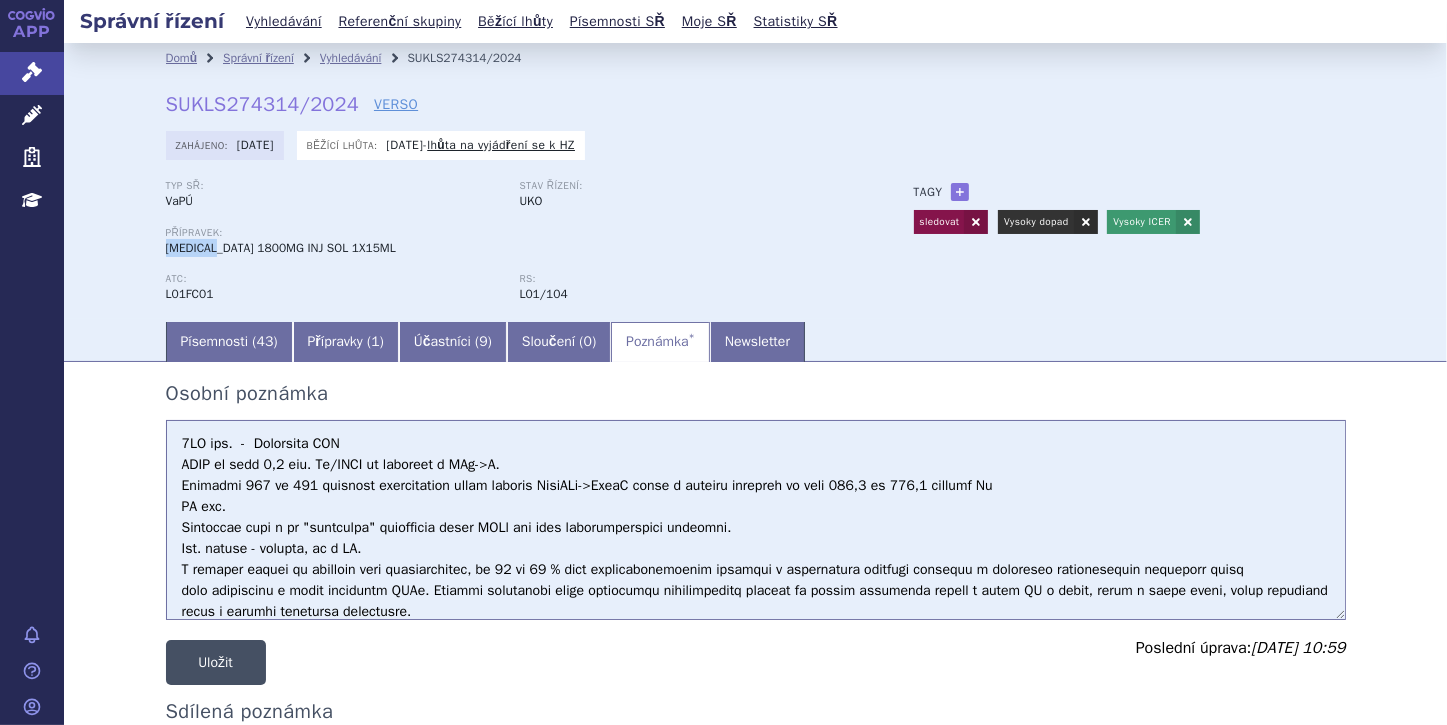 click on "Uložit" at bounding box center (216, 662) 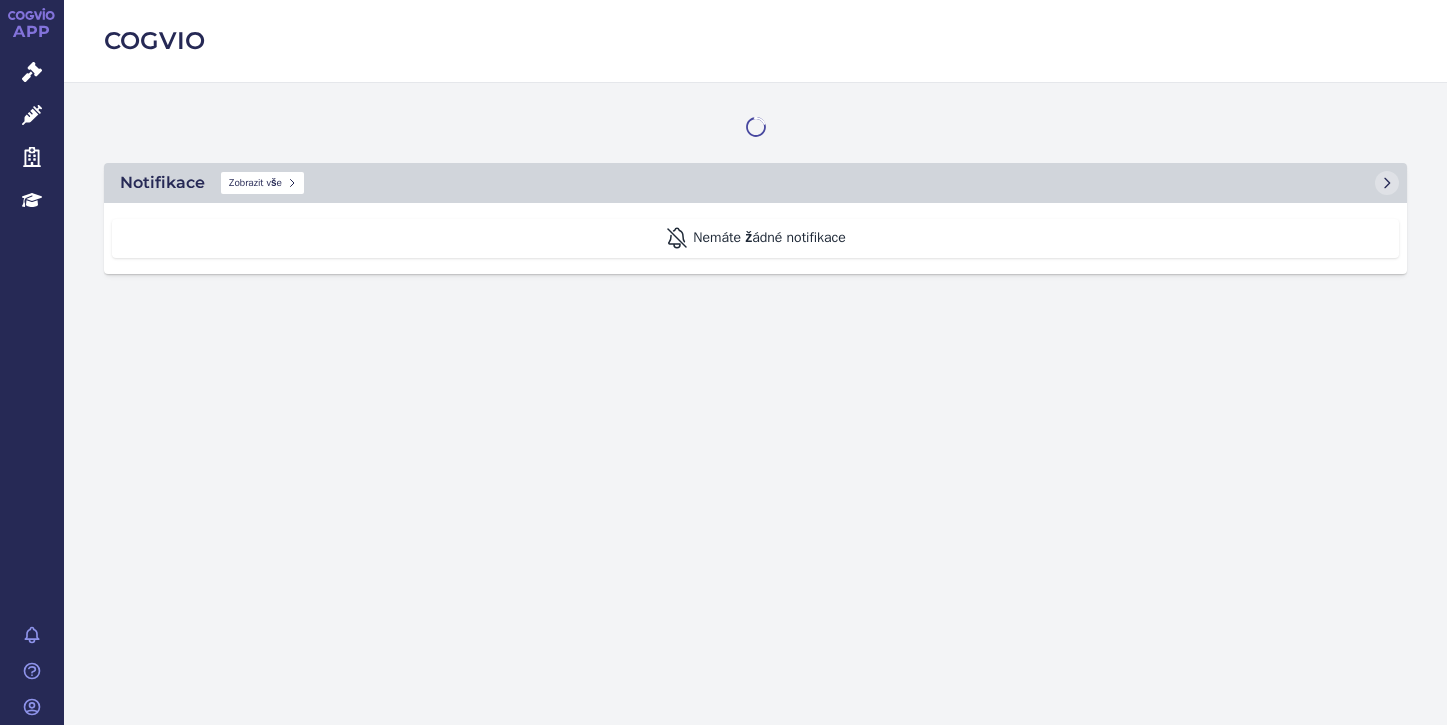 scroll, scrollTop: 0, scrollLeft: 0, axis: both 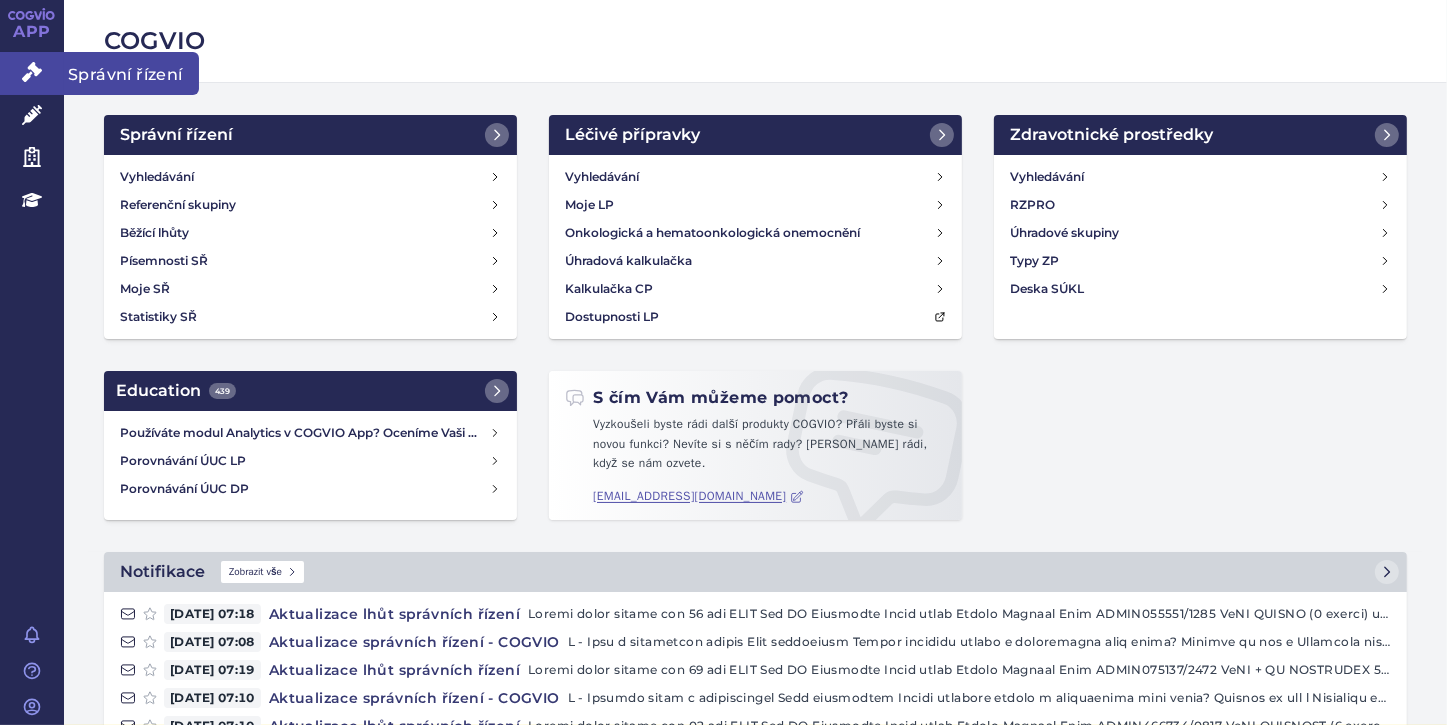 click 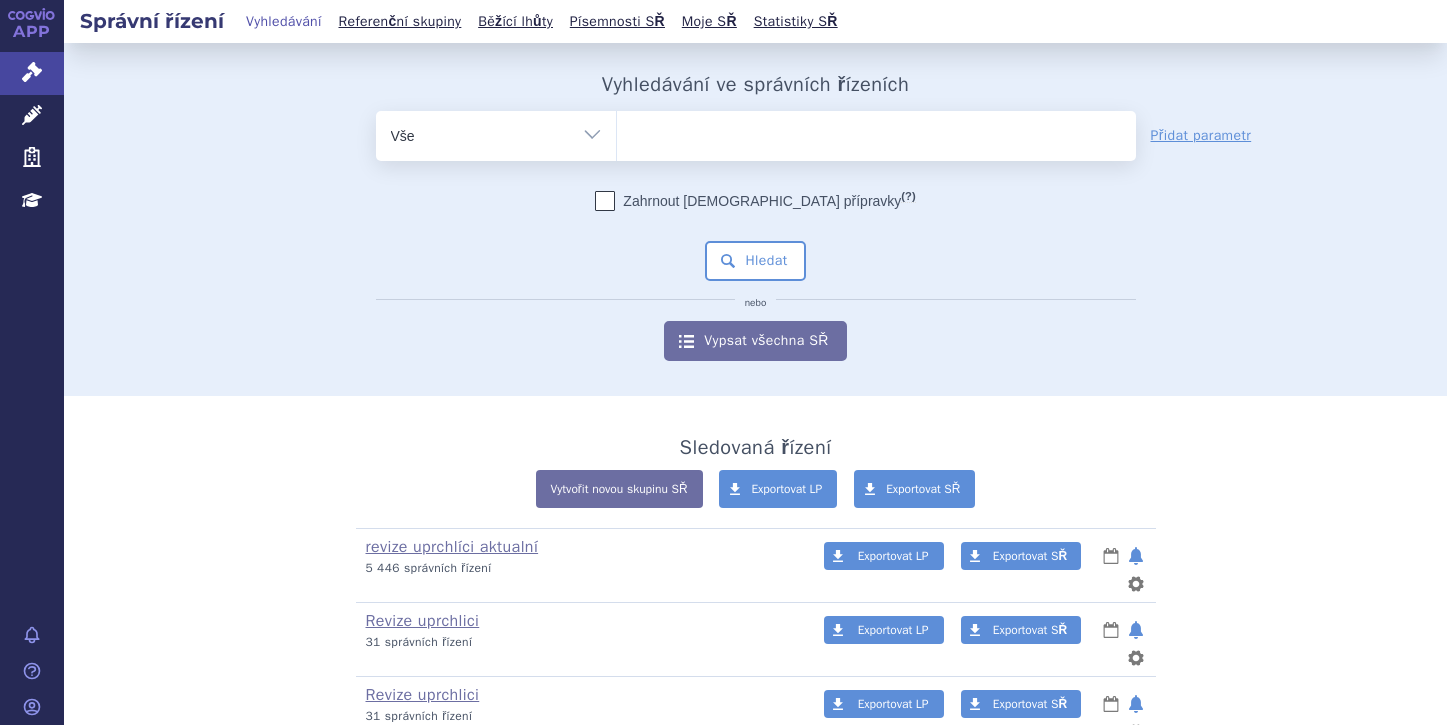 scroll, scrollTop: 0, scrollLeft: 0, axis: both 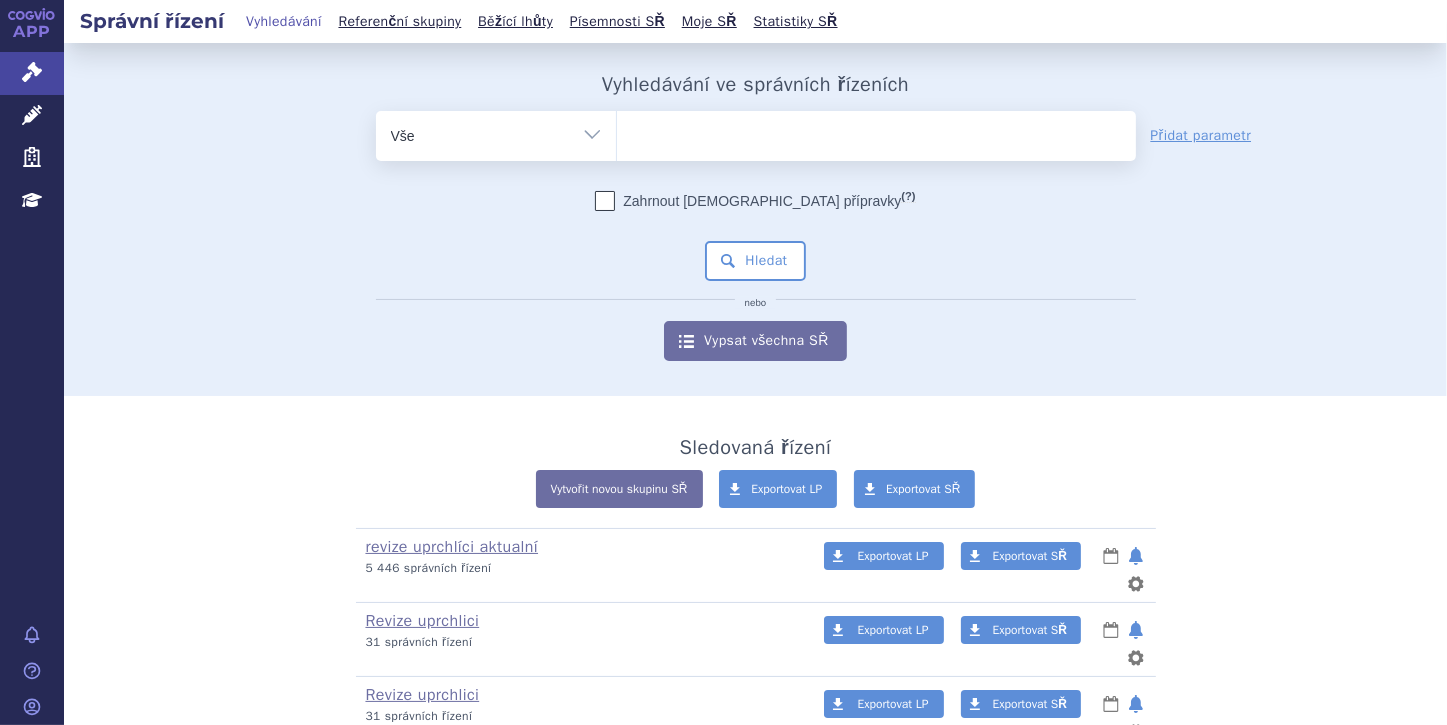 click at bounding box center (876, 132) 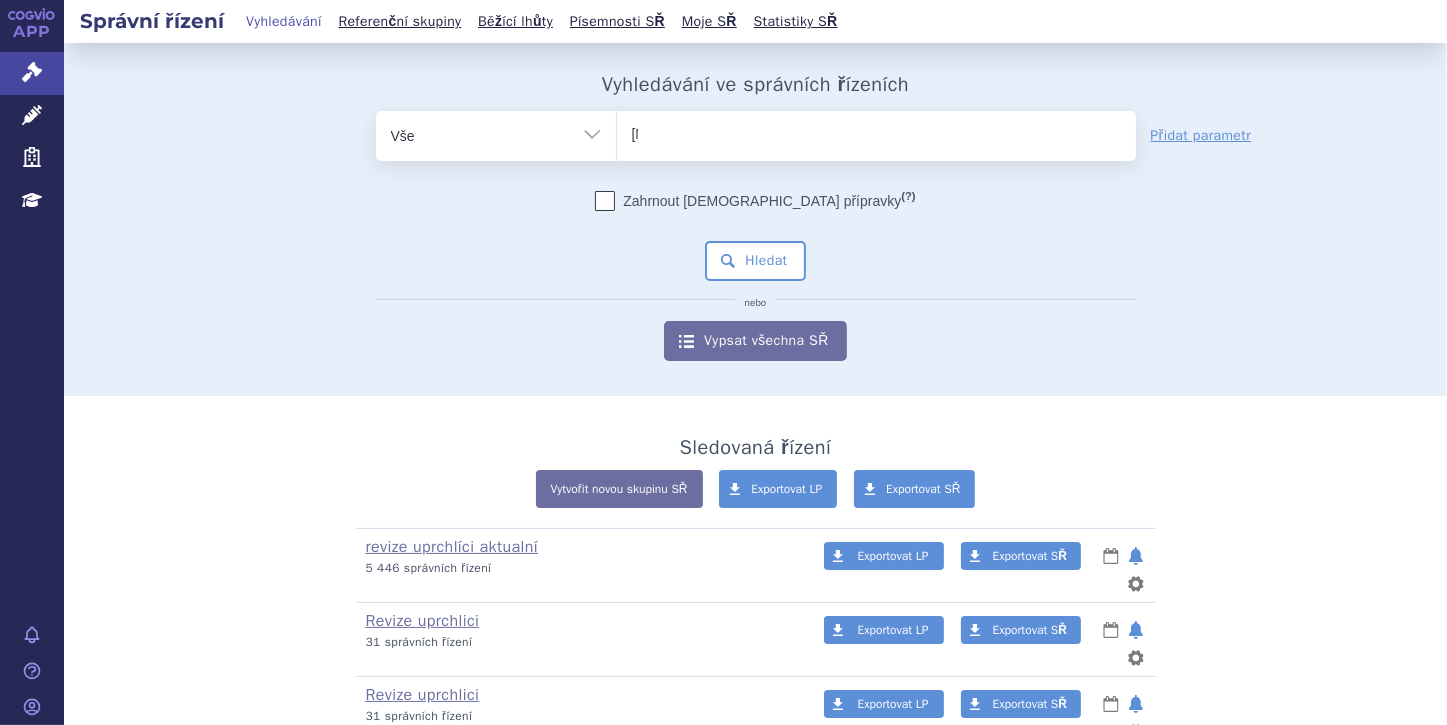 type 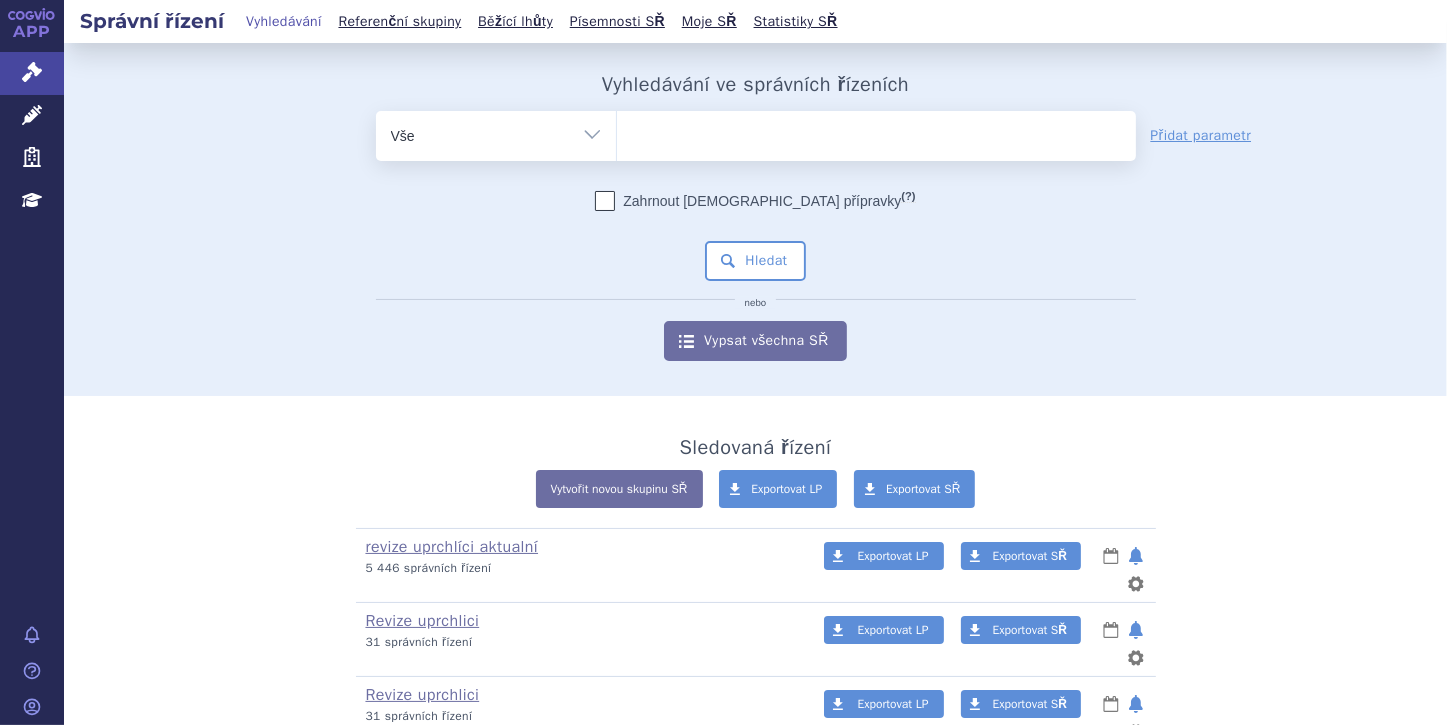 select on "Simponi" 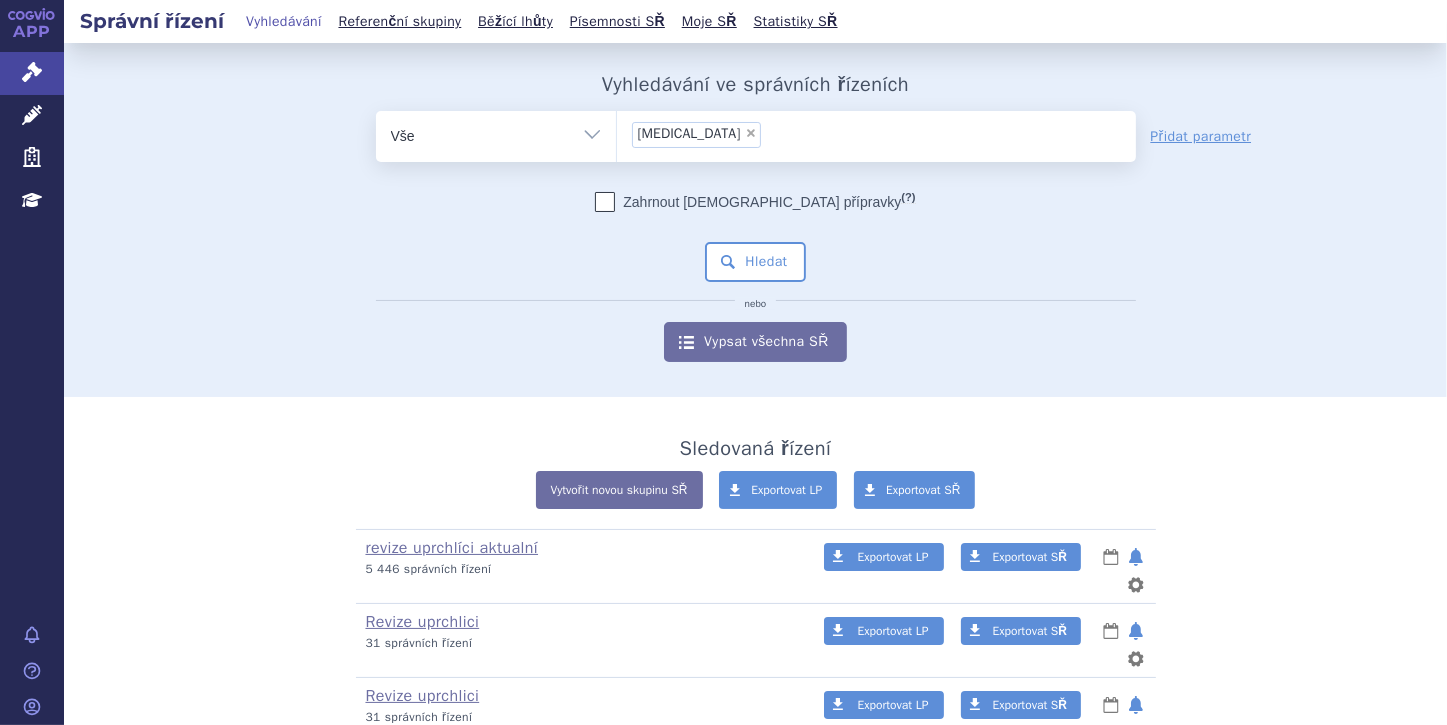 click on "×" at bounding box center (751, 133) 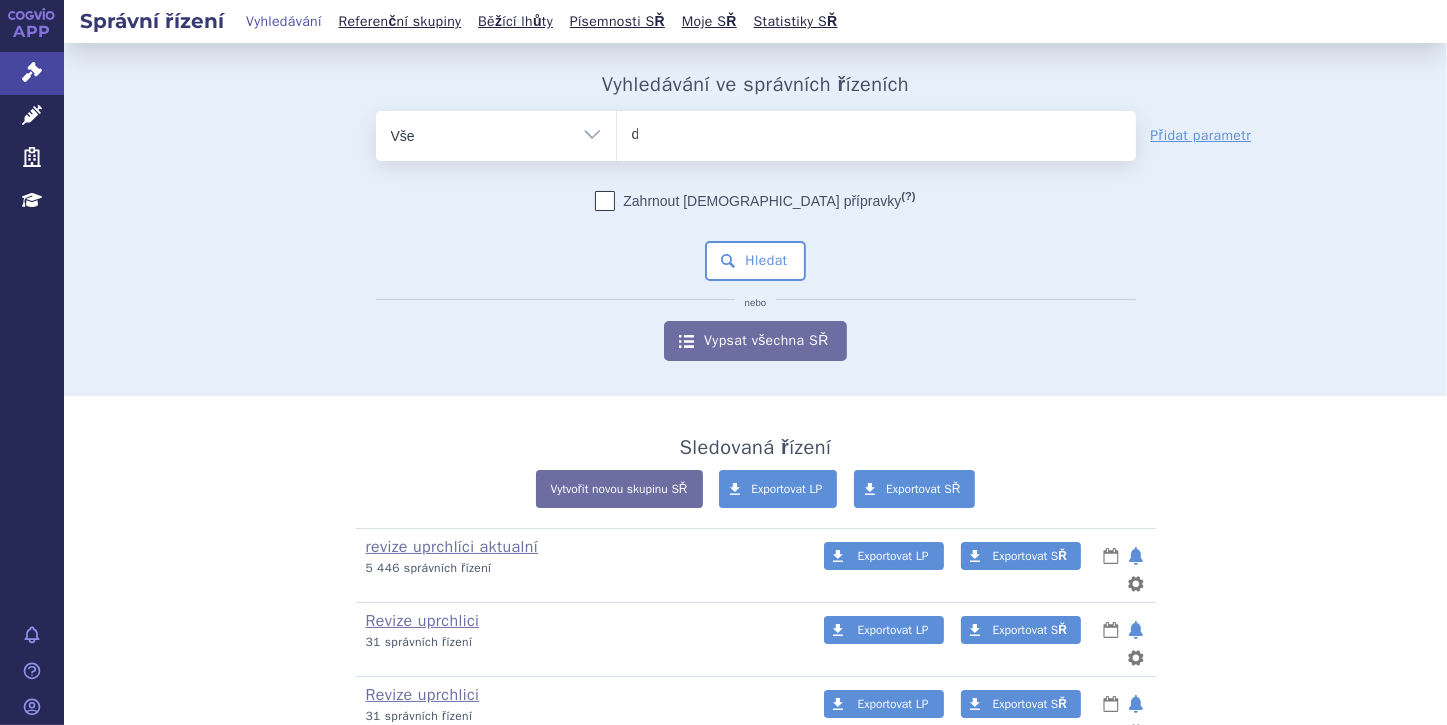 type on "da" 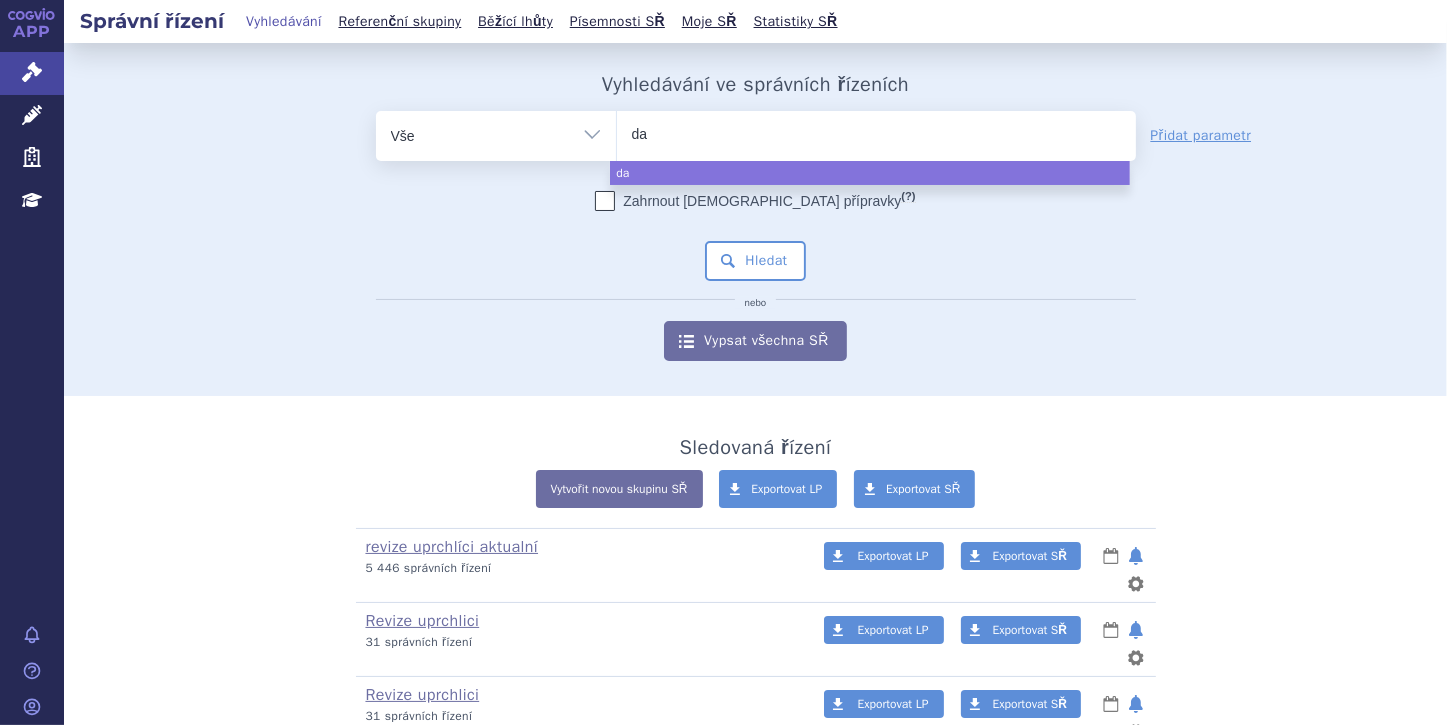 type on "dar" 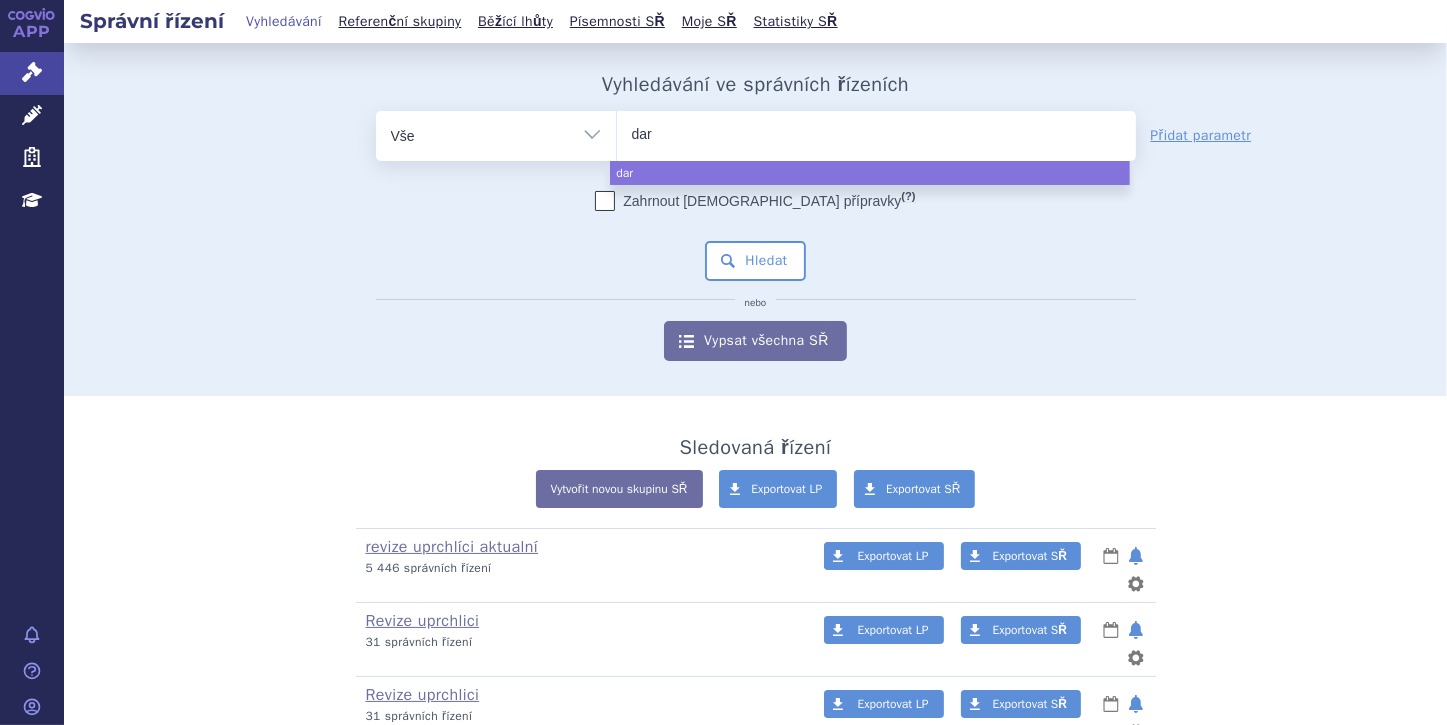 type on "darz" 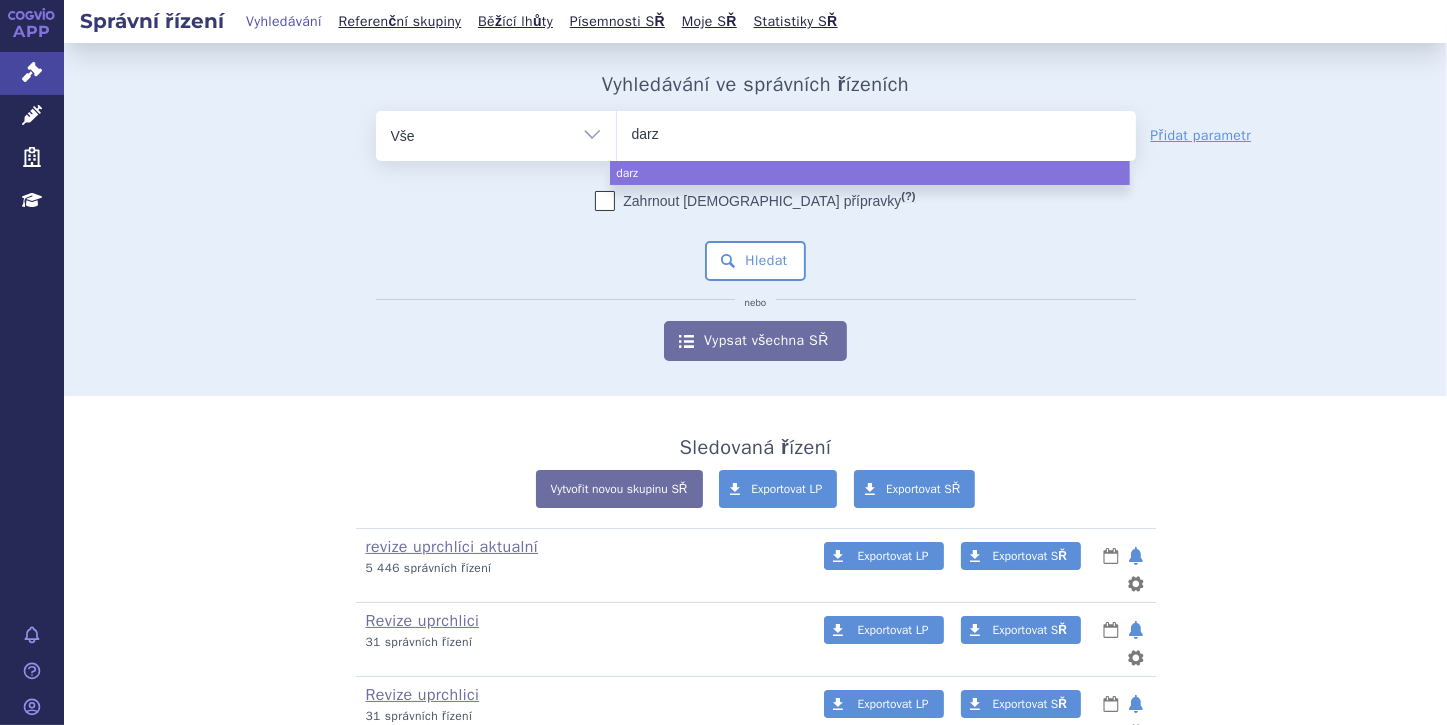 type on "darza" 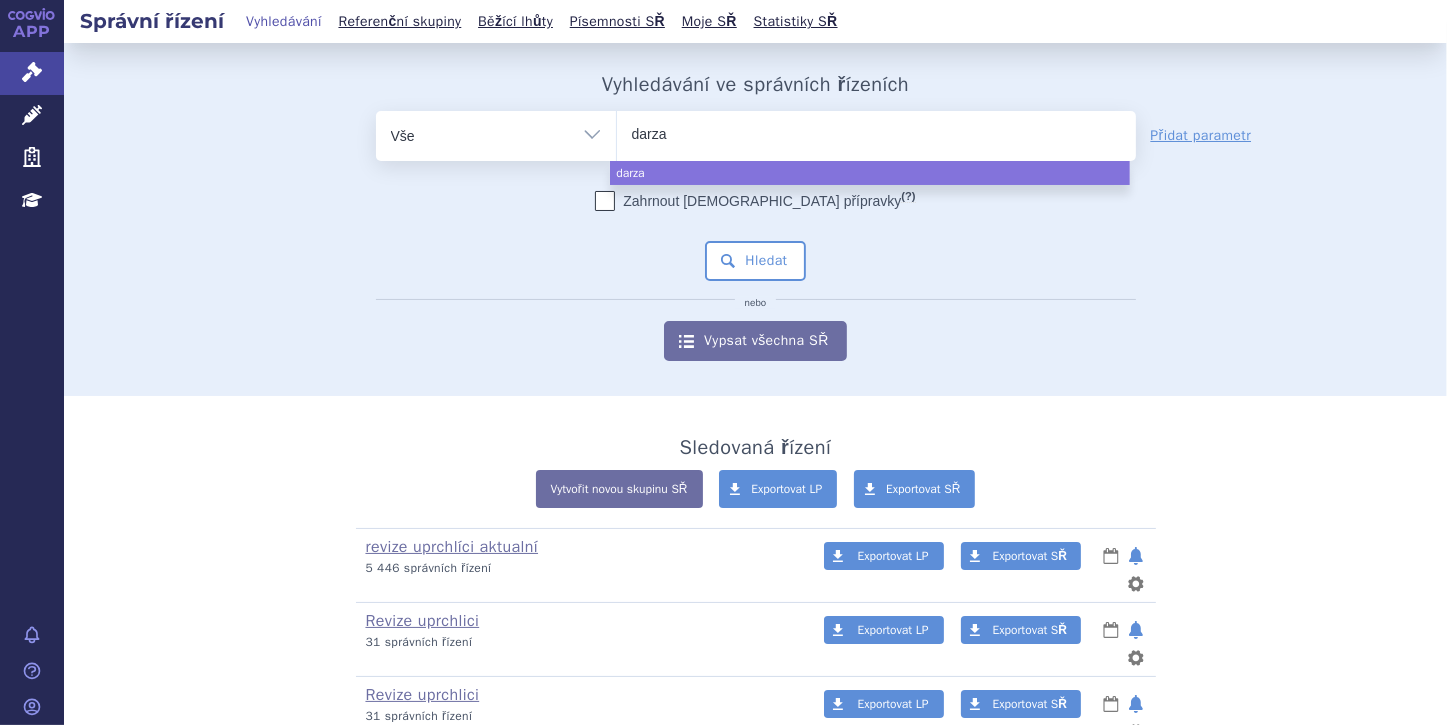 type on "darzal" 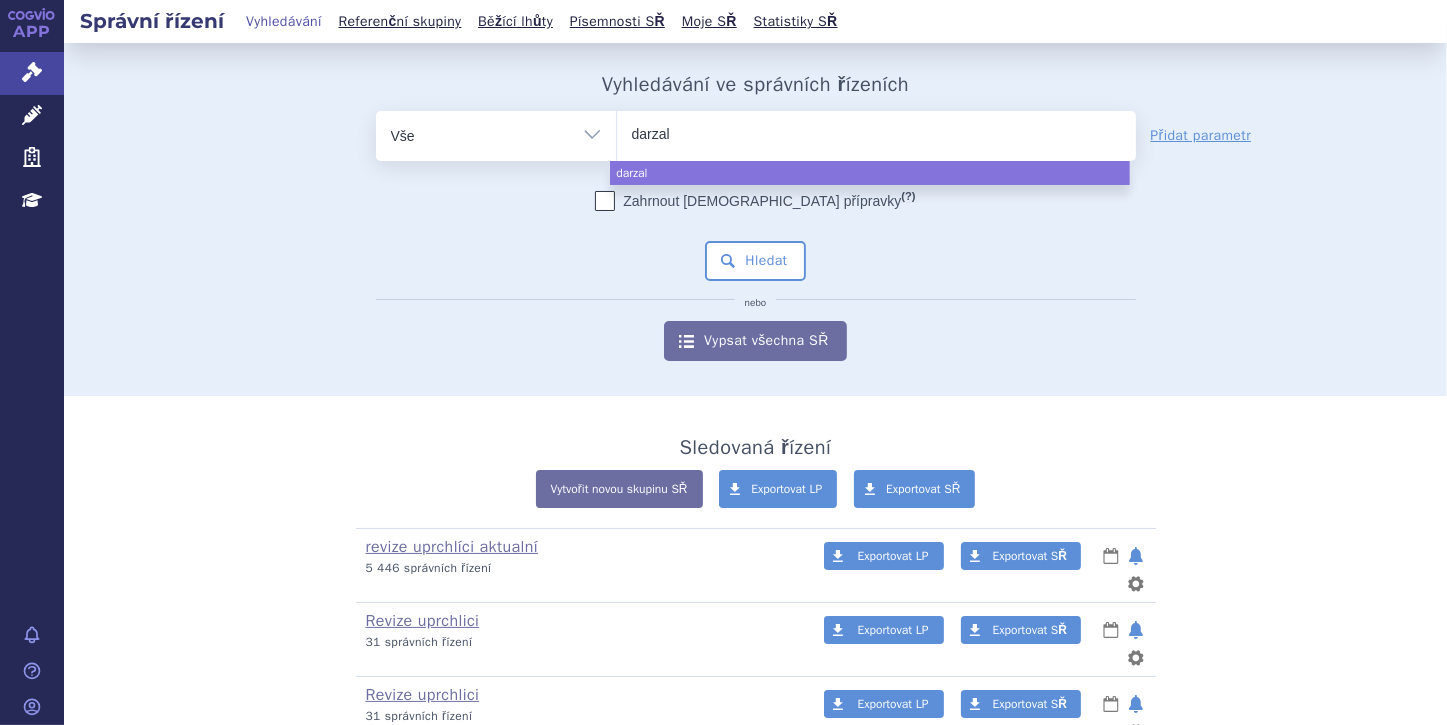 type on "darzale" 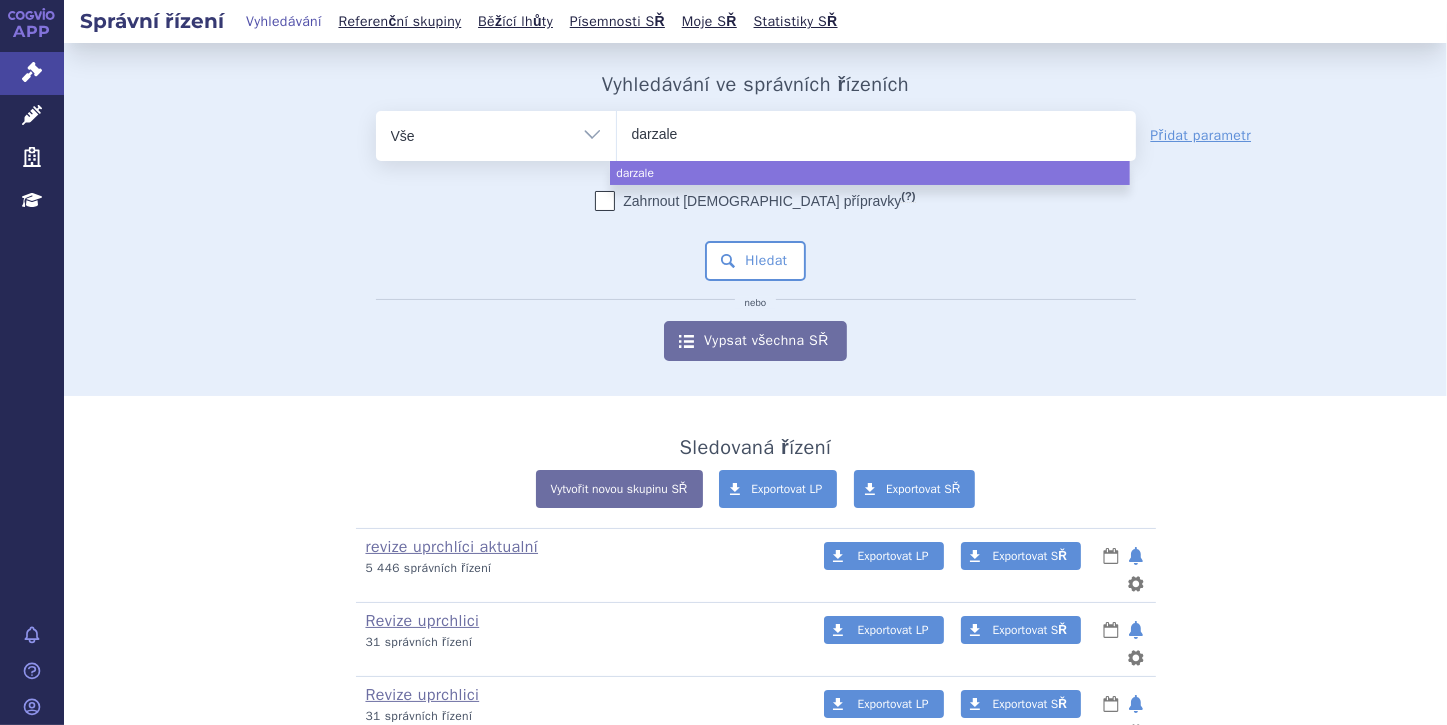 type on "darzalex" 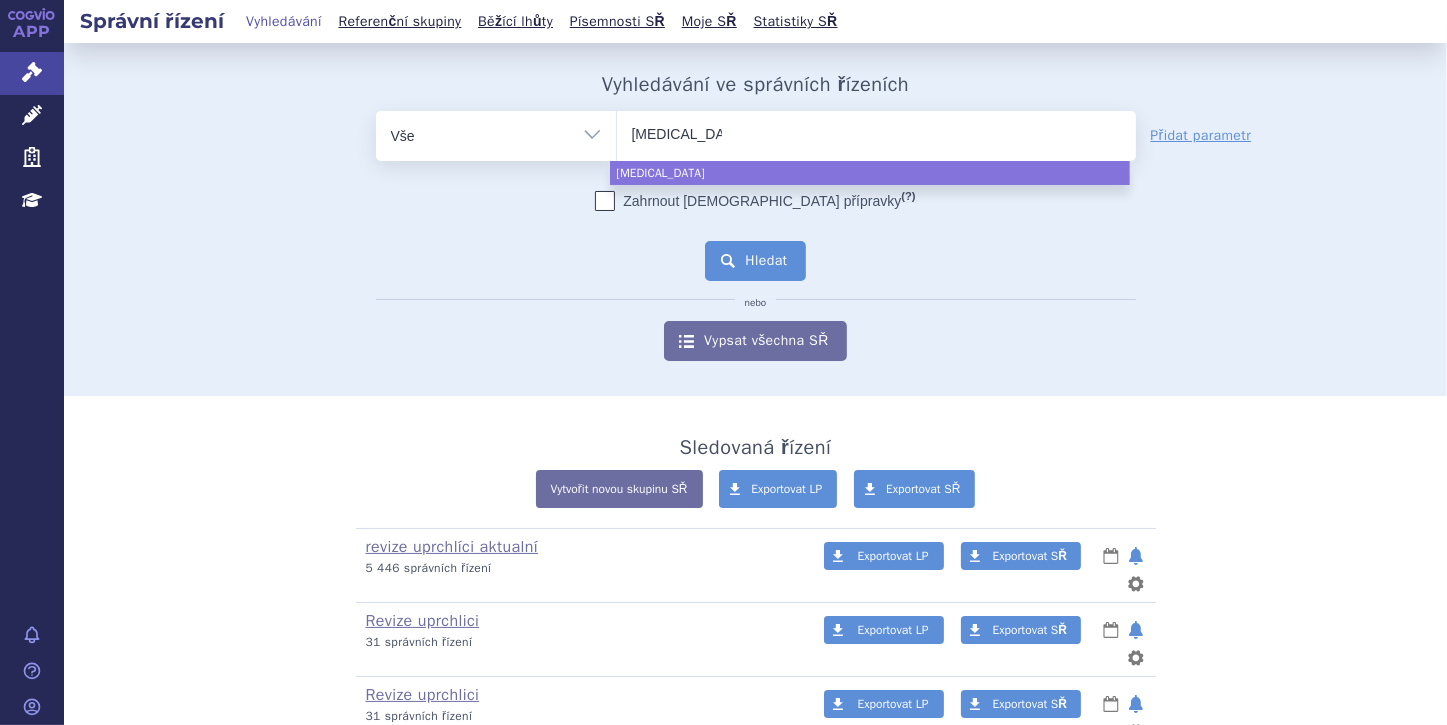 select on "darzalex" 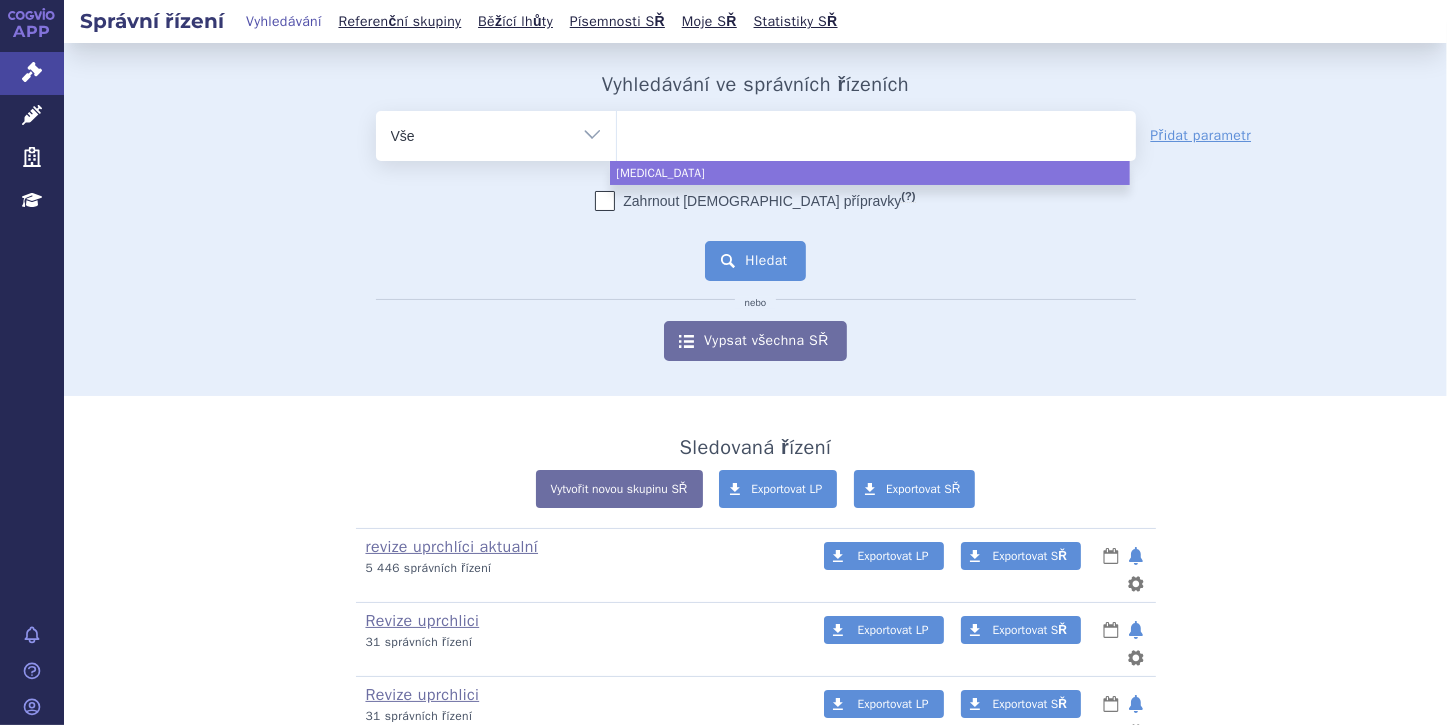 click on "Hledat" at bounding box center (755, 261) 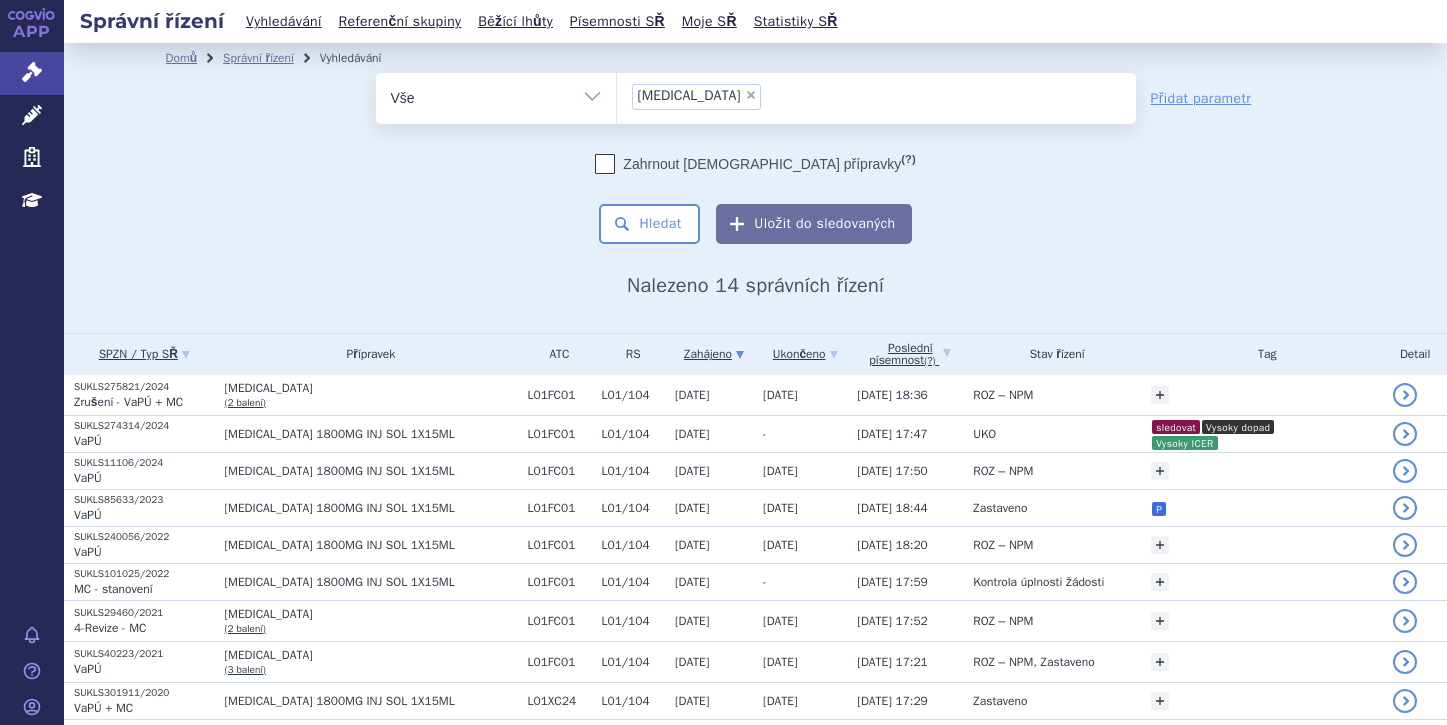 scroll, scrollTop: 0, scrollLeft: 0, axis: both 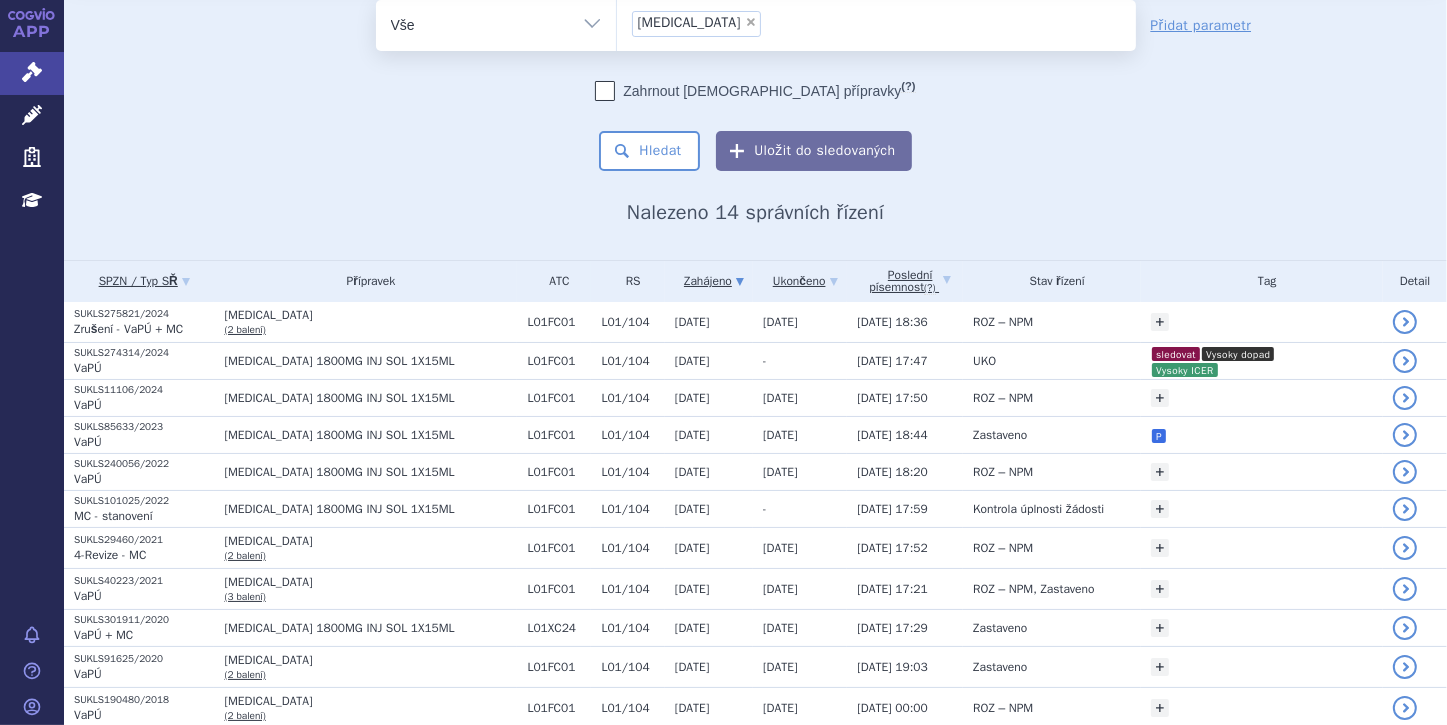 click on "Vše
Spisová značka
Typ SŘ
Přípravek/SUKL kód
Účastník/Držitel" at bounding box center [496, 22] 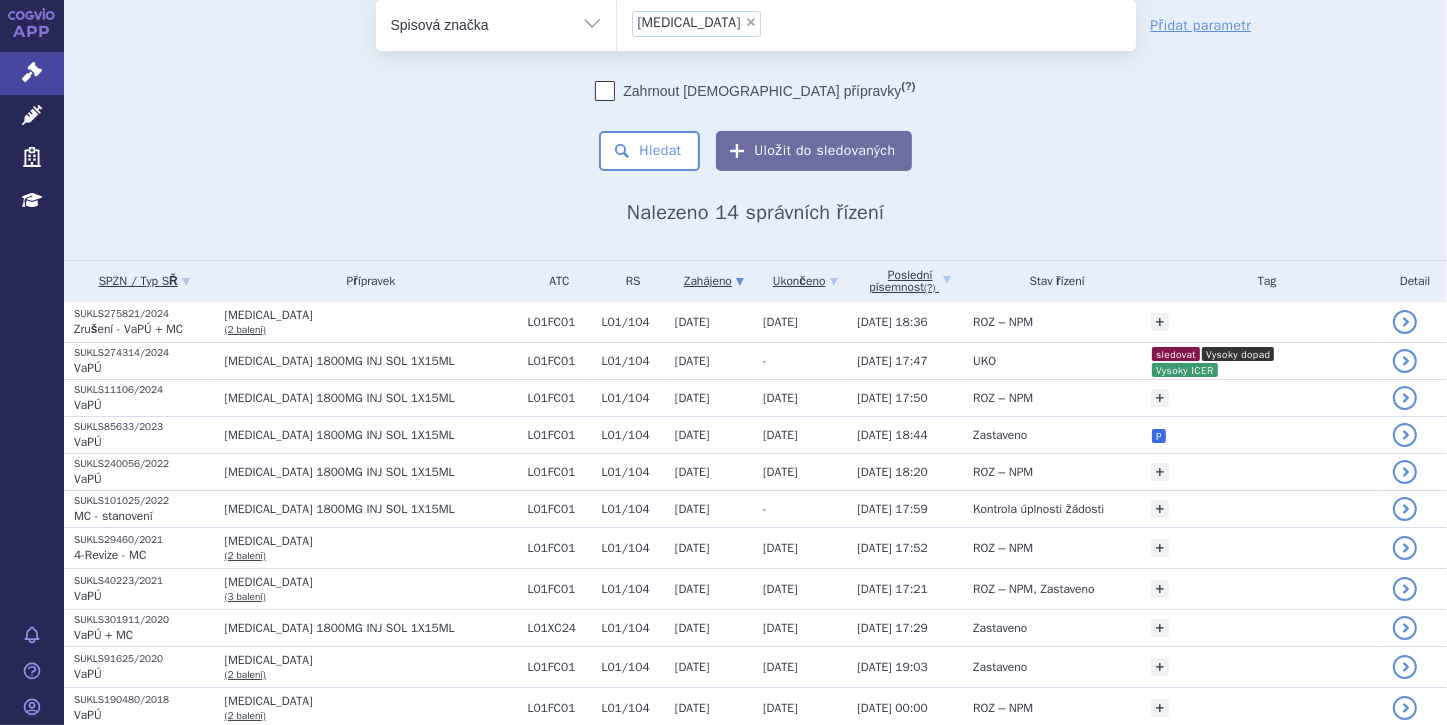 click on "Vše
Spisová značka
Typ SŘ
Přípravek/SUKL kód
Účastník/Držitel" at bounding box center [496, 22] 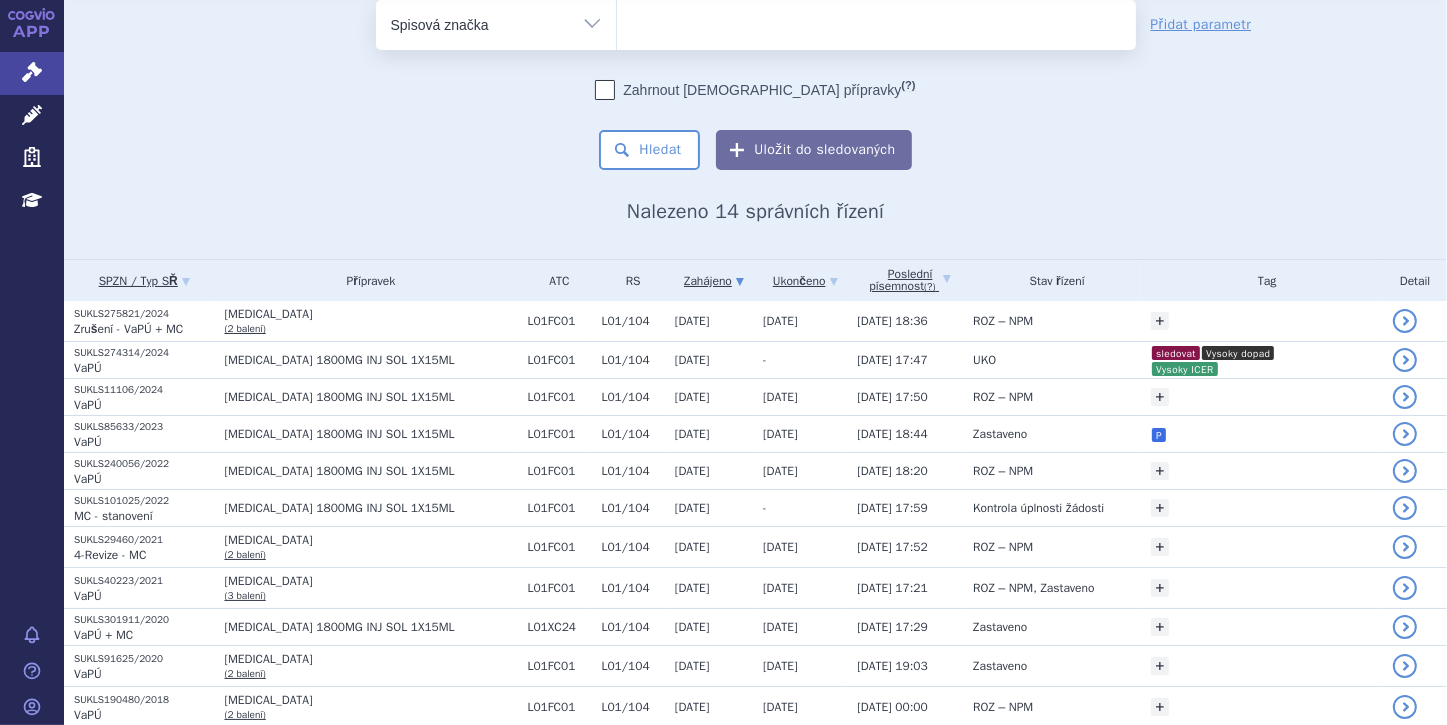 click at bounding box center (876, 21) 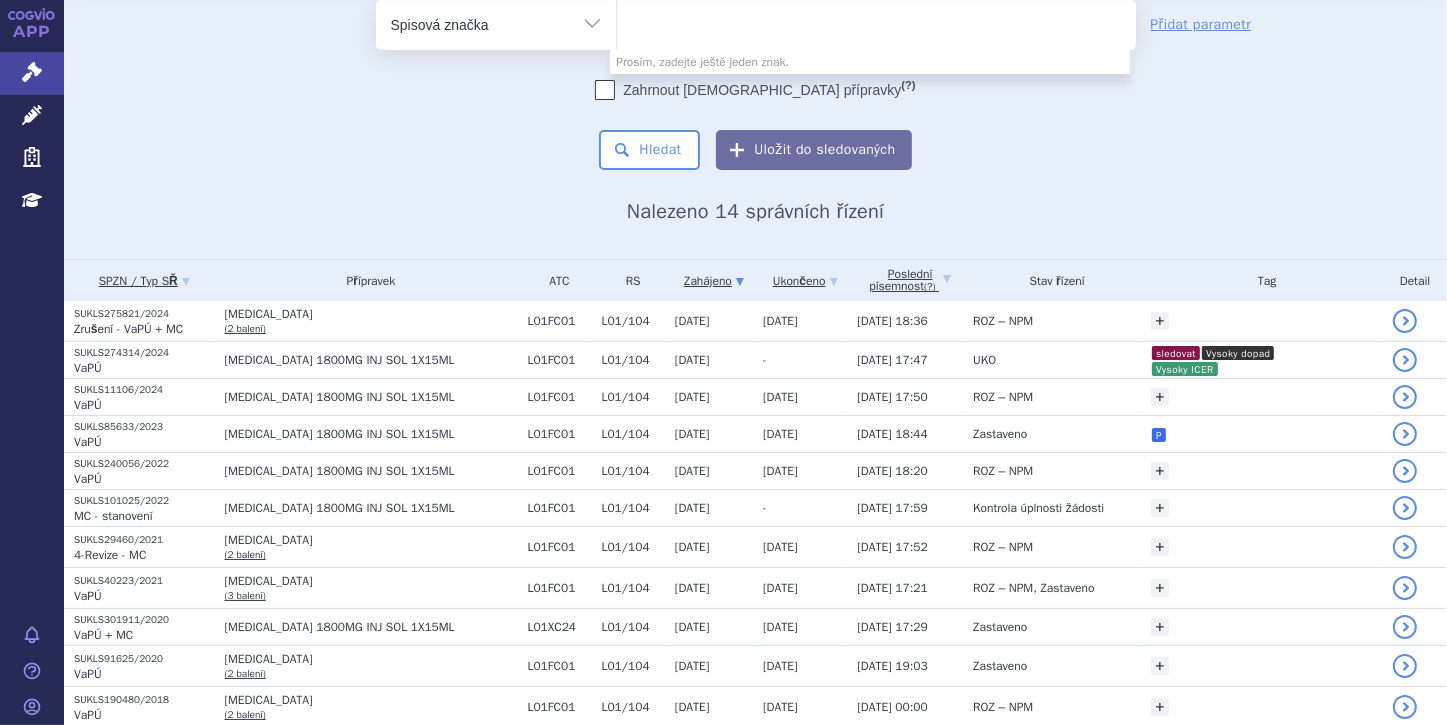 paste on "SUKLS274314/2024" 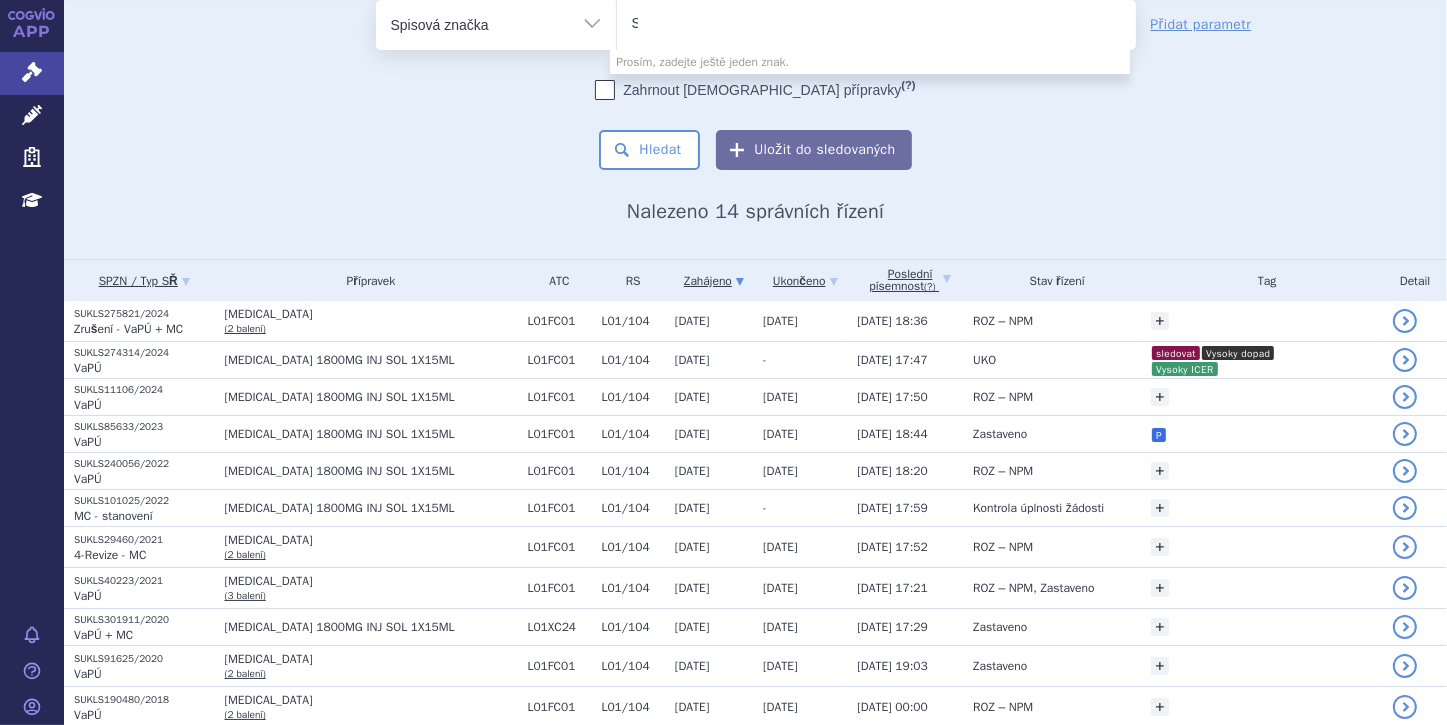 type 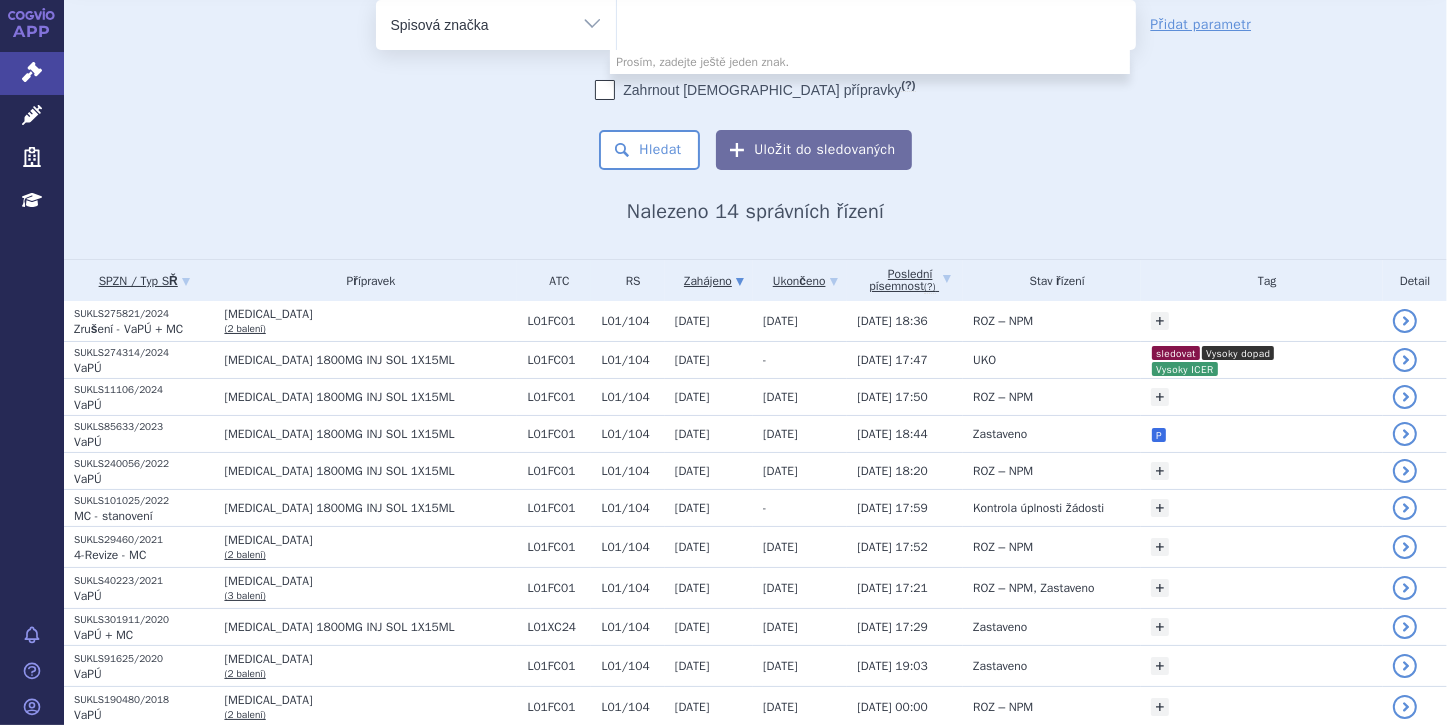 select on "SUKLS274314/2024" 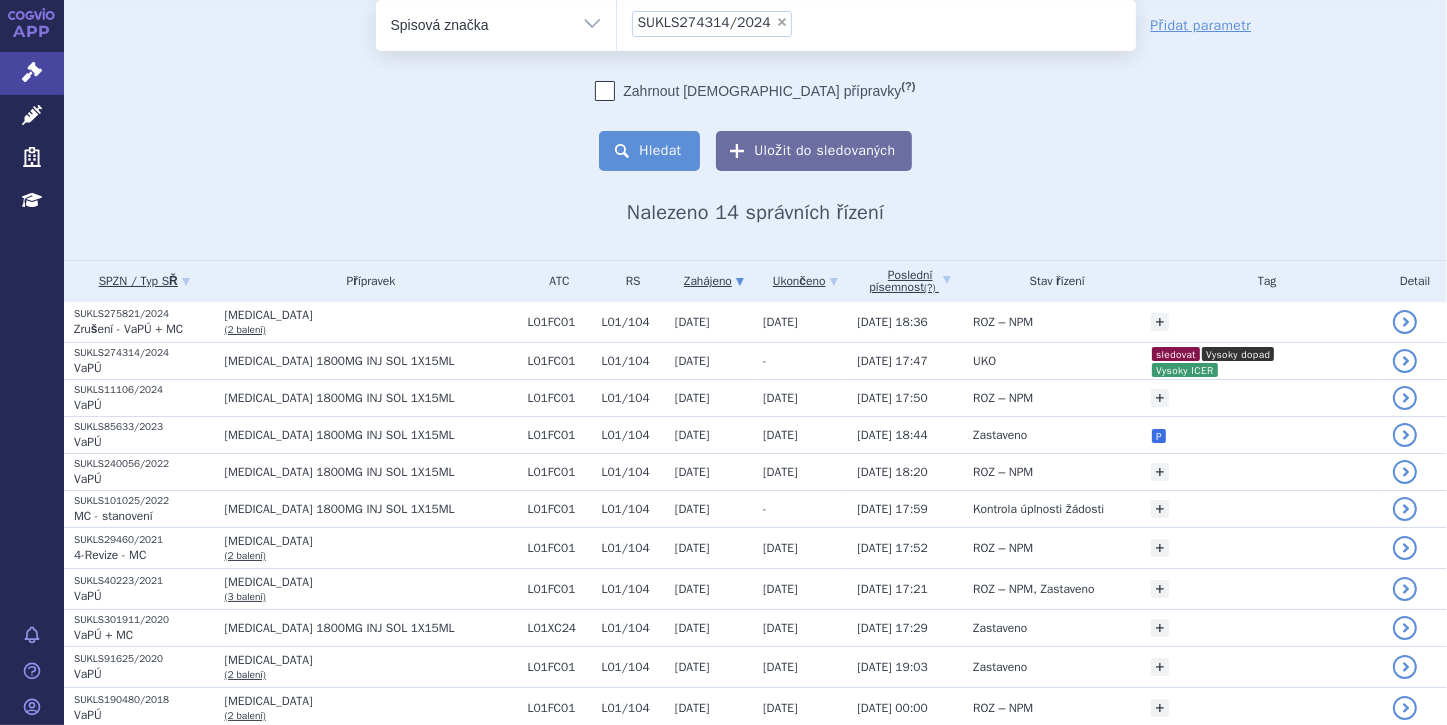 click on "Hledat" at bounding box center [649, 151] 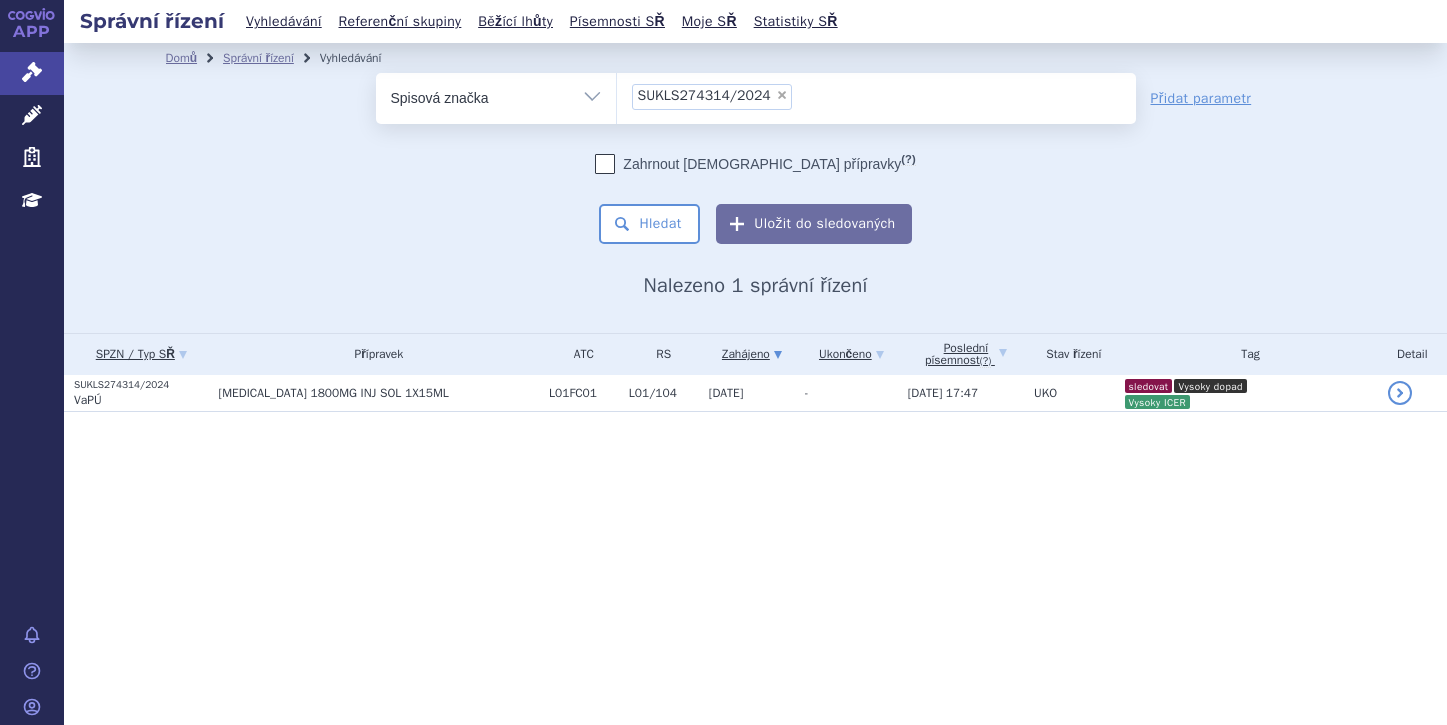 scroll, scrollTop: 0, scrollLeft: 0, axis: both 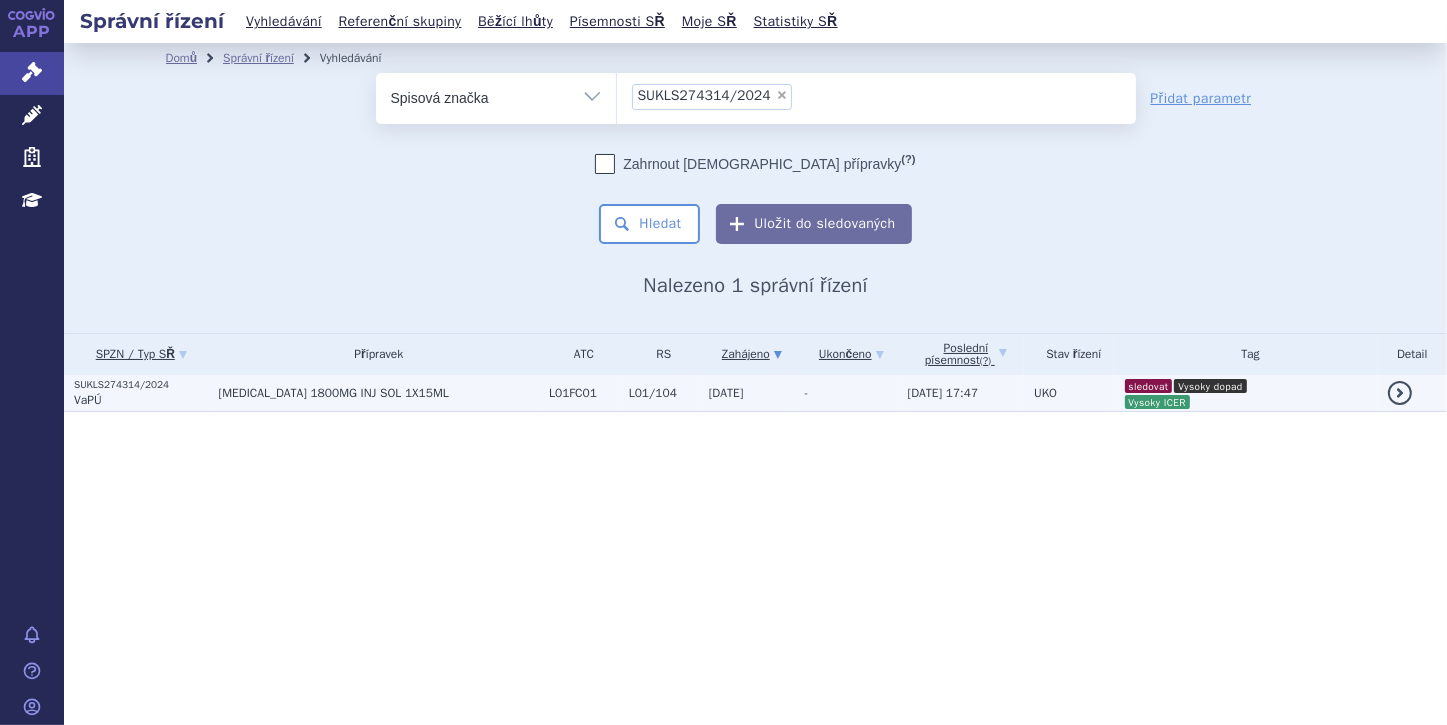 click on "[MEDICAL_DATA] 1800MG INJ SOL 1X15ML" at bounding box center [379, 393] 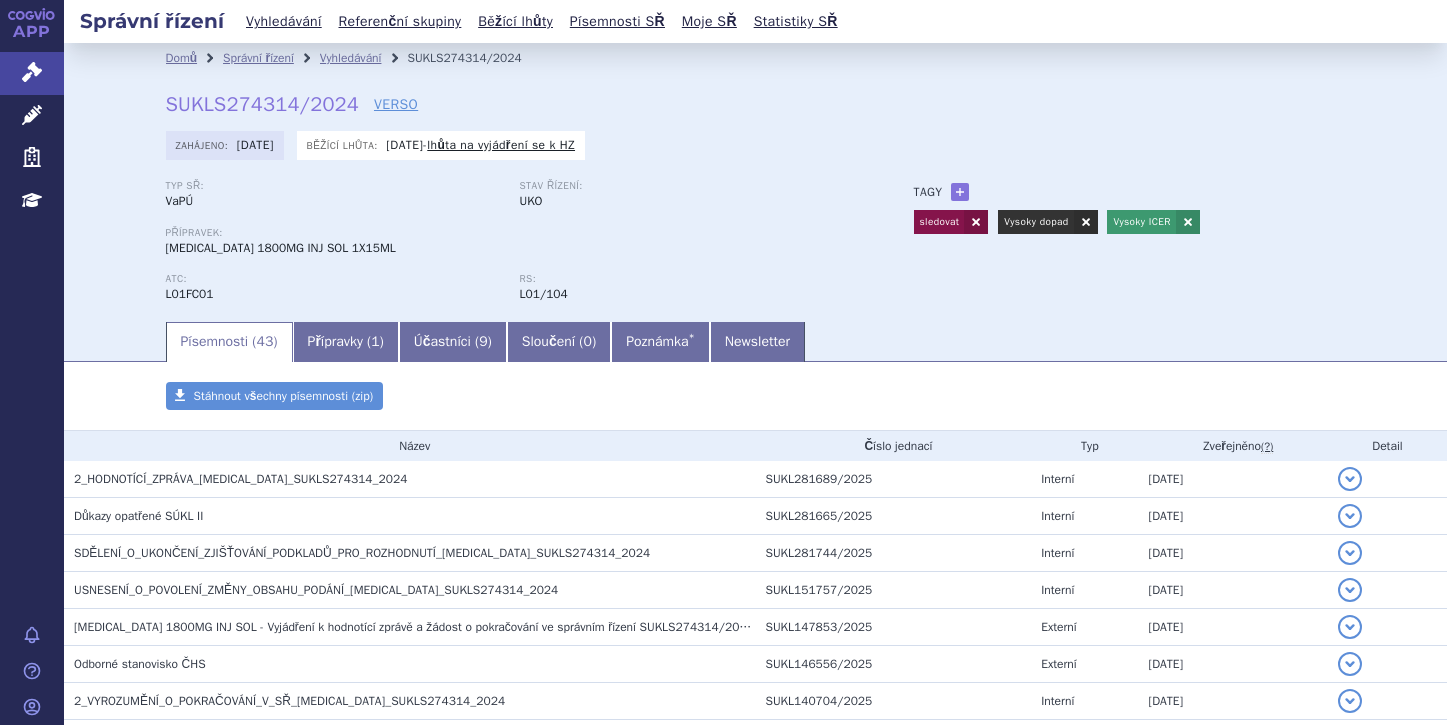scroll, scrollTop: 0, scrollLeft: 0, axis: both 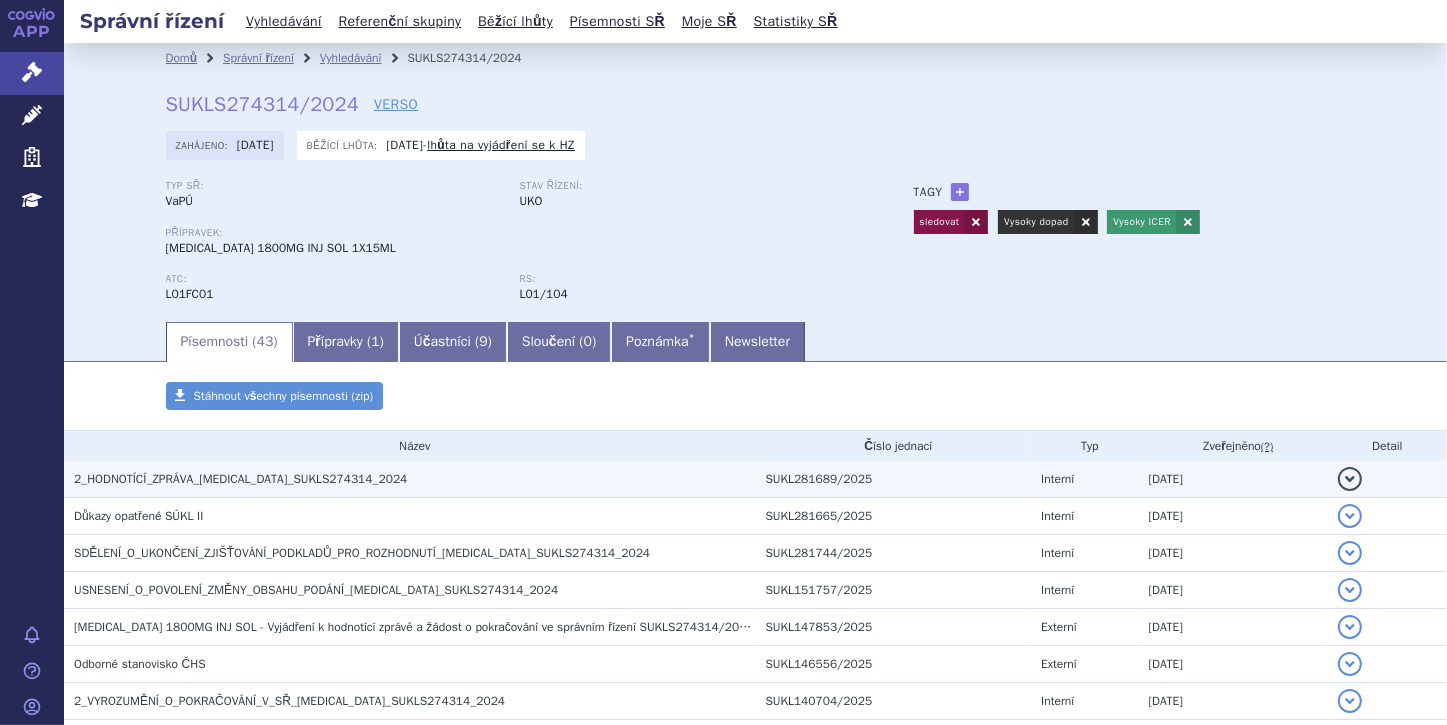 click on "2_HODNOTÍCÍ_ZPRÁVA_DARZALEX_SUKLS274314_2024" at bounding box center (240, 479) 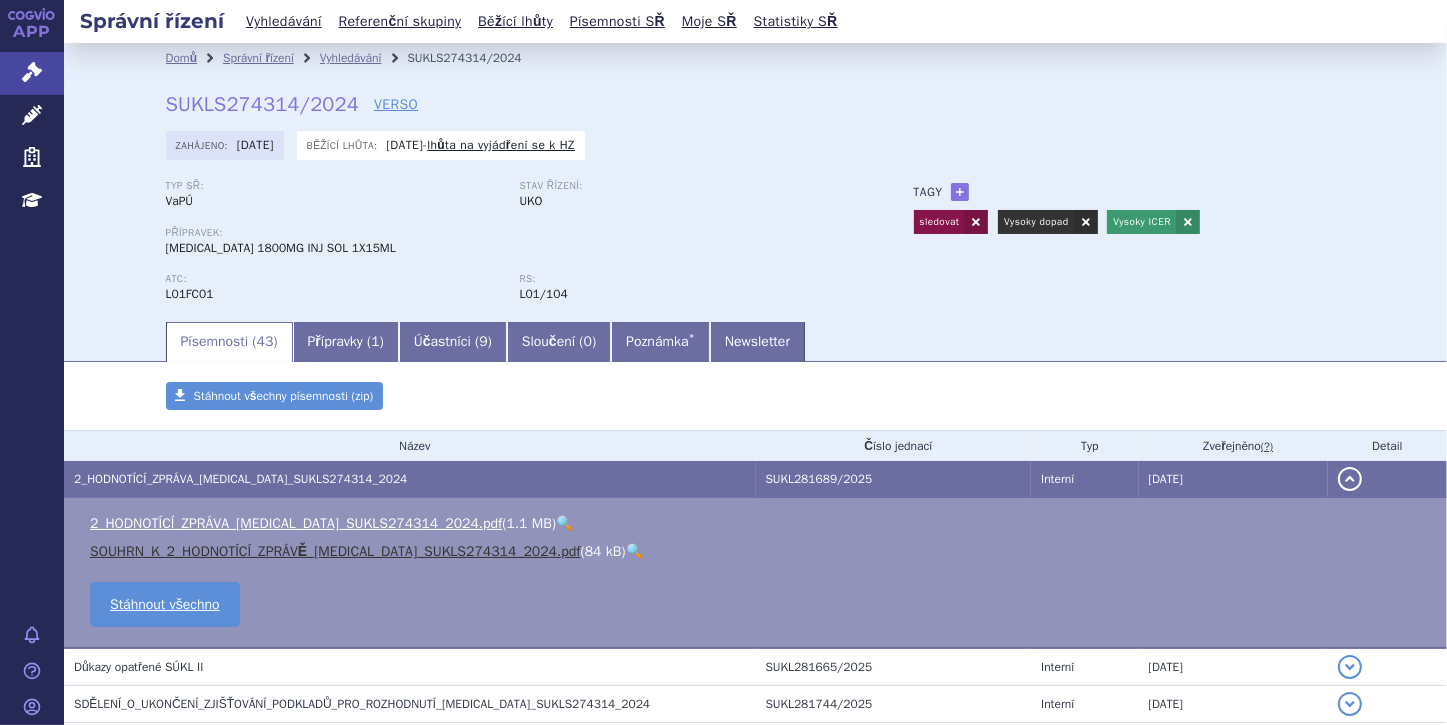 click on "SOUHRN_K_2_HODNOTÍCÍ_ZPRÁVĚ_DARZALEX_SUKLS274314_2024.pdf" at bounding box center (335, 551) 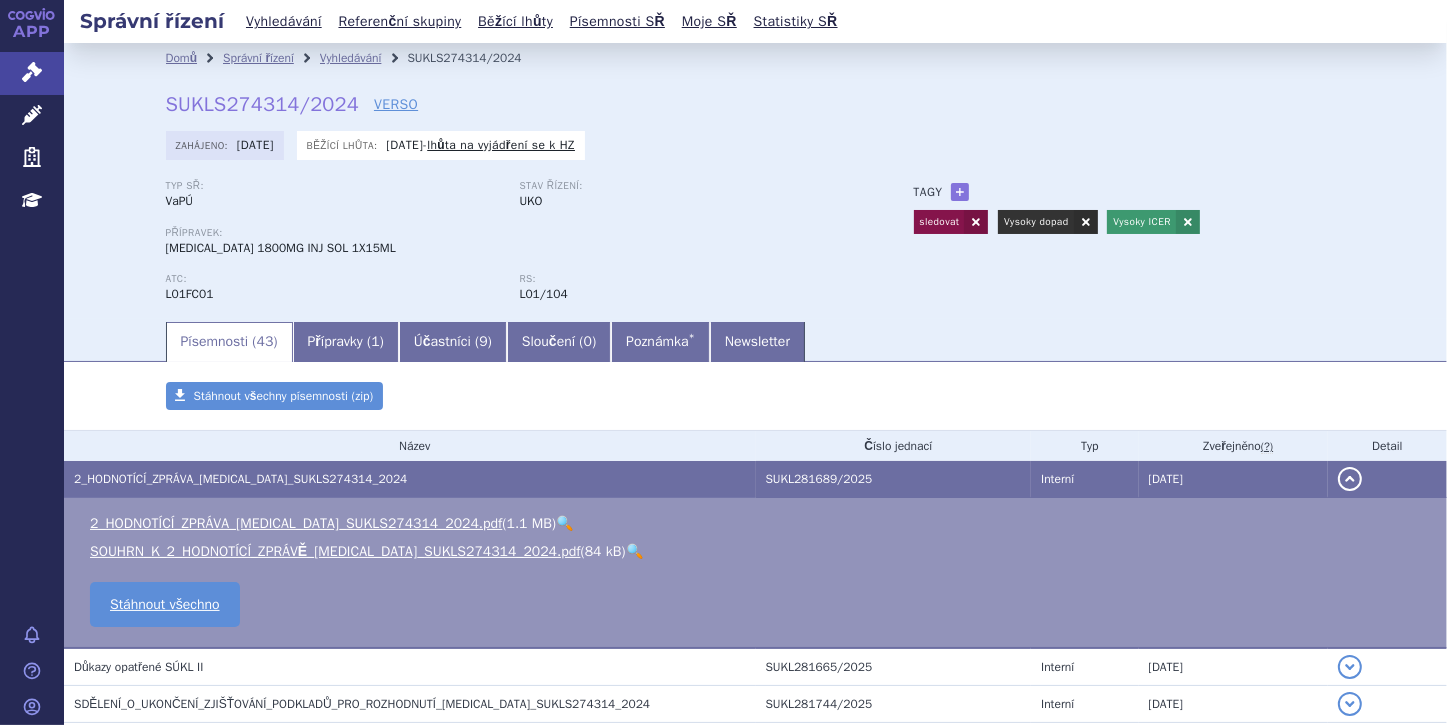 click on "🔍" at bounding box center (634, 551) 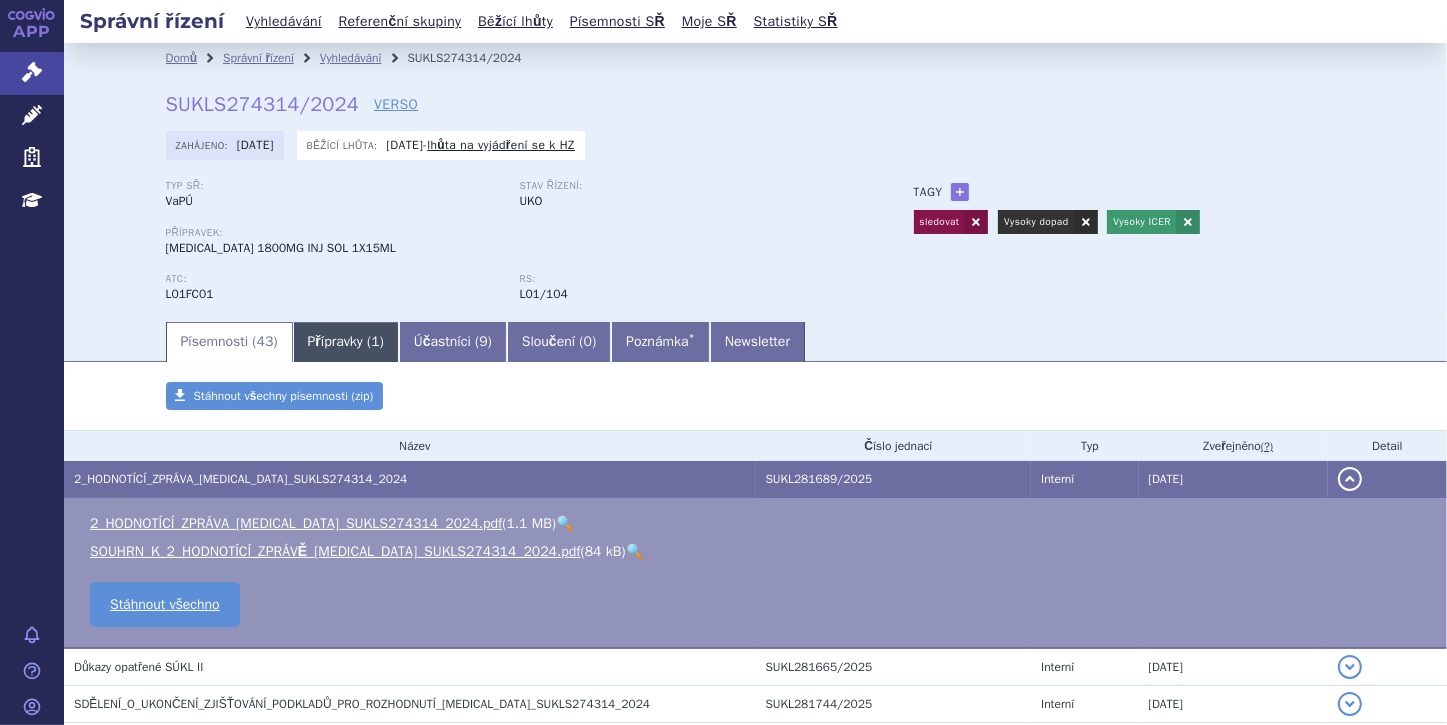 click on "Přípravky ( 1 )" at bounding box center [346, 342] 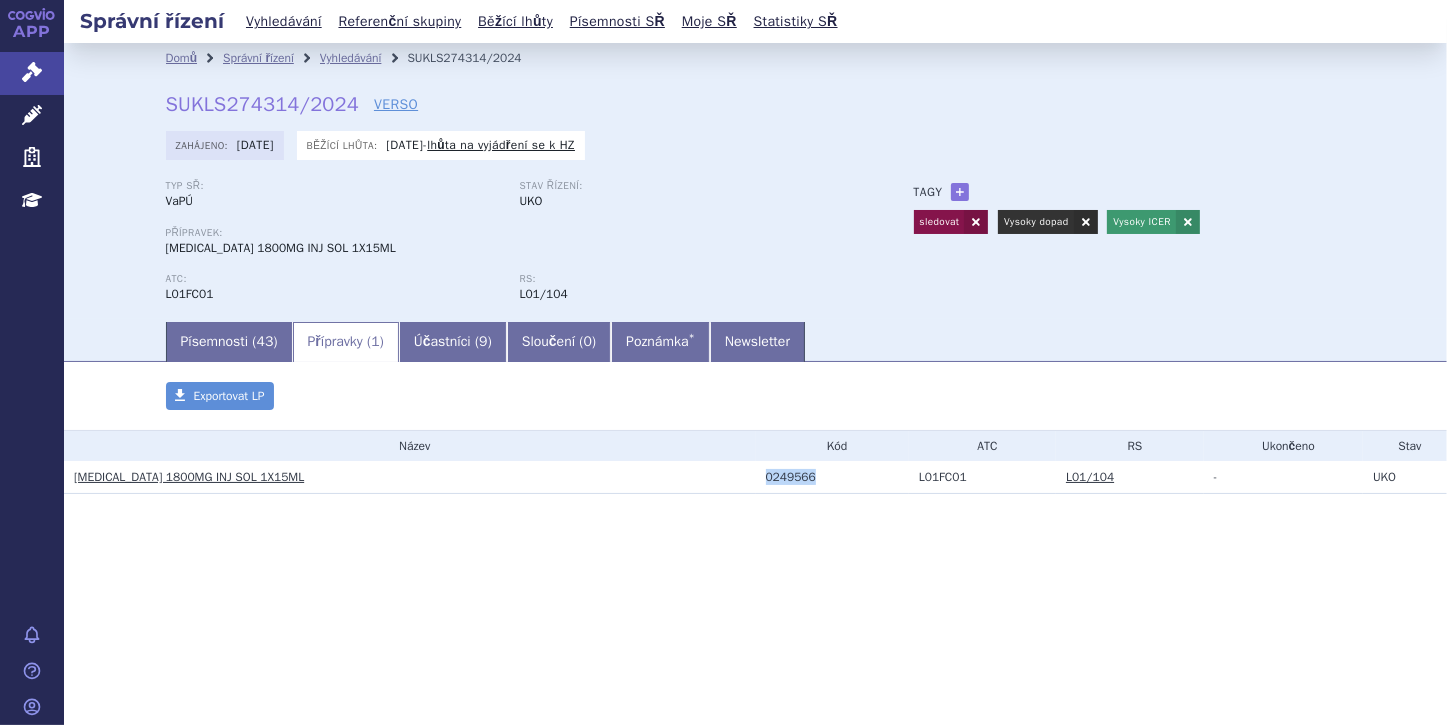 drag, startPoint x: 767, startPoint y: 476, endPoint x: 809, endPoint y: 475, distance: 42.0119 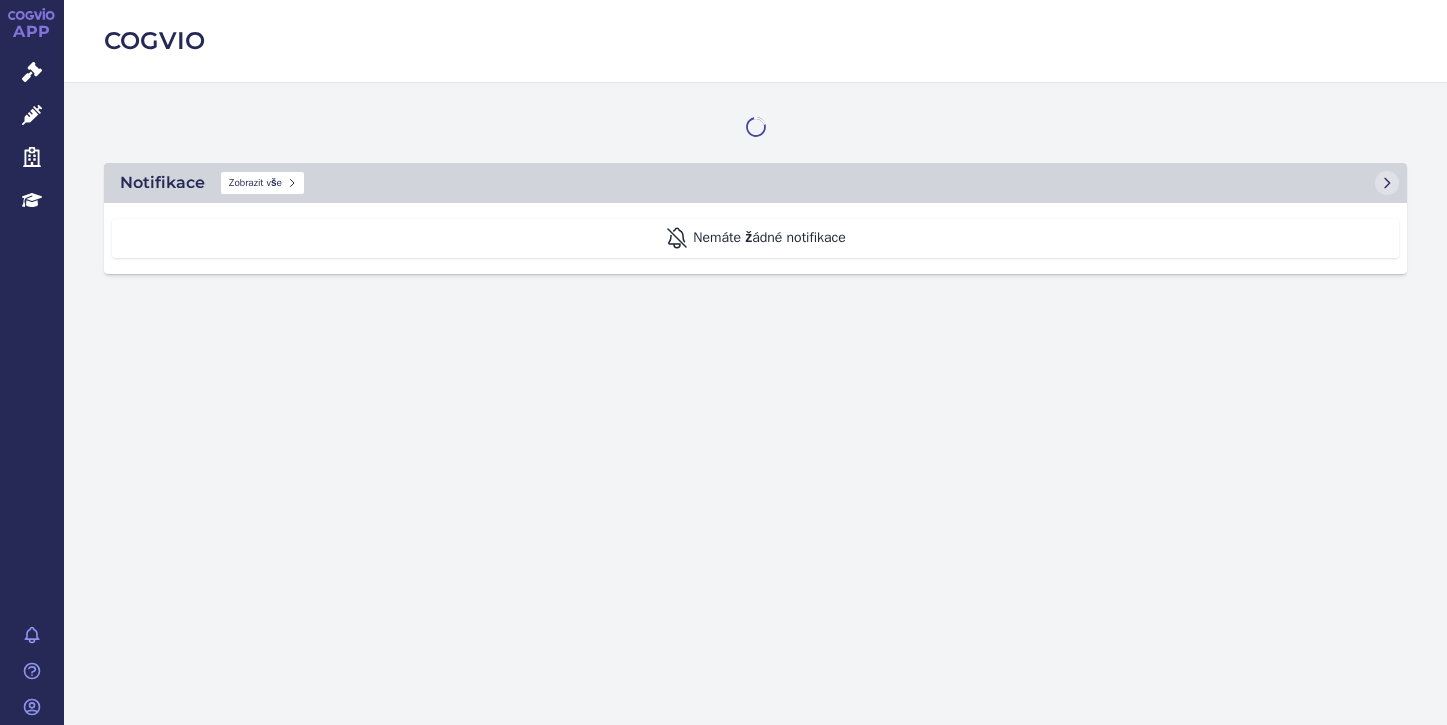 scroll, scrollTop: 0, scrollLeft: 0, axis: both 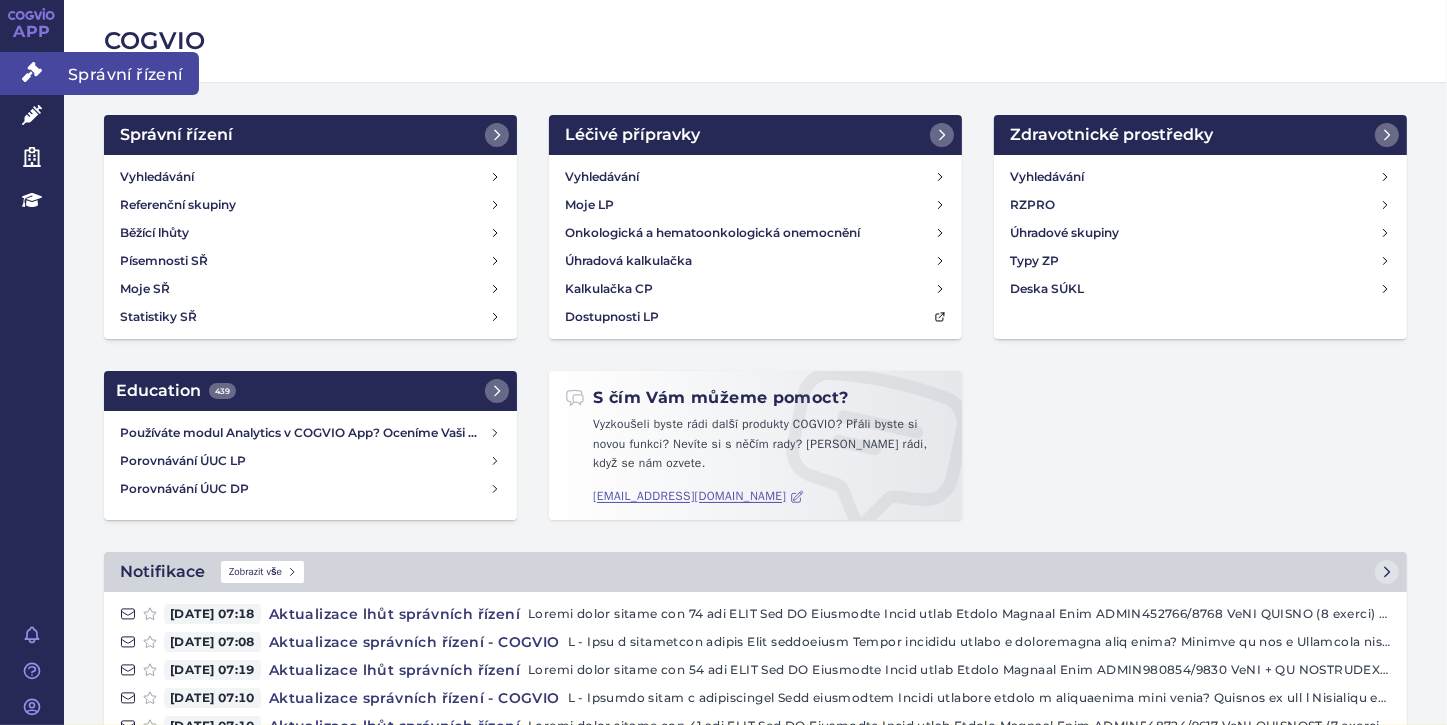 click 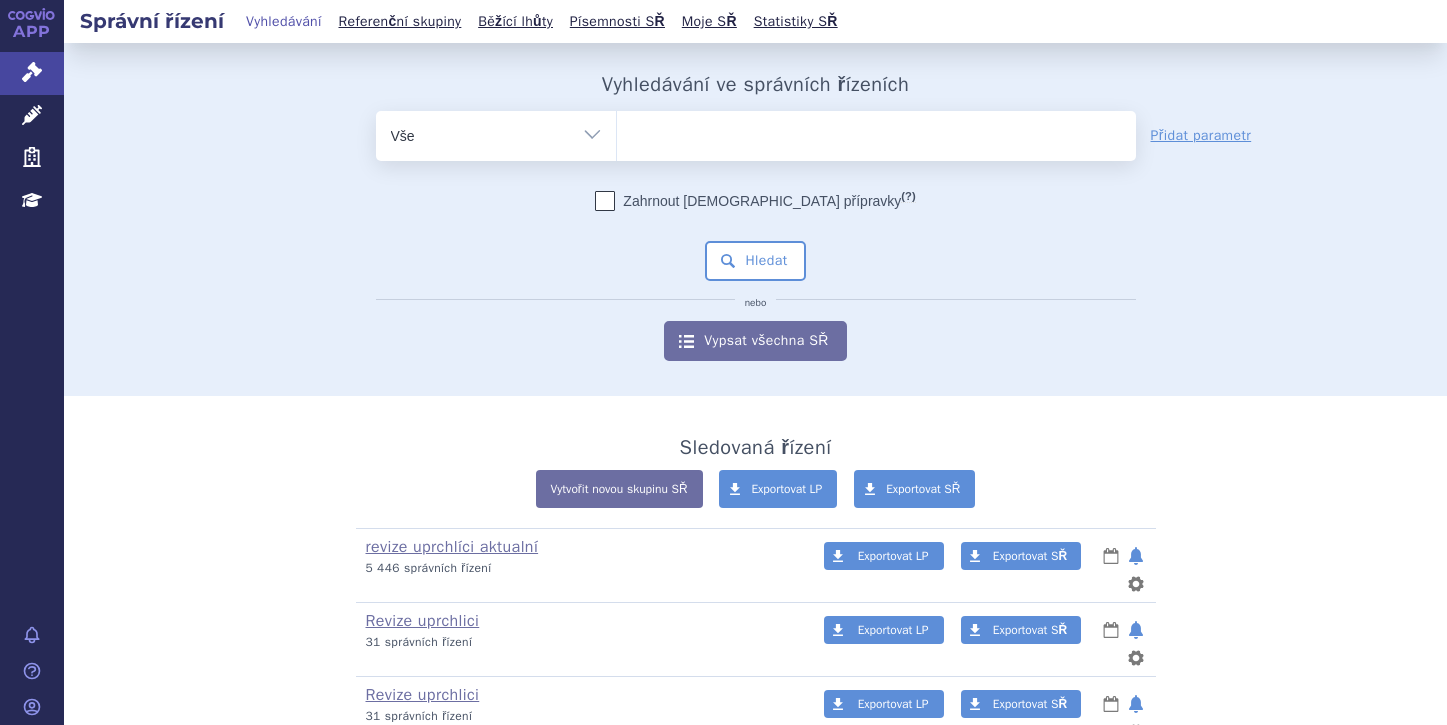 scroll, scrollTop: 0, scrollLeft: 0, axis: both 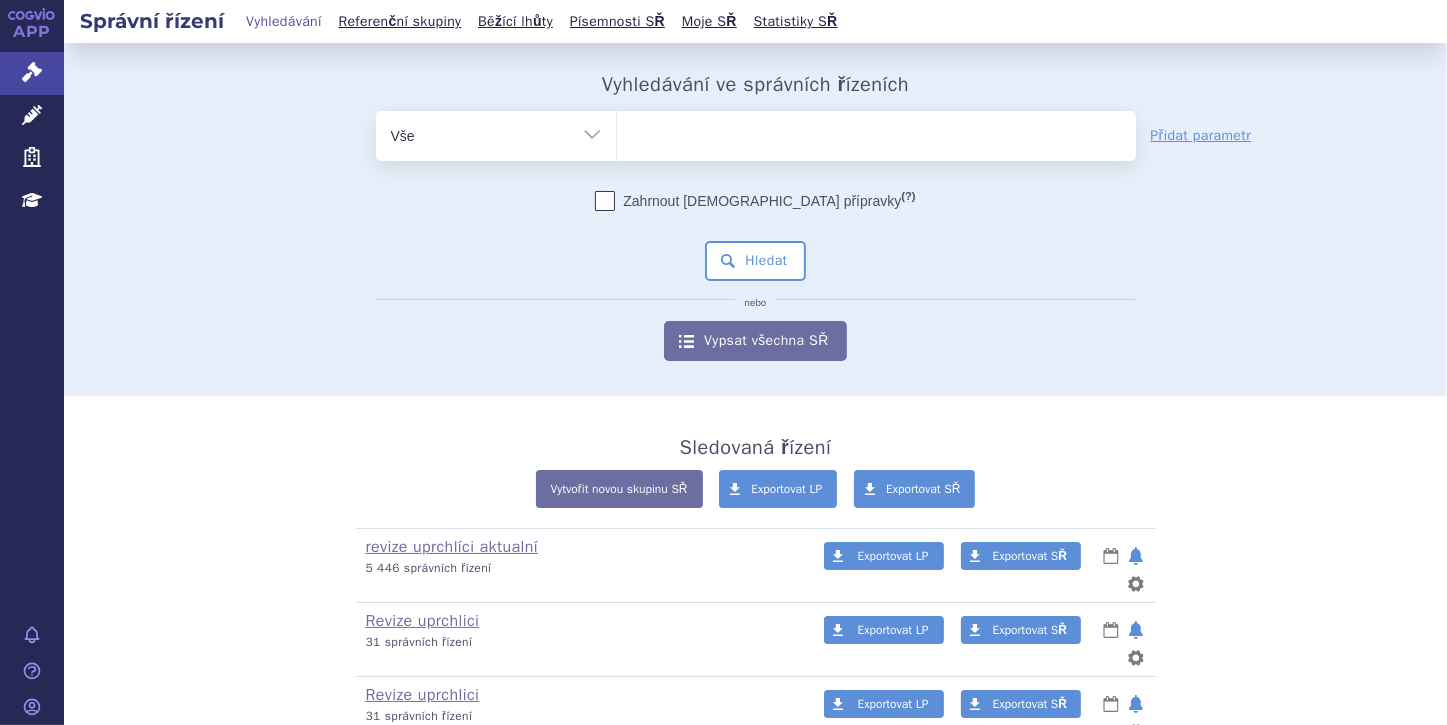 click on "Vše
Spisová značka
Typ SŘ
Přípravek/SUKL kód
Účastník/Držitel" at bounding box center [496, 133] 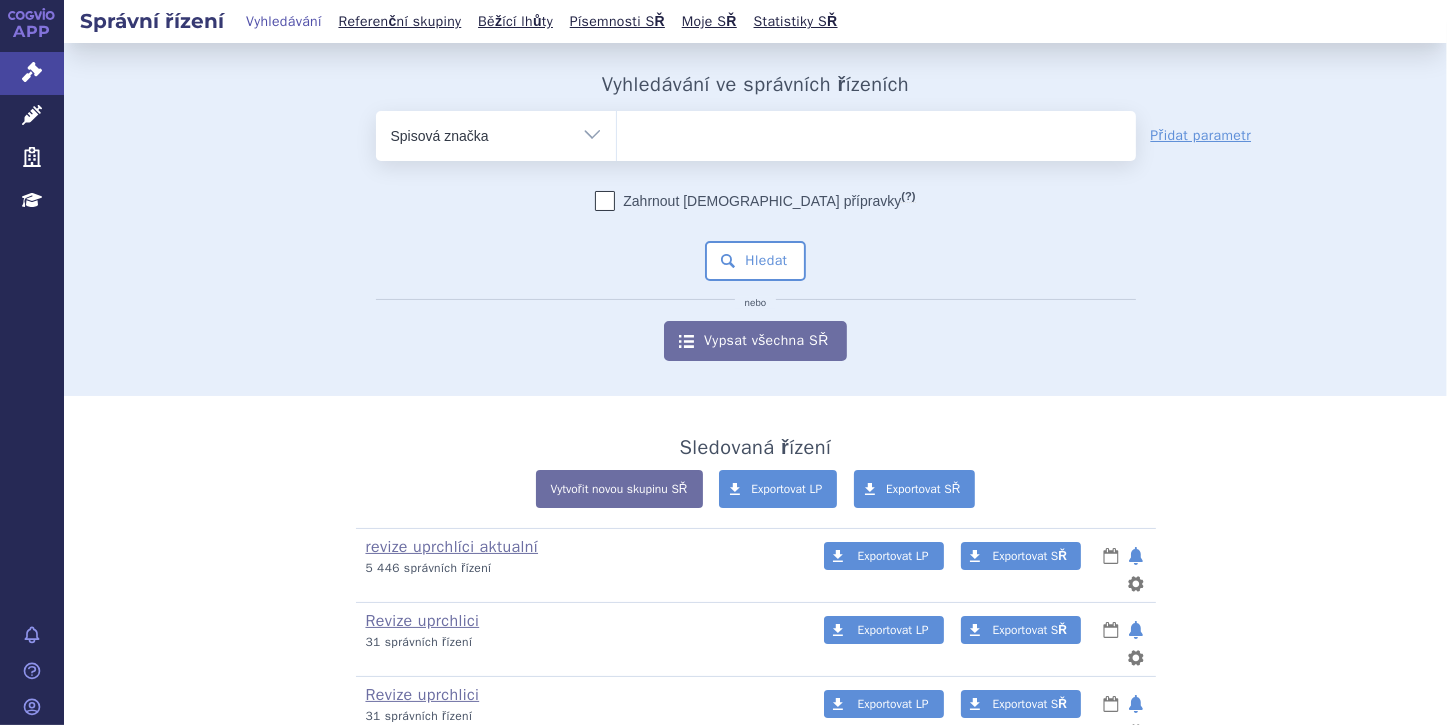 click on "Vše
Spisová značka
Typ SŘ
Přípravek/SUKL kód
Účastník/Držitel" at bounding box center (496, 133) 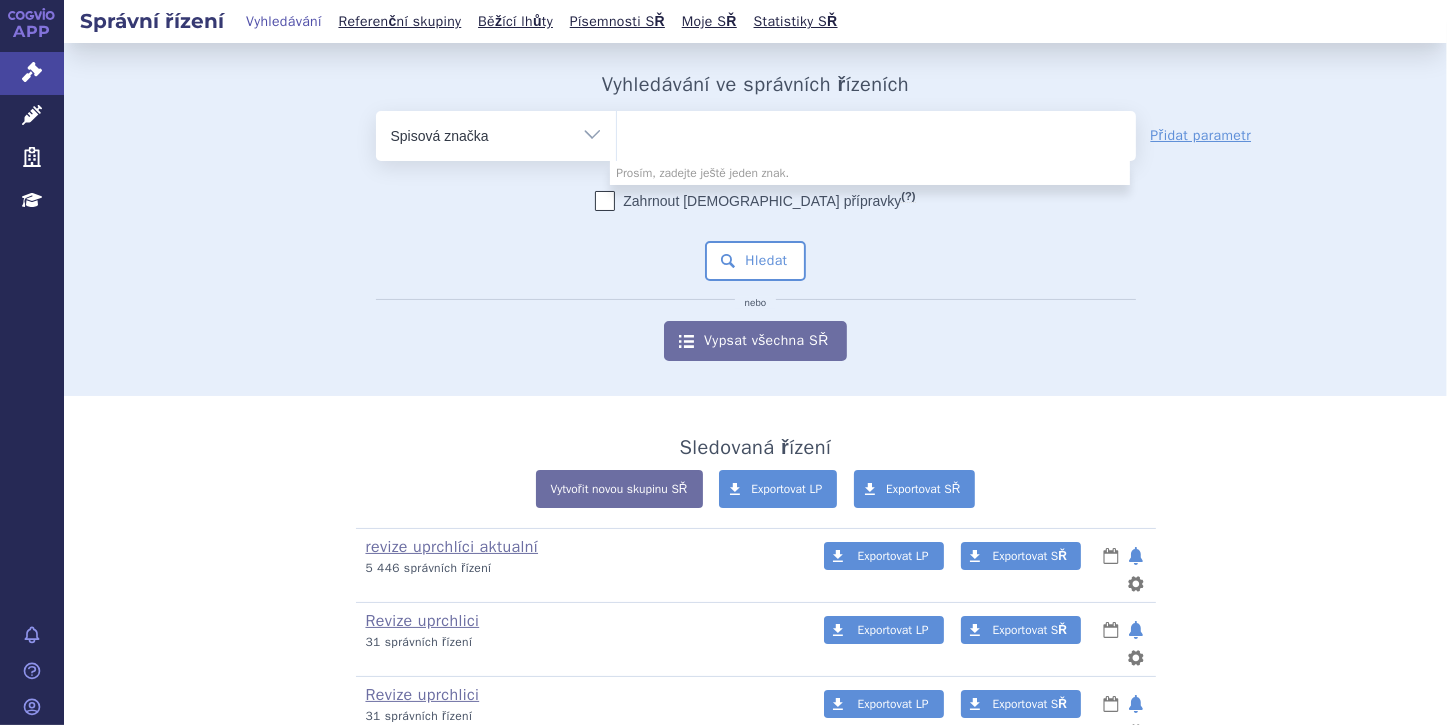 paste on "SUKLS11106/2024" 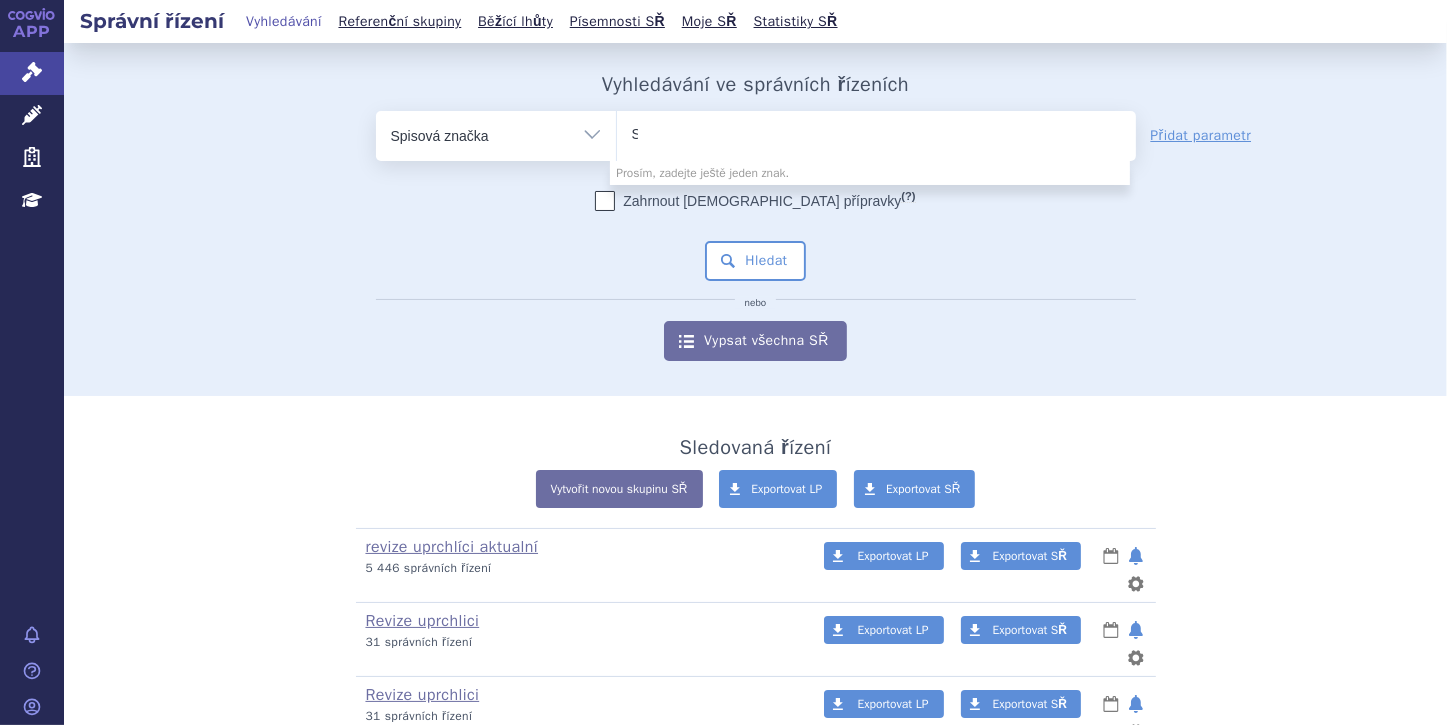type 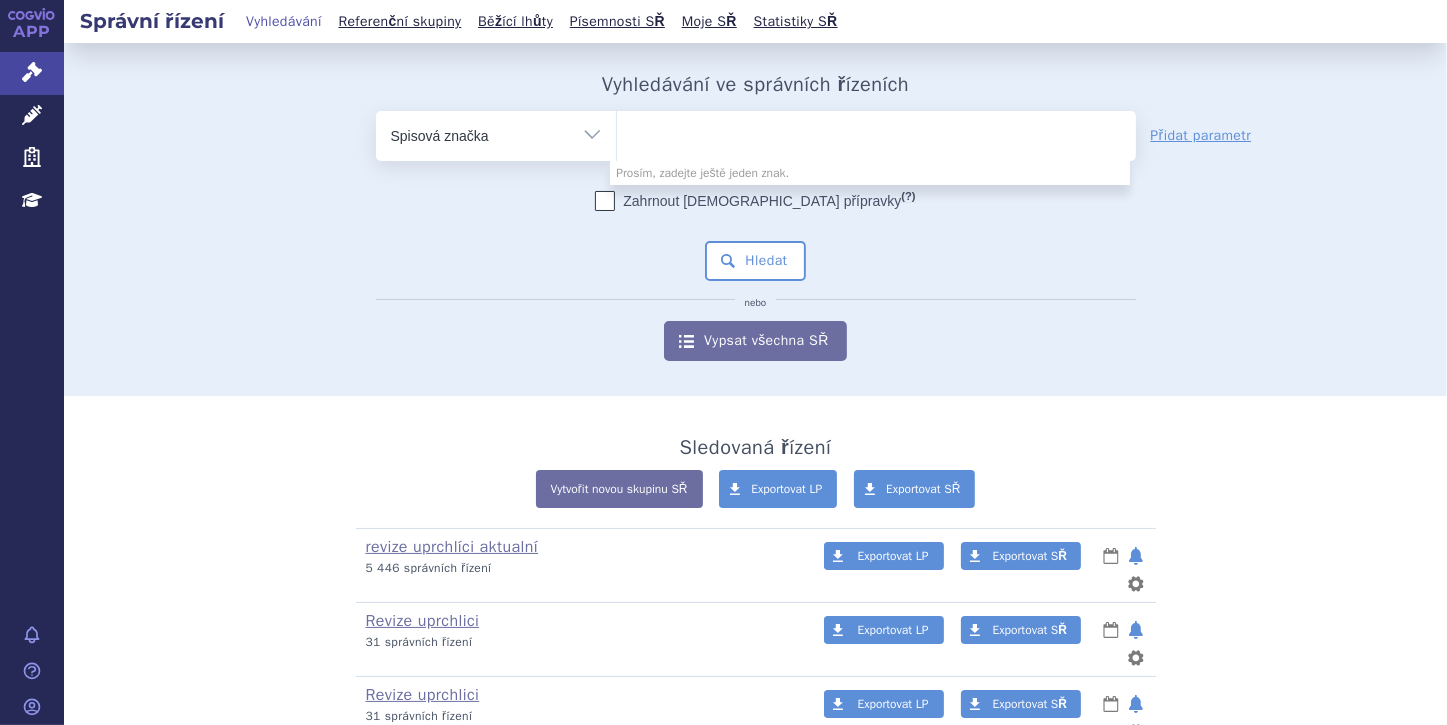 select on "SUKLS11106/2024" 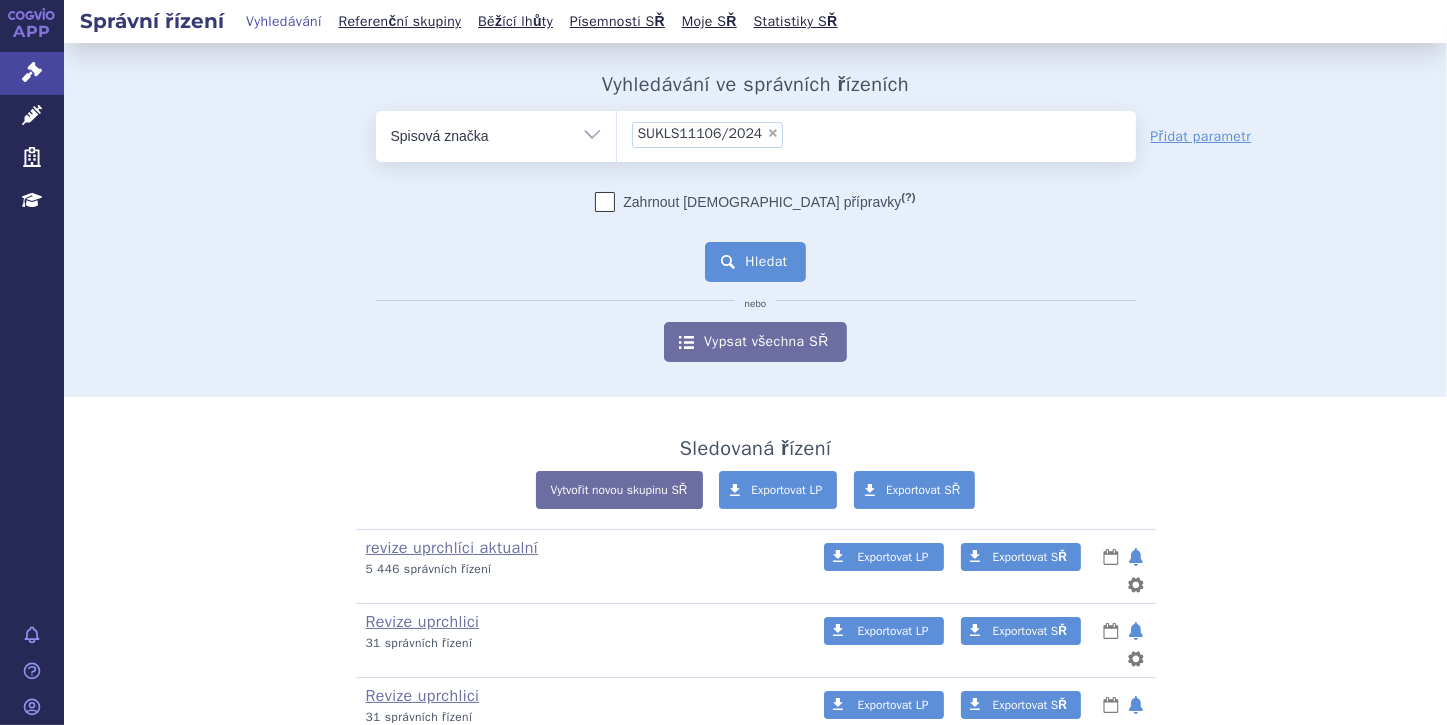 click on "Hledat" at bounding box center (755, 262) 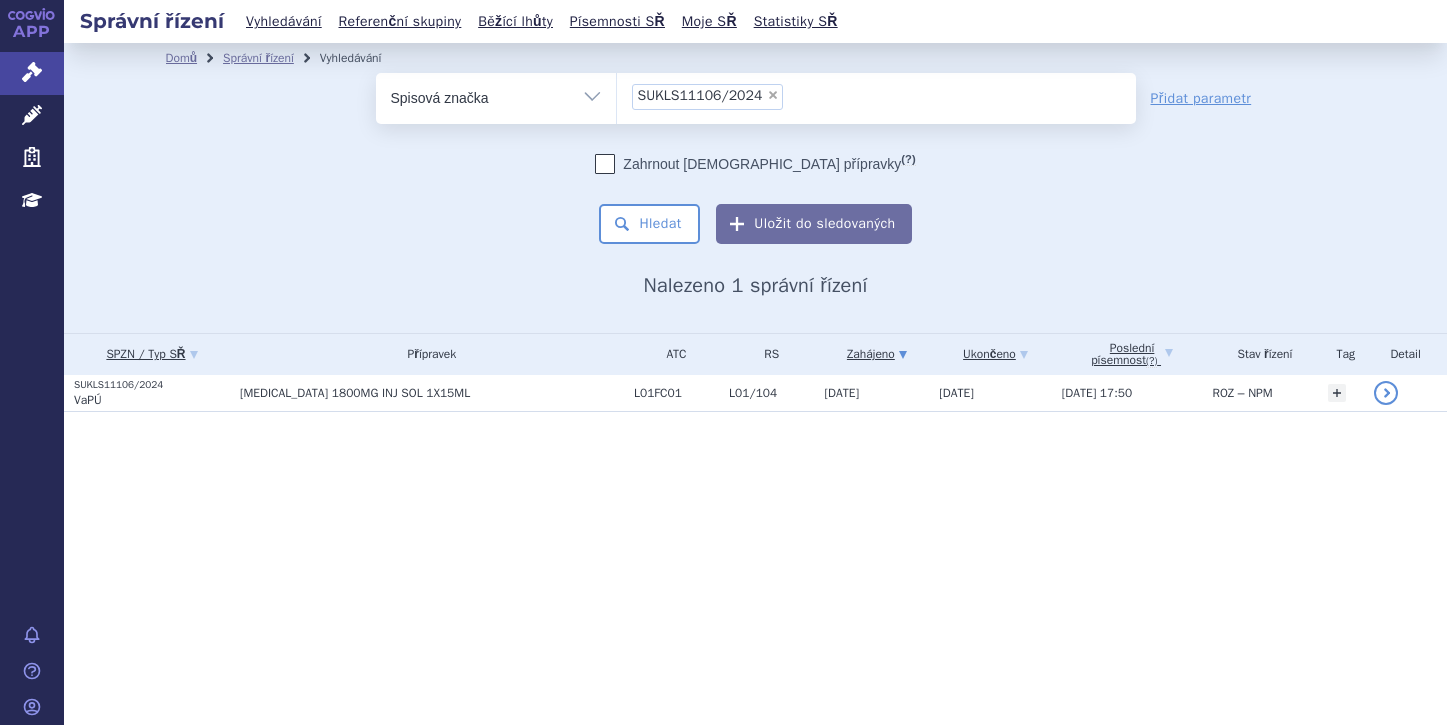 scroll, scrollTop: 0, scrollLeft: 0, axis: both 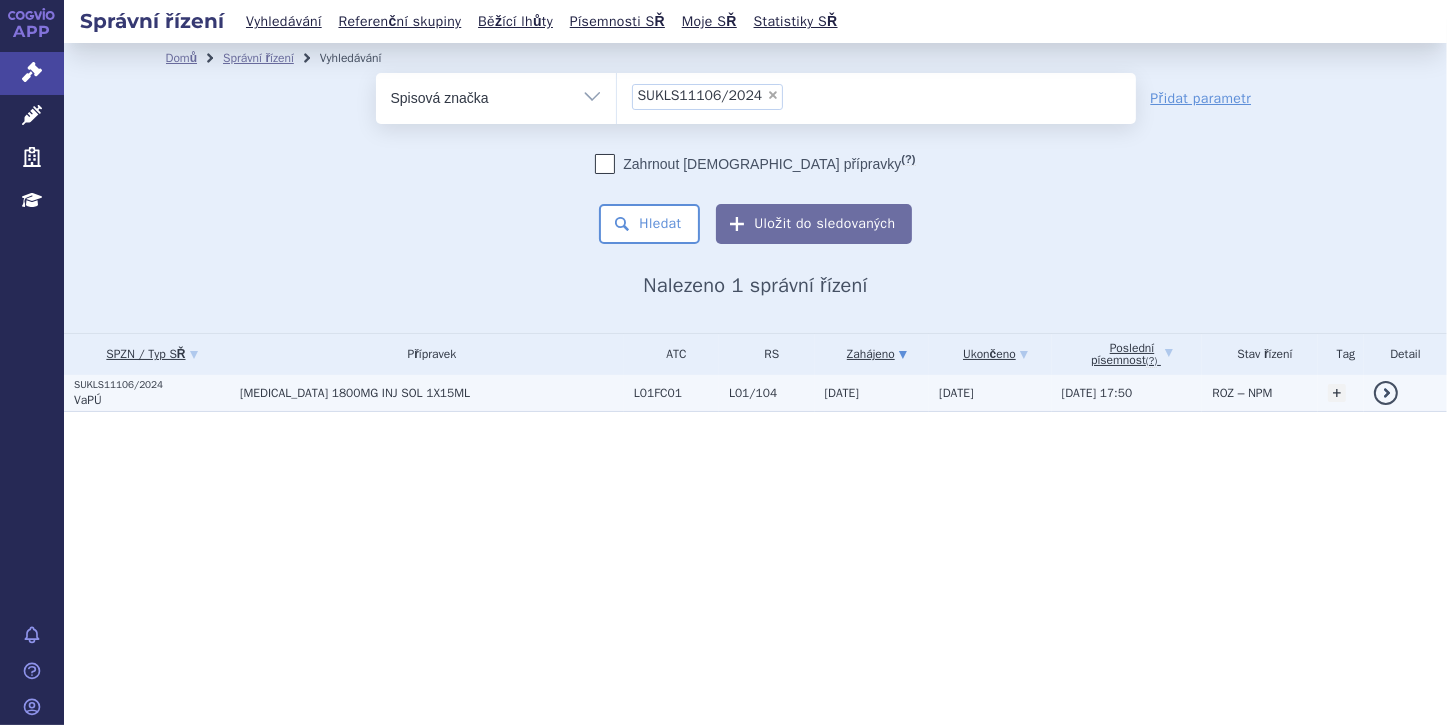 click on "VaPÚ" at bounding box center (152, 400) 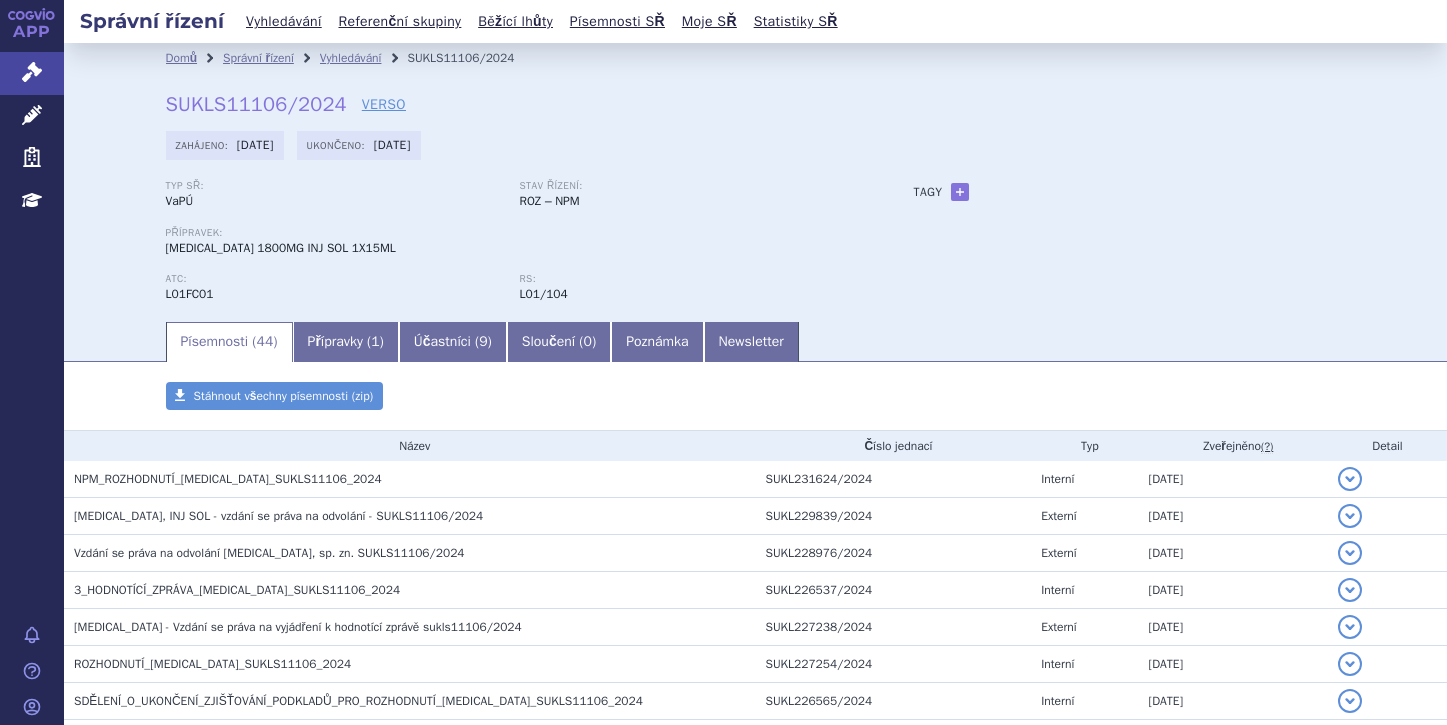 scroll, scrollTop: 0, scrollLeft: 0, axis: both 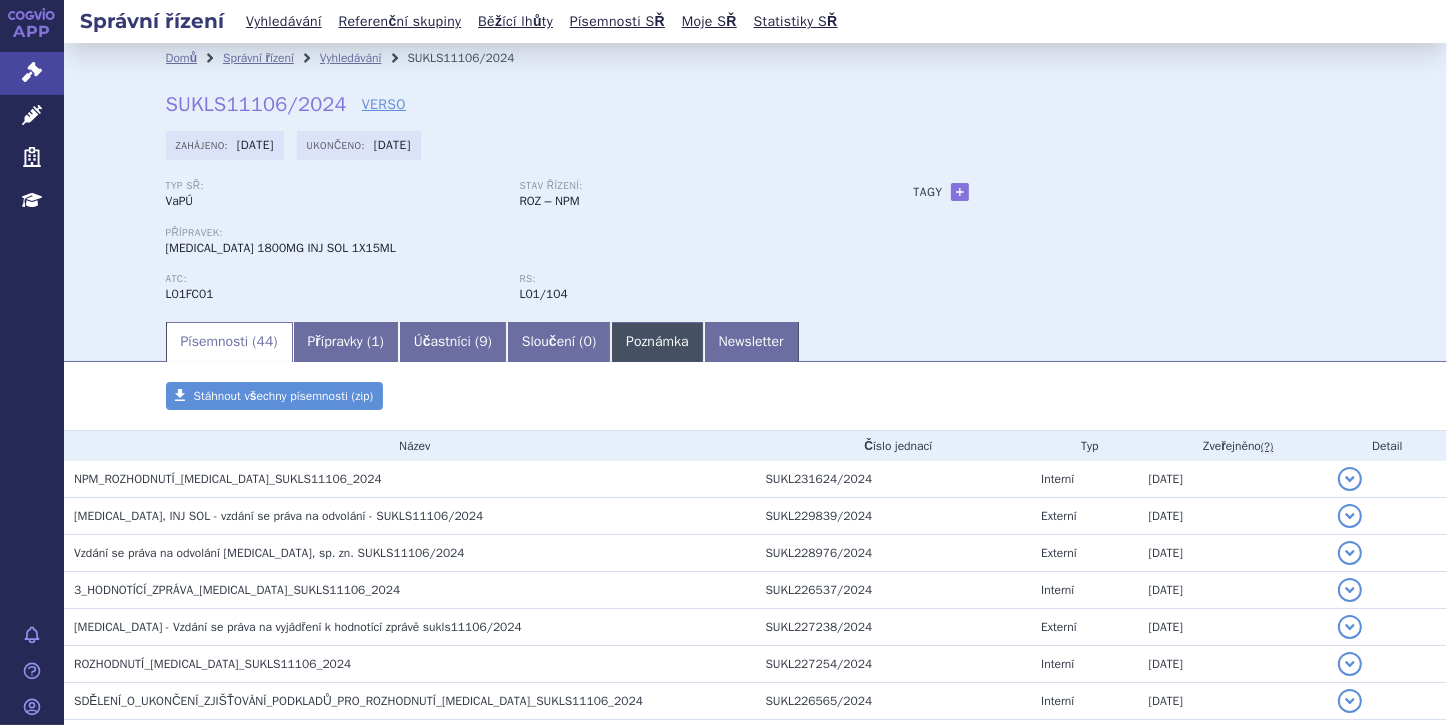 click on "Poznámka" at bounding box center (657, 342) 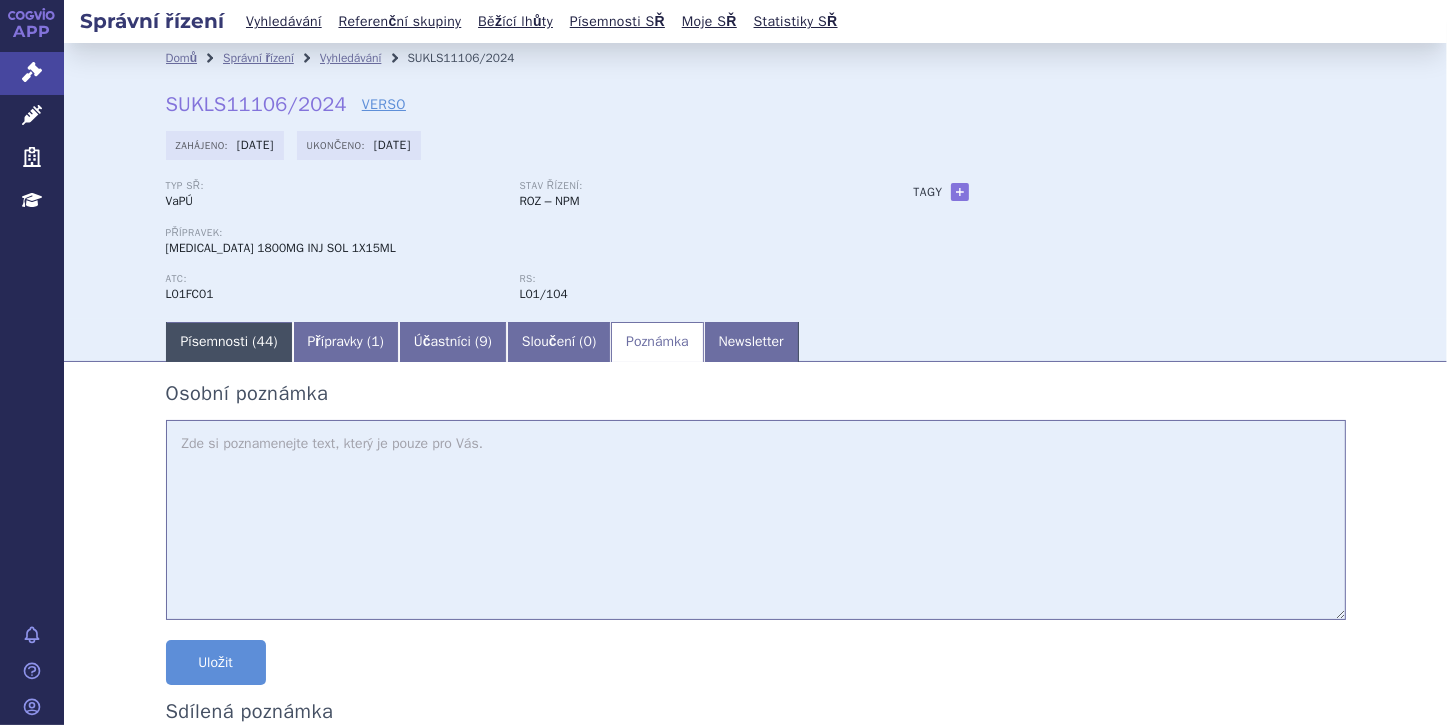 click on "Písemnosti ( 44 )" at bounding box center [229, 342] 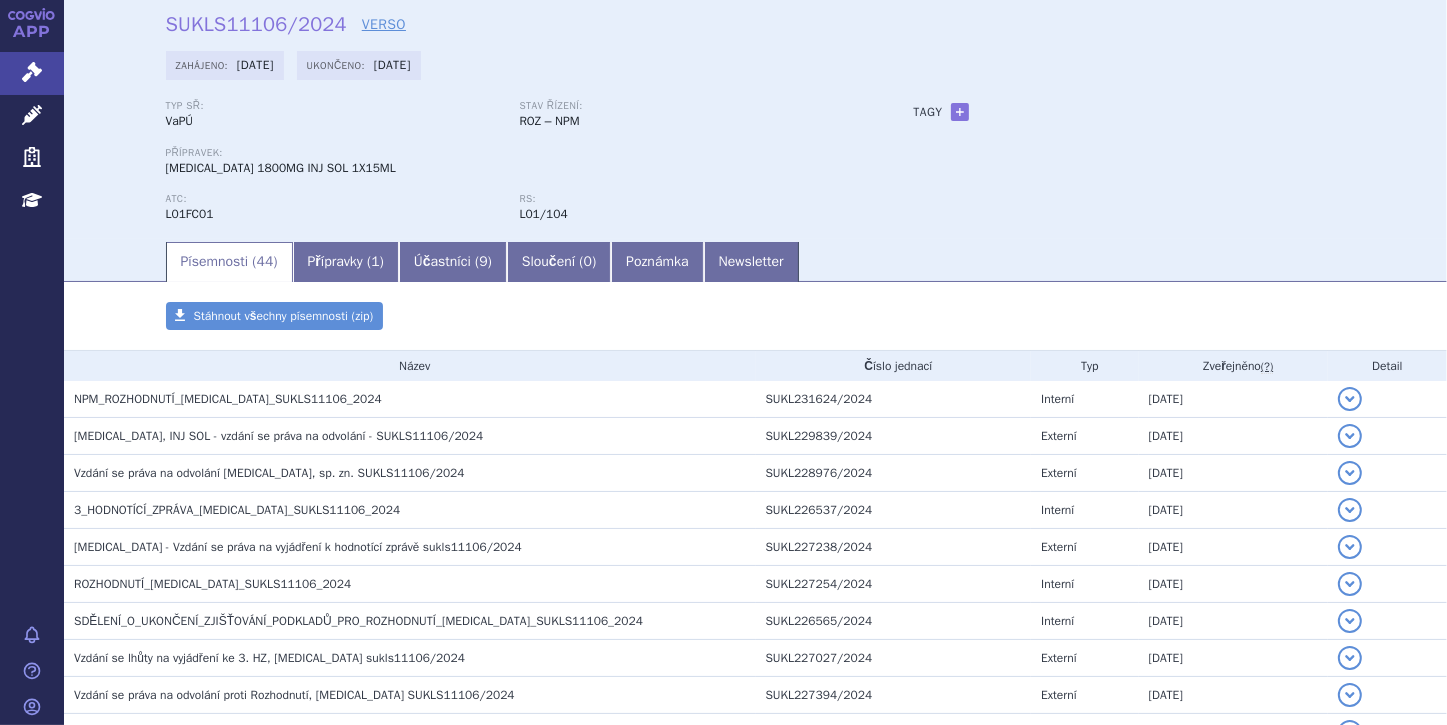 scroll, scrollTop: 160, scrollLeft: 0, axis: vertical 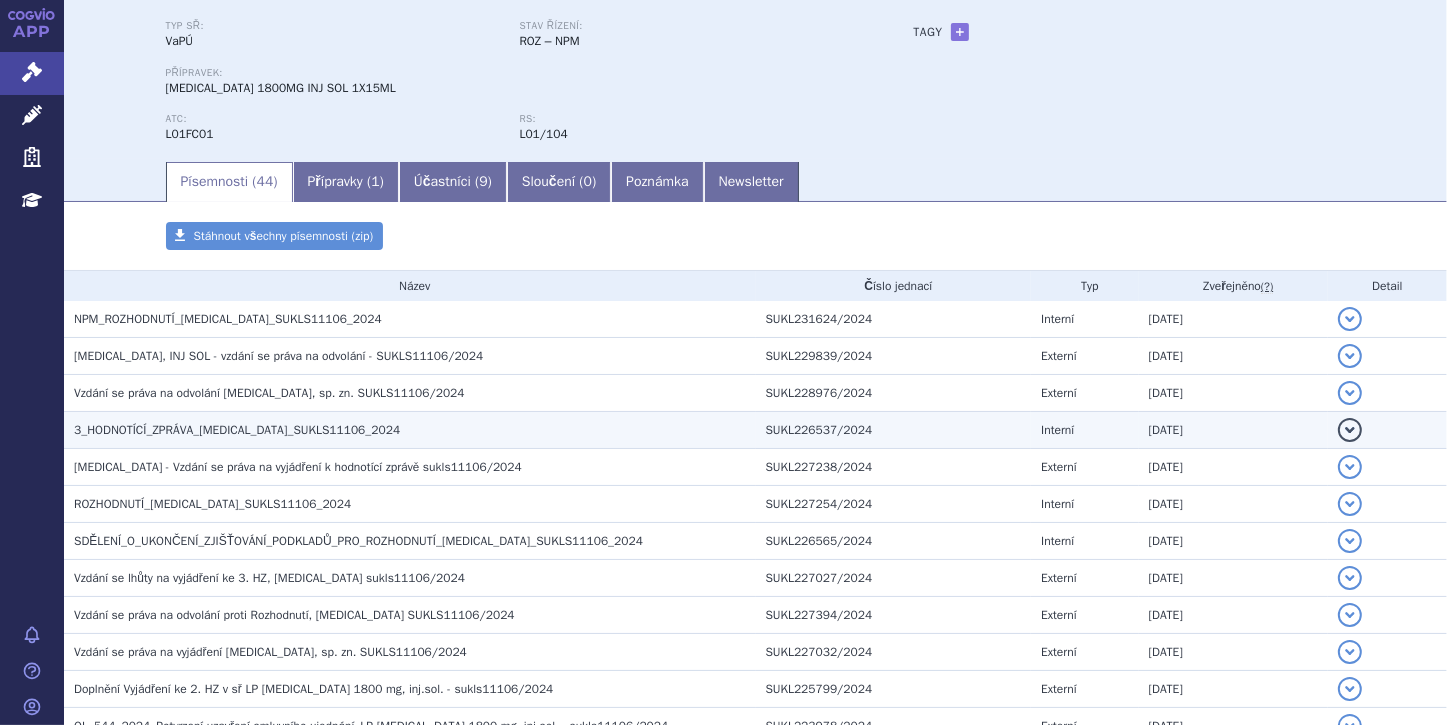 click on "detail" at bounding box center (1350, 430) 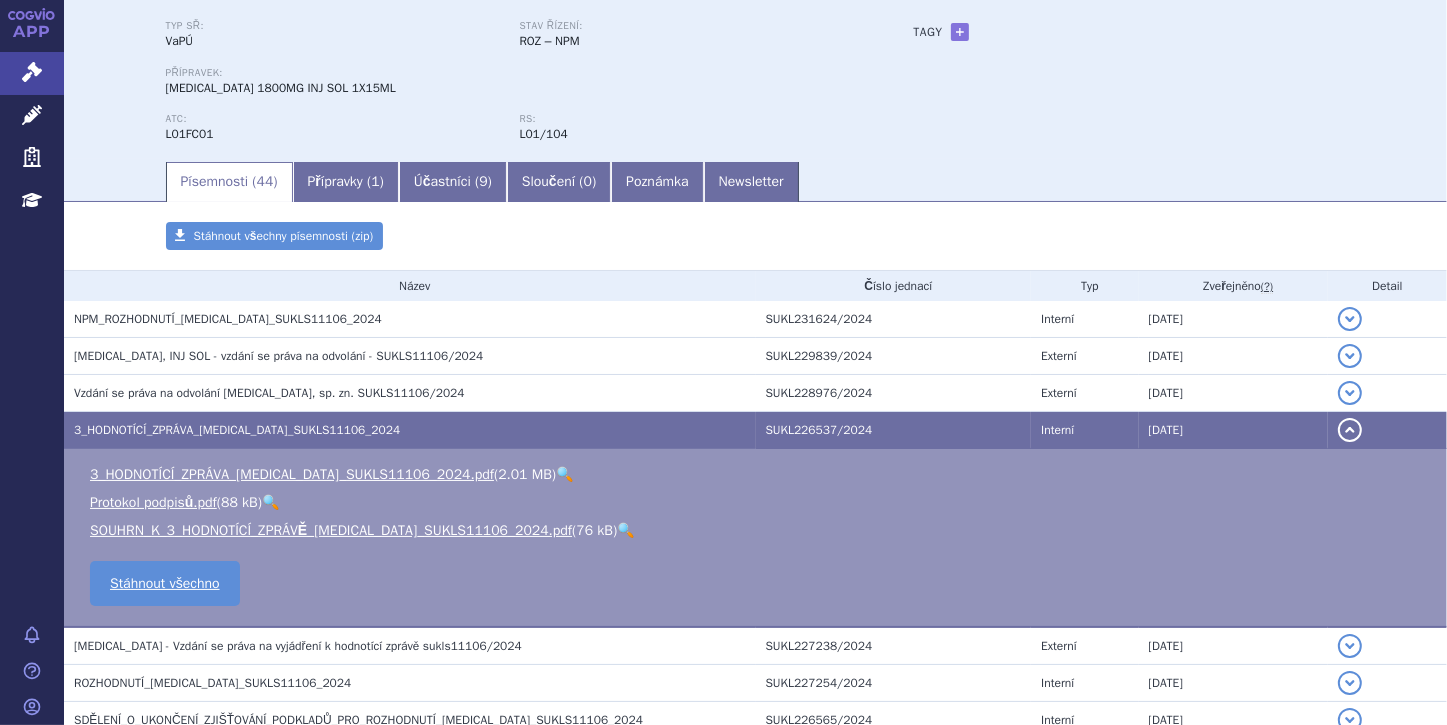 click on "🔍" at bounding box center (625, 530) 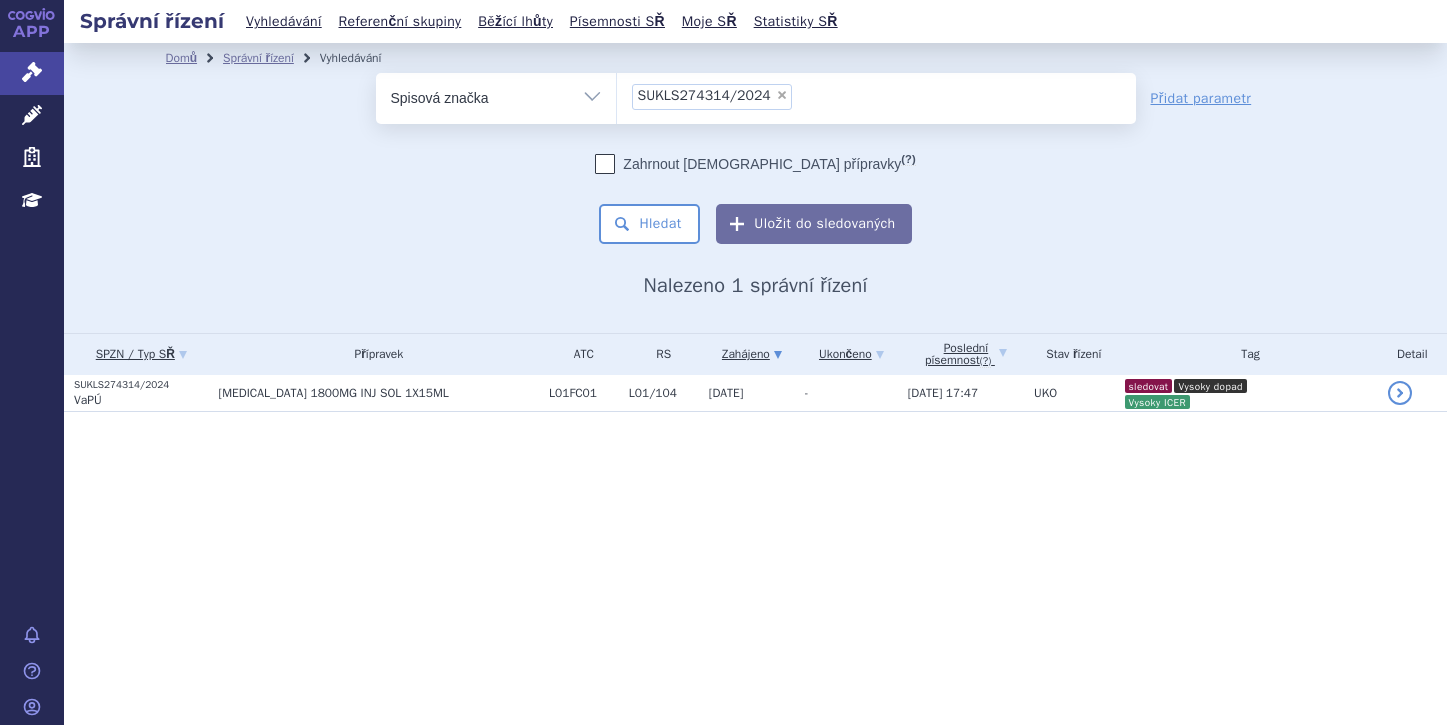 scroll, scrollTop: 0, scrollLeft: 0, axis: both 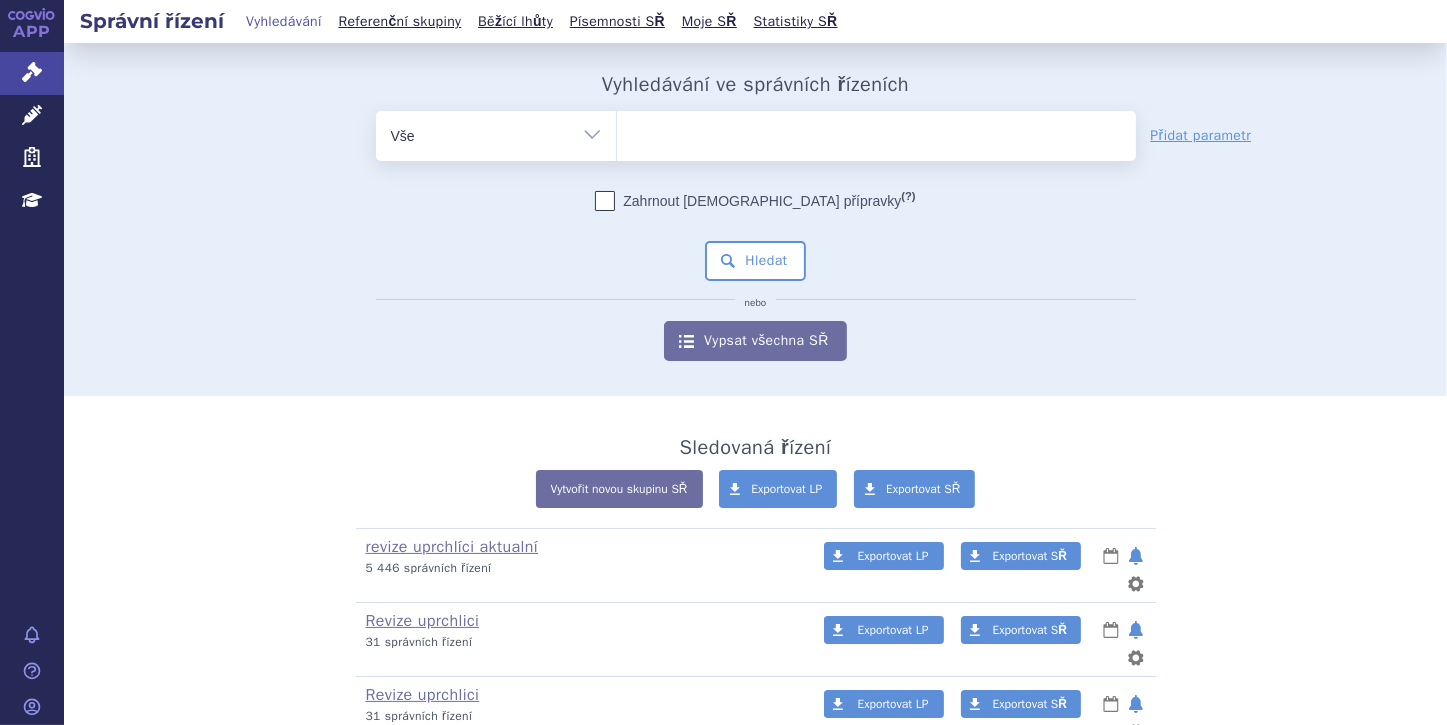 click at bounding box center [876, 132] 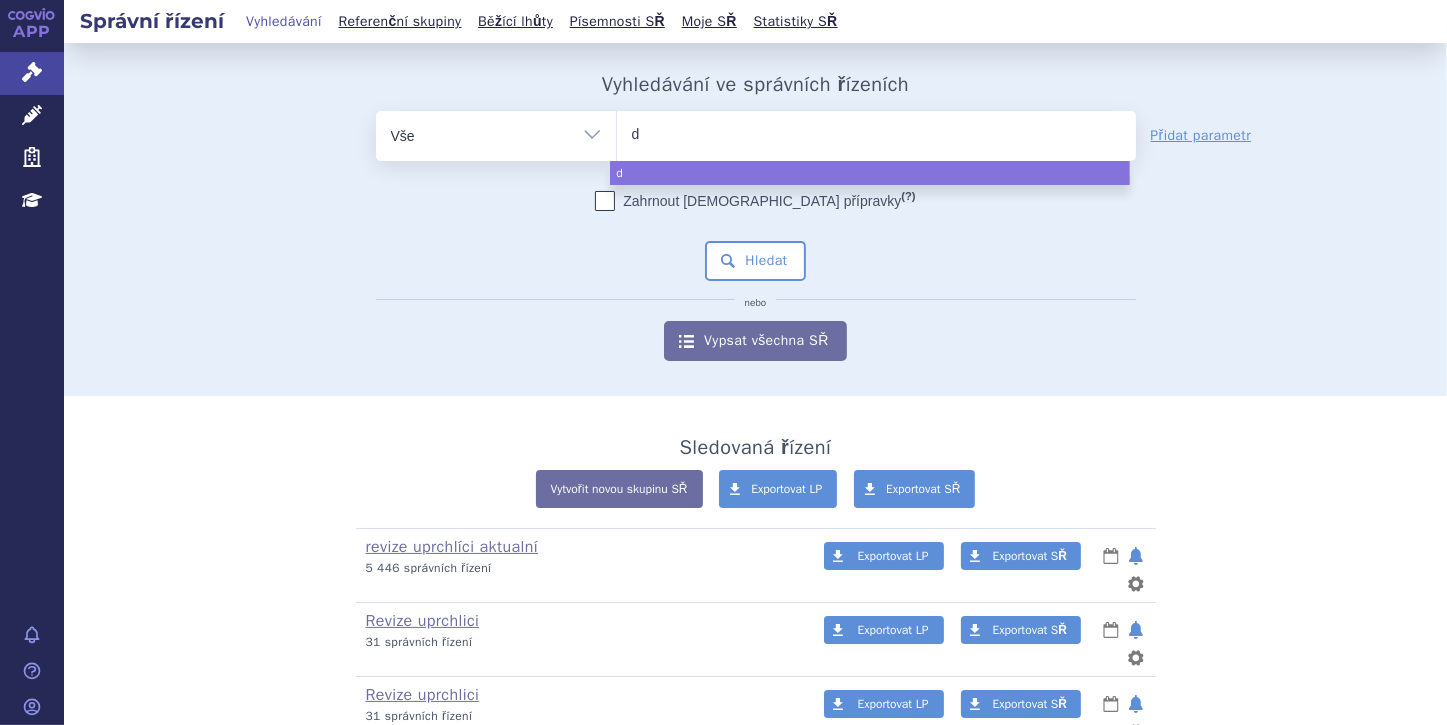 type on "da" 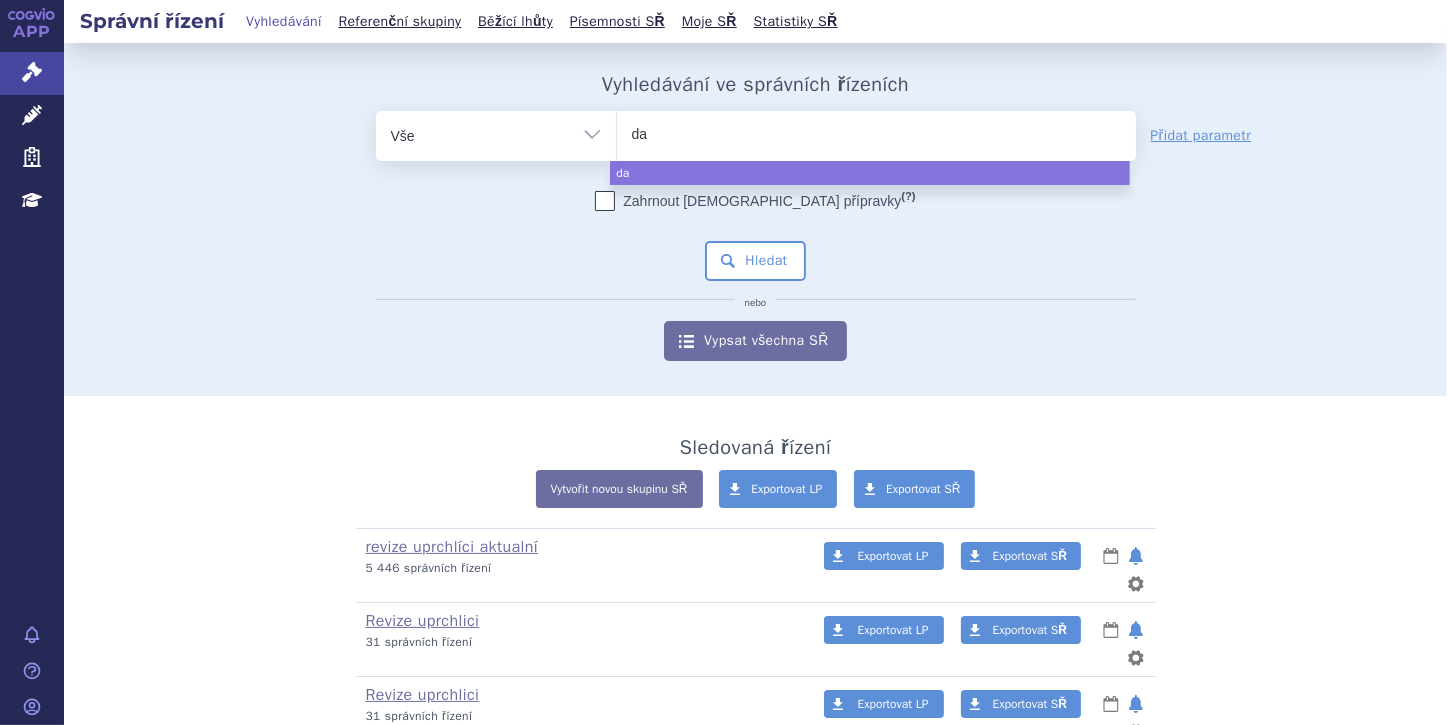 type on "dar" 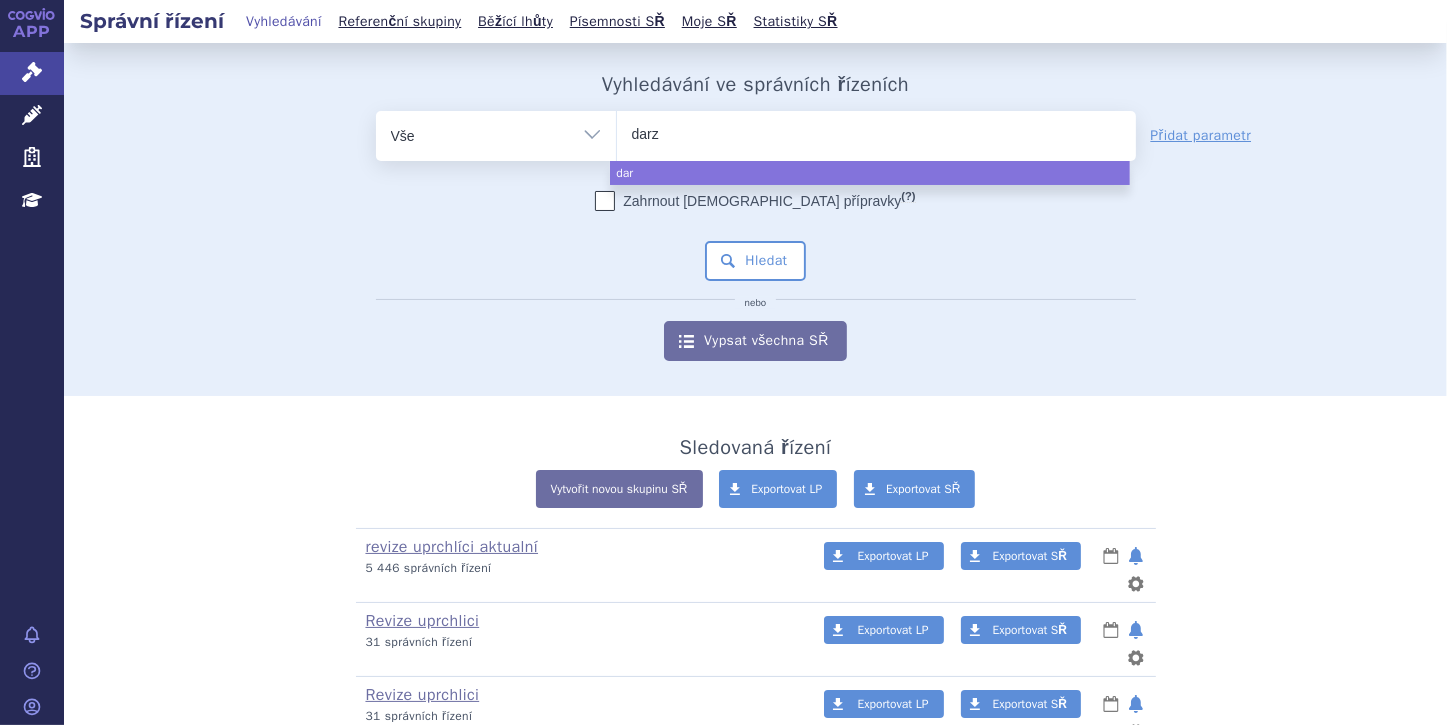 type on "darza" 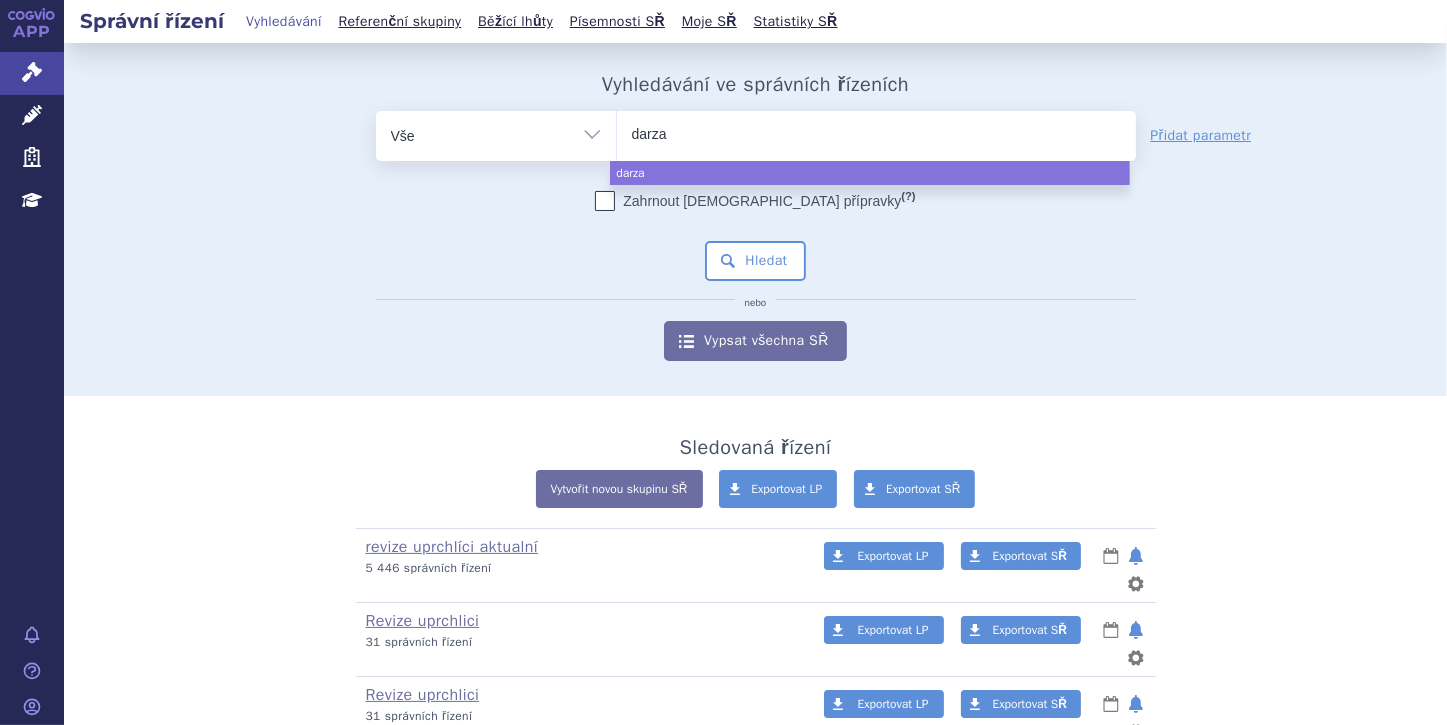 type on "darzal" 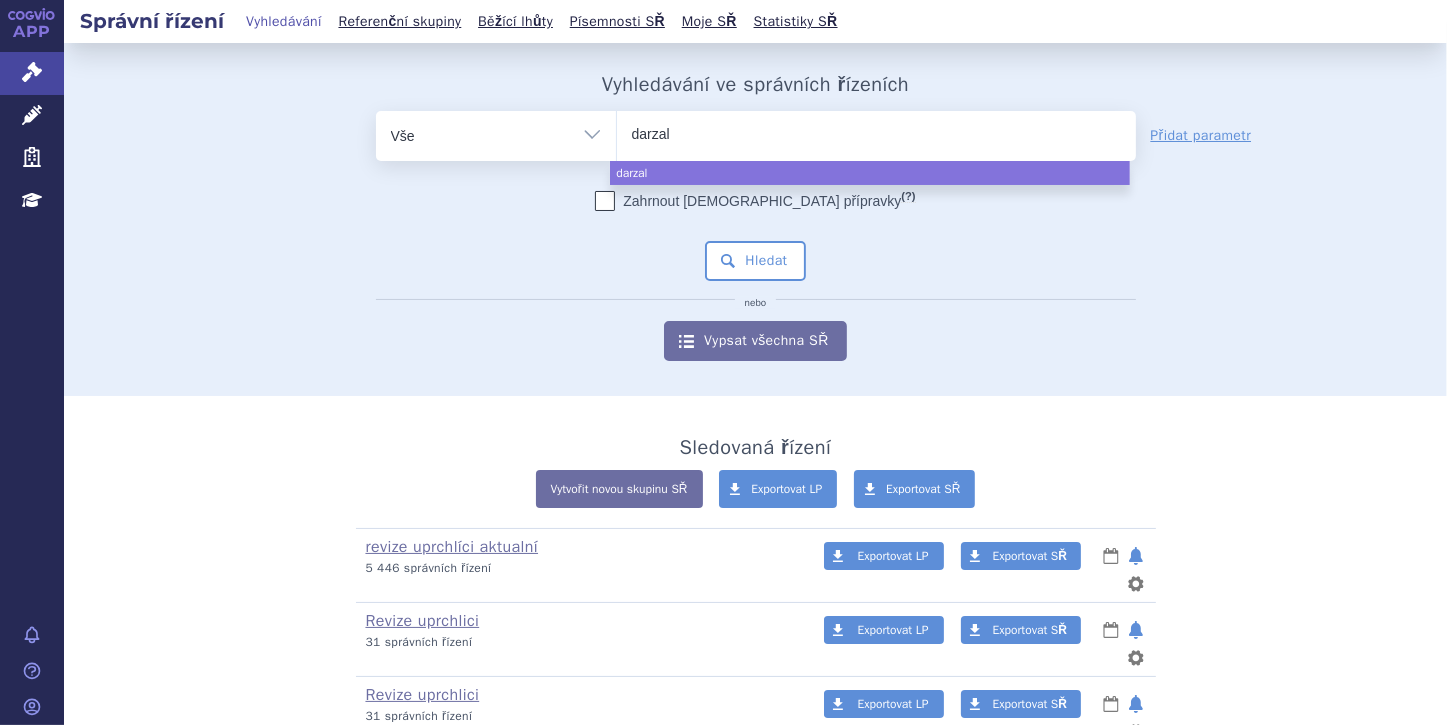type on "darzale" 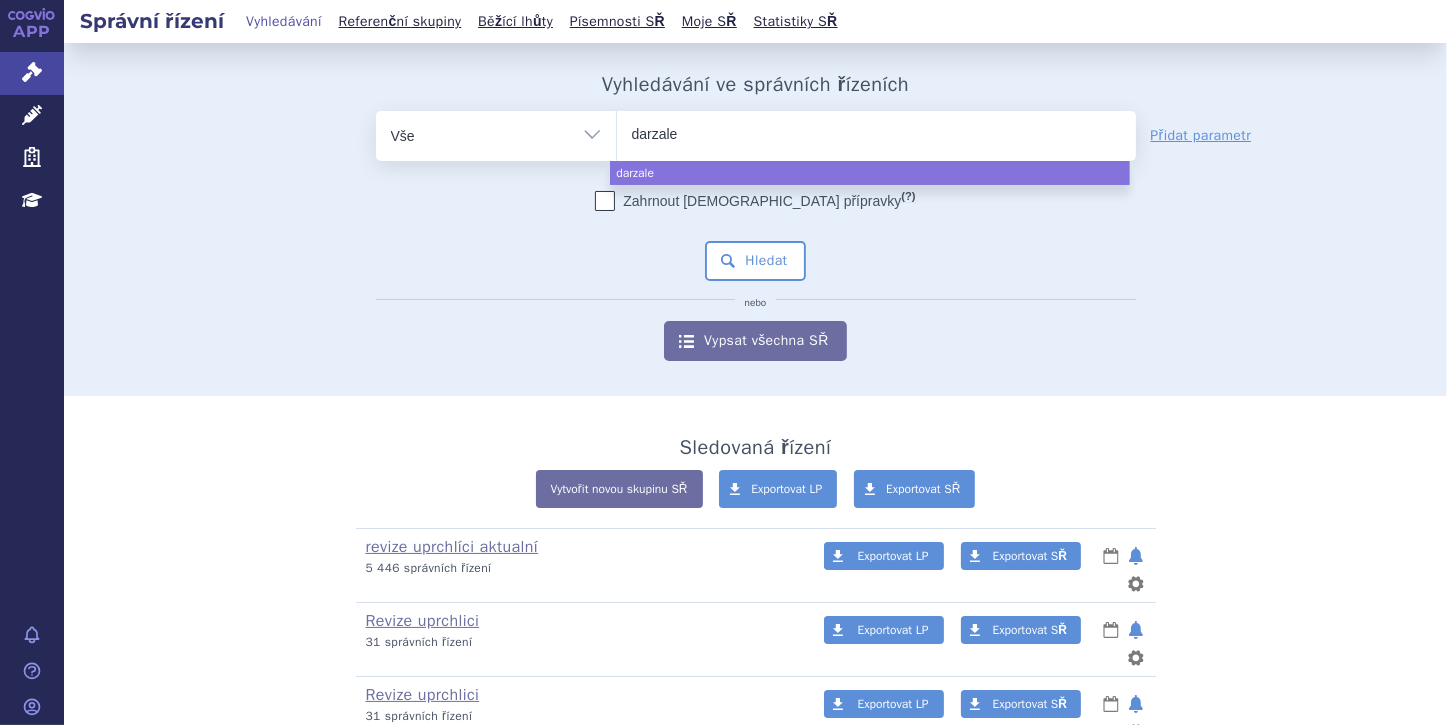 type on "[MEDICAL_DATA]" 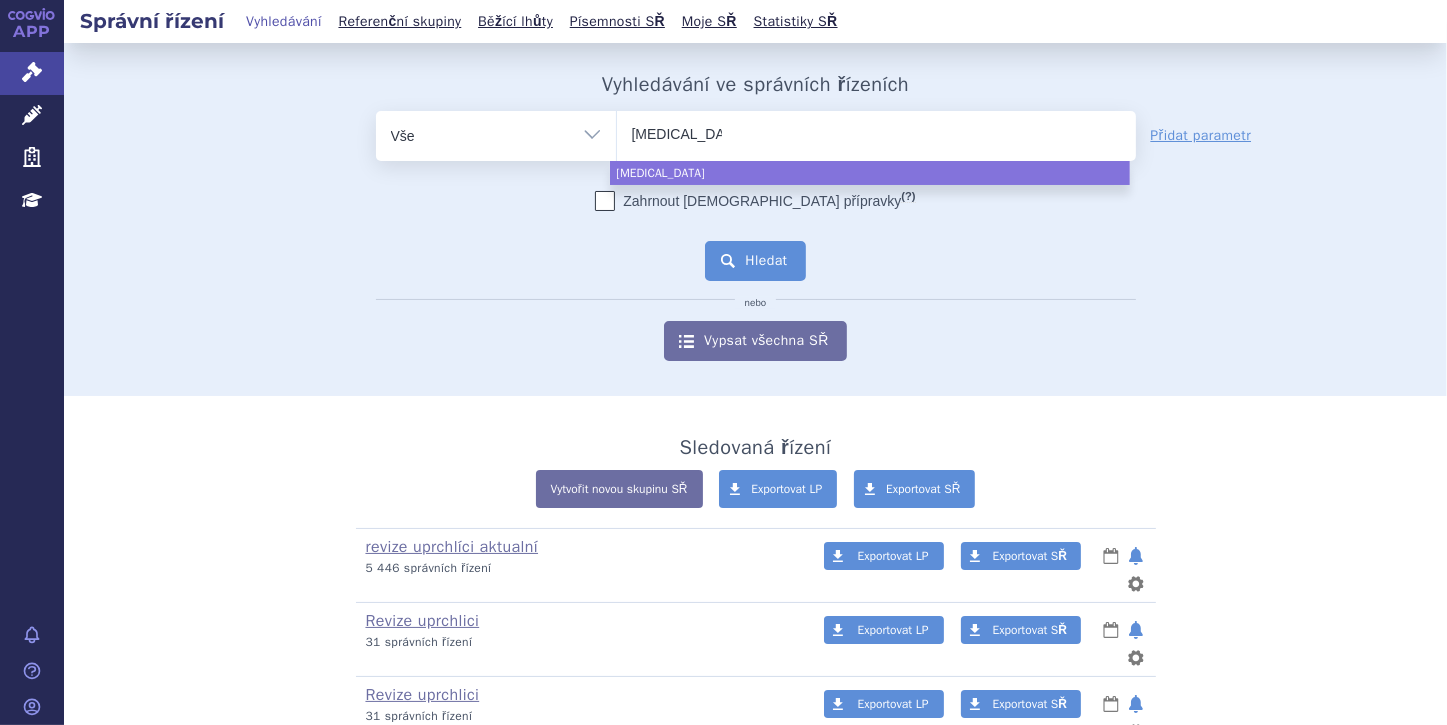 select on "darzalex" 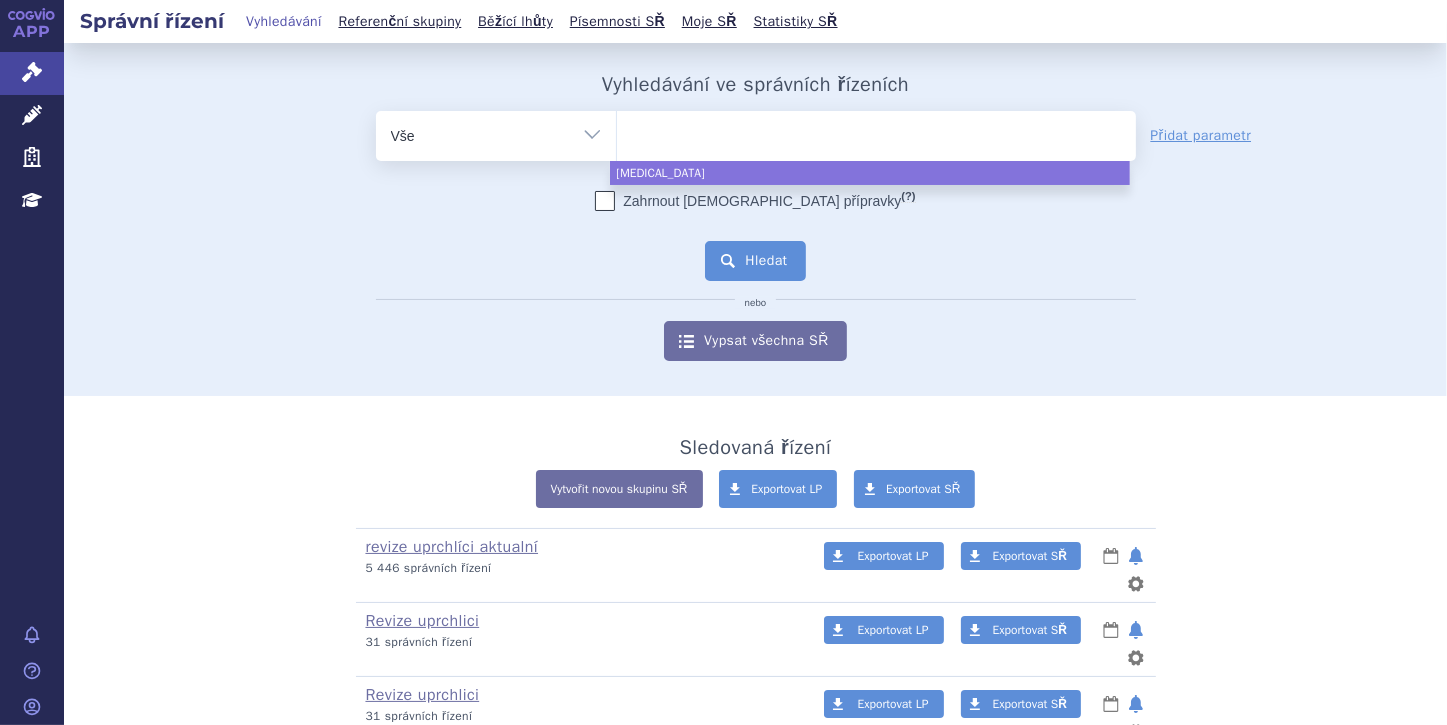 click on "Hledat" at bounding box center (755, 261) 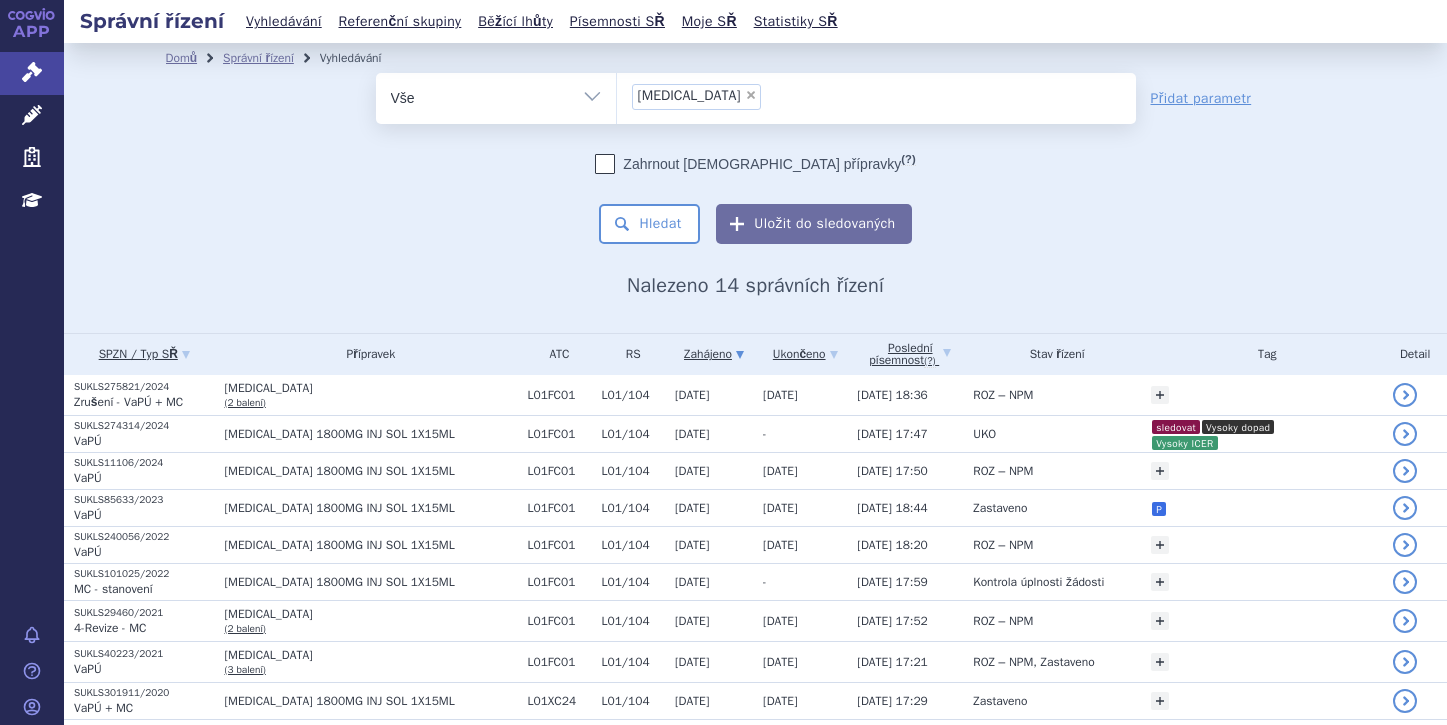 scroll, scrollTop: 0, scrollLeft: 0, axis: both 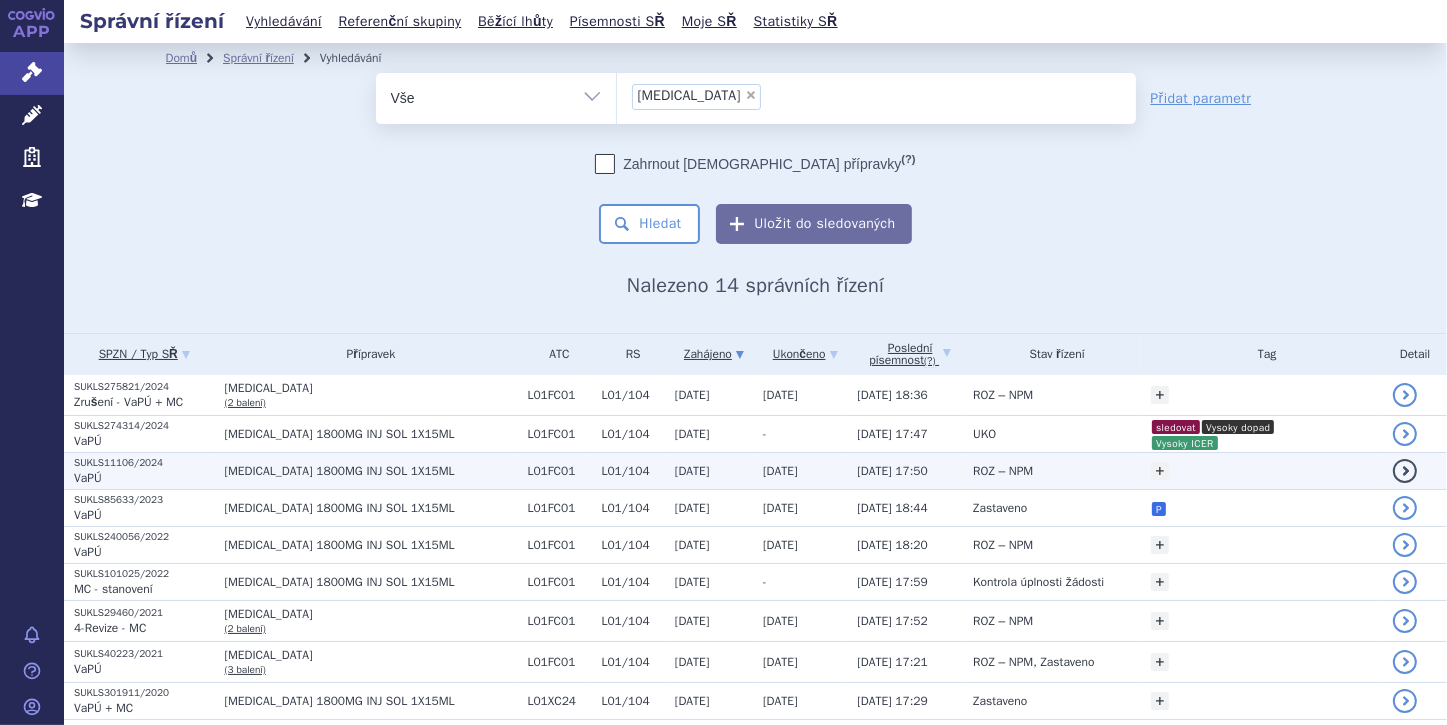click on "SUKLS11106/2024" at bounding box center (144, 463) 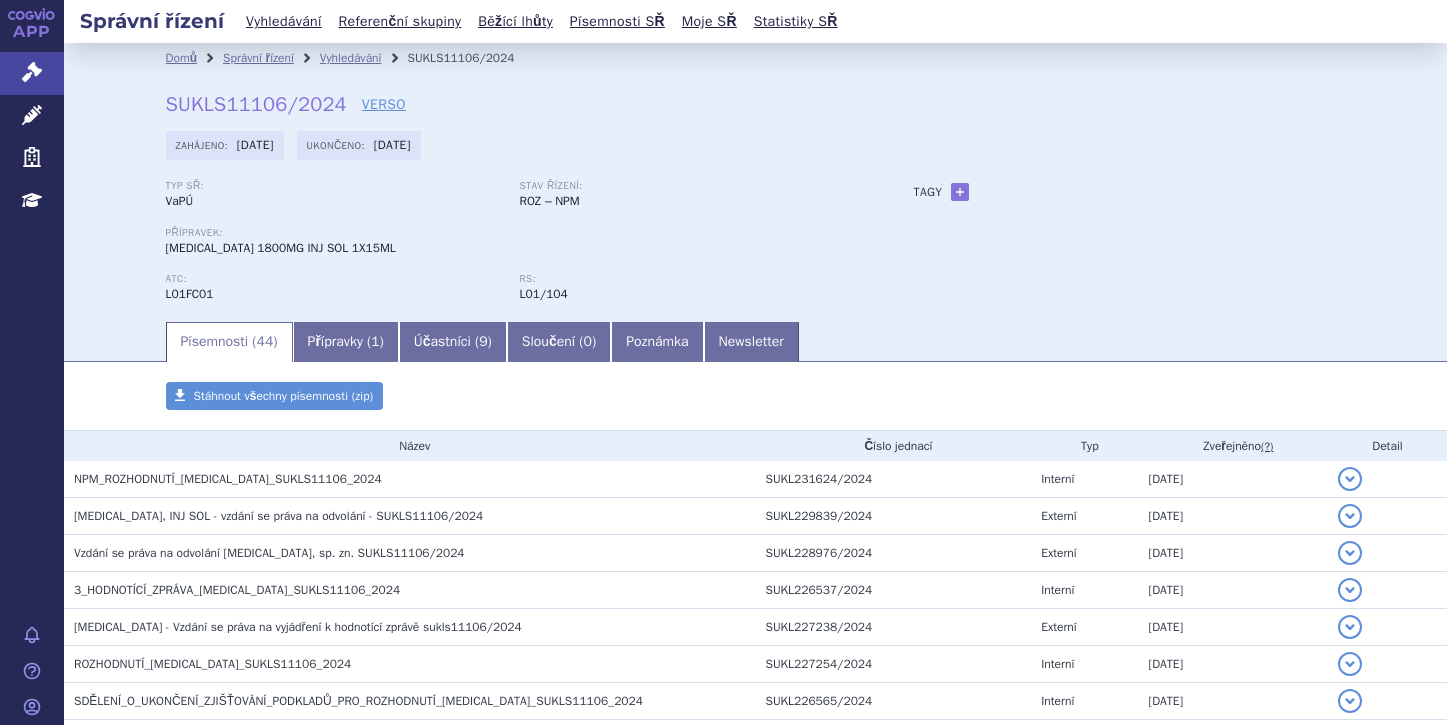 scroll, scrollTop: 0, scrollLeft: 0, axis: both 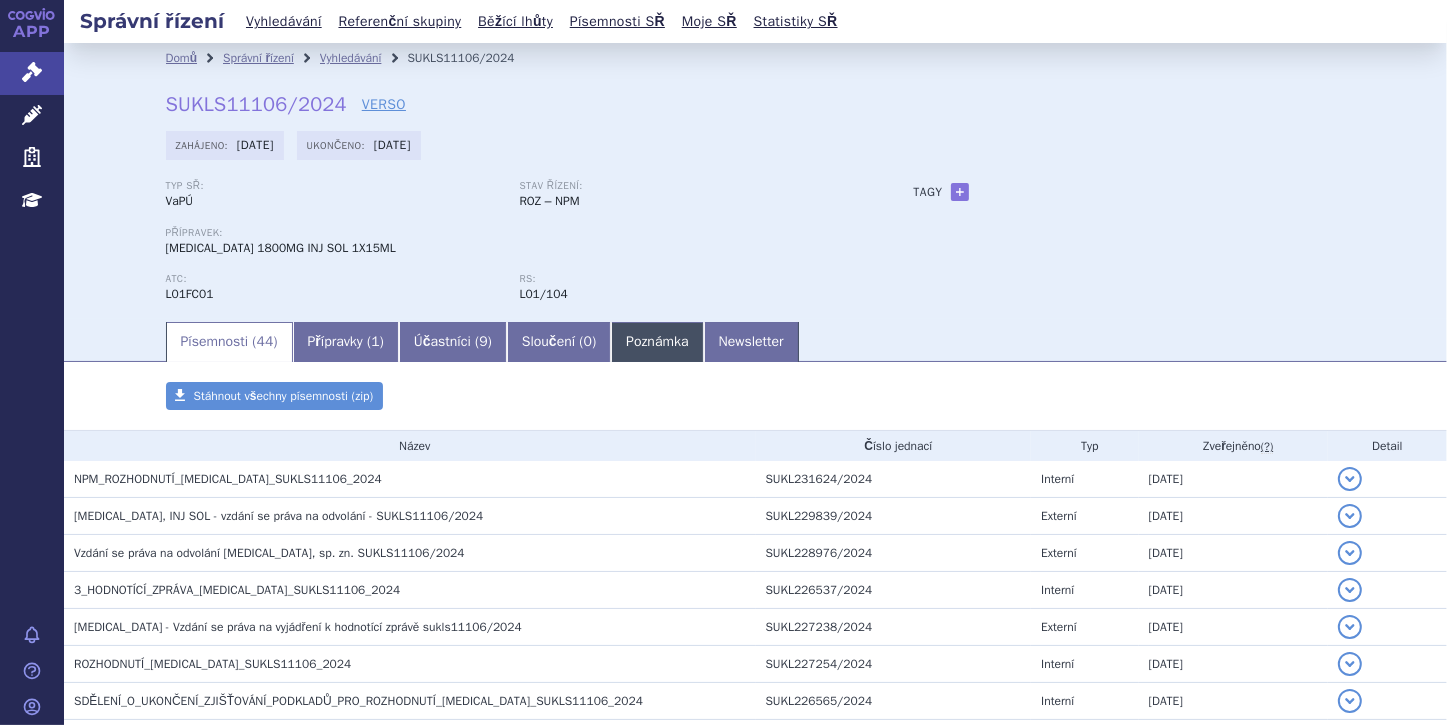 click on "Poznámka" at bounding box center (657, 342) 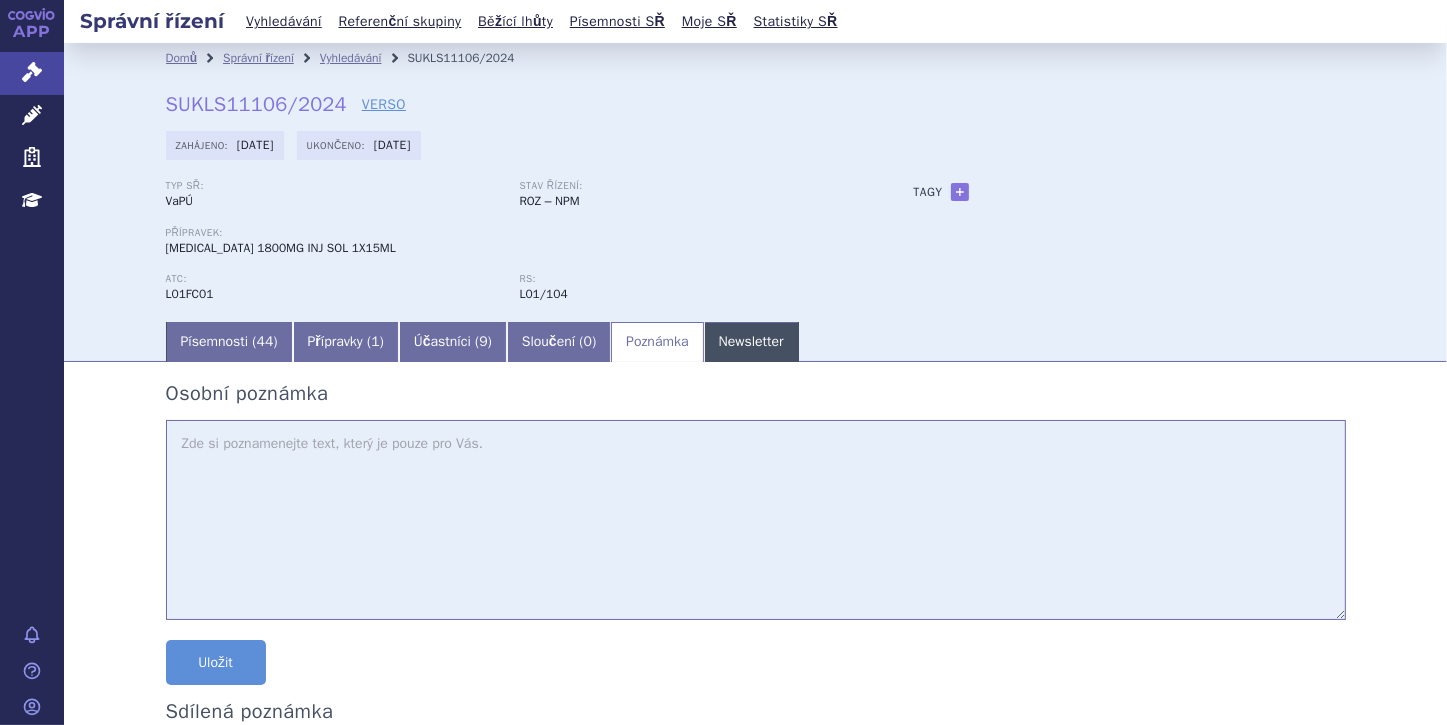 click on "Newsletter" at bounding box center [751, 342] 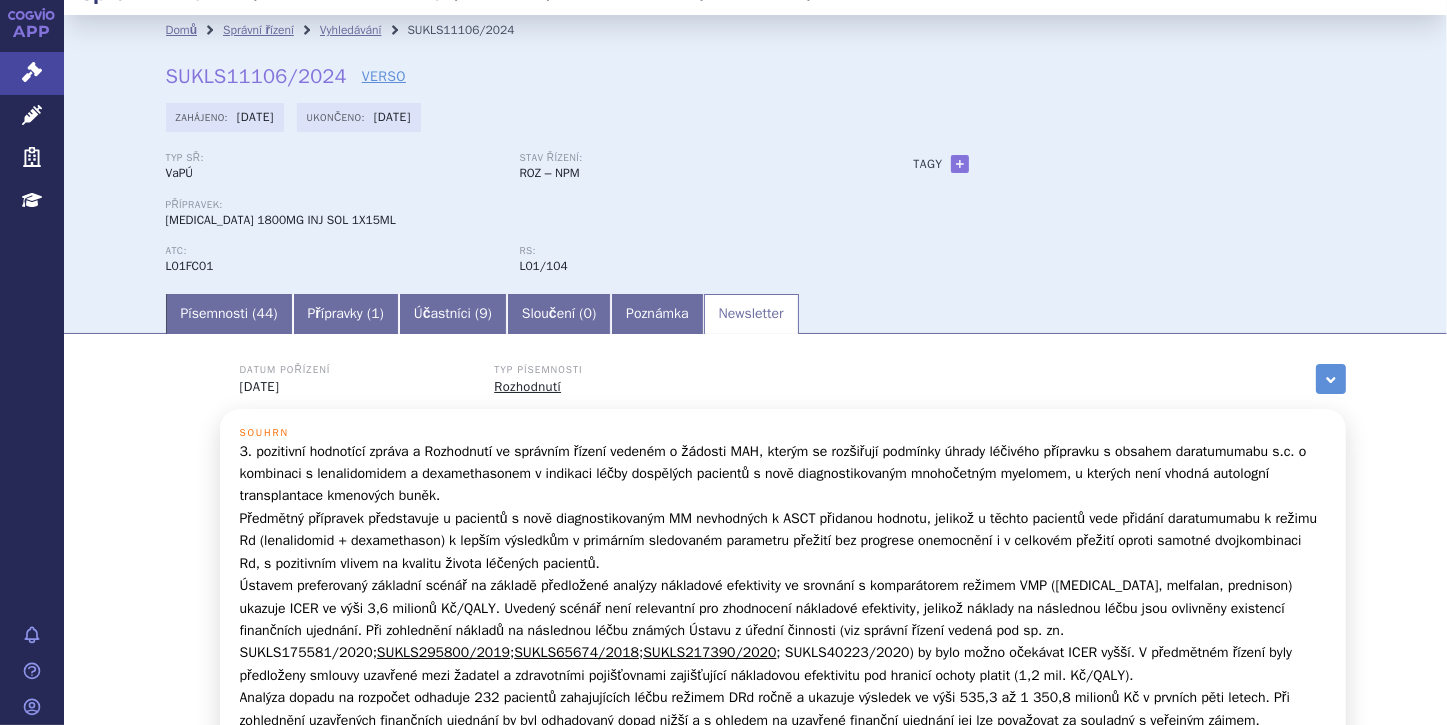 scroll, scrollTop: 0, scrollLeft: 0, axis: both 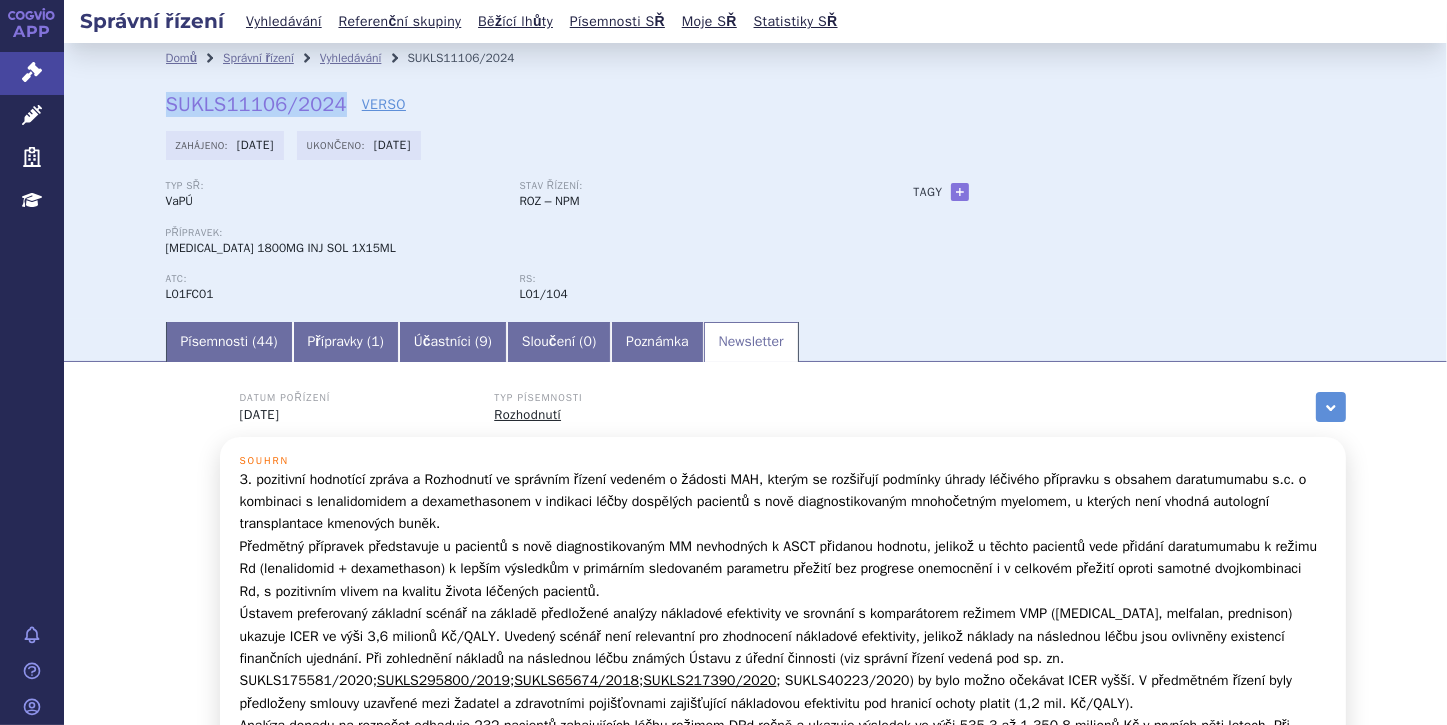drag, startPoint x: 162, startPoint y: 107, endPoint x: 330, endPoint y: 103, distance: 168.0476 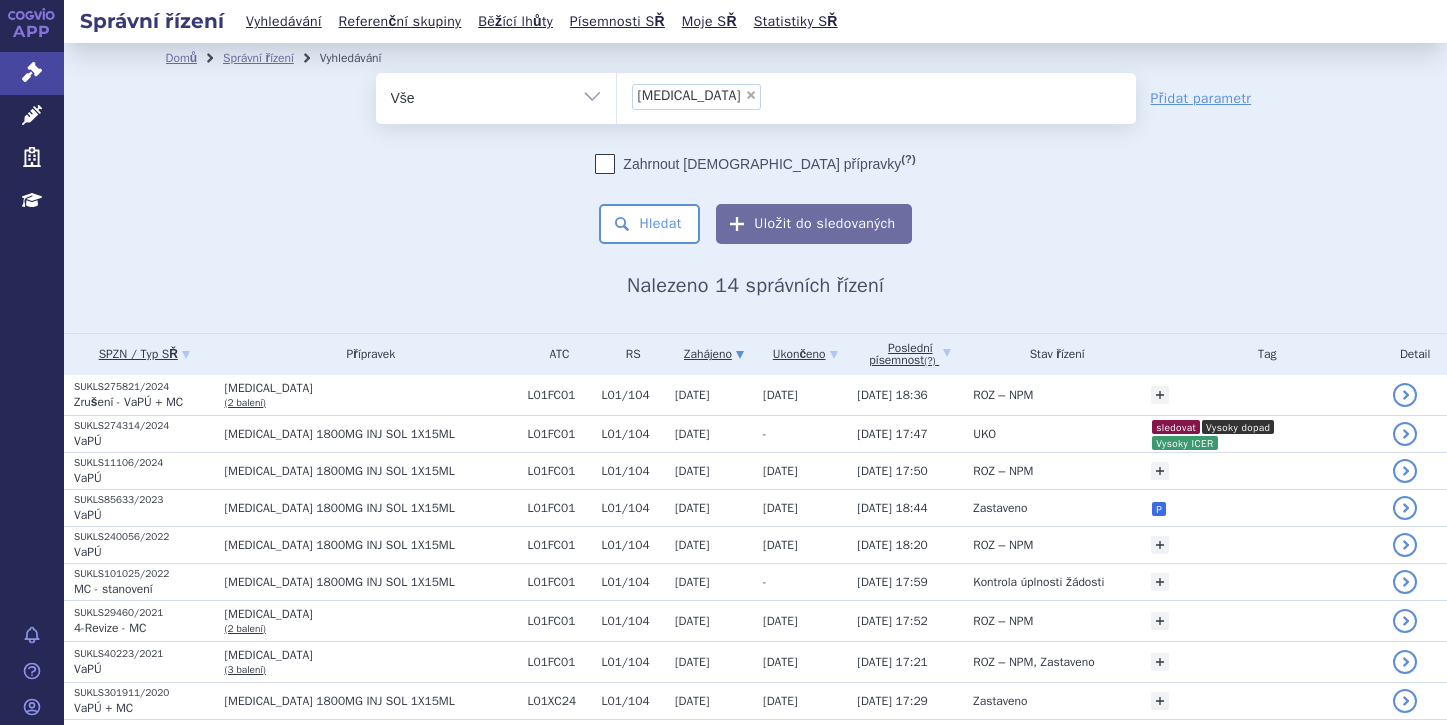 scroll, scrollTop: 0, scrollLeft: 0, axis: both 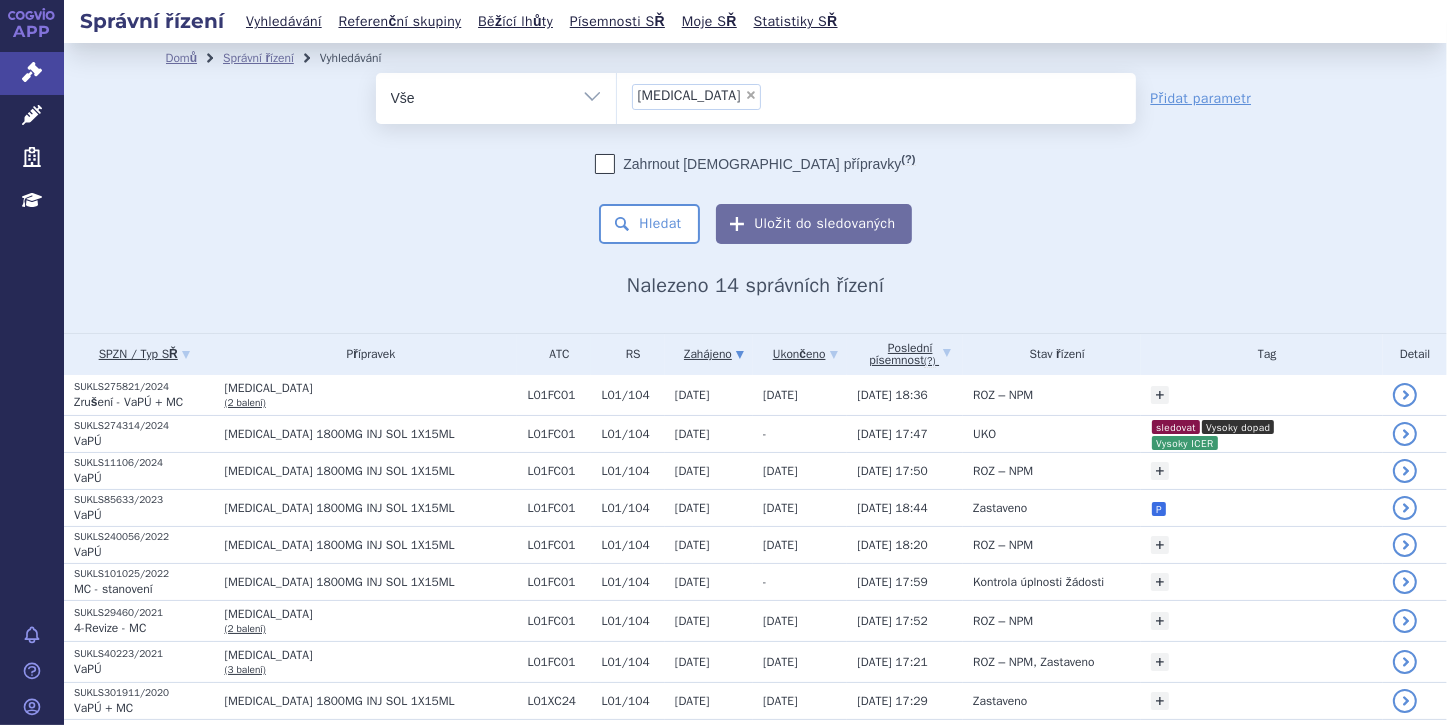 click on "Vše
Spisová značka
Typ SŘ
Přípravek/SUKL kód
Účastník/Držitel" at bounding box center (496, 95) 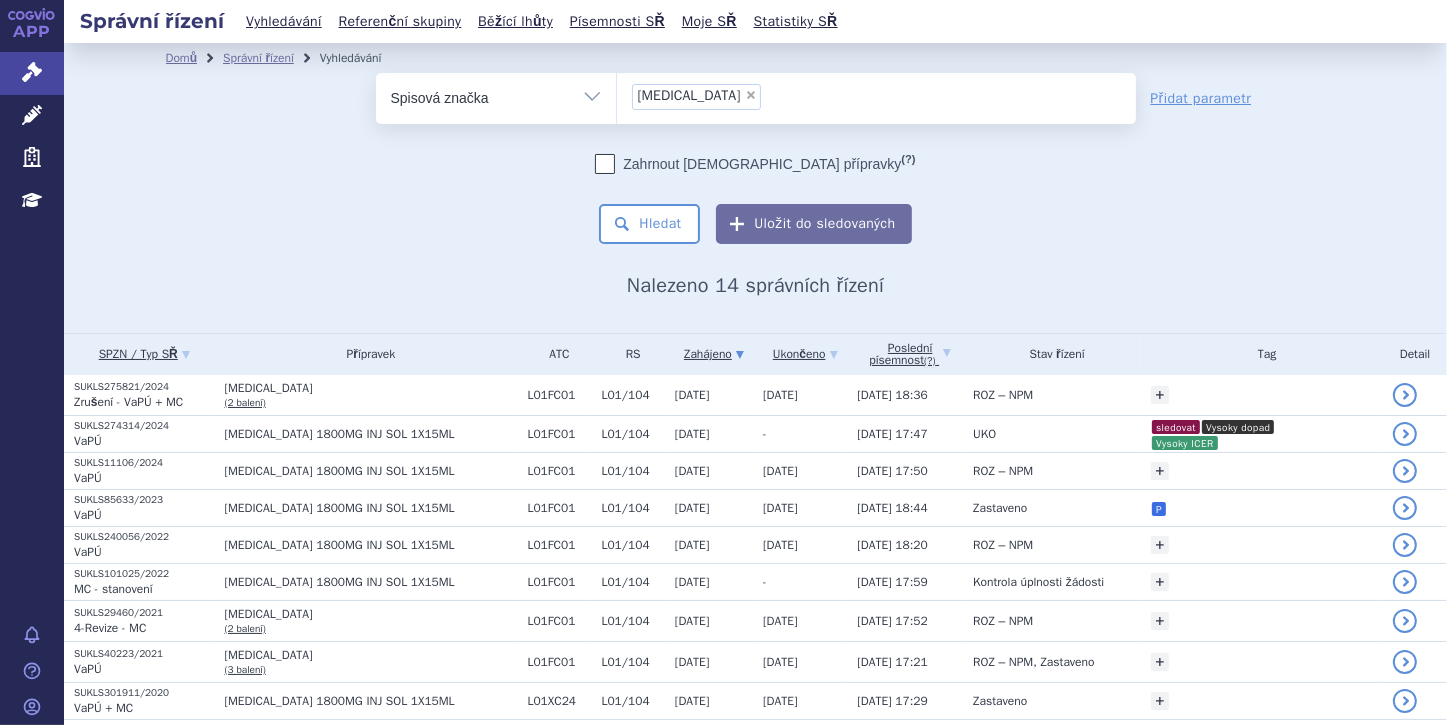 click on "Vše
Spisová značka
Typ SŘ
Přípravek/SUKL kód
Účastník/Držitel" at bounding box center (496, 95) 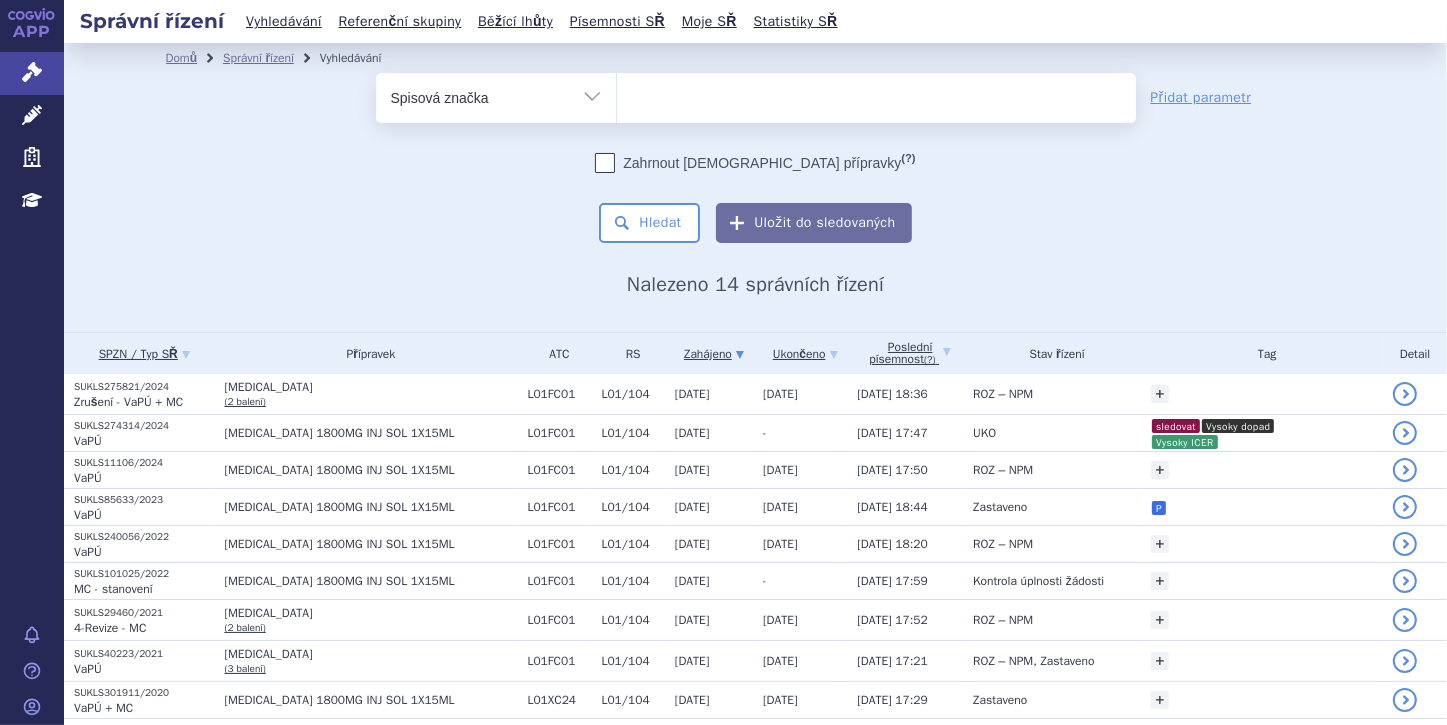 click at bounding box center [876, 94] 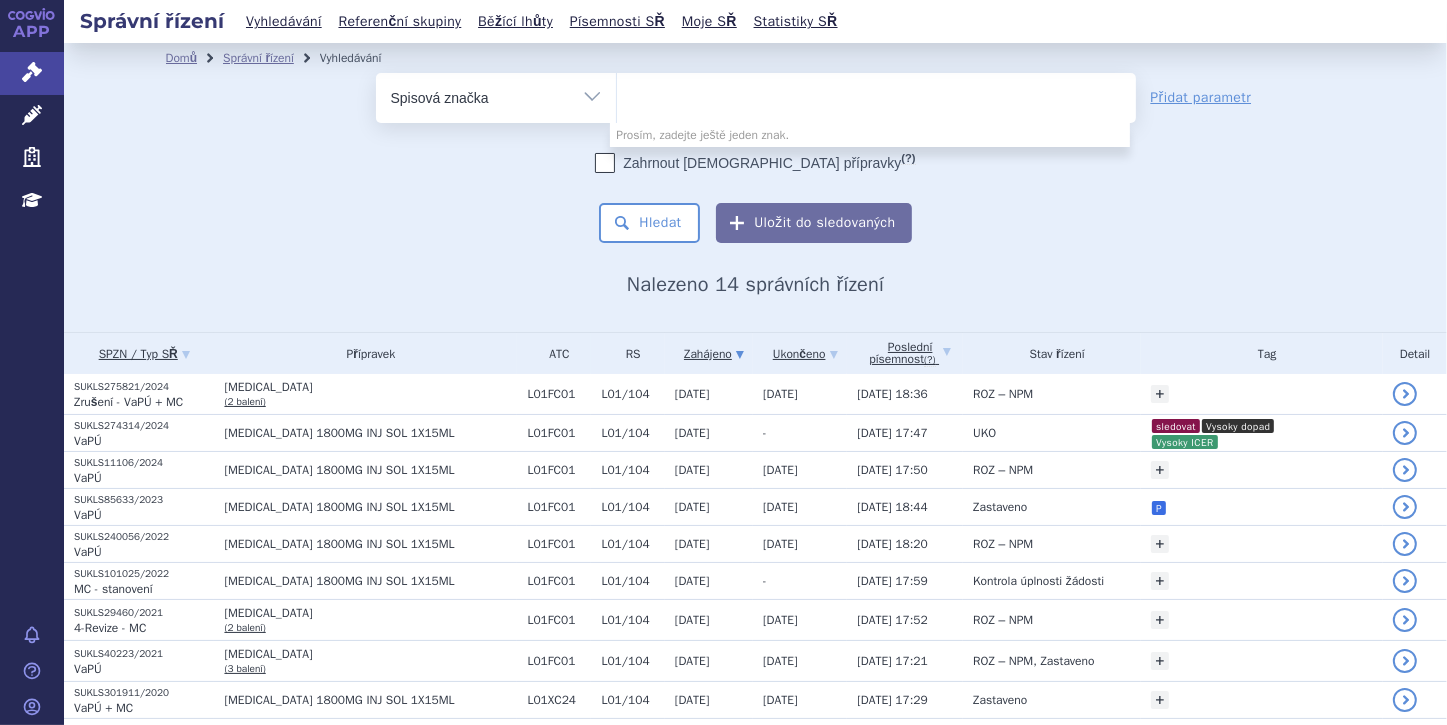 paste on "SUKLS11106/2024" 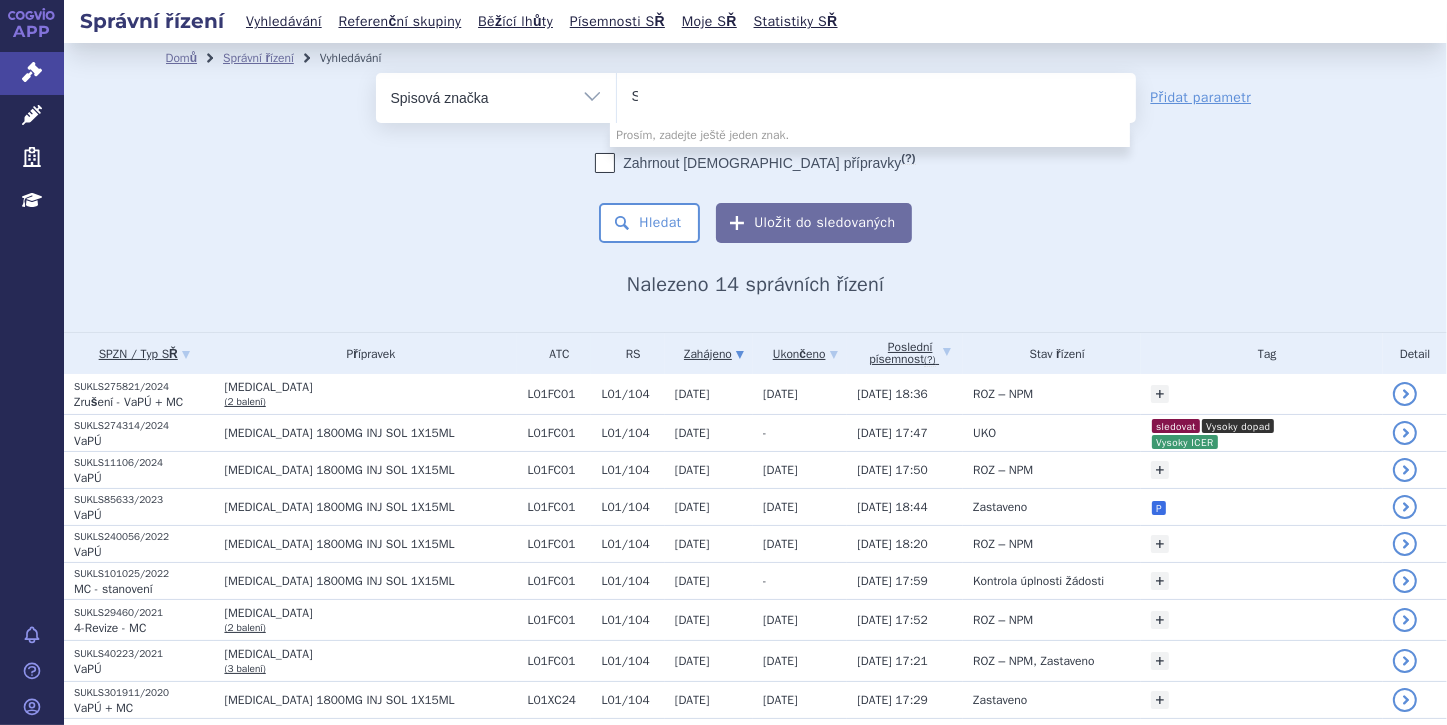 type 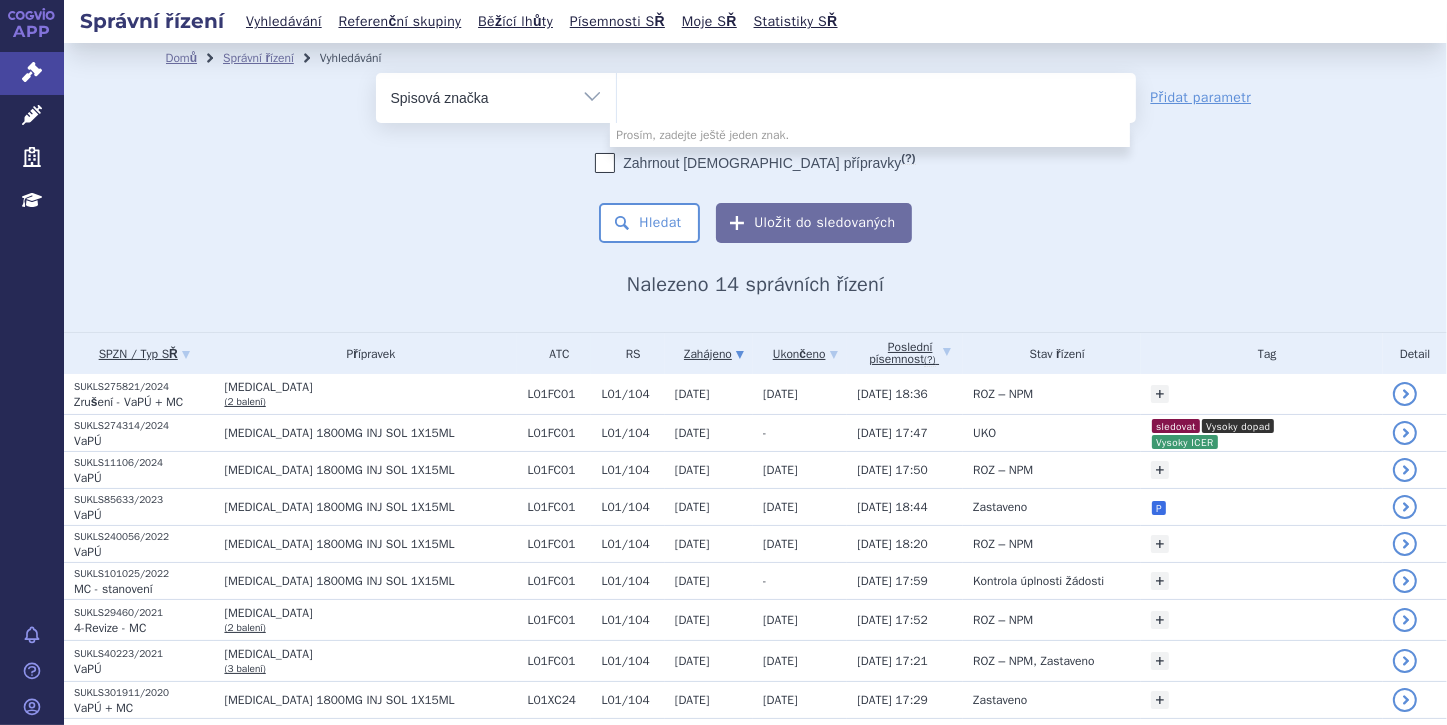 select on "SUKLS11106/2024" 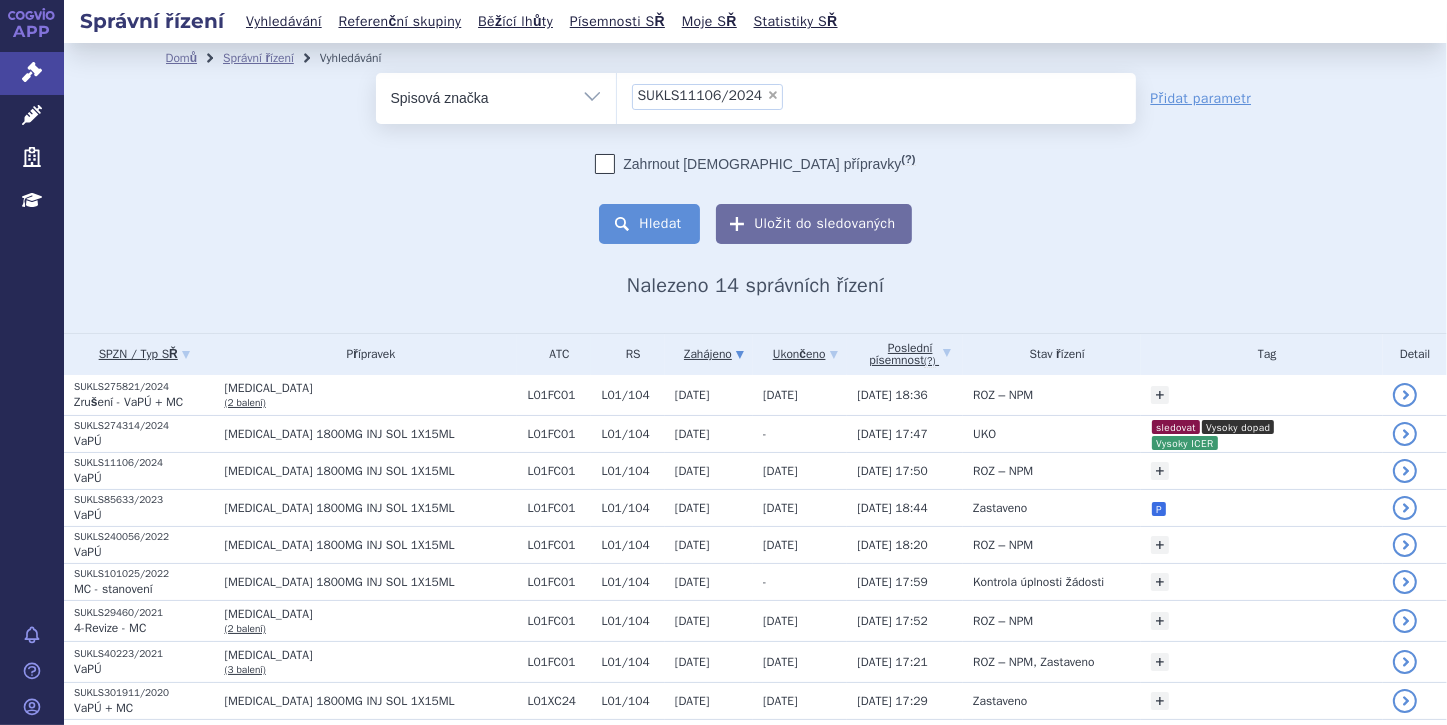 click on "Hledat" at bounding box center (649, 224) 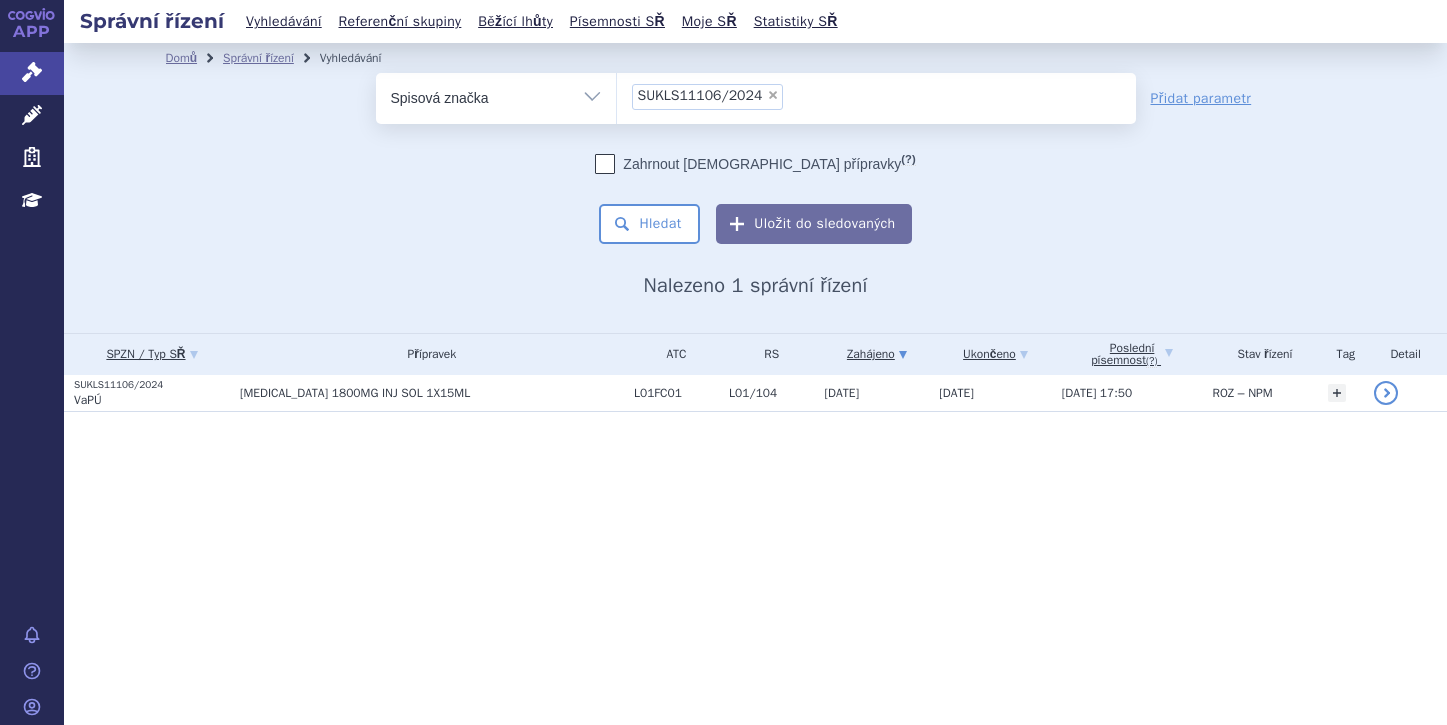 scroll, scrollTop: 0, scrollLeft: 0, axis: both 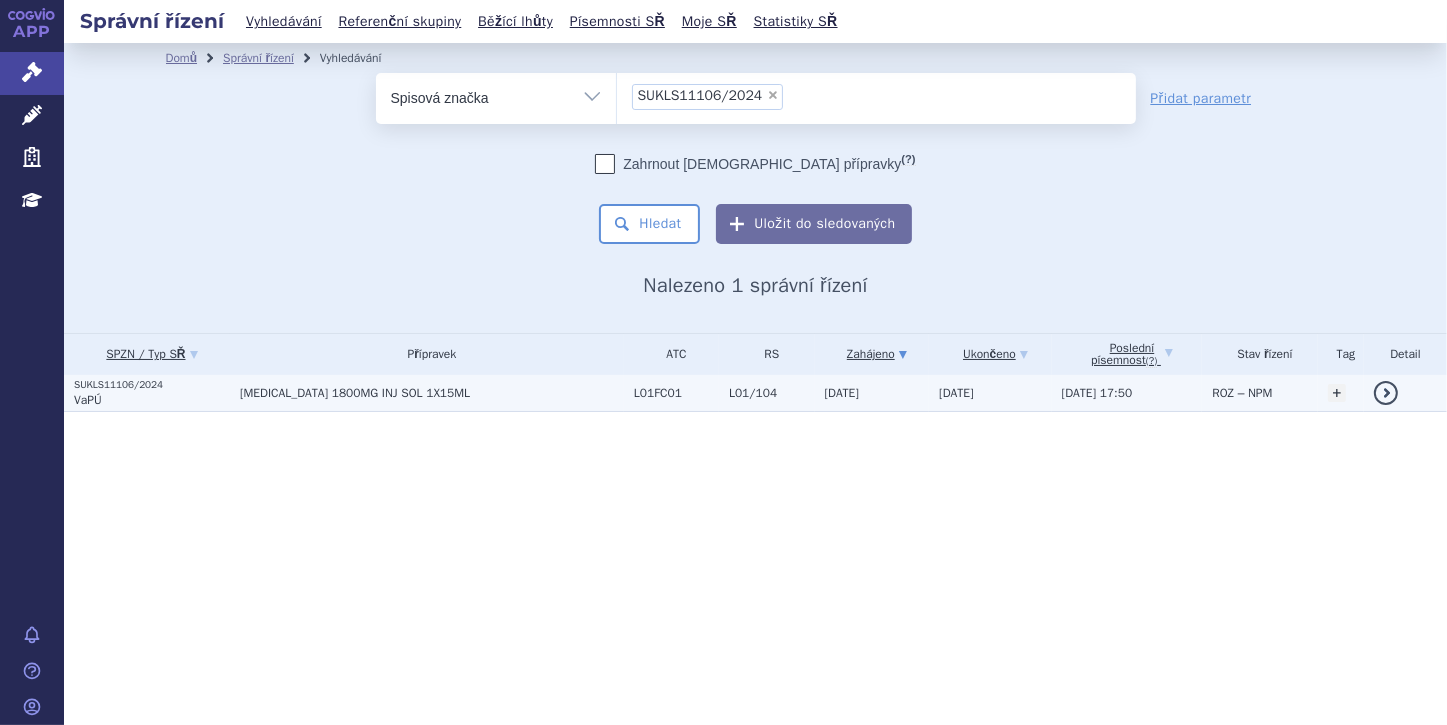 click on "[MEDICAL_DATA] 1800MG INJ SOL 1X15ML" at bounding box center [432, 393] 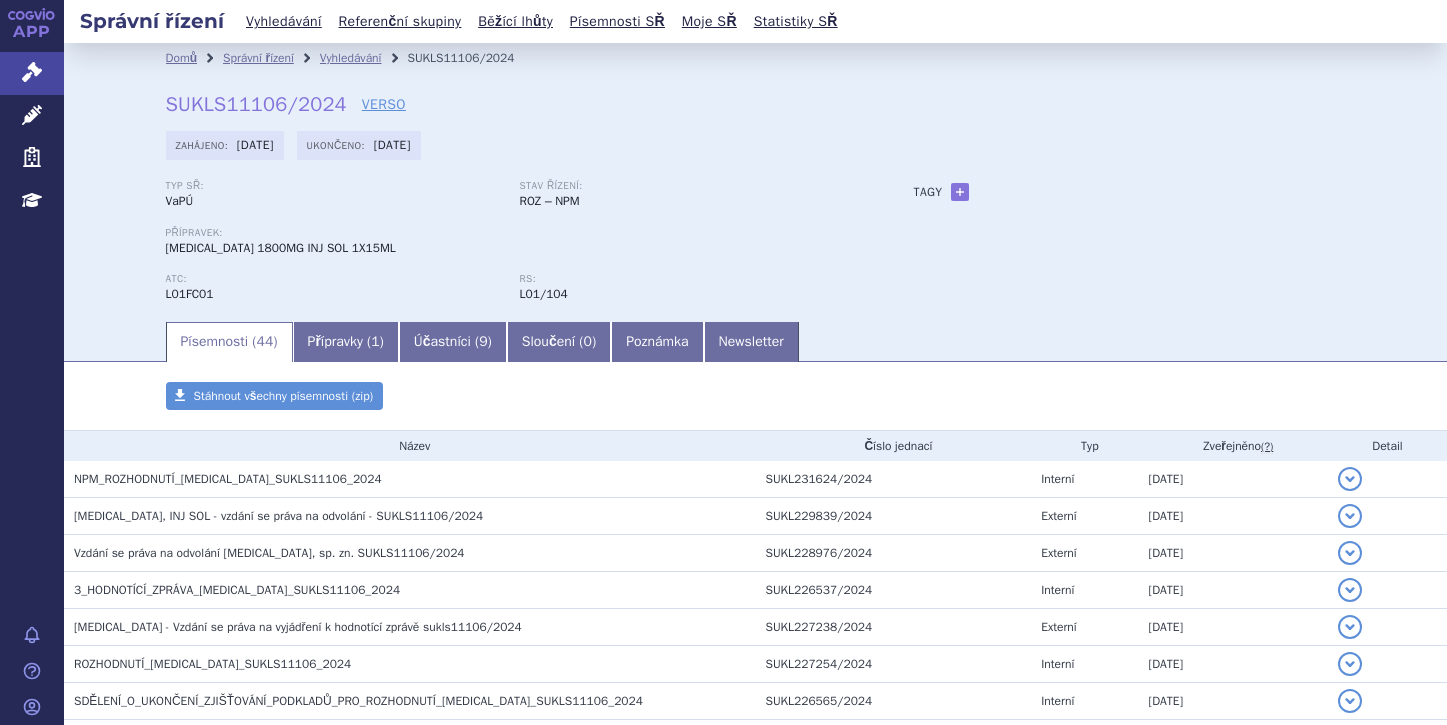 scroll, scrollTop: 0, scrollLeft: 0, axis: both 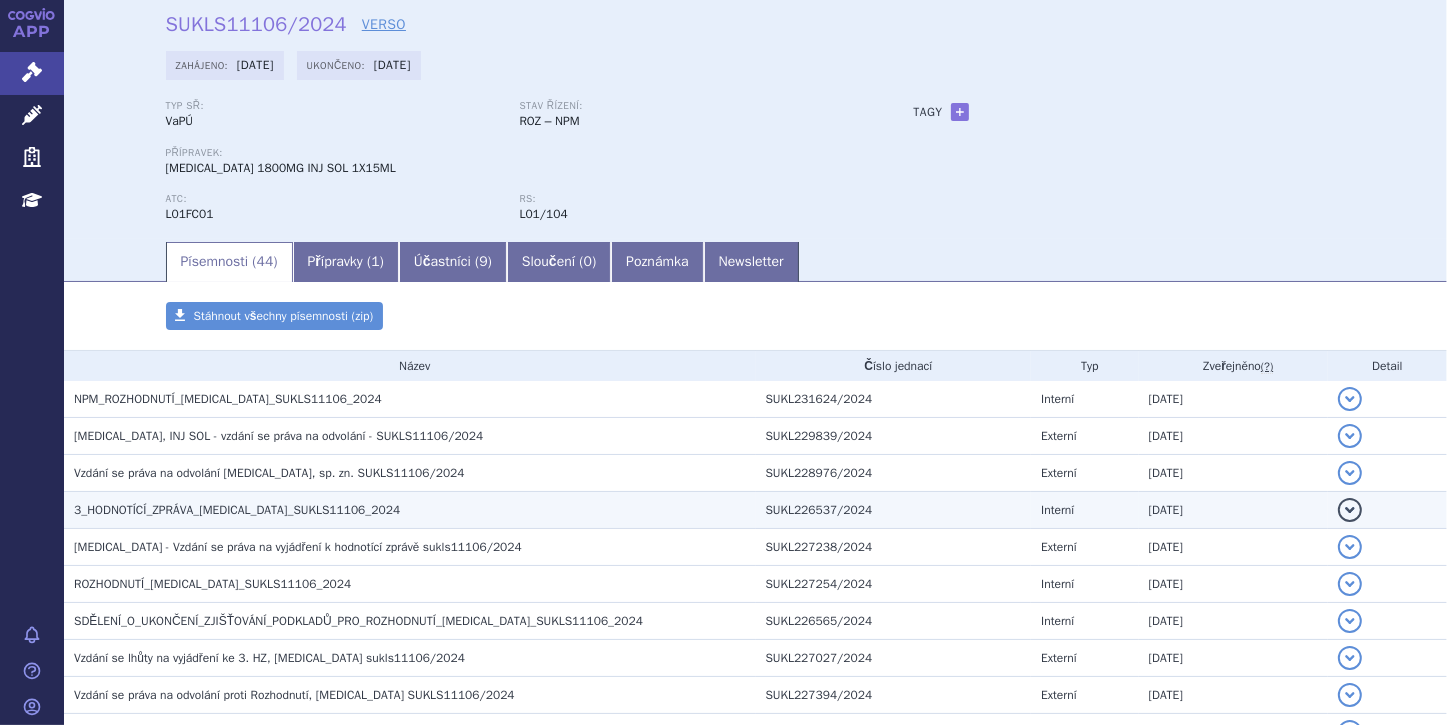 click on "detail" at bounding box center [1350, 510] 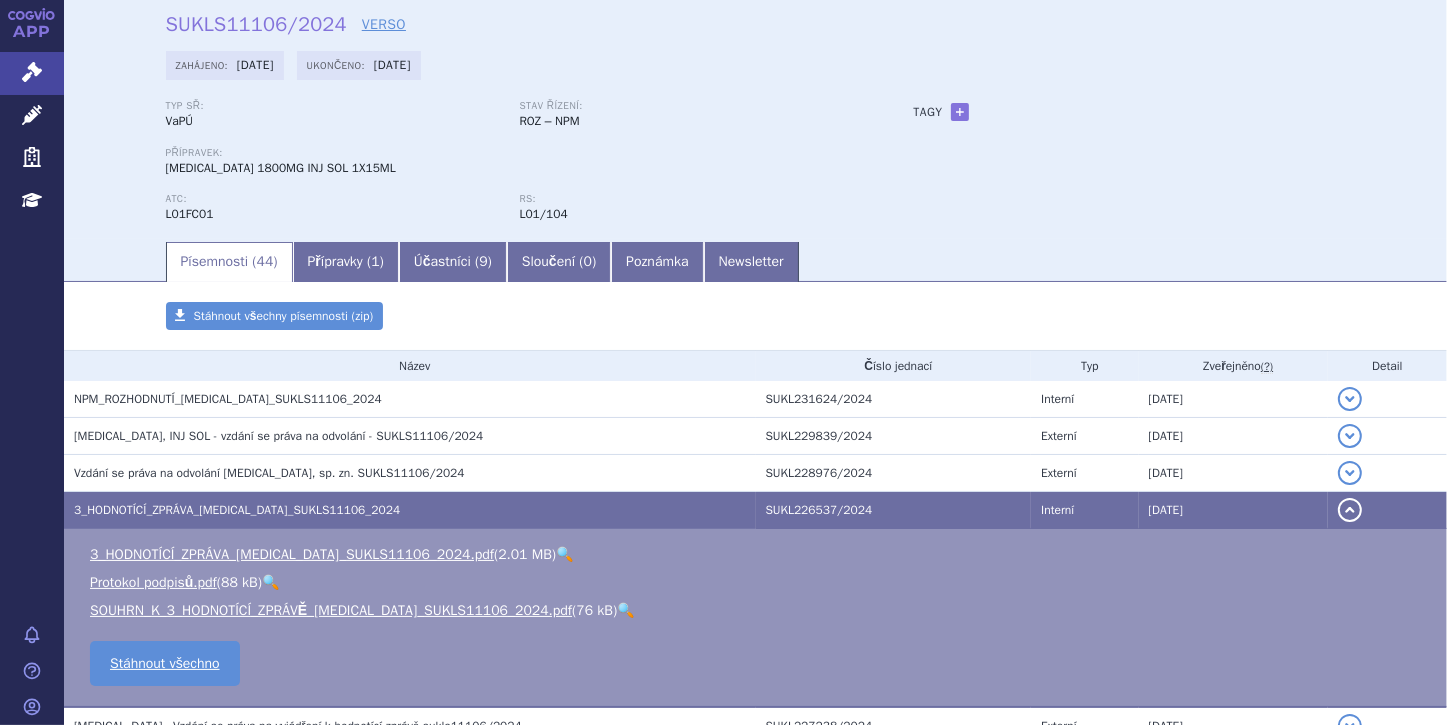 click on "🔍" at bounding box center (625, 610) 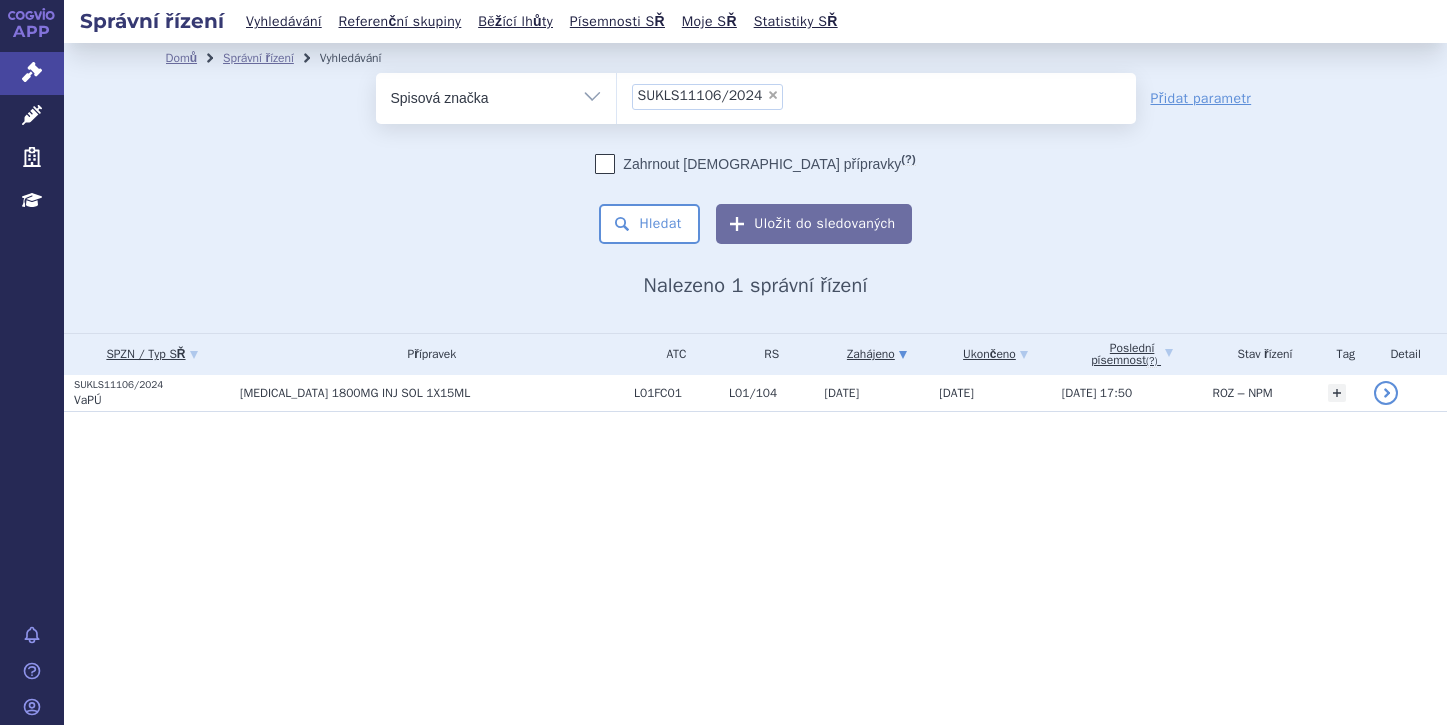 scroll, scrollTop: 0, scrollLeft: 0, axis: both 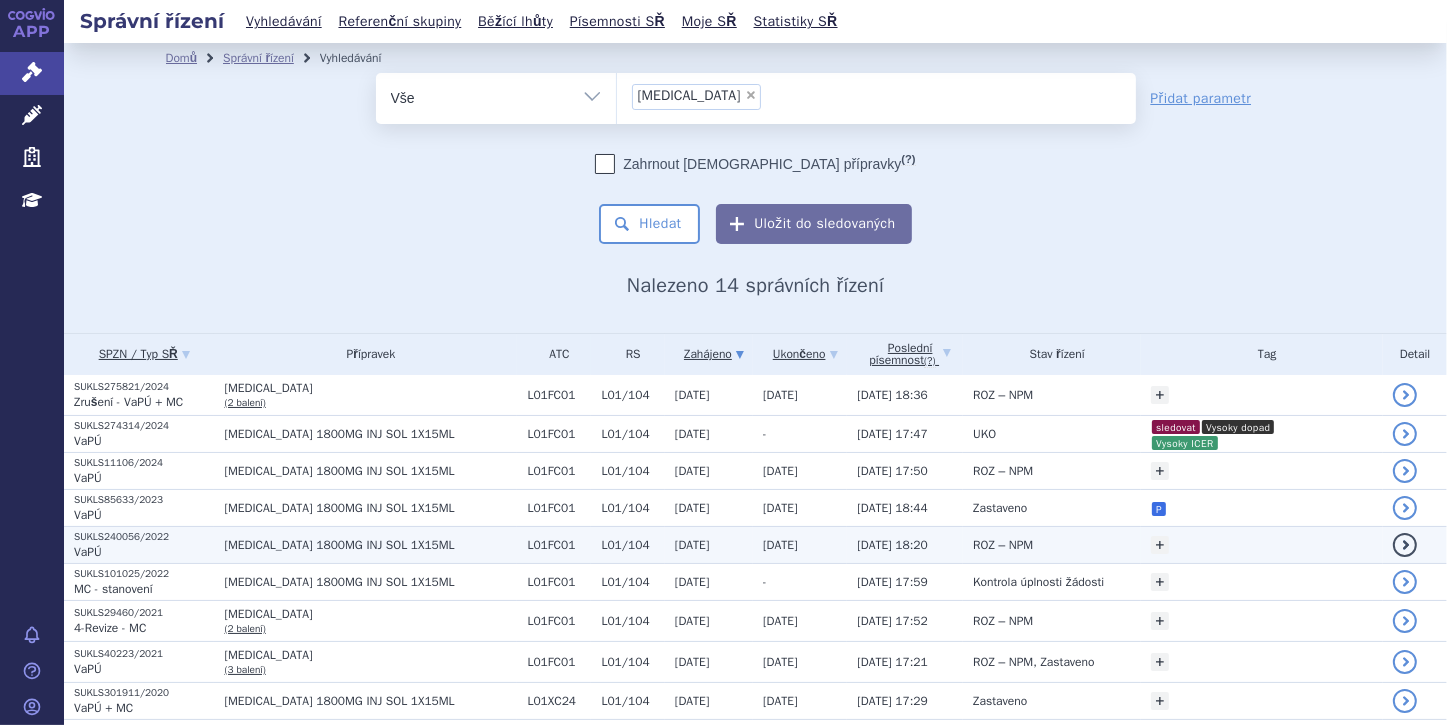 click on "[MEDICAL_DATA] 1800MG INJ SOL 1X15ML" at bounding box center [370, 545] 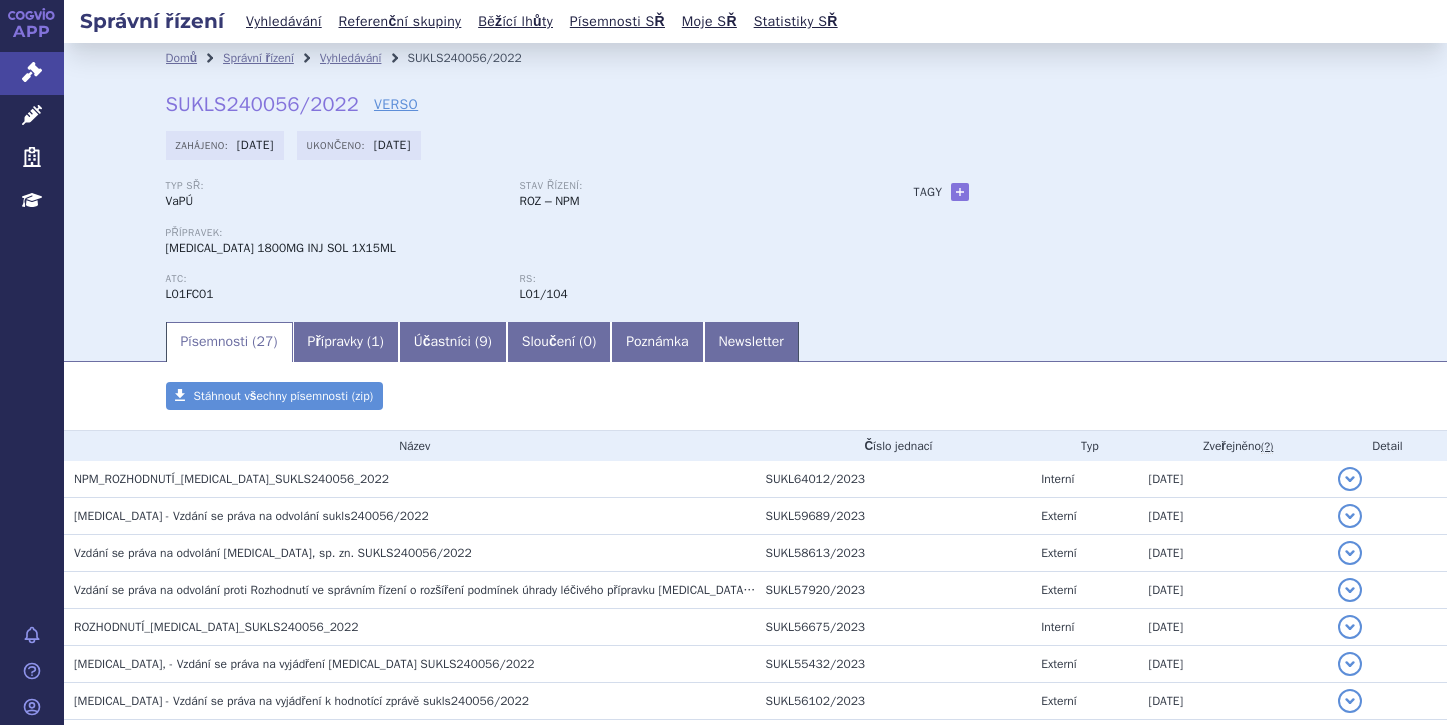 scroll, scrollTop: 0, scrollLeft: 0, axis: both 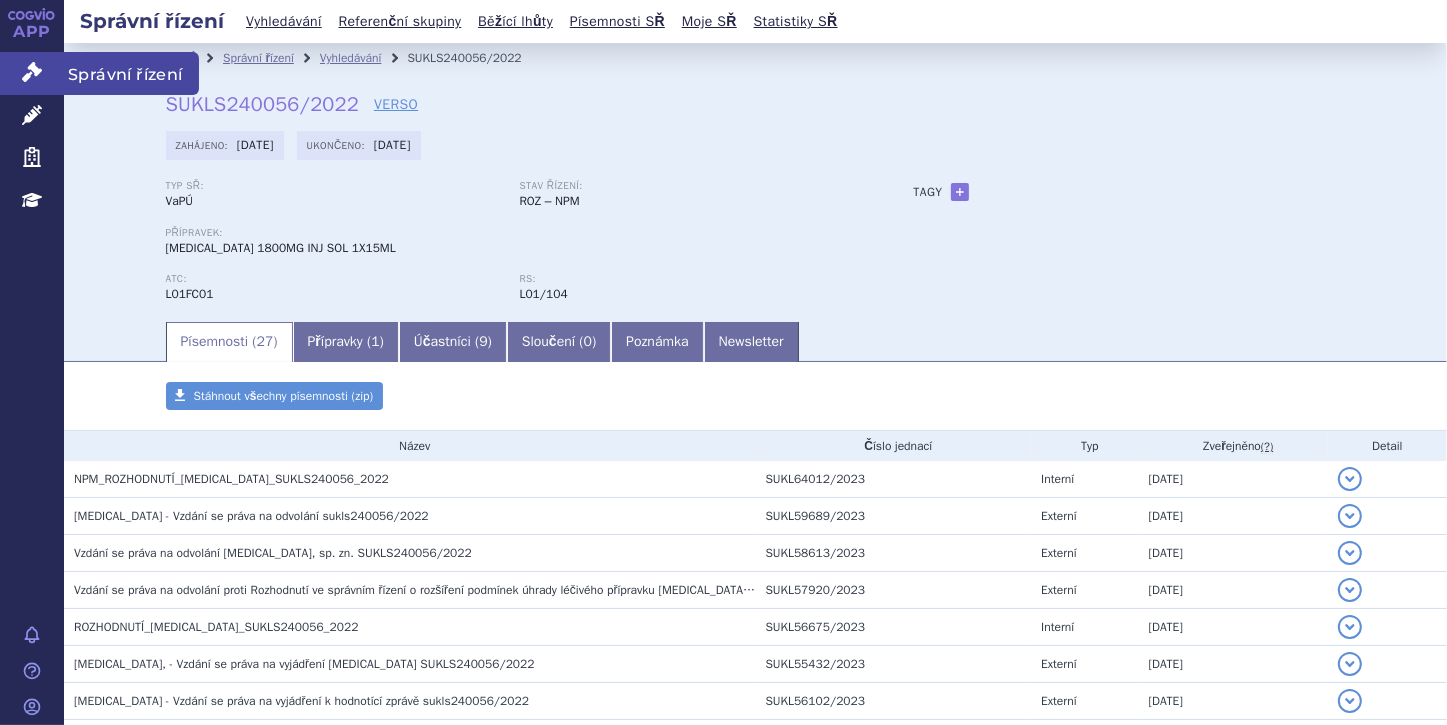 click 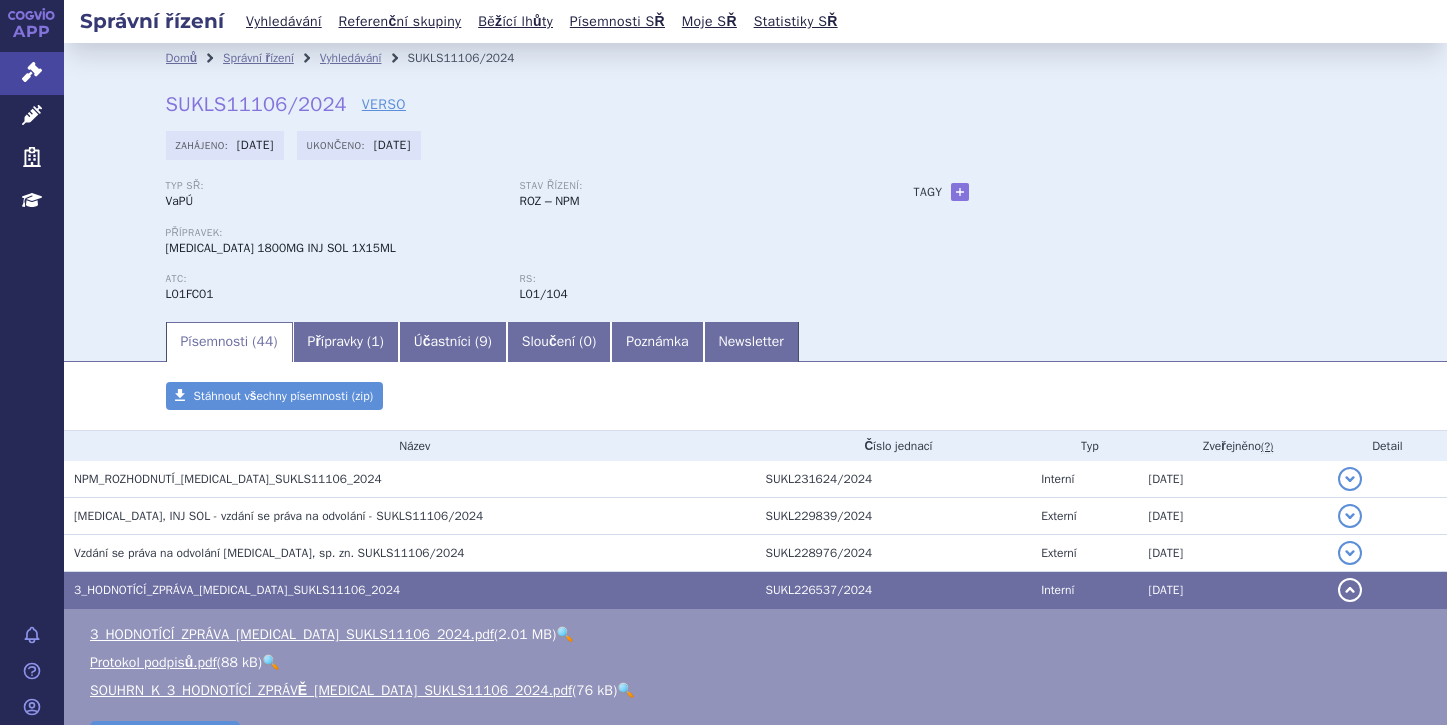 scroll, scrollTop: 0, scrollLeft: 0, axis: both 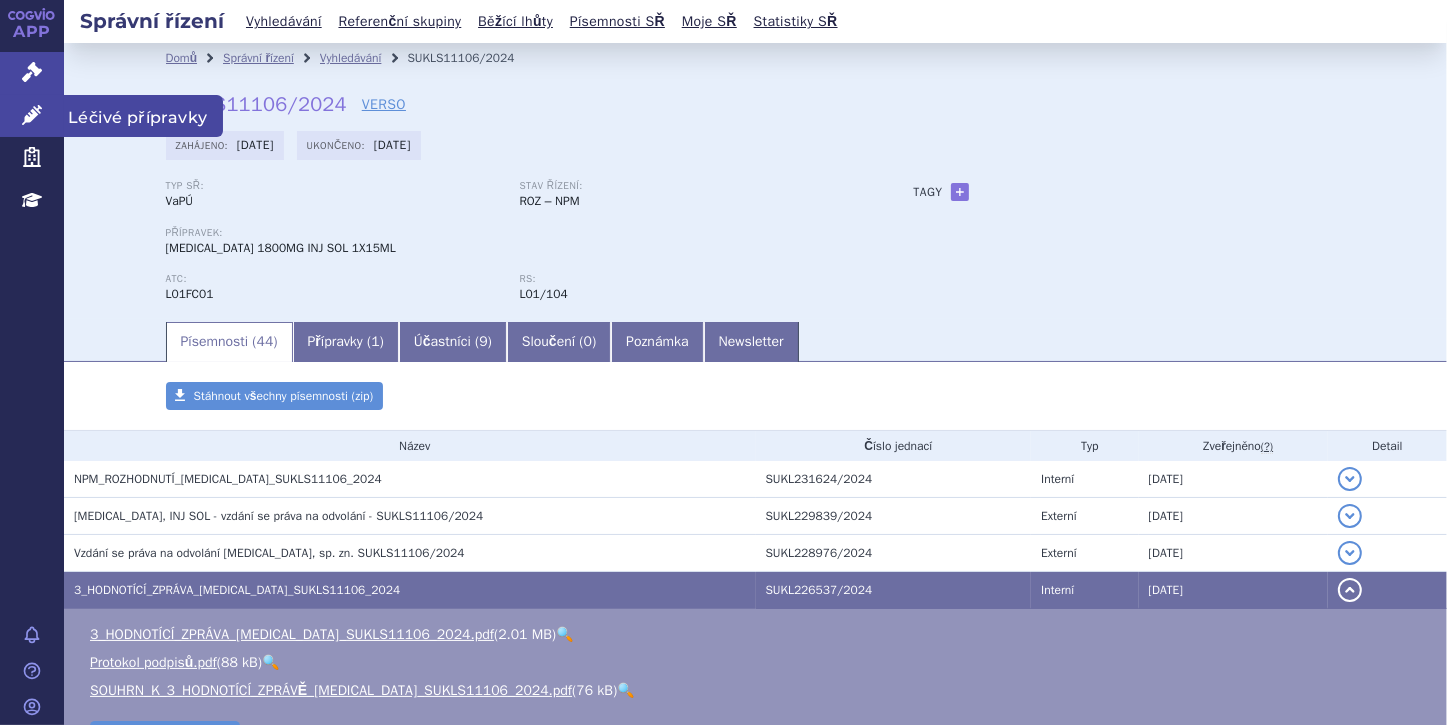 click 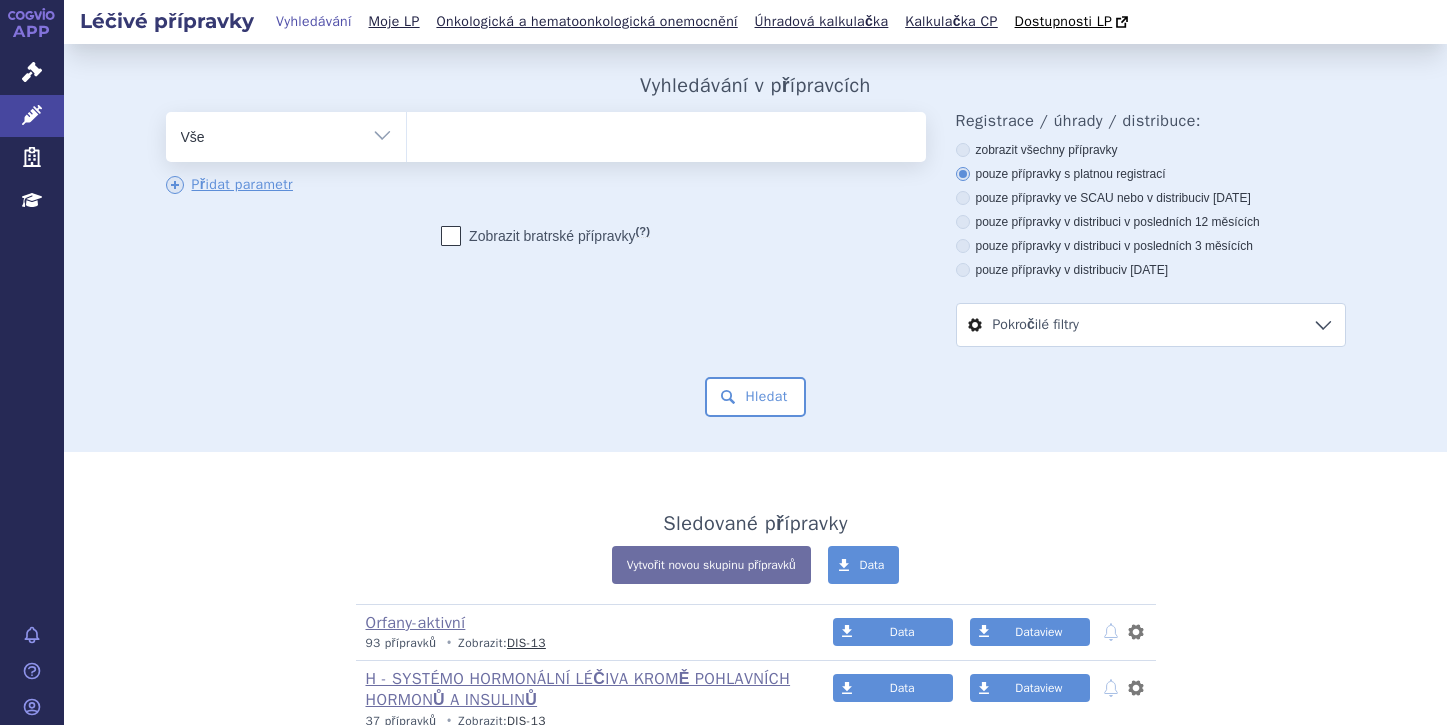 scroll, scrollTop: 0, scrollLeft: 0, axis: both 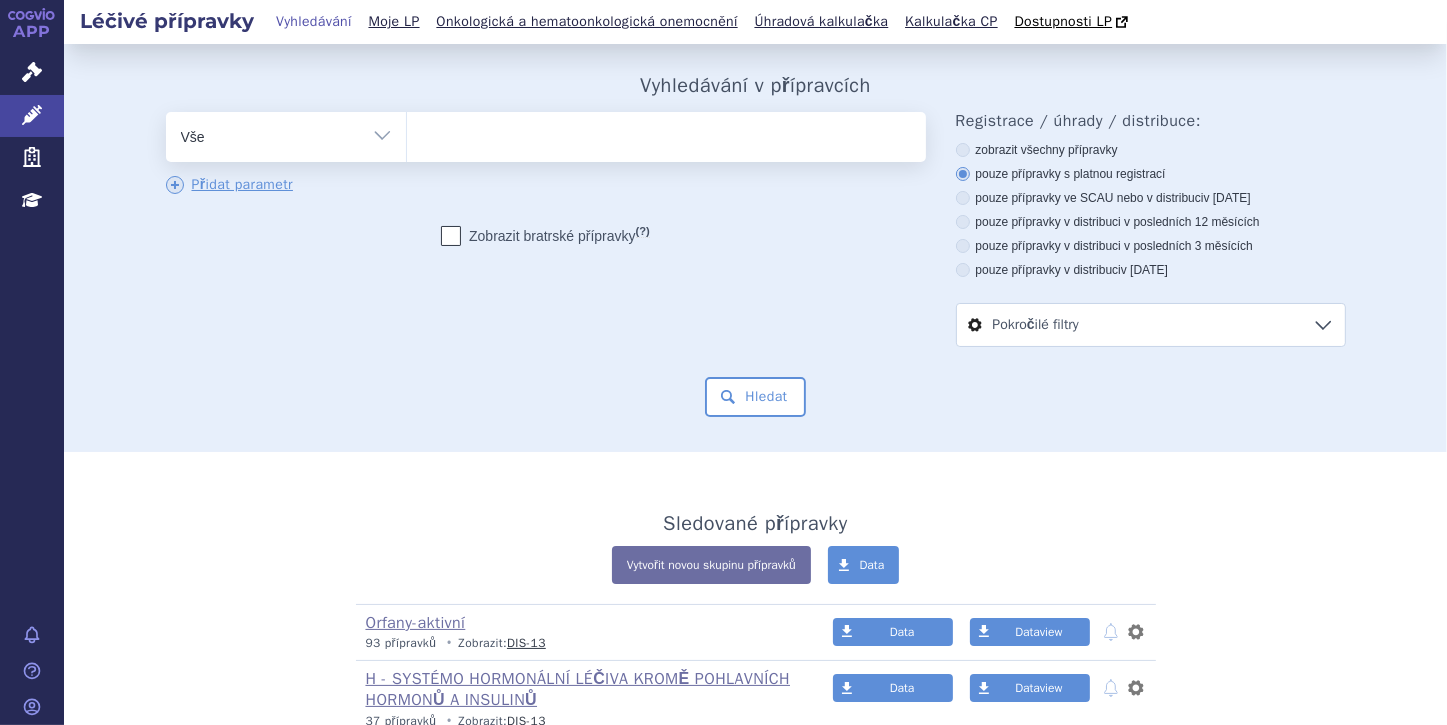 click at bounding box center (666, 133) 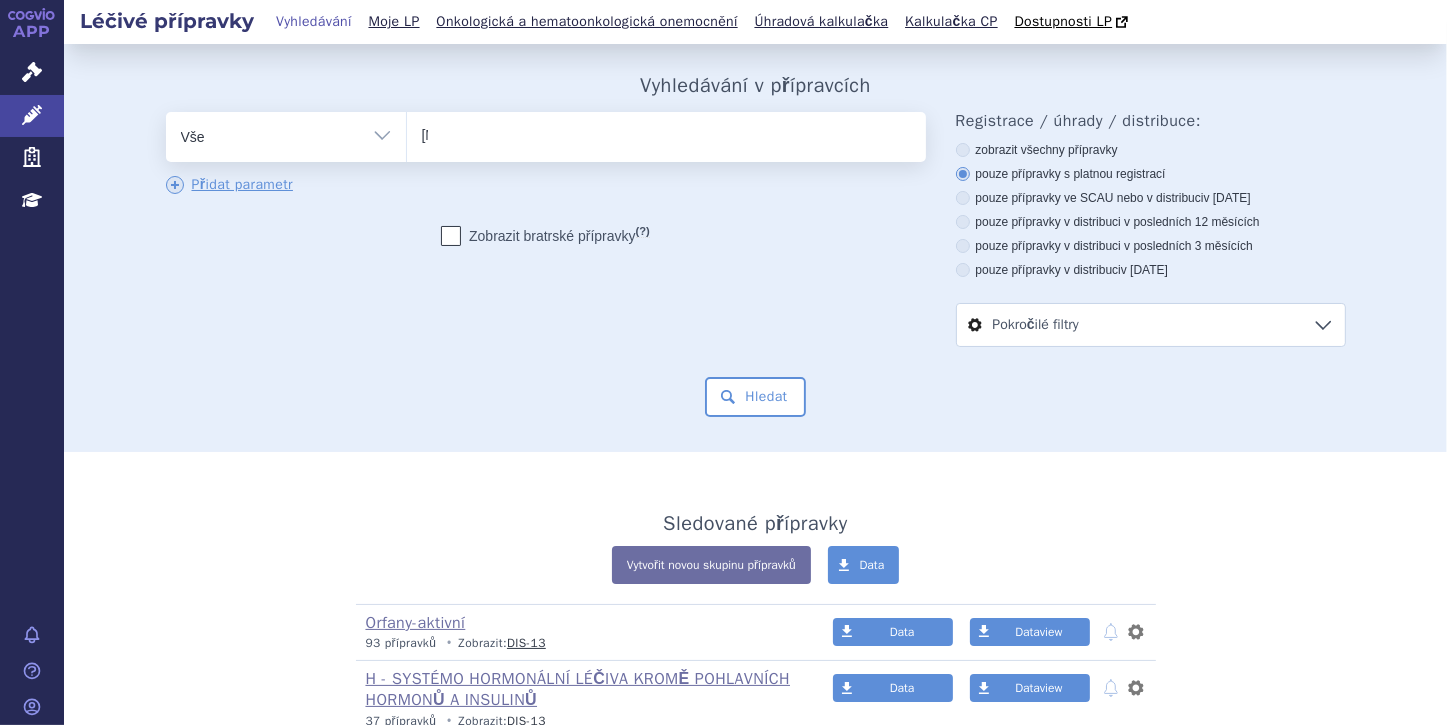 type 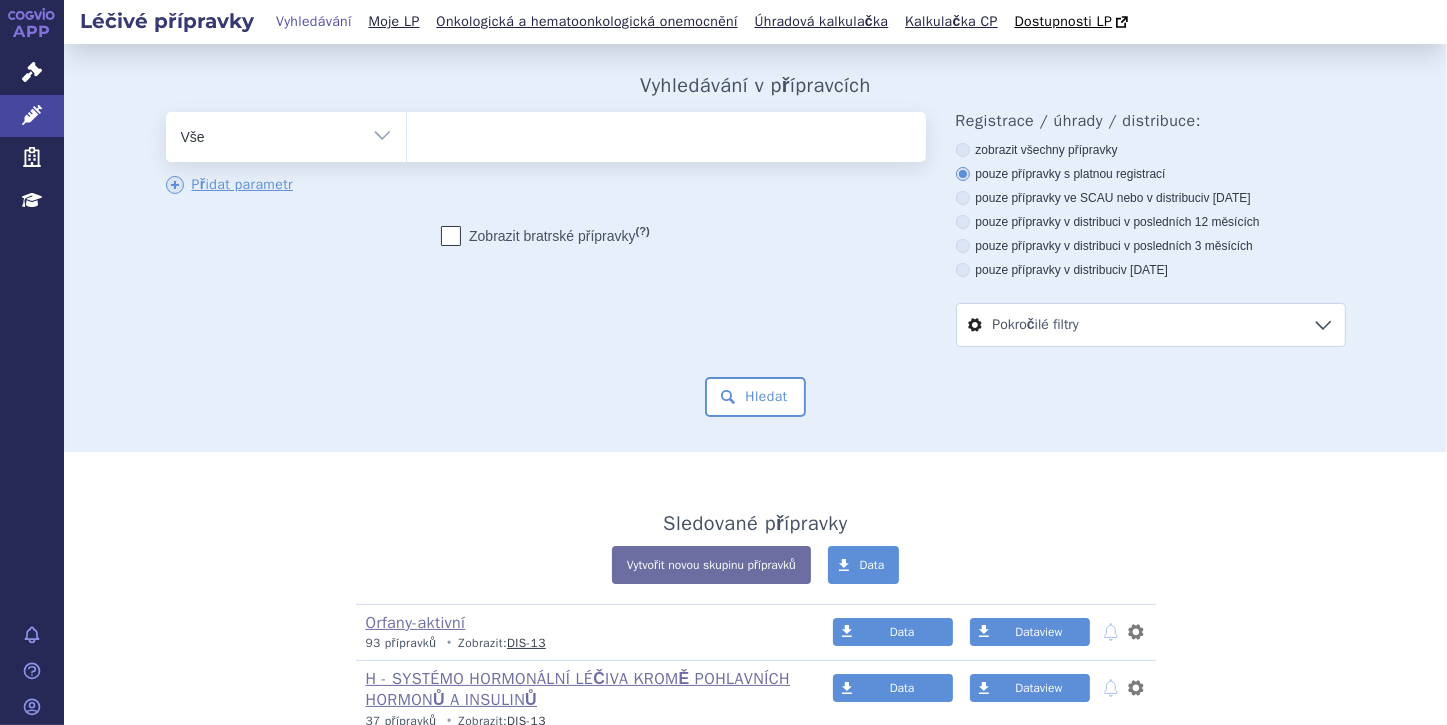 select on "Simponi" 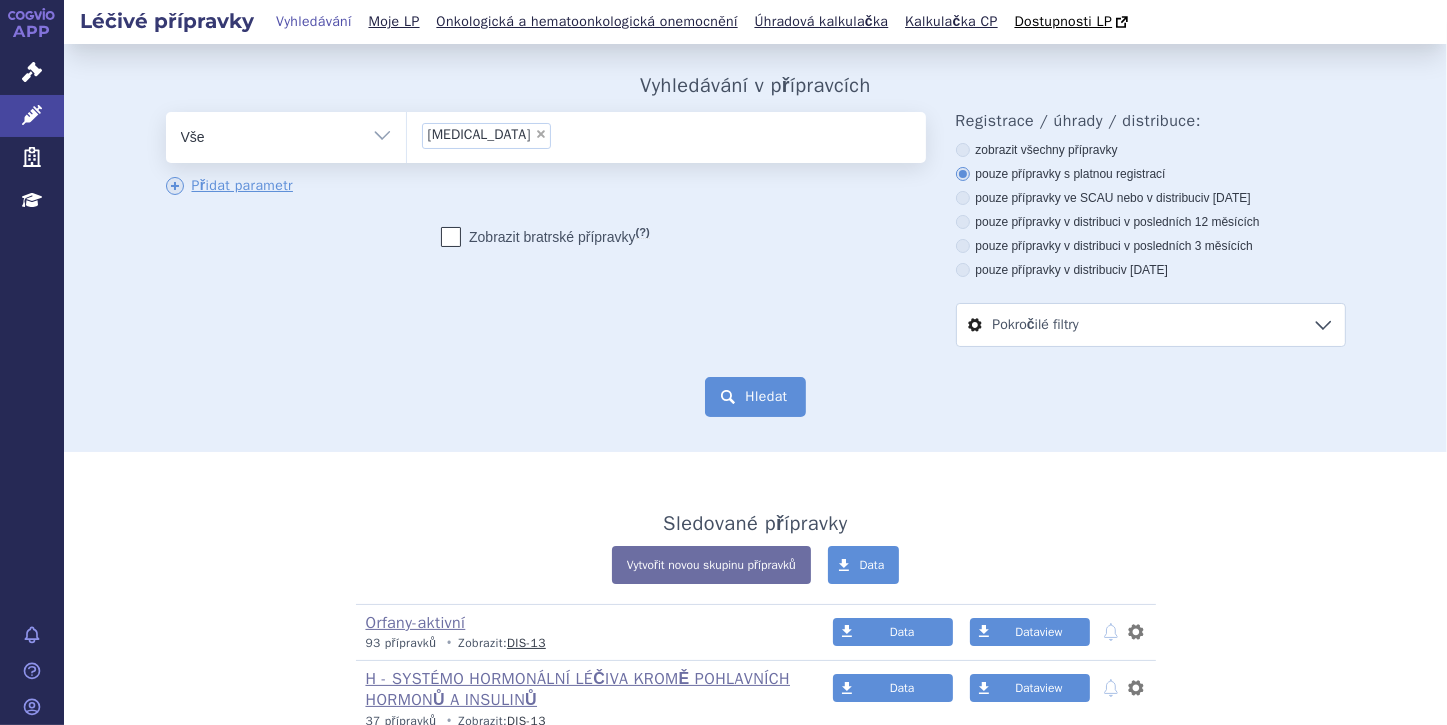 click on "Hledat" at bounding box center [755, 397] 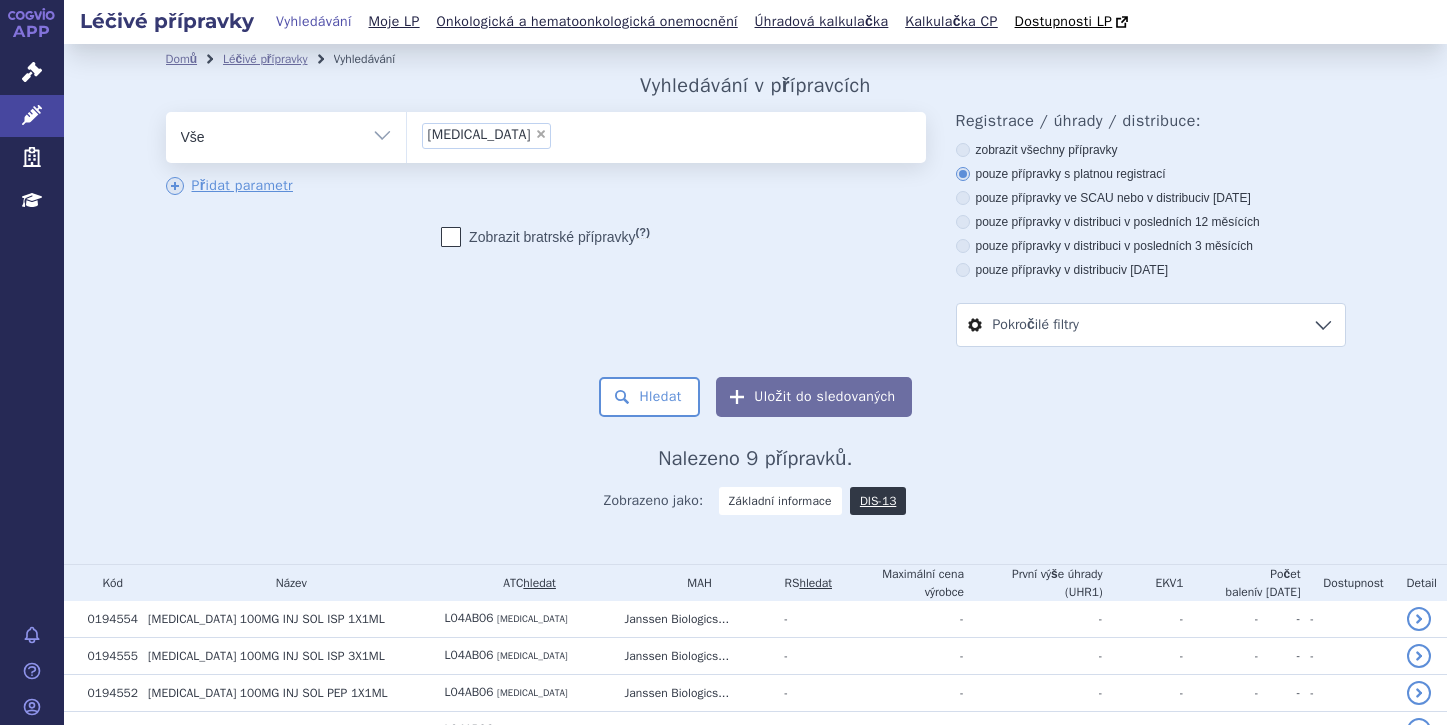 scroll, scrollTop: 0, scrollLeft: 0, axis: both 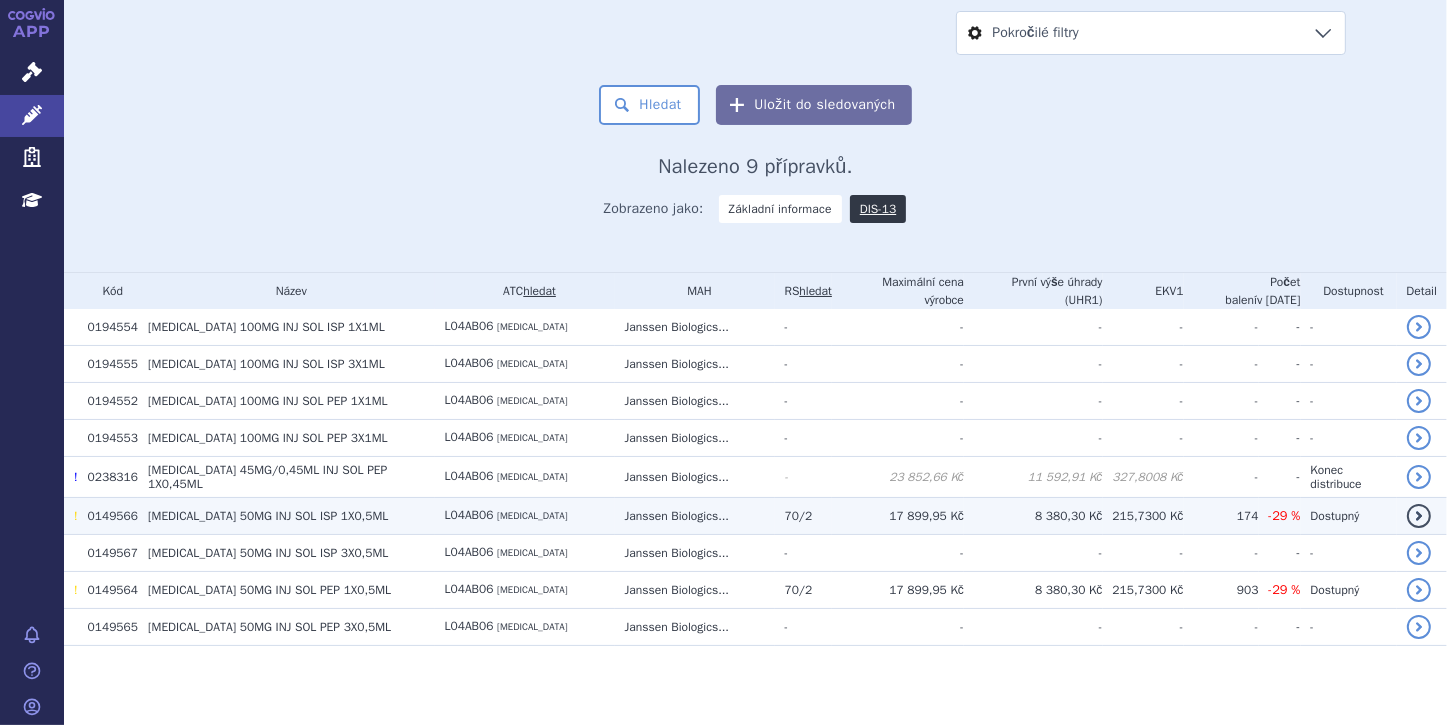 click on "0149566" at bounding box center (108, 515) 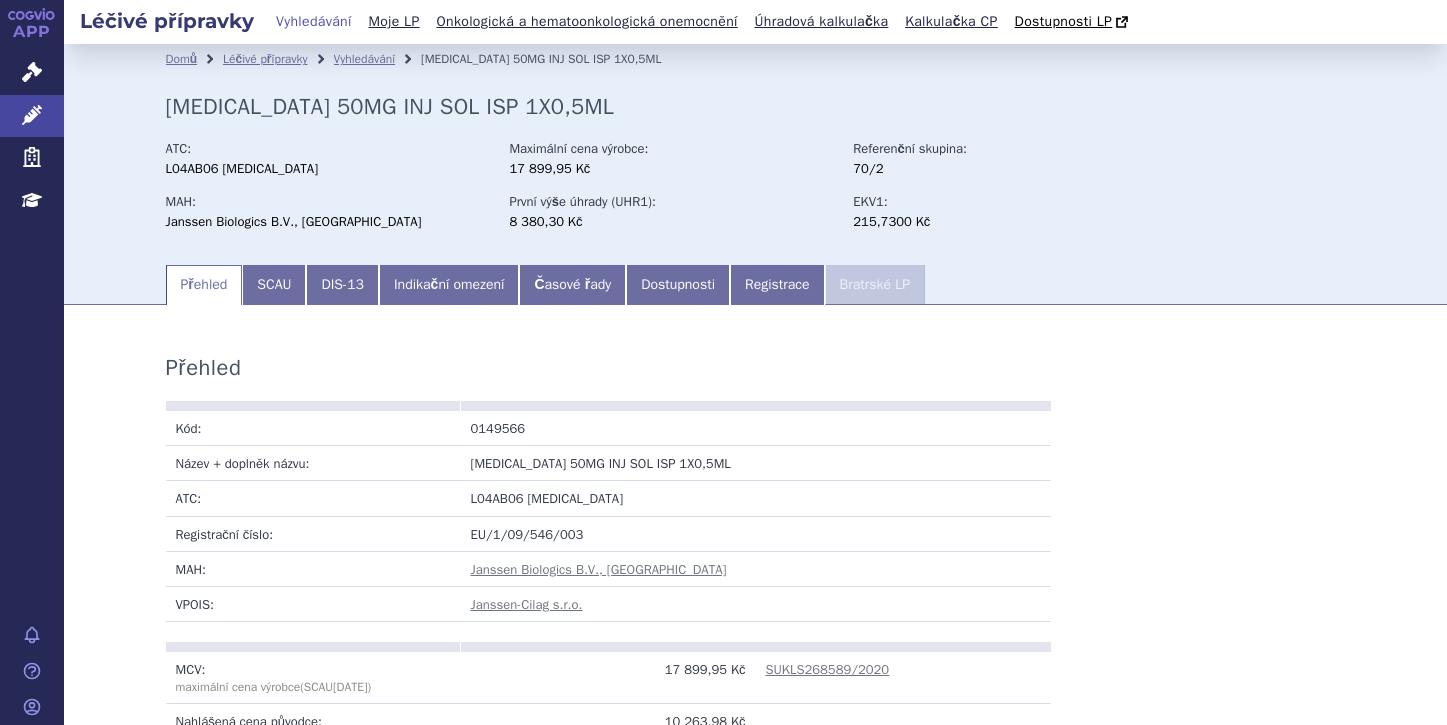 scroll, scrollTop: 0, scrollLeft: 0, axis: both 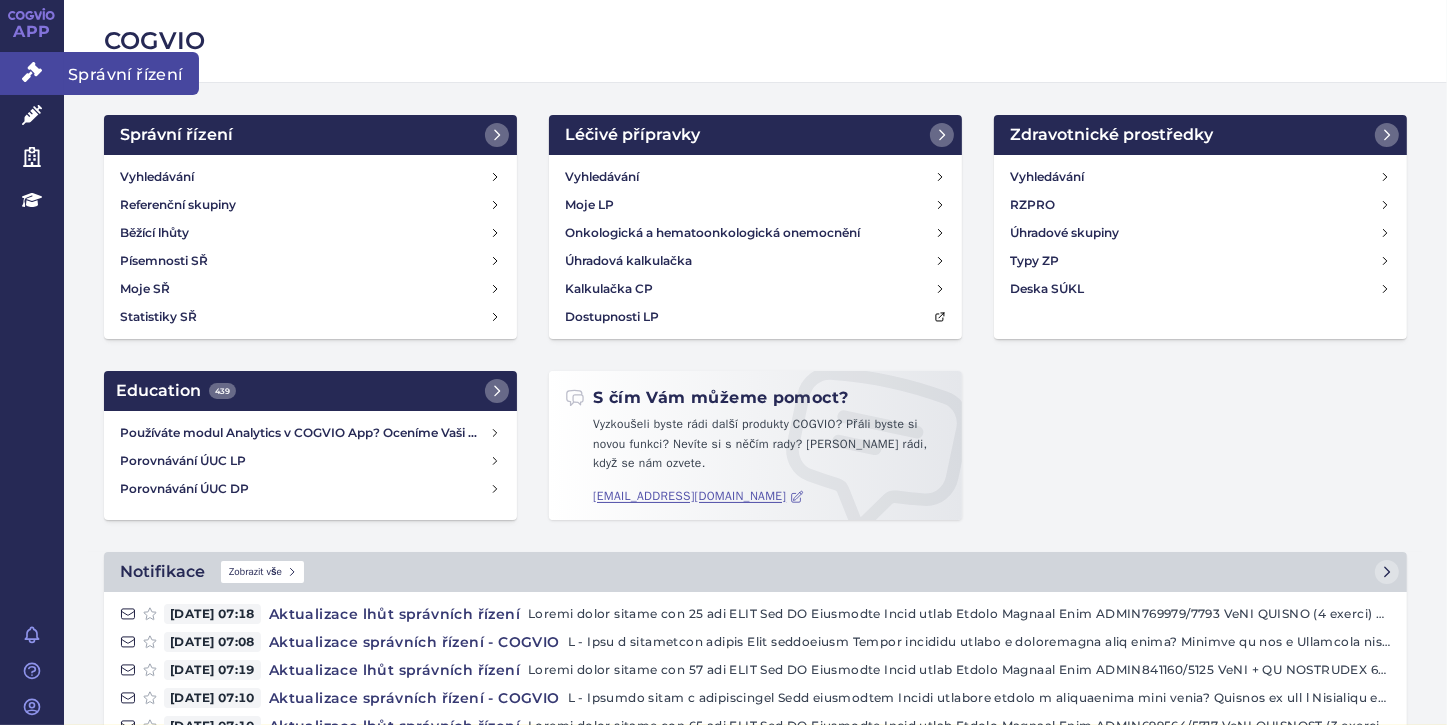 click on "Správní řízení" at bounding box center (32, 73) 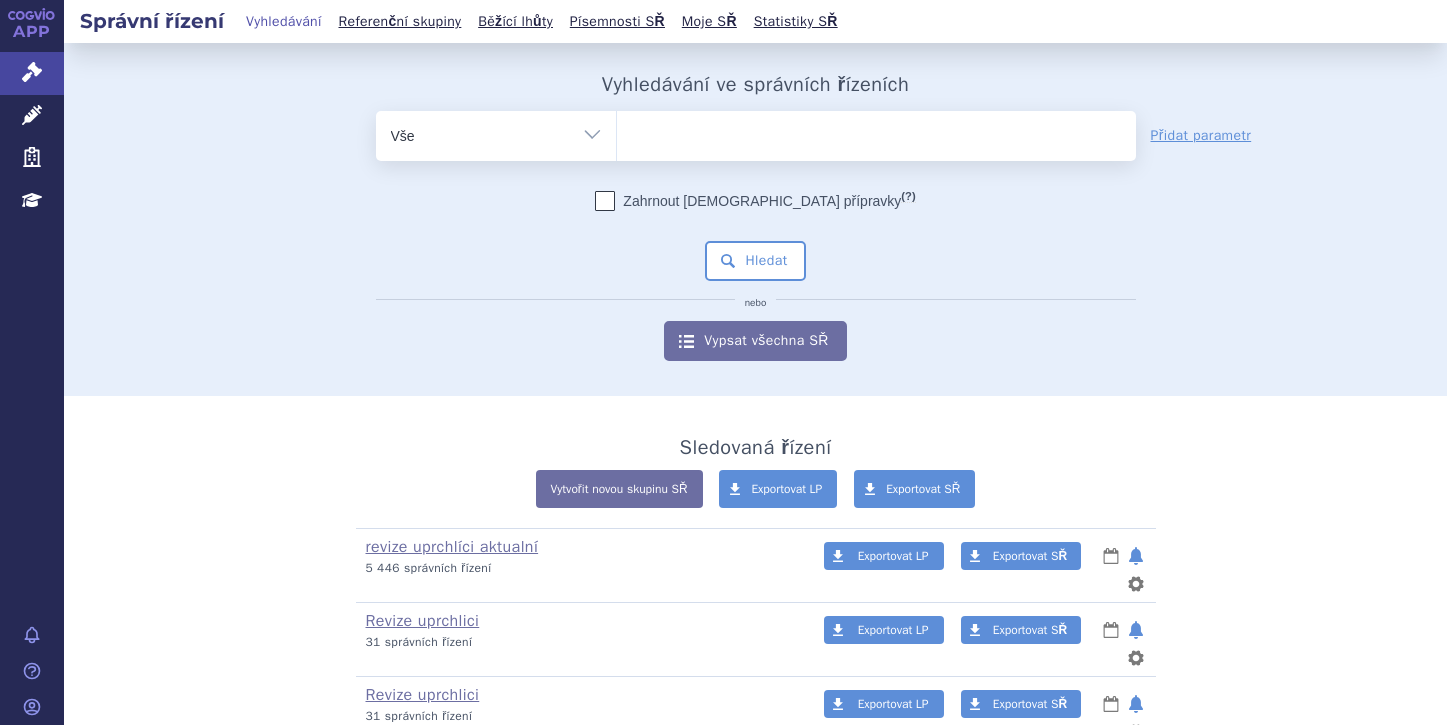 scroll, scrollTop: 0, scrollLeft: 0, axis: both 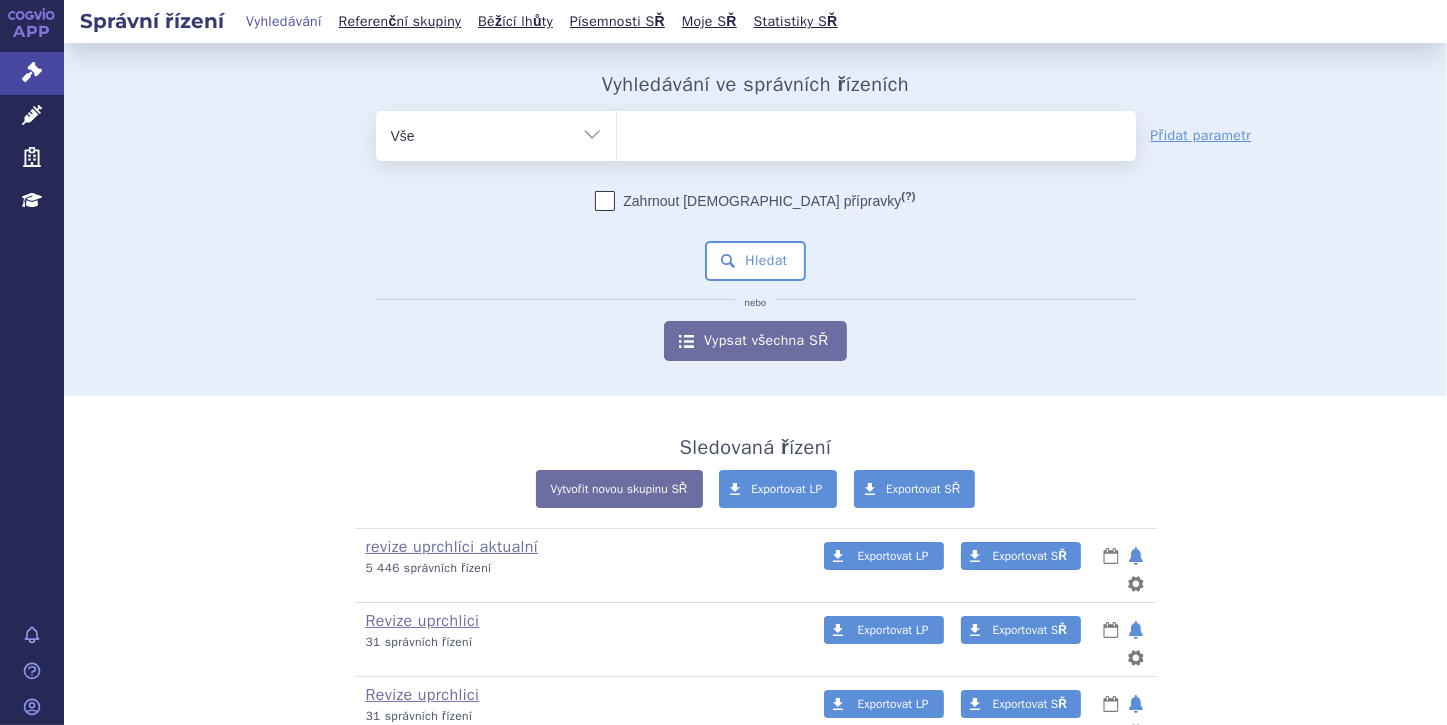 click on "Vše
Spisová značka
Typ SŘ
Přípravek/SUKL kód
Účastník/Držitel" at bounding box center [496, 133] 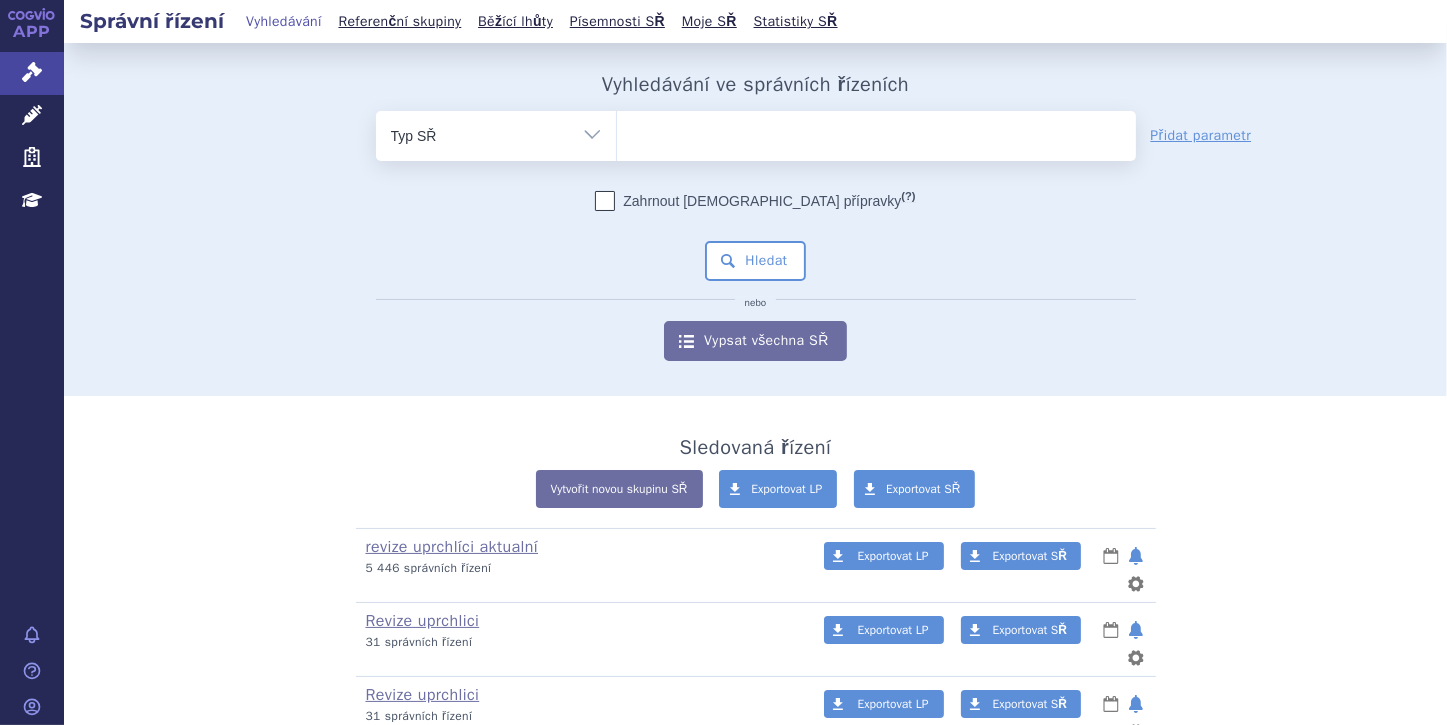 click on "Vše
Spisová značka
Typ SŘ
Přípravek/SUKL kód
Účastník/Držitel" at bounding box center [496, 133] 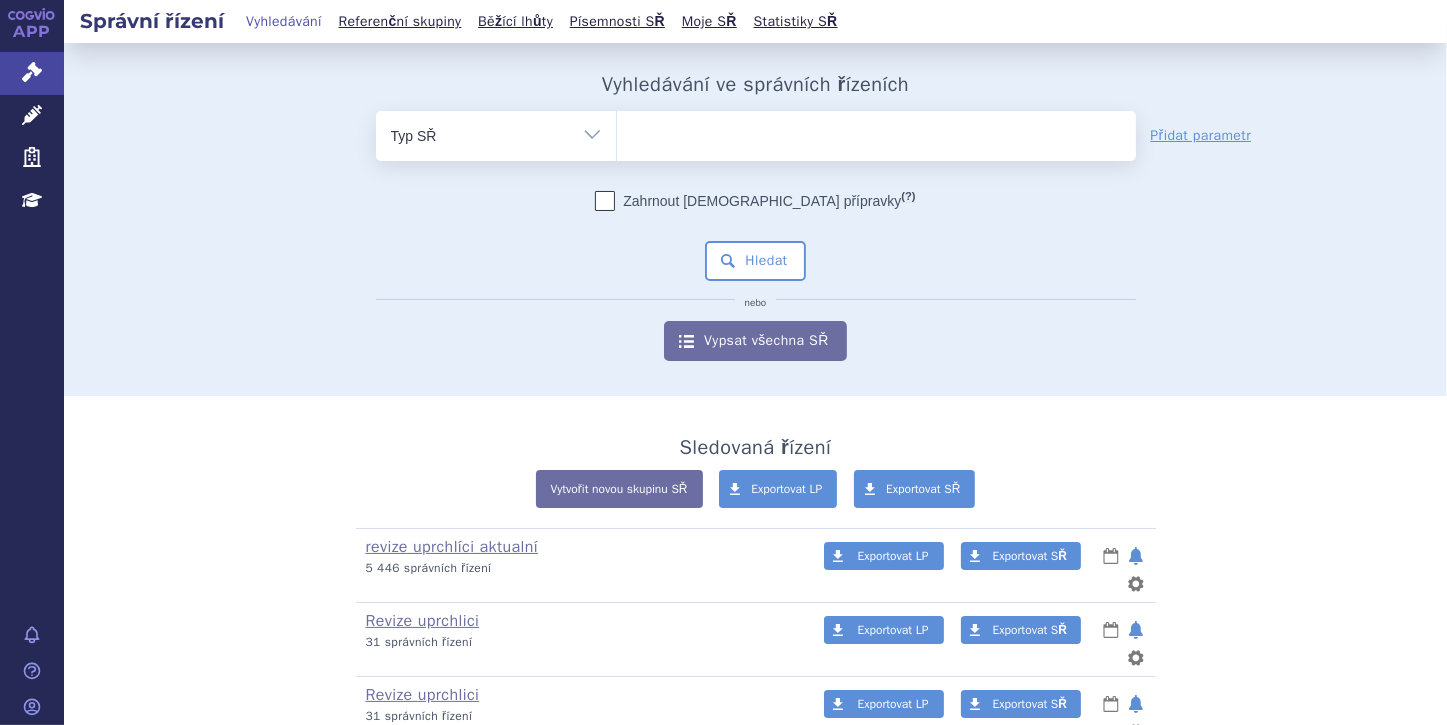 click at bounding box center (876, 132) 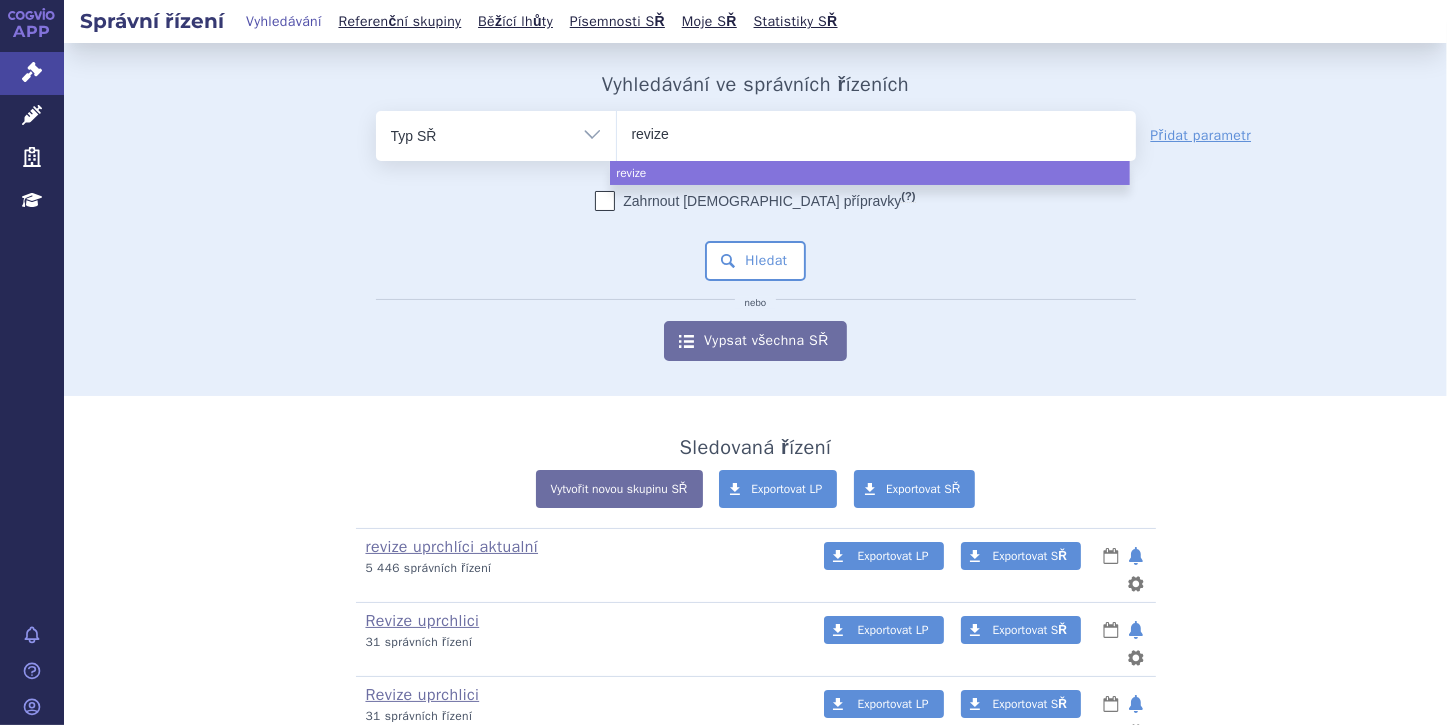 type on "revize" 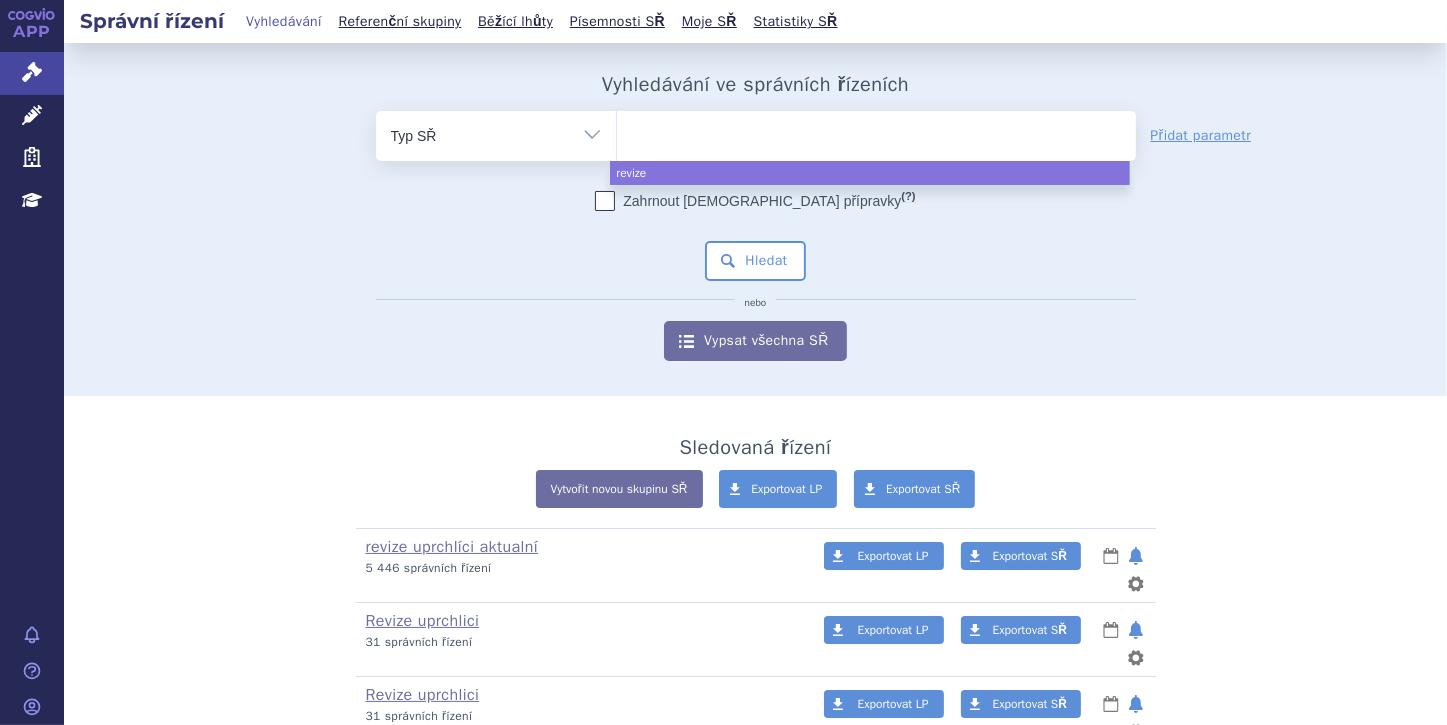 select on "revize" 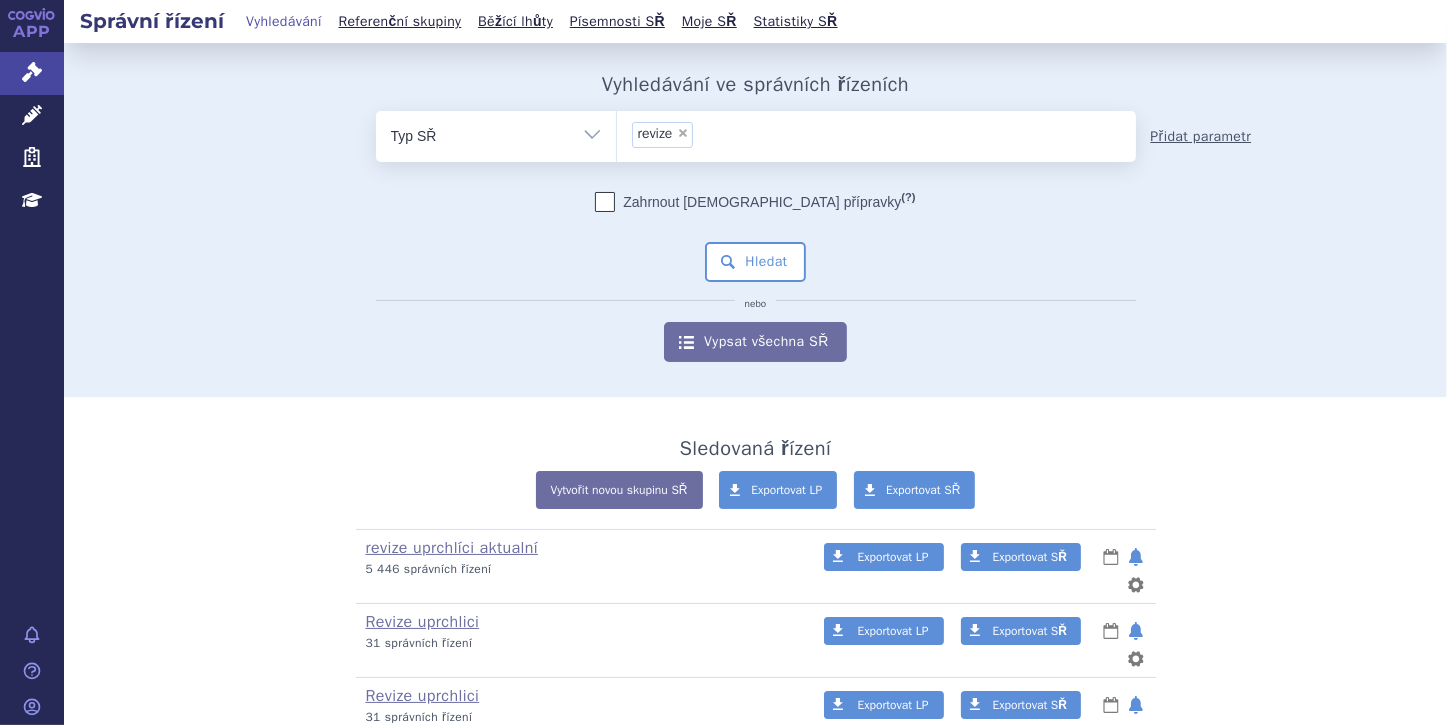 click on "Přidat parametr" at bounding box center [1201, 137] 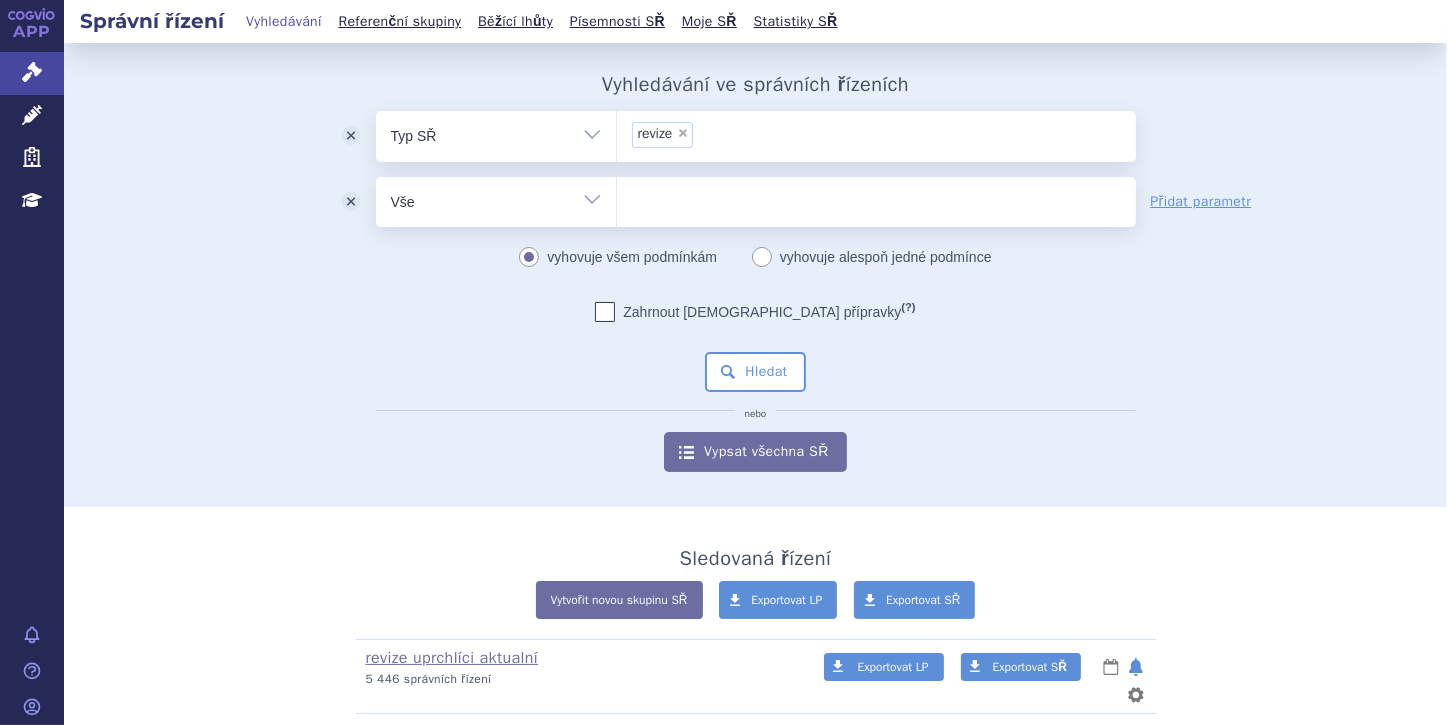 click on "Vše
Spisová značka
Typ SŘ
Přípravek/SUKL kód
Účastník/Držitel" at bounding box center [496, 199] 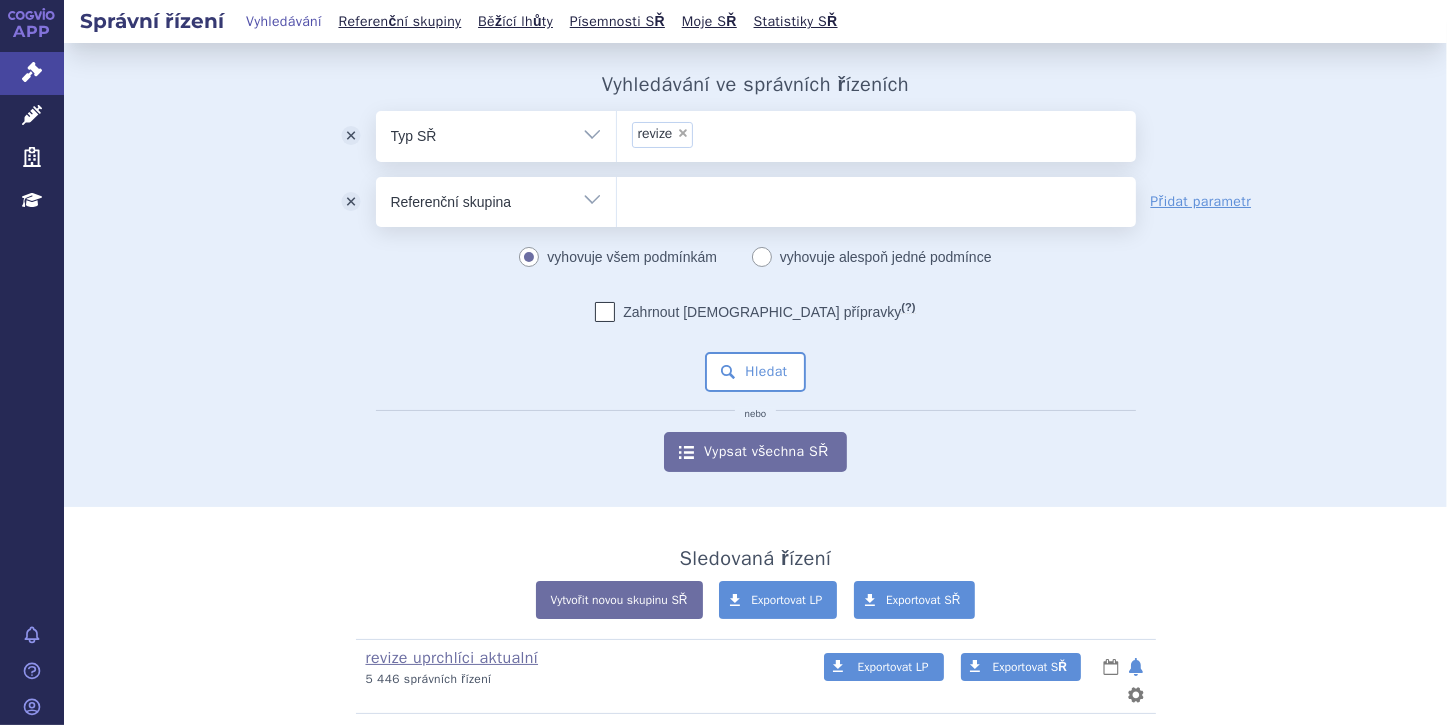 click on "Vše
Spisová značka
Typ SŘ
Přípravek/SUKL kód
Účastník/Držitel" at bounding box center (496, 199) 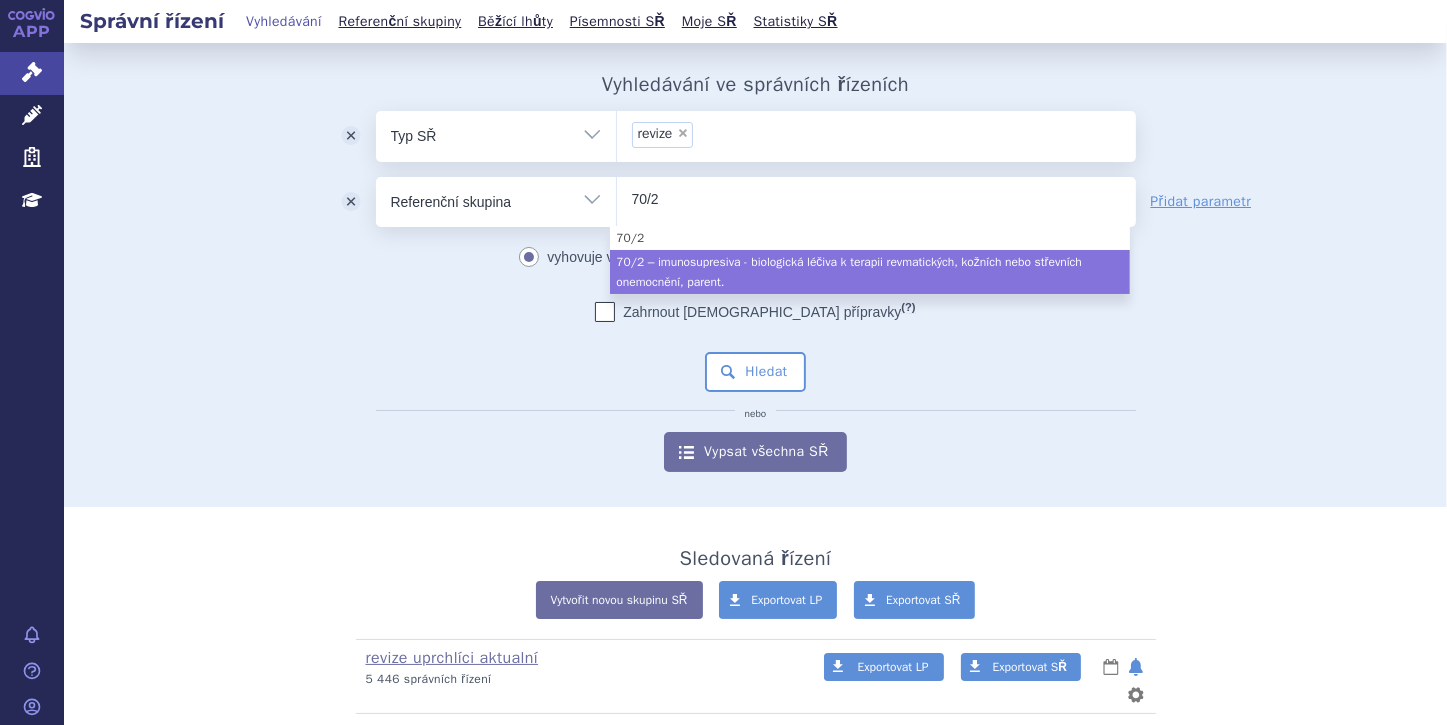 type on "70/2" 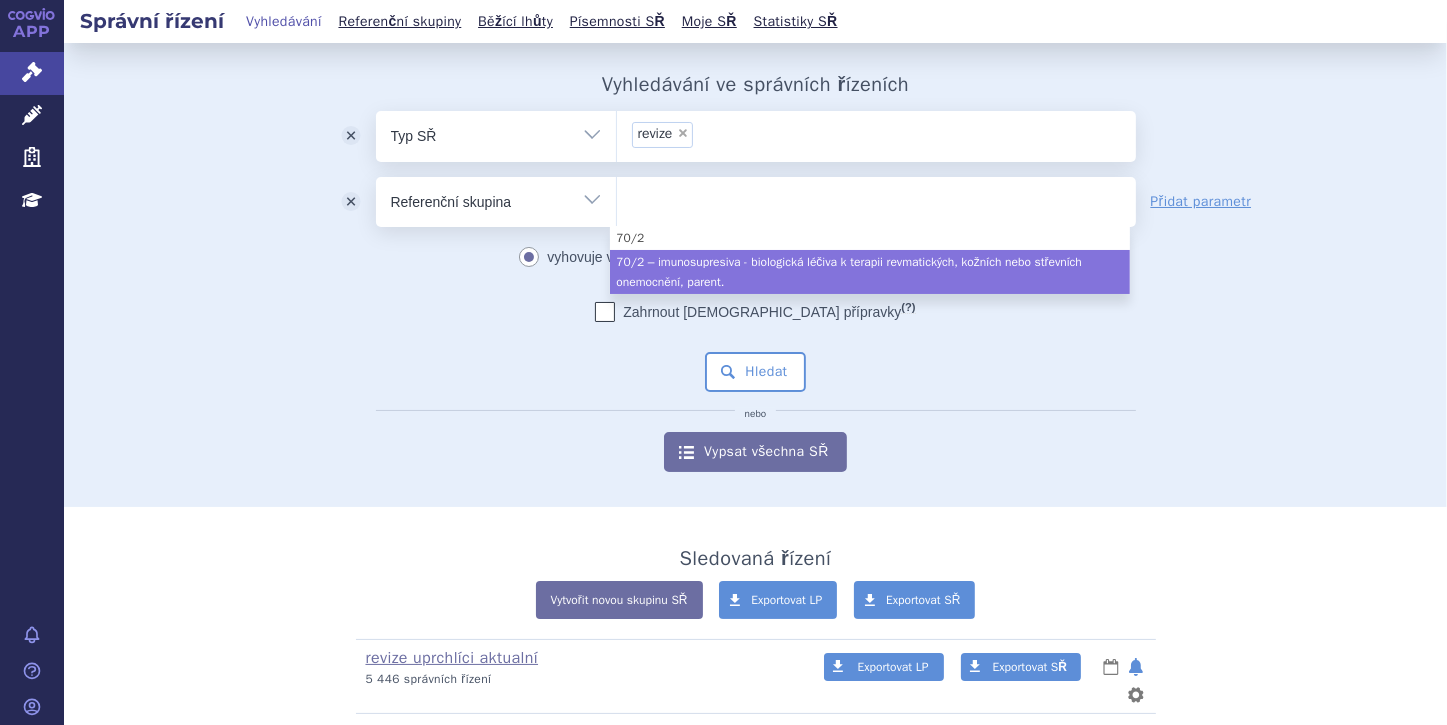select on "1b83550c-e198-4270-a86f-279cd01f3326" 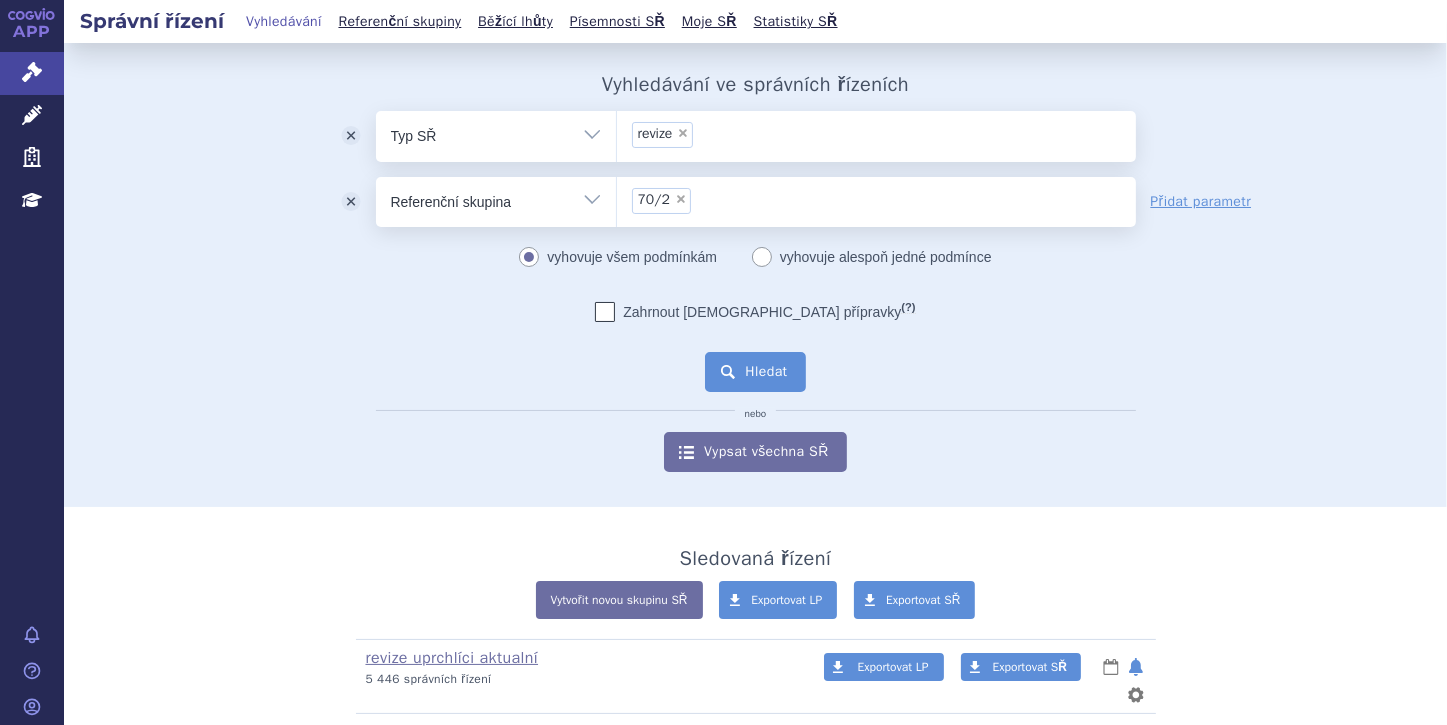 click on "Hledat" at bounding box center [755, 372] 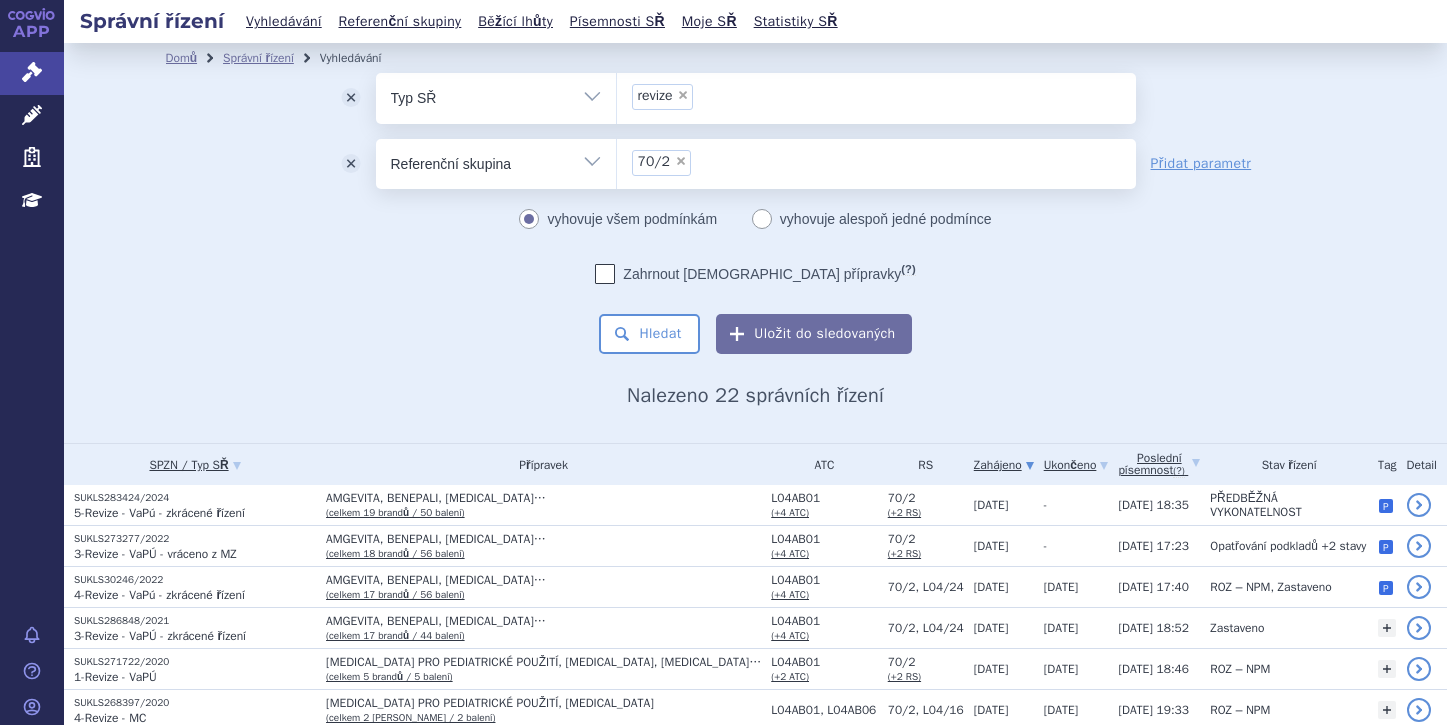 scroll, scrollTop: 0, scrollLeft: 0, axis: both 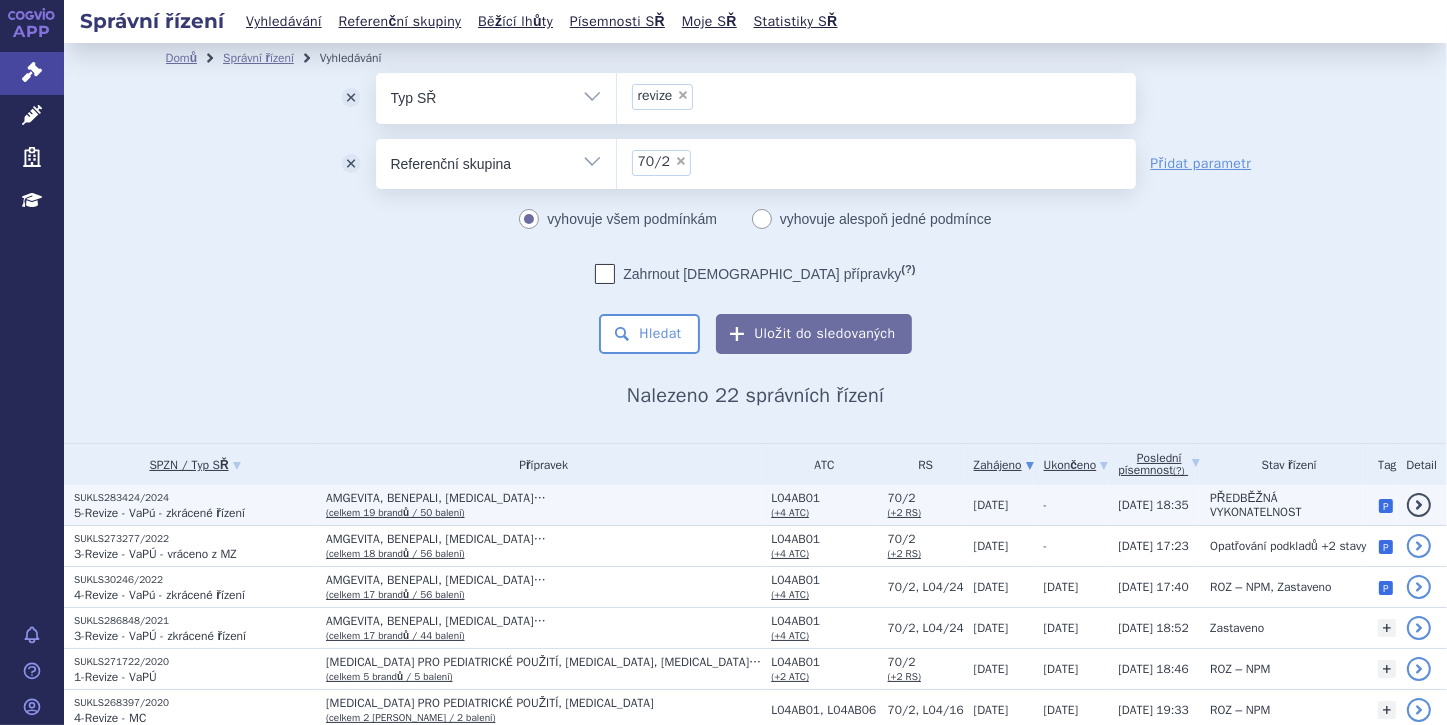 click on "SUKLS283424/2024" at bounding box center [195, 498] 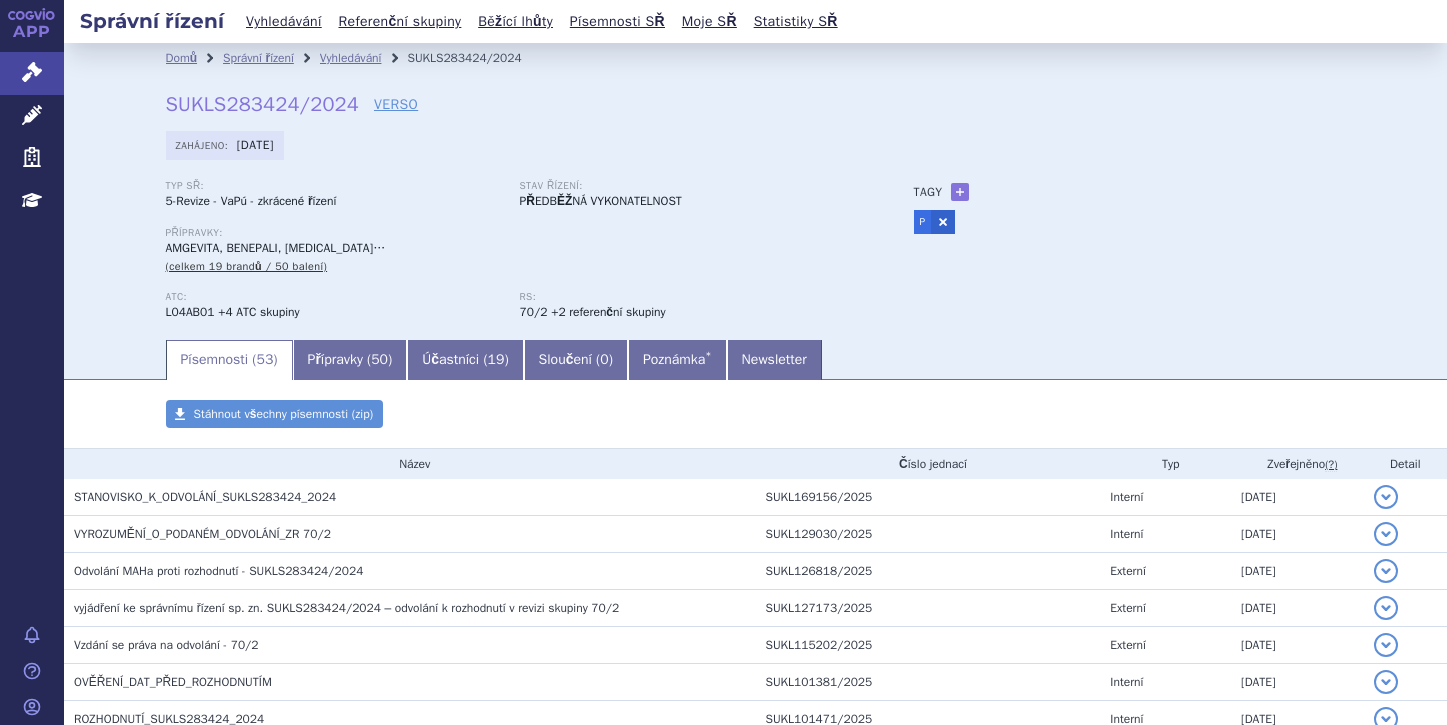 scroll, scrollTop: 0, scrollLeft: 0, axis: both 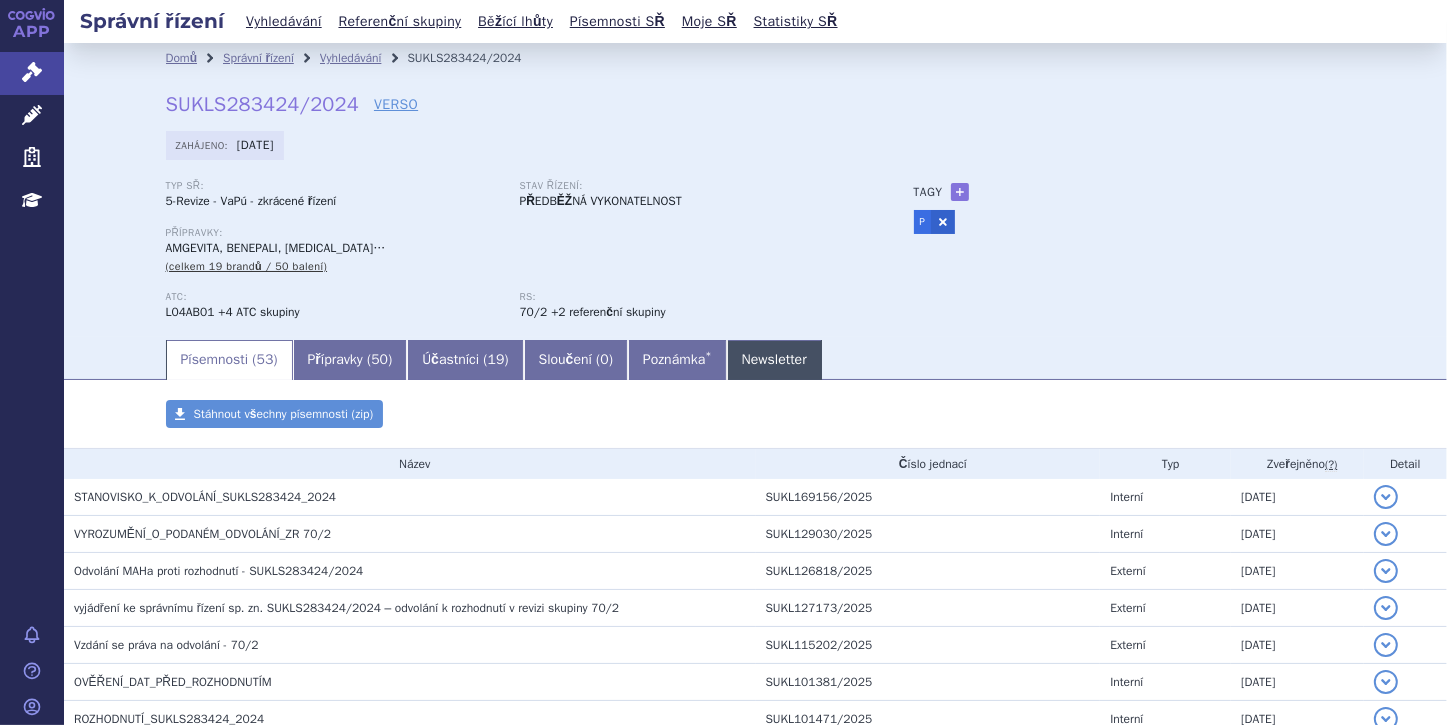 click on "Newsletter" at bounding box center (774, 360) 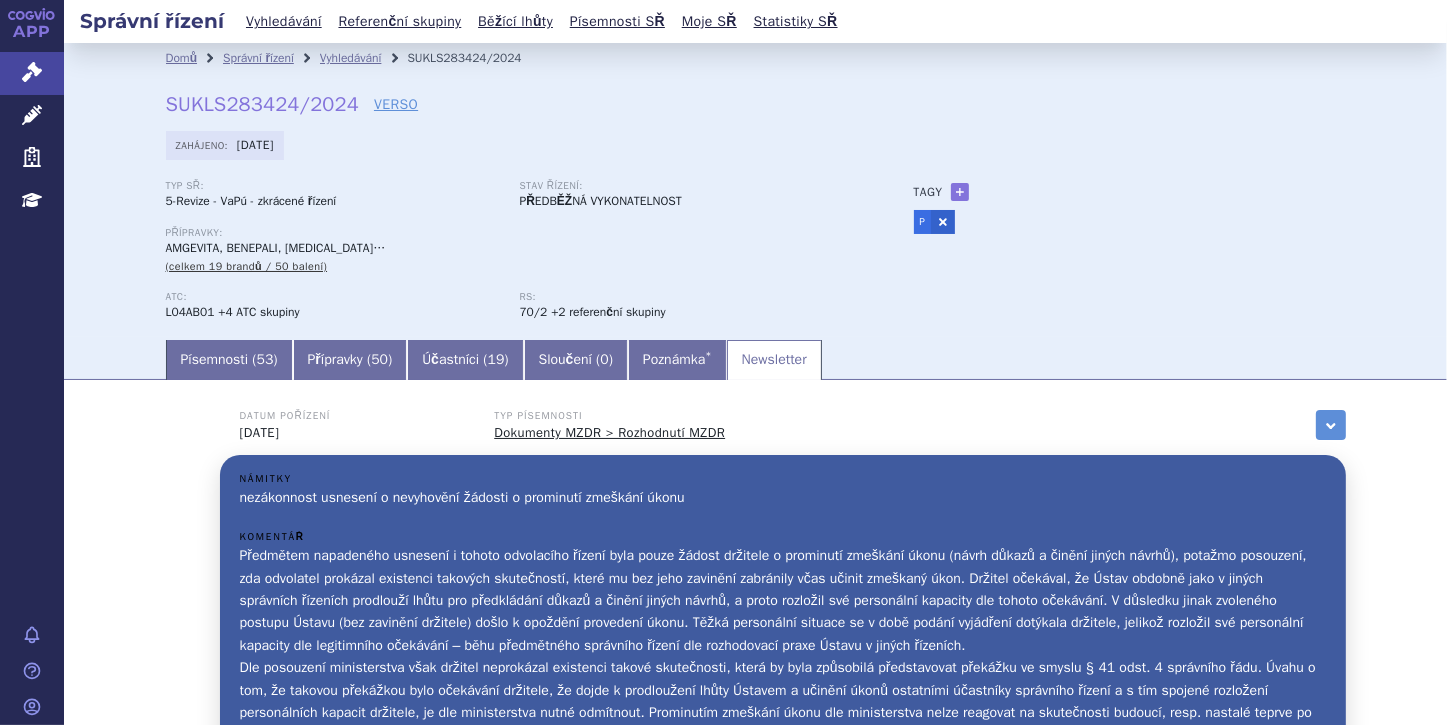 click on "Písemnosti ( 53 )
Přípravky ( 50 )
Účastníci ( 19 )
Sloučení ( 0 )
Poznámka
*
Newsletter" at bounding box center (756, 359) 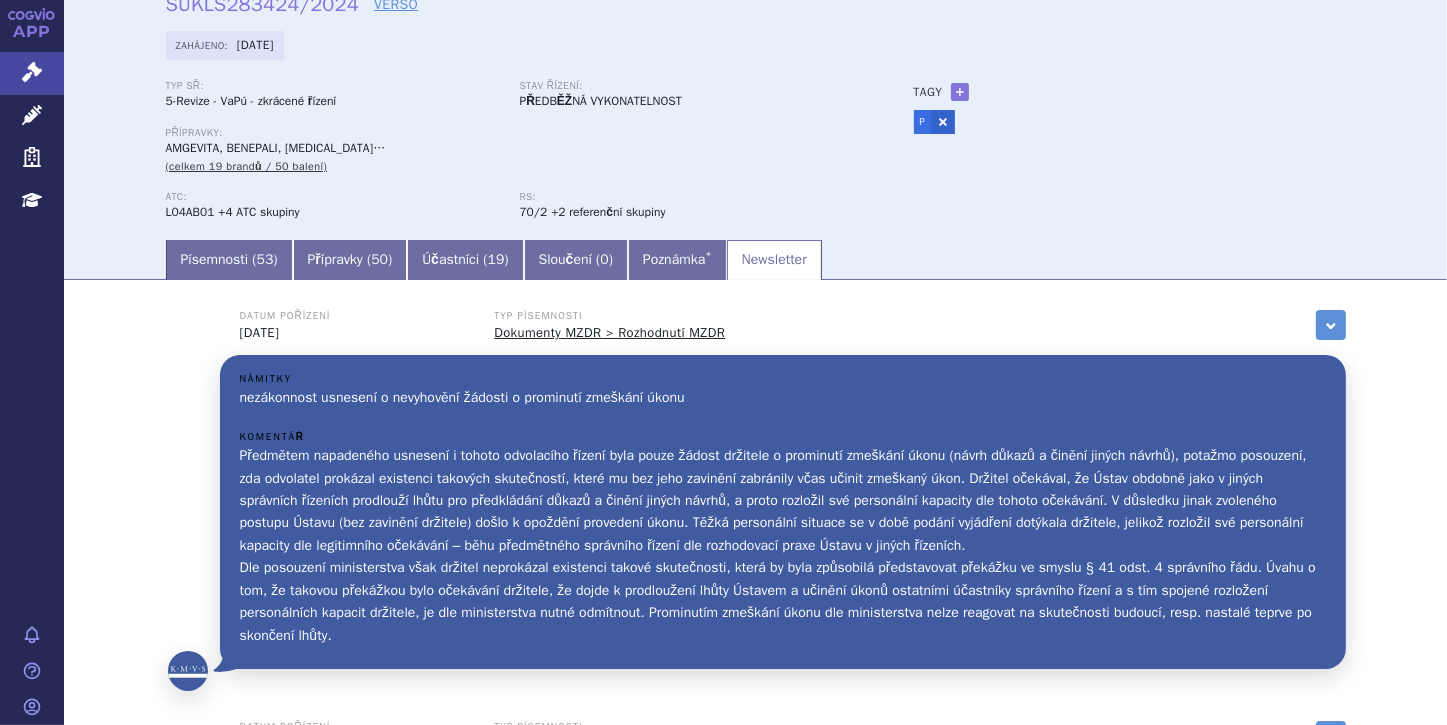 scroll, scrollTop: 0, scrollLeft: 0, axis: both 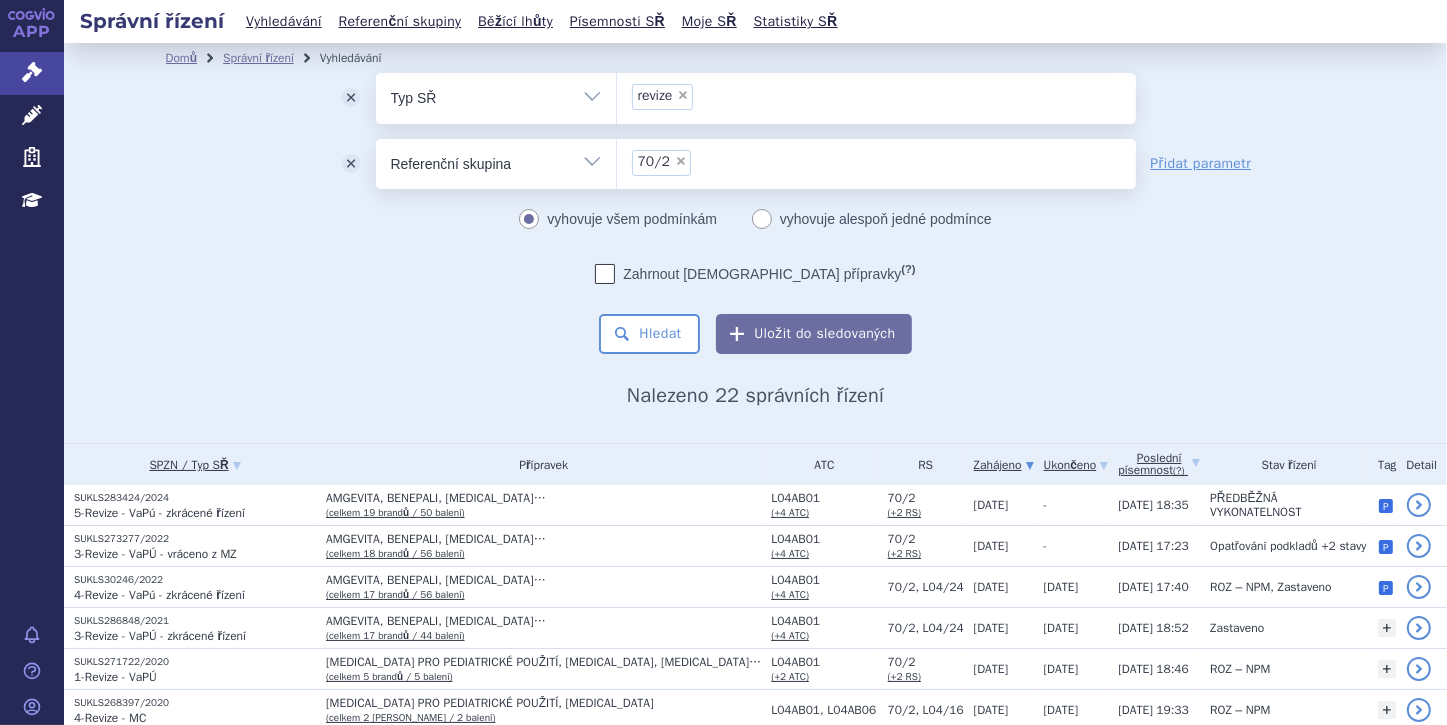 click on "×" at bounding box center [681, 161] 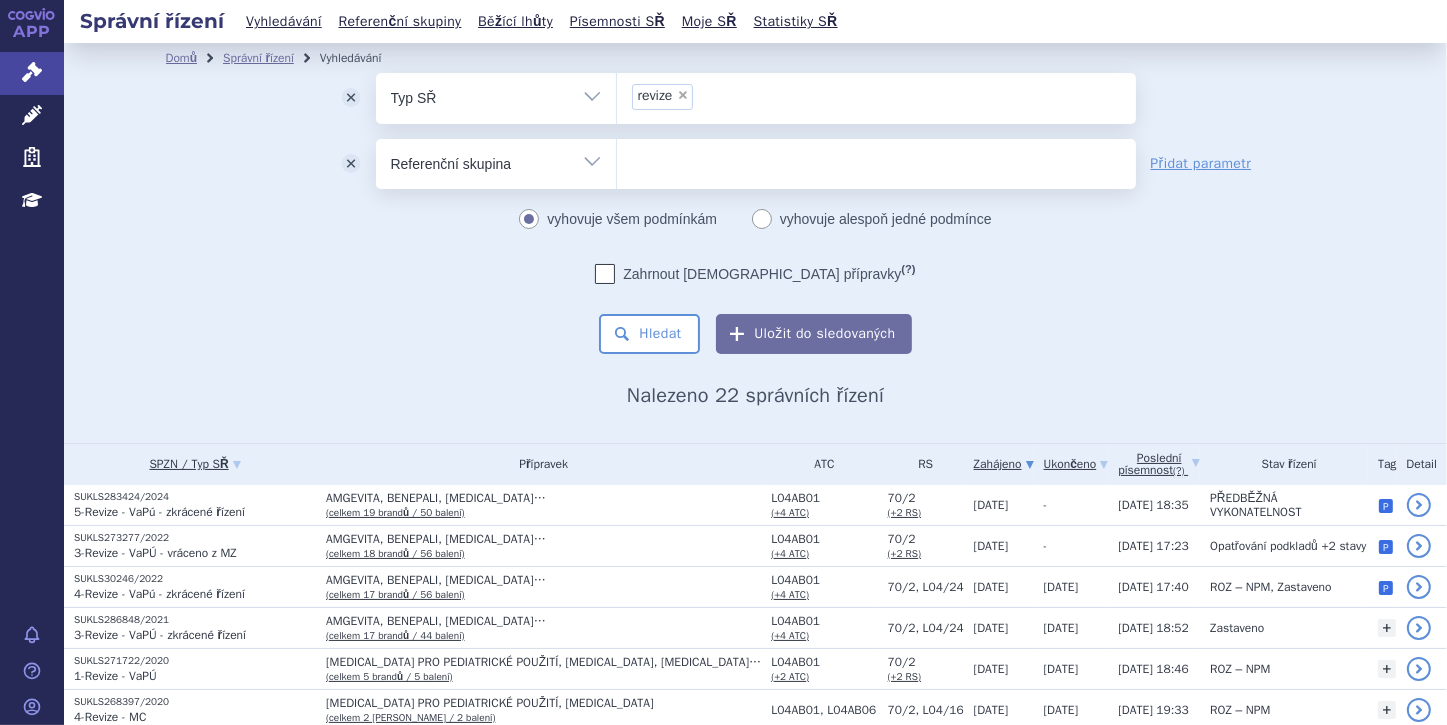 click on "Vše
Spisová značka
Typ SŘ
Přípravek/SUKL kód
Účastník/Držitel" at bounding box center [496, 161] 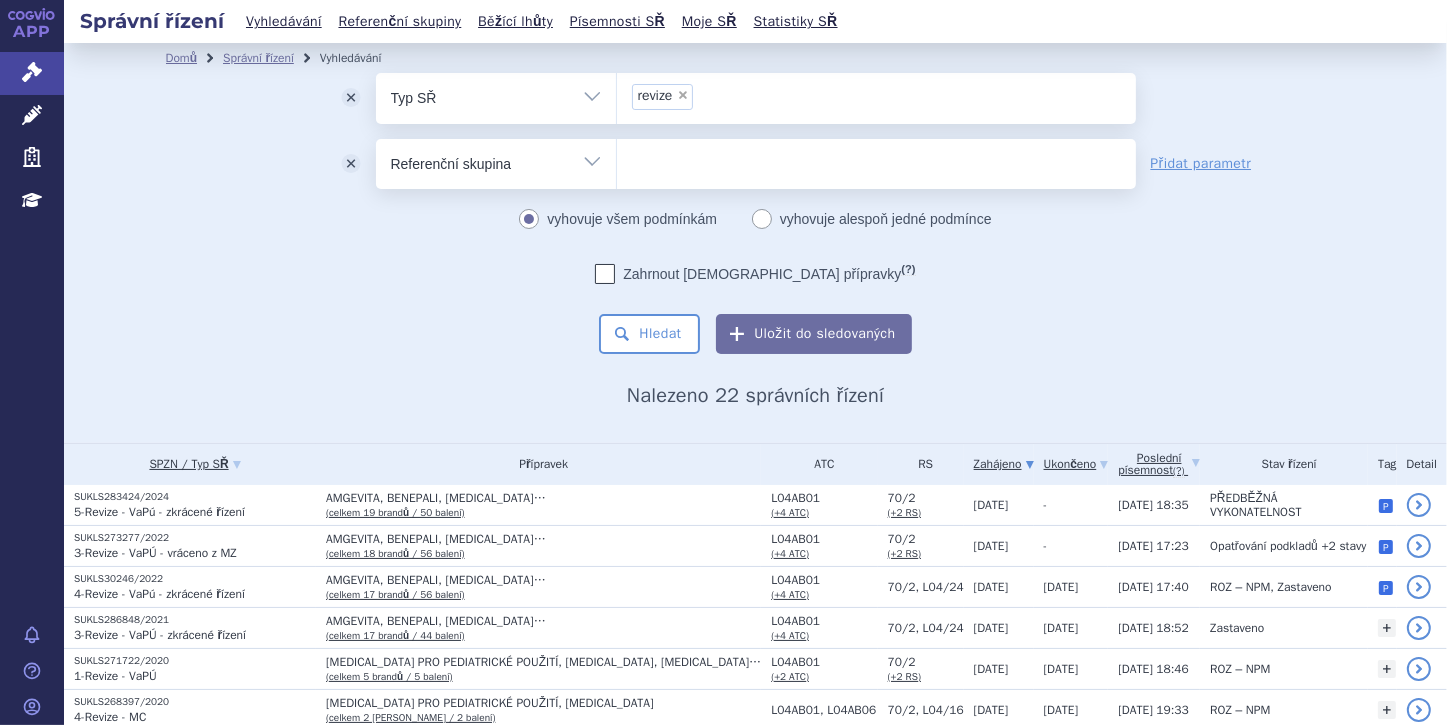 select on "filter-all" 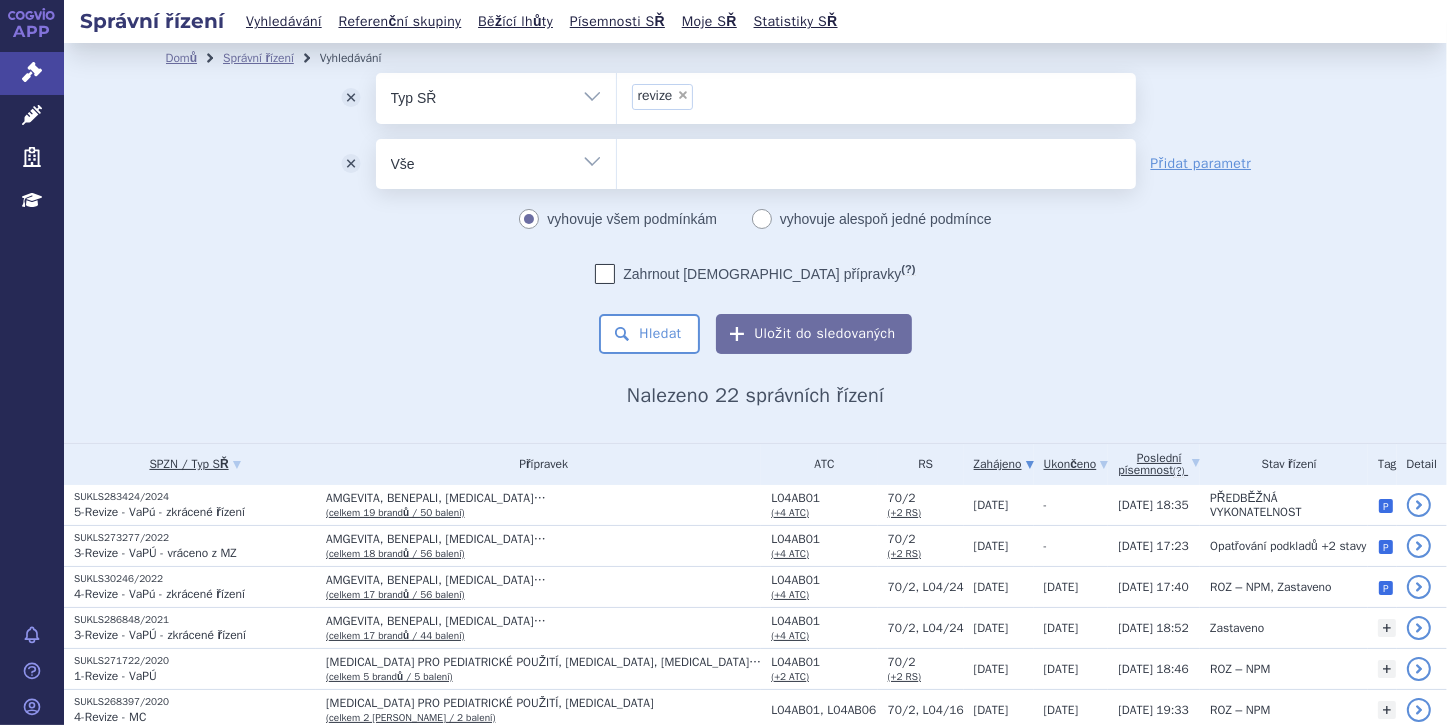 click on "Vše
Spisová značka
Typ SŘ
Přípravek/SUKL kód
Účastník/Držitel" at bounding box center (496, 161) 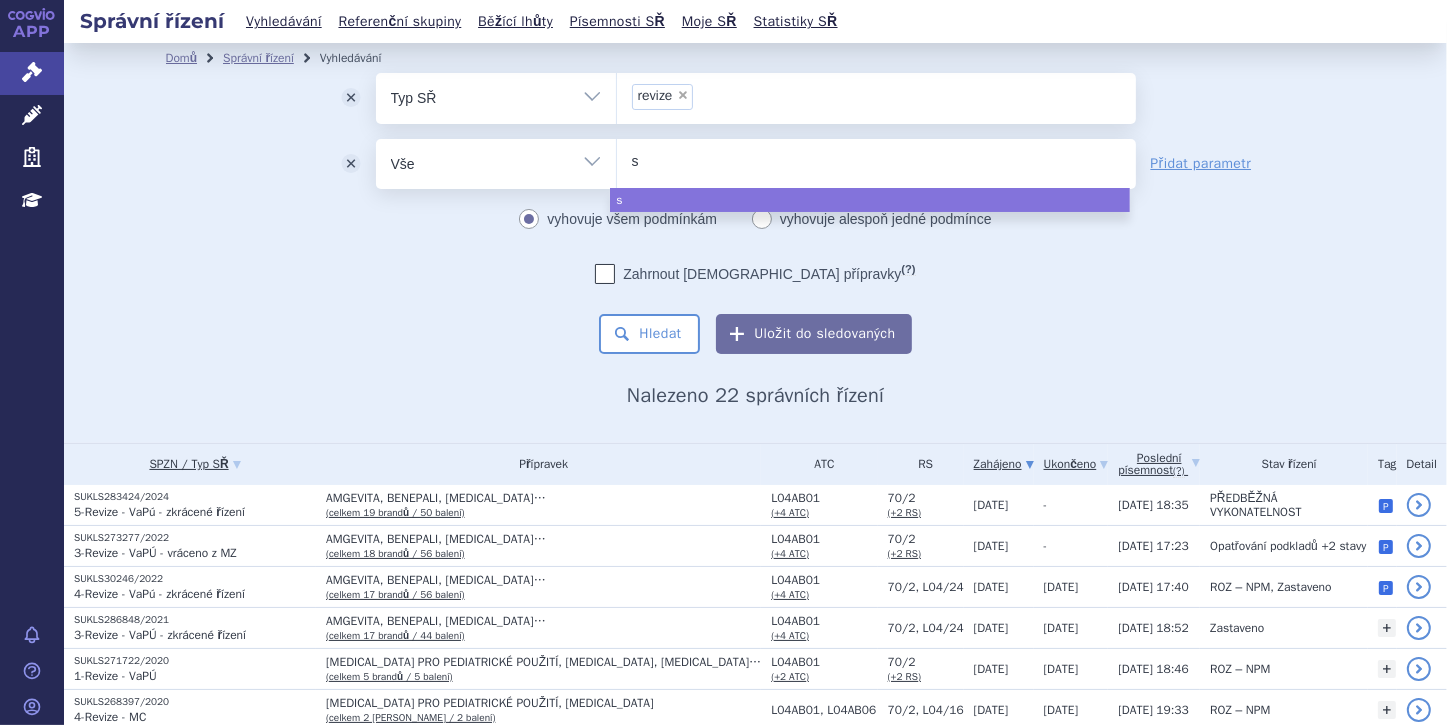 type on "si" 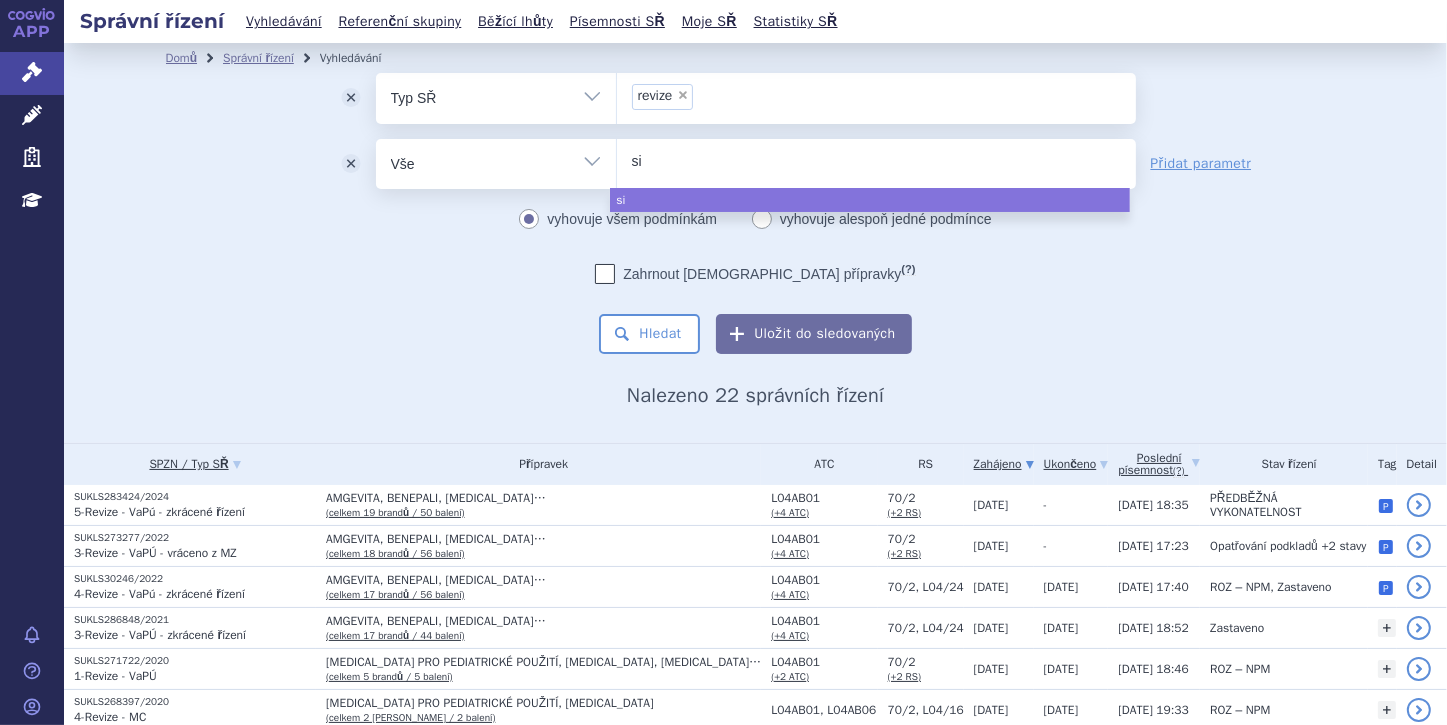 type on "sim" 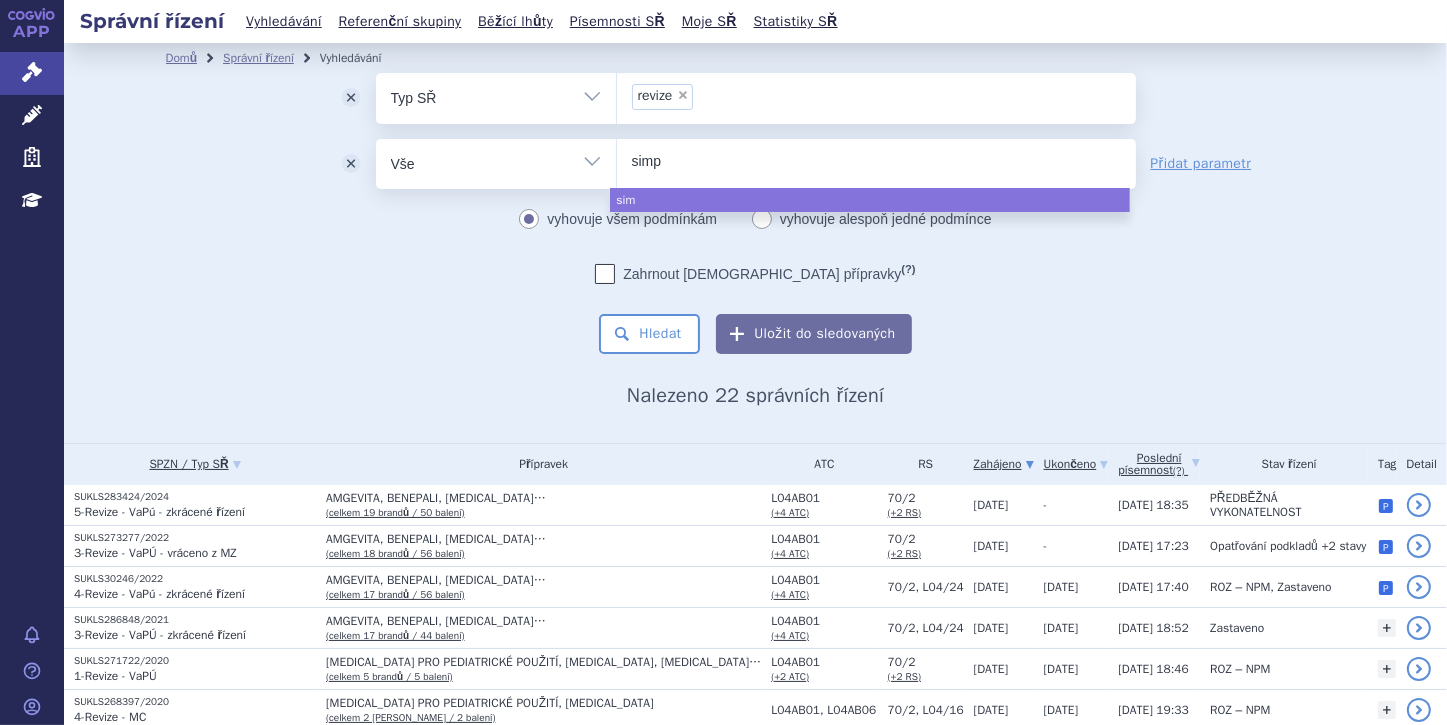 type on "simpo" 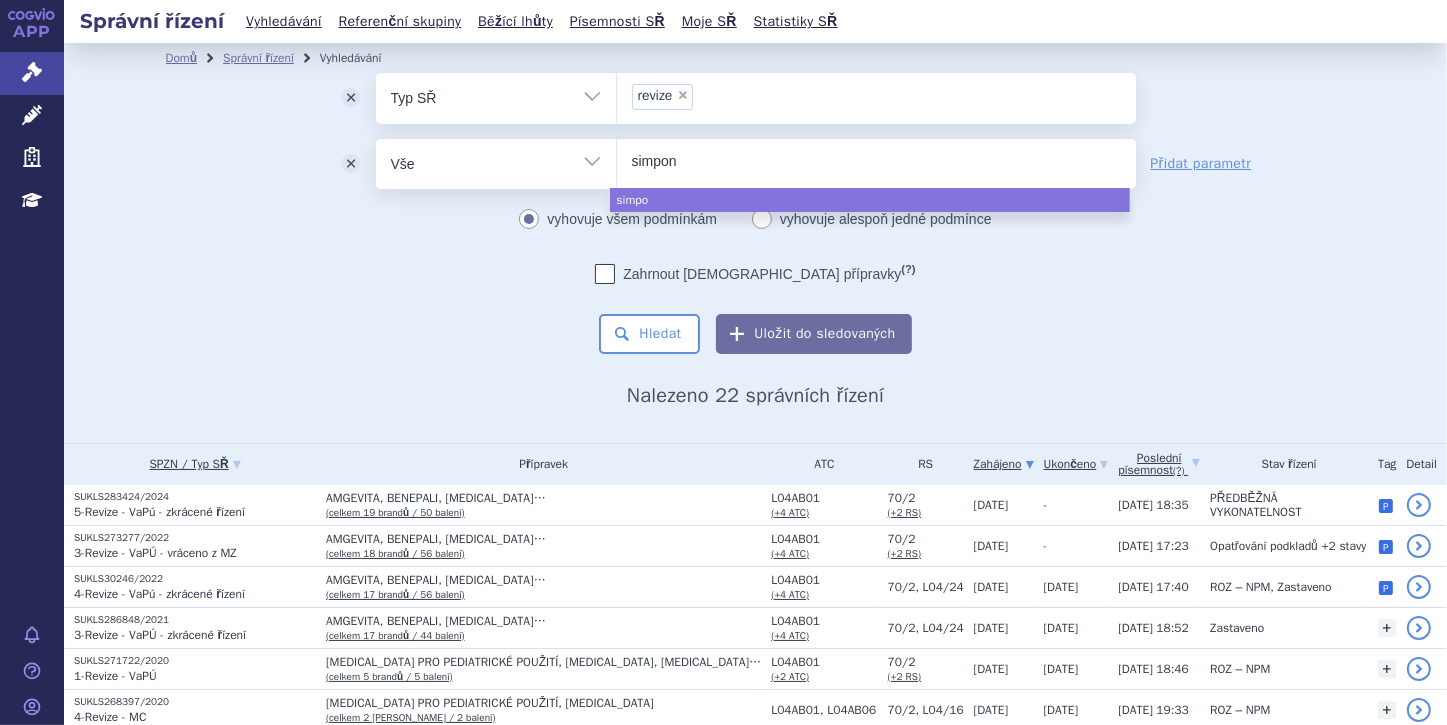 type on "simpony" 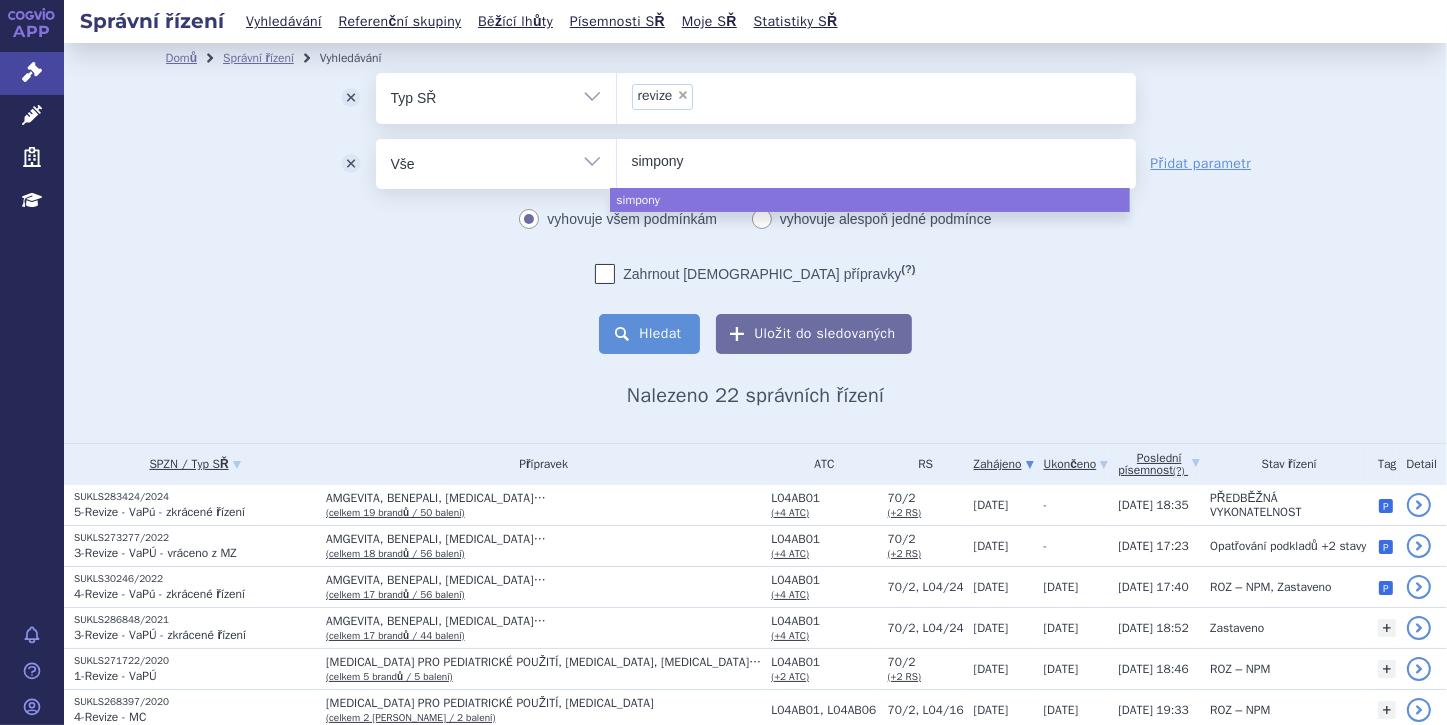select on "simpony" 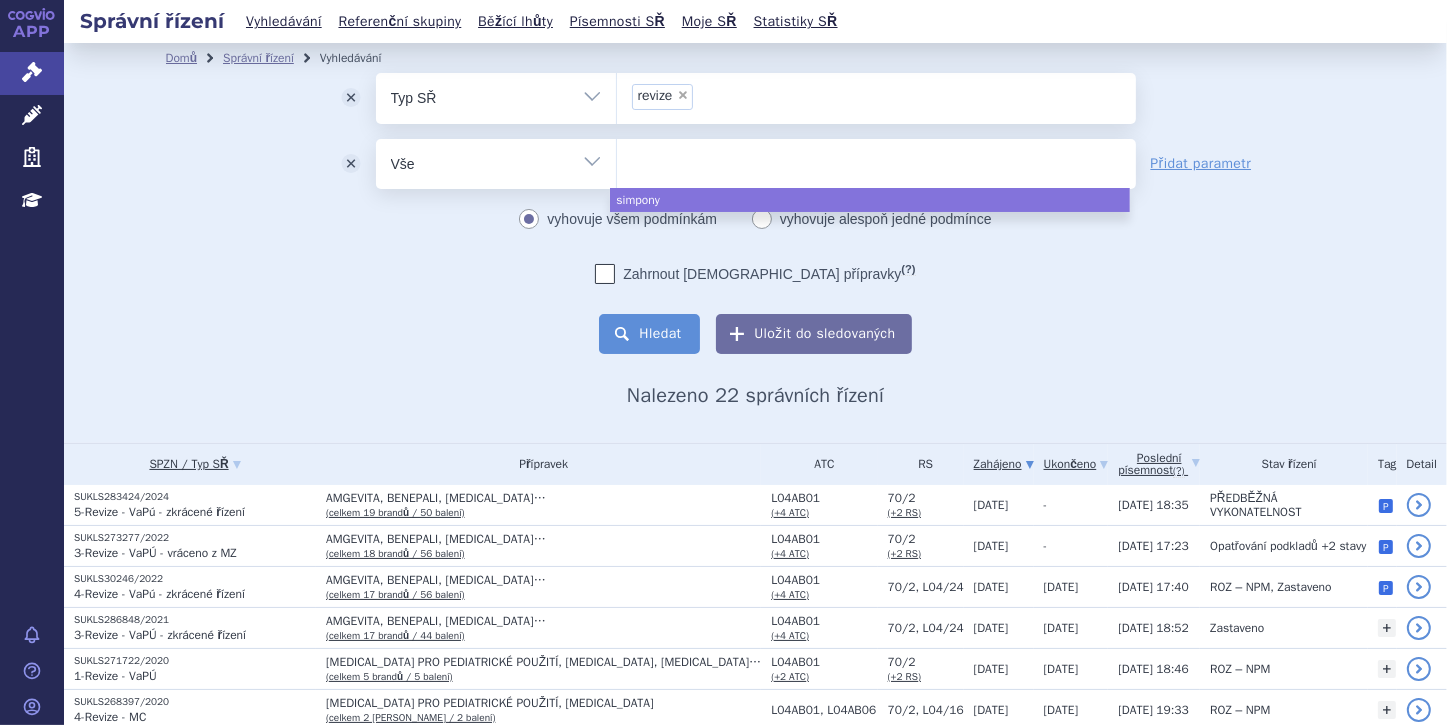 click on "Hledat" at bounding box center (649, 334) 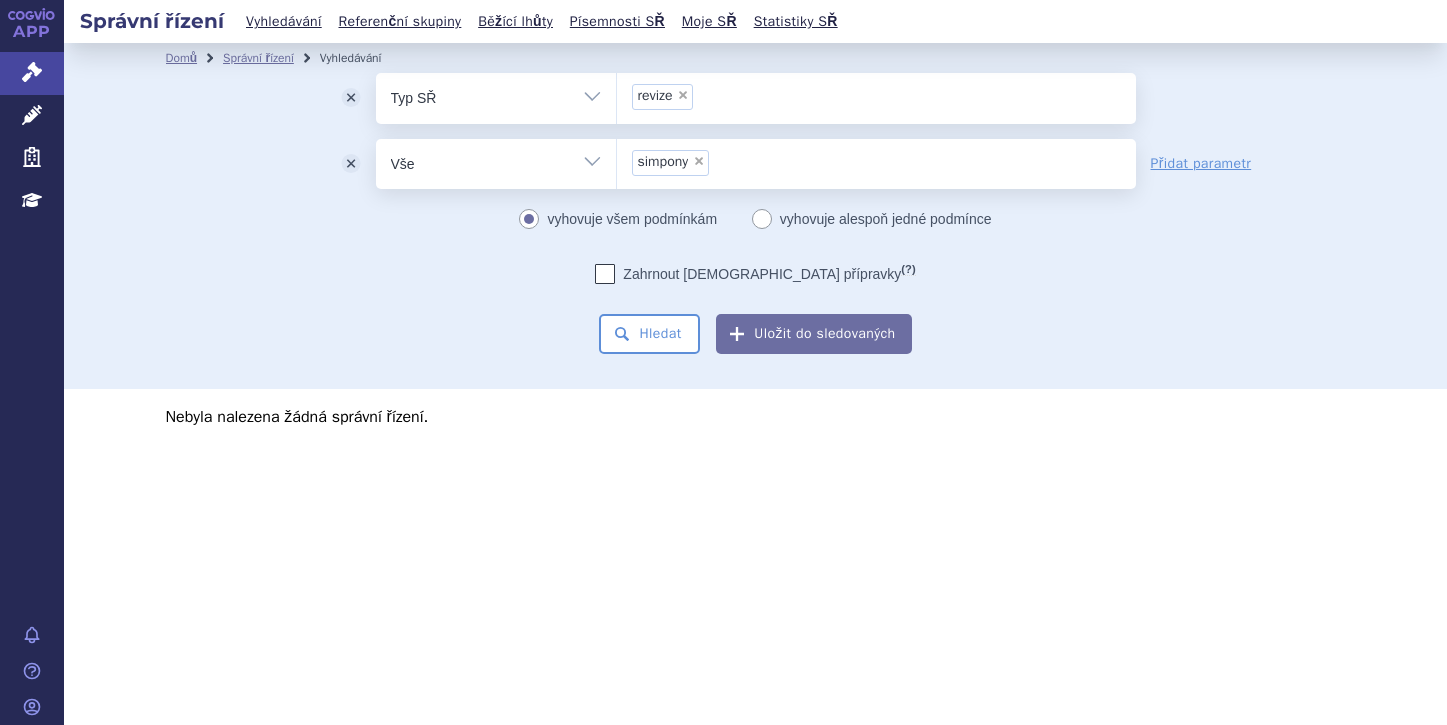 scroll, scrollTop: 0, scrollLeft: 0, axis: both 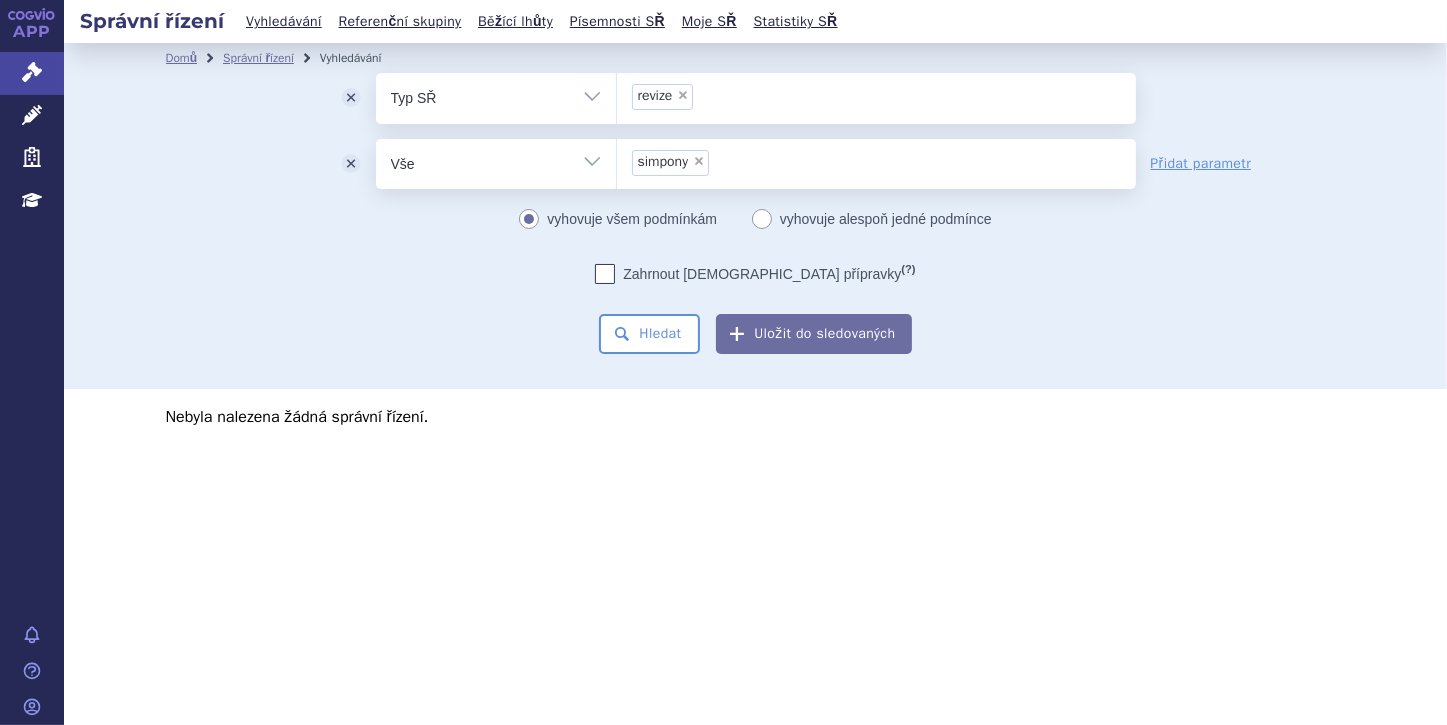 click on "×" at bounding box center [699, 161] 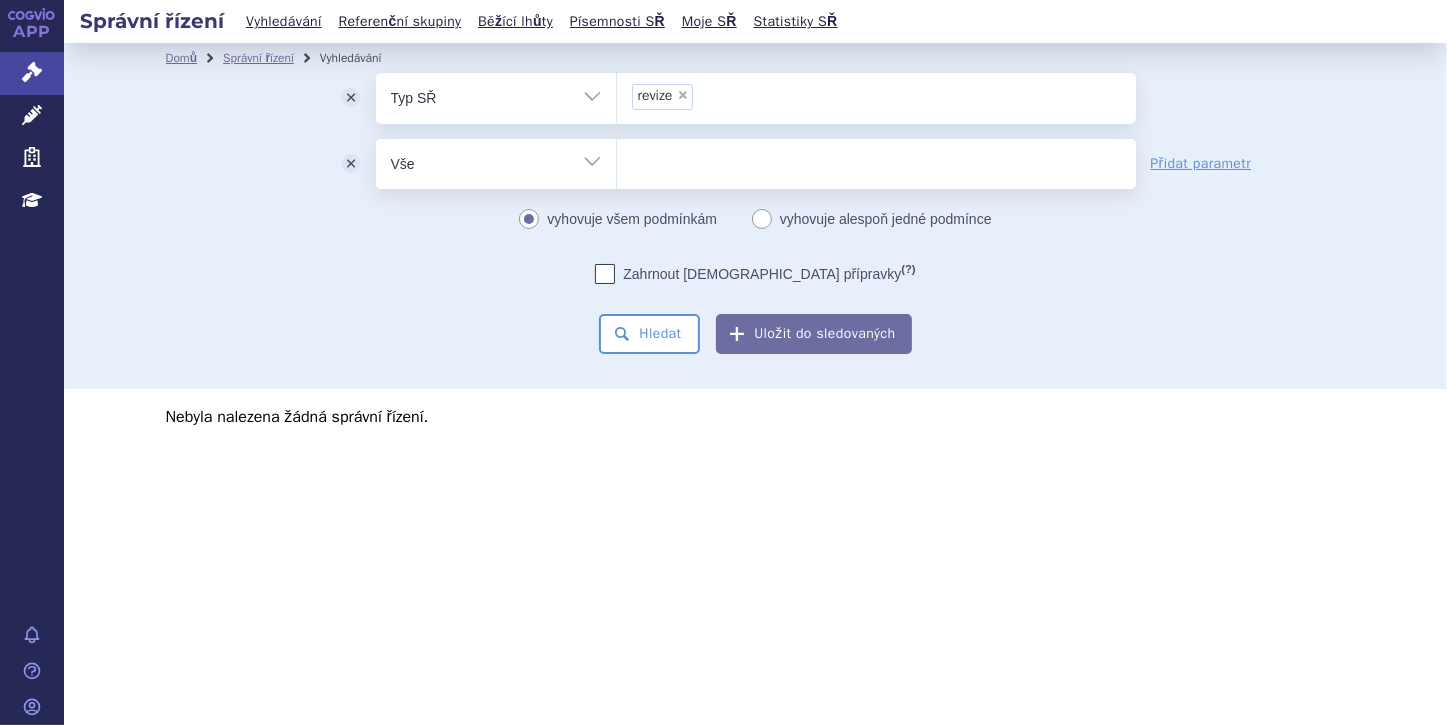 type on "SIMPONI" 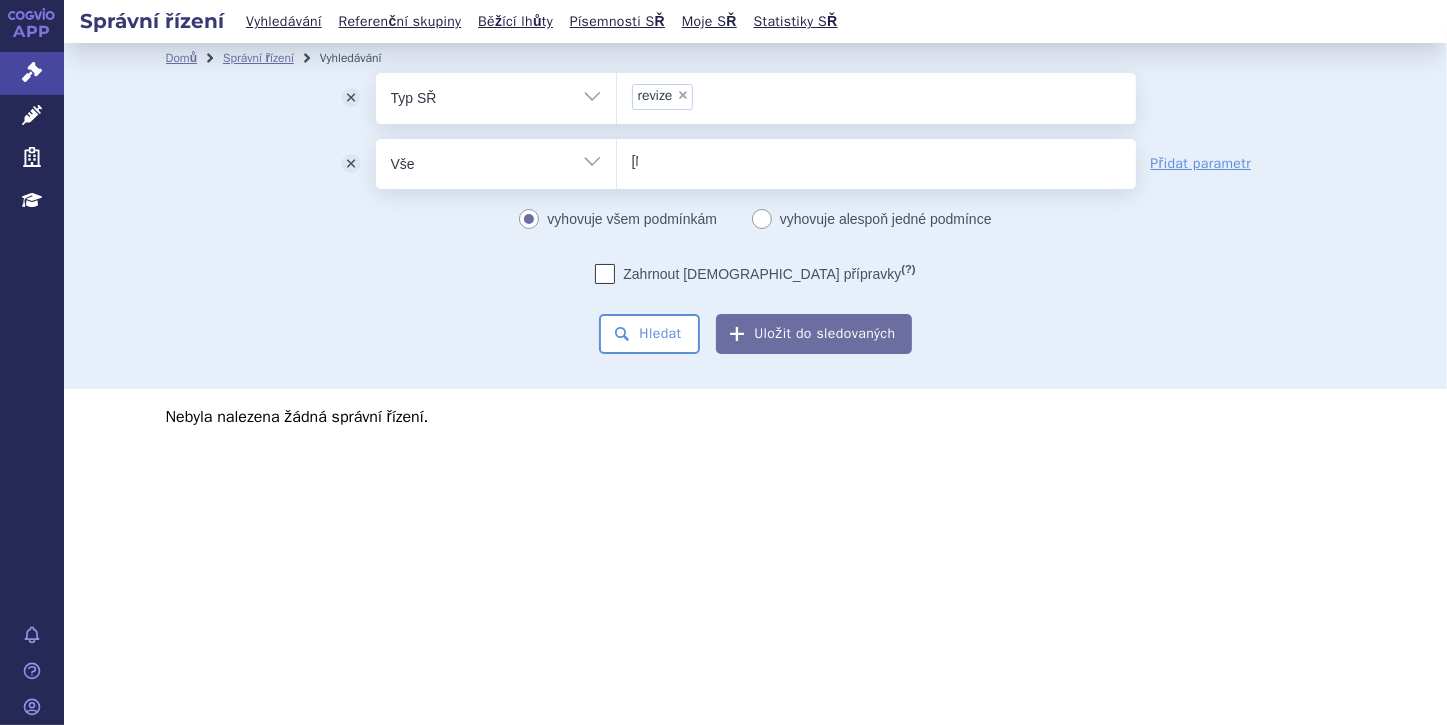 type 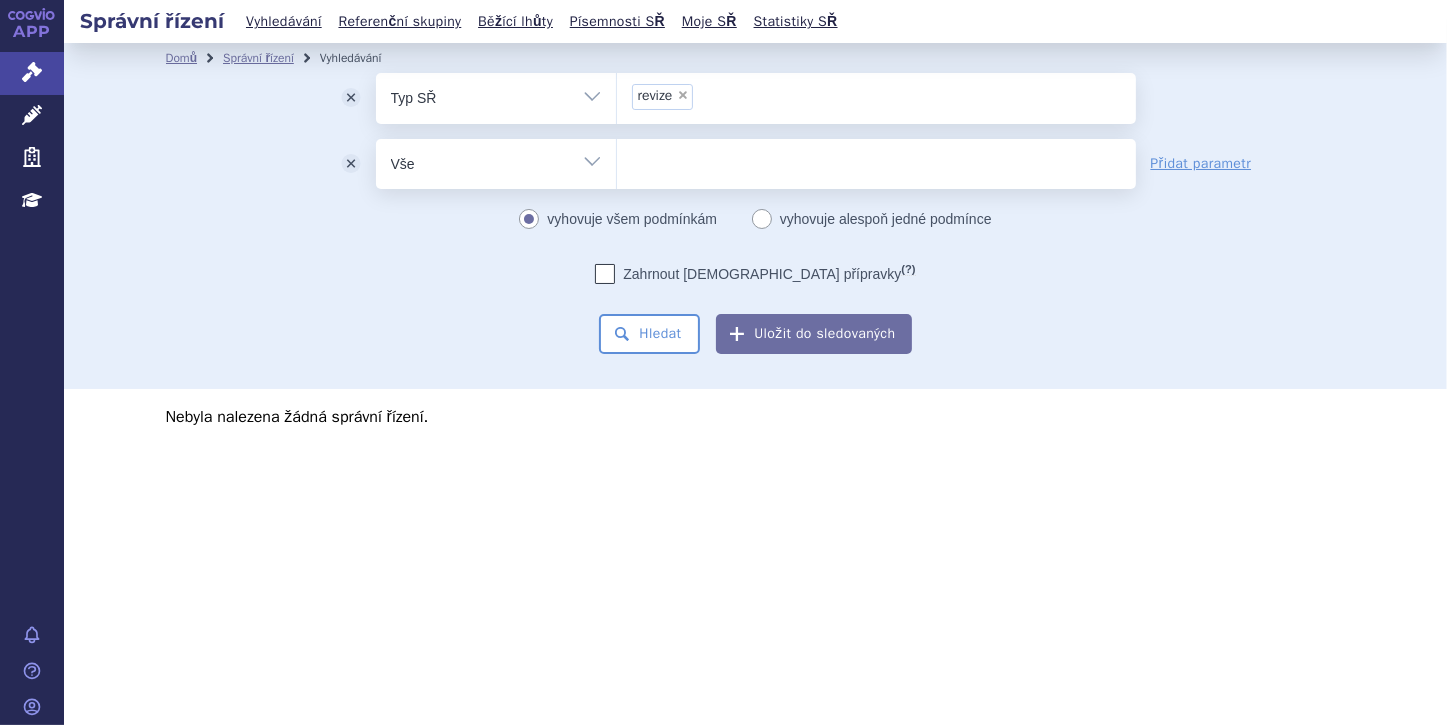 select on "SIMPONI" 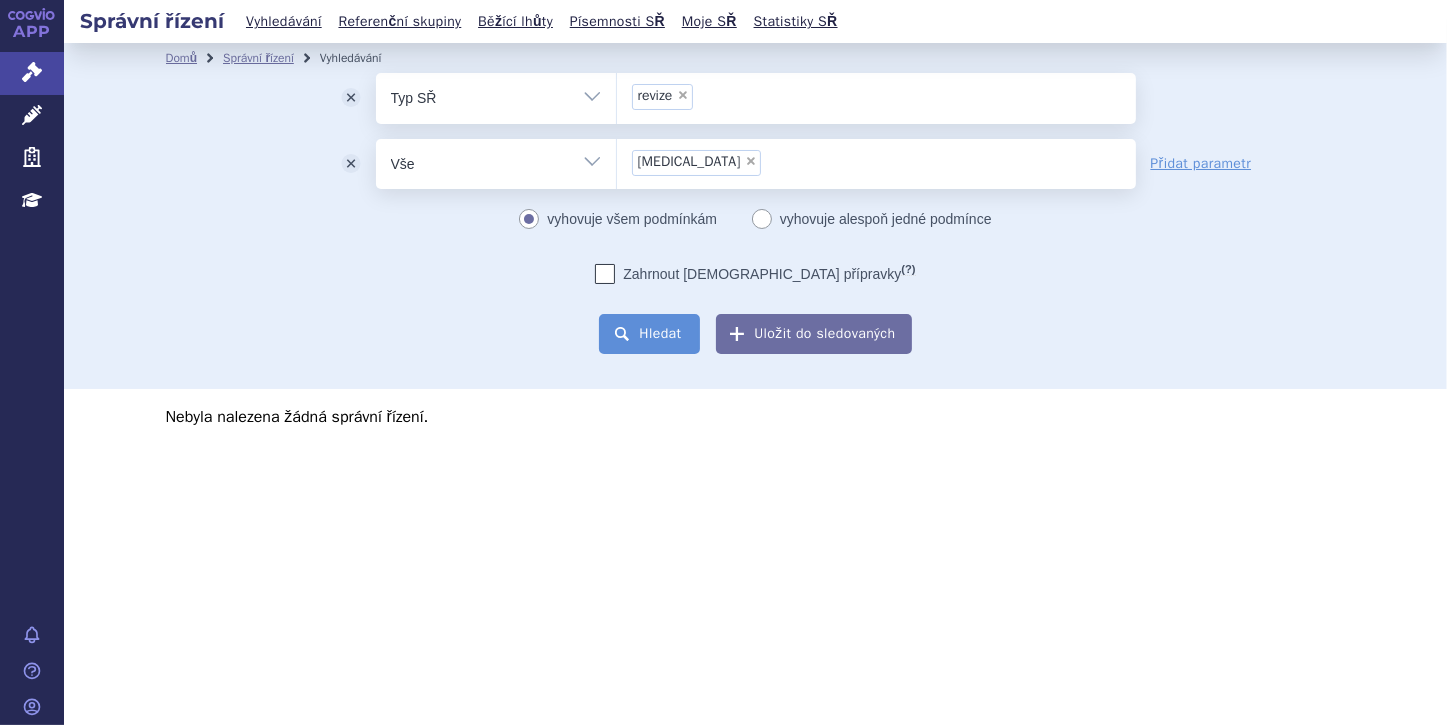 click on "Hledat" at bounding box center [649, 334] 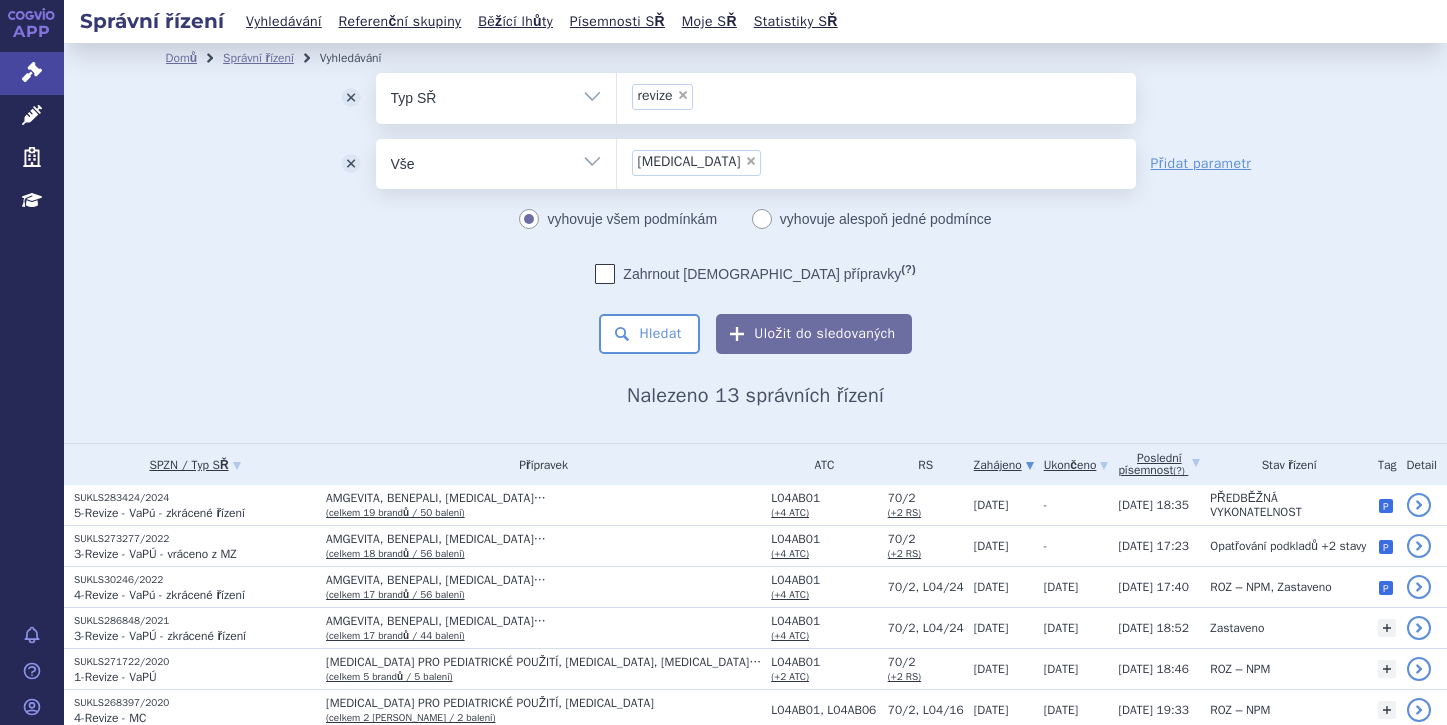 scroll, scrollTop: 0, scrollLeft: 0, axis: both 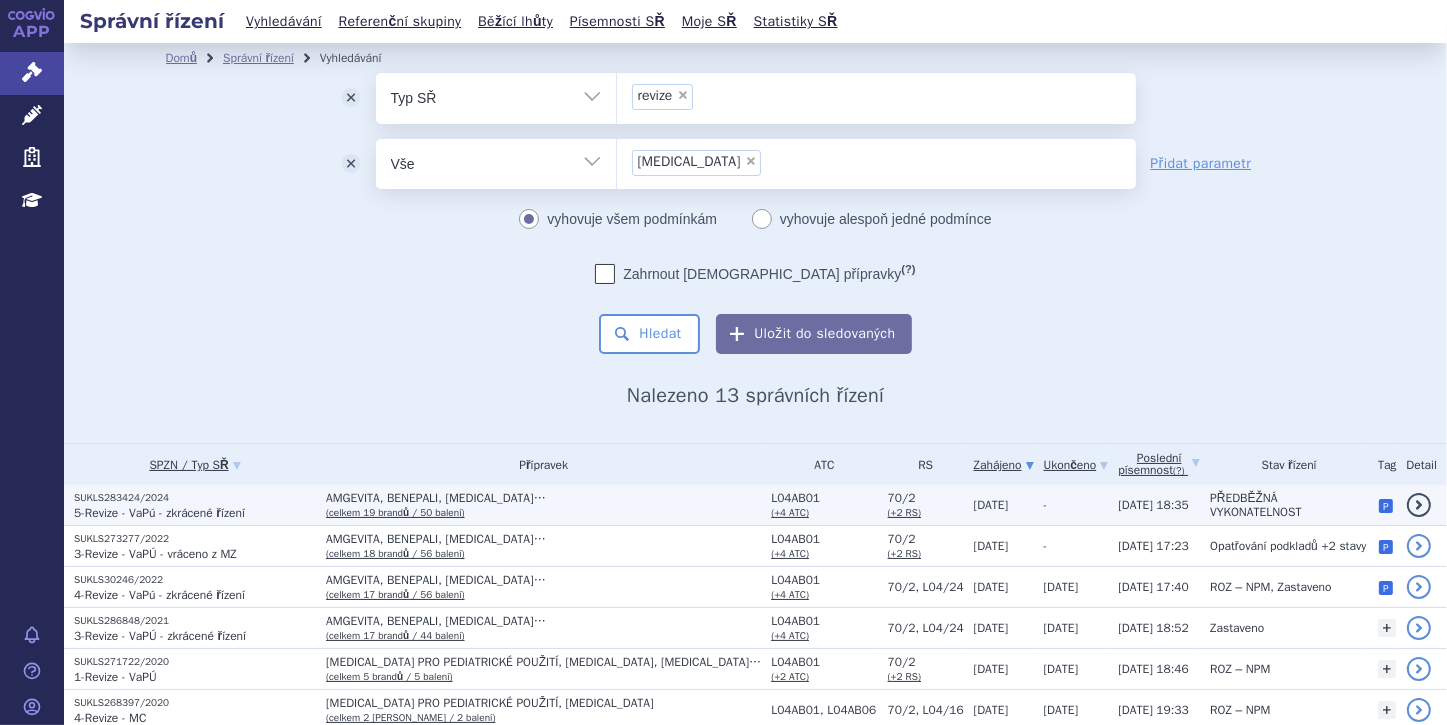 click on "5-Revize - VaPú - zkrácené řízení" at bounding box center [159, 513] 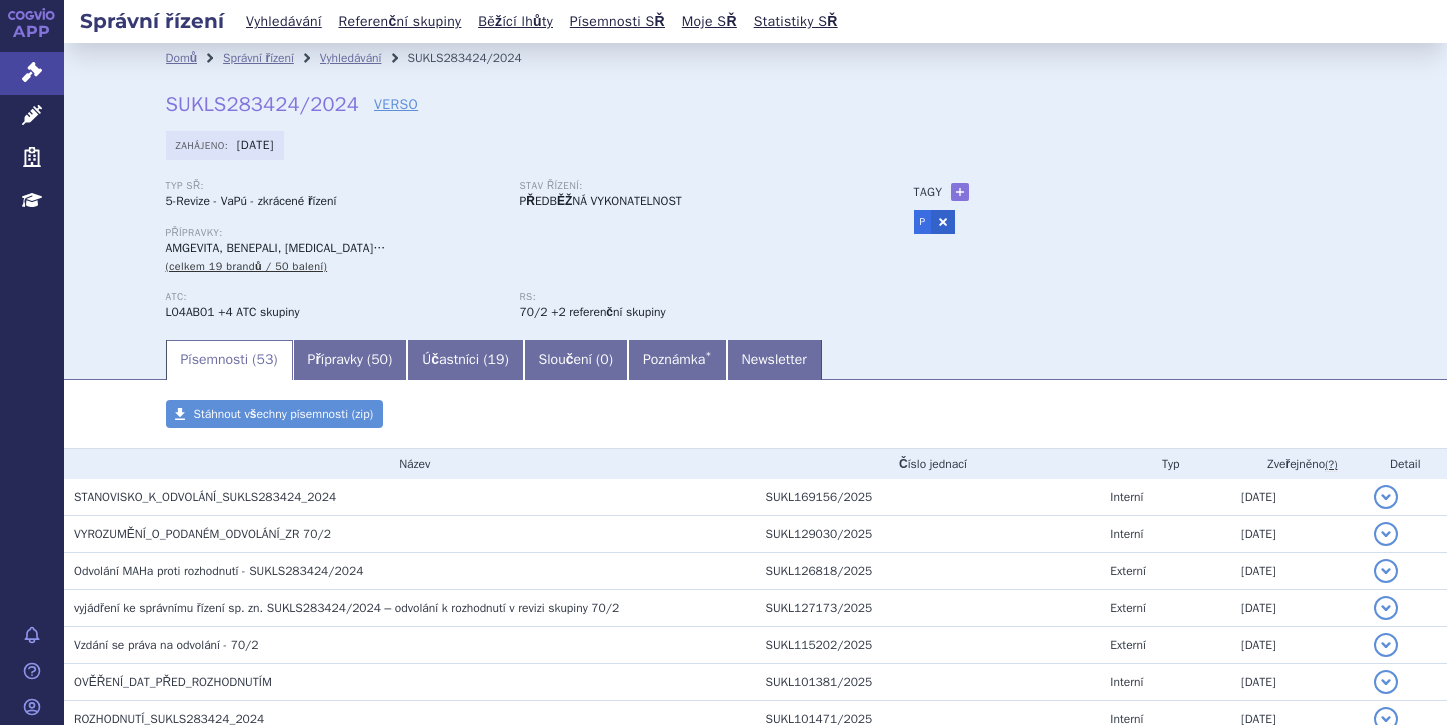 scroll, scrollTop: 0, scrollLeft: 0, axis: both 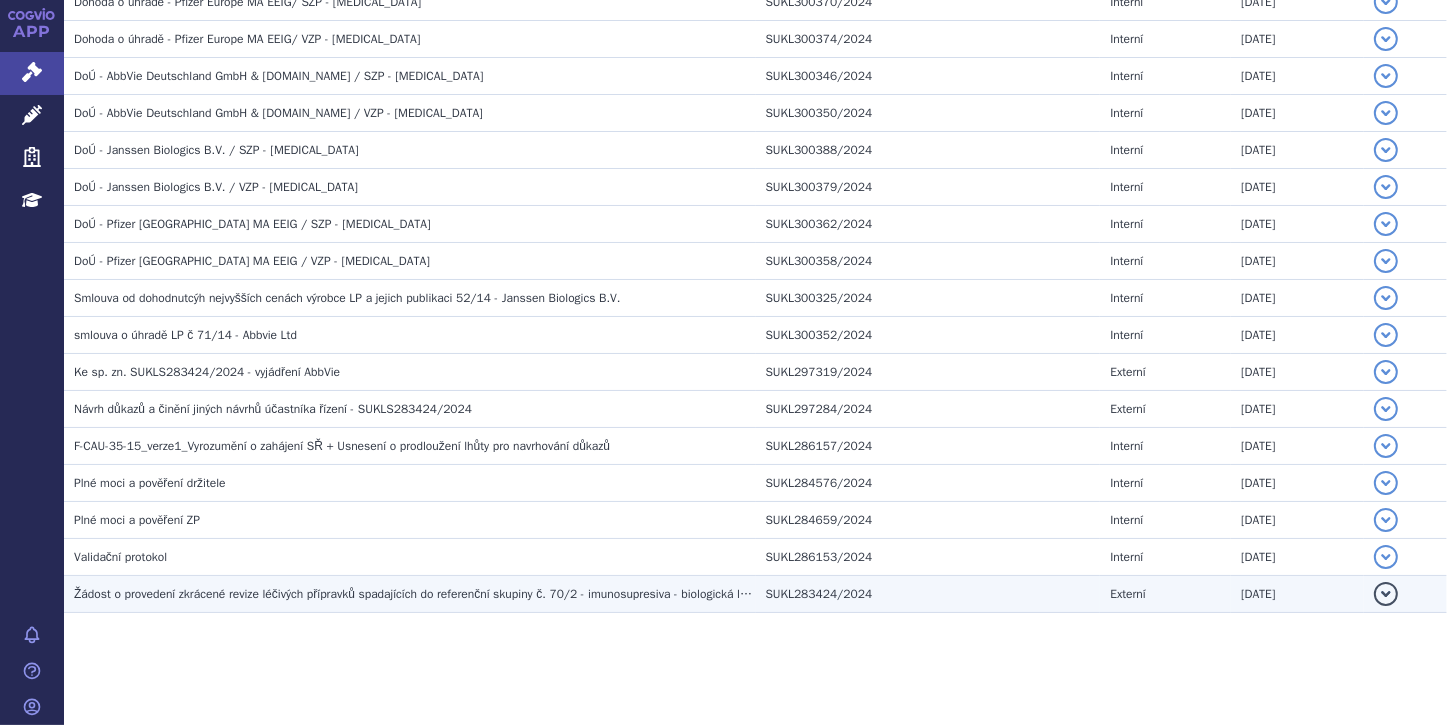click on "Žádost o provedení zkrácené revize léčivých přípravků spadajících do referenční skupiny č. 70/2 - imunosupresiva - biologická léčba k terapii revmatických, kožních nebo střevních onemocnění, parenterální" at bounding box center [610, 594] 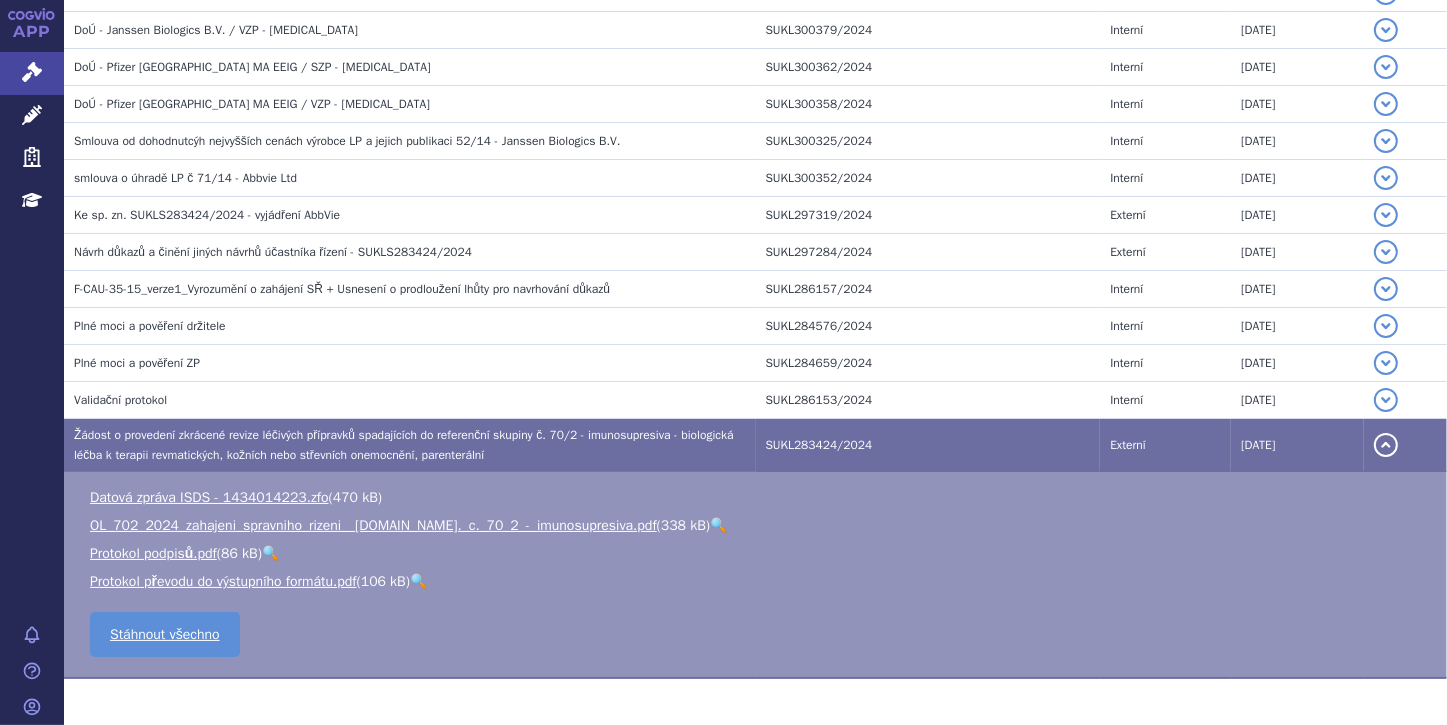 scroll, scrollTop: 2049, scrollLeft: 0, axis: vertical 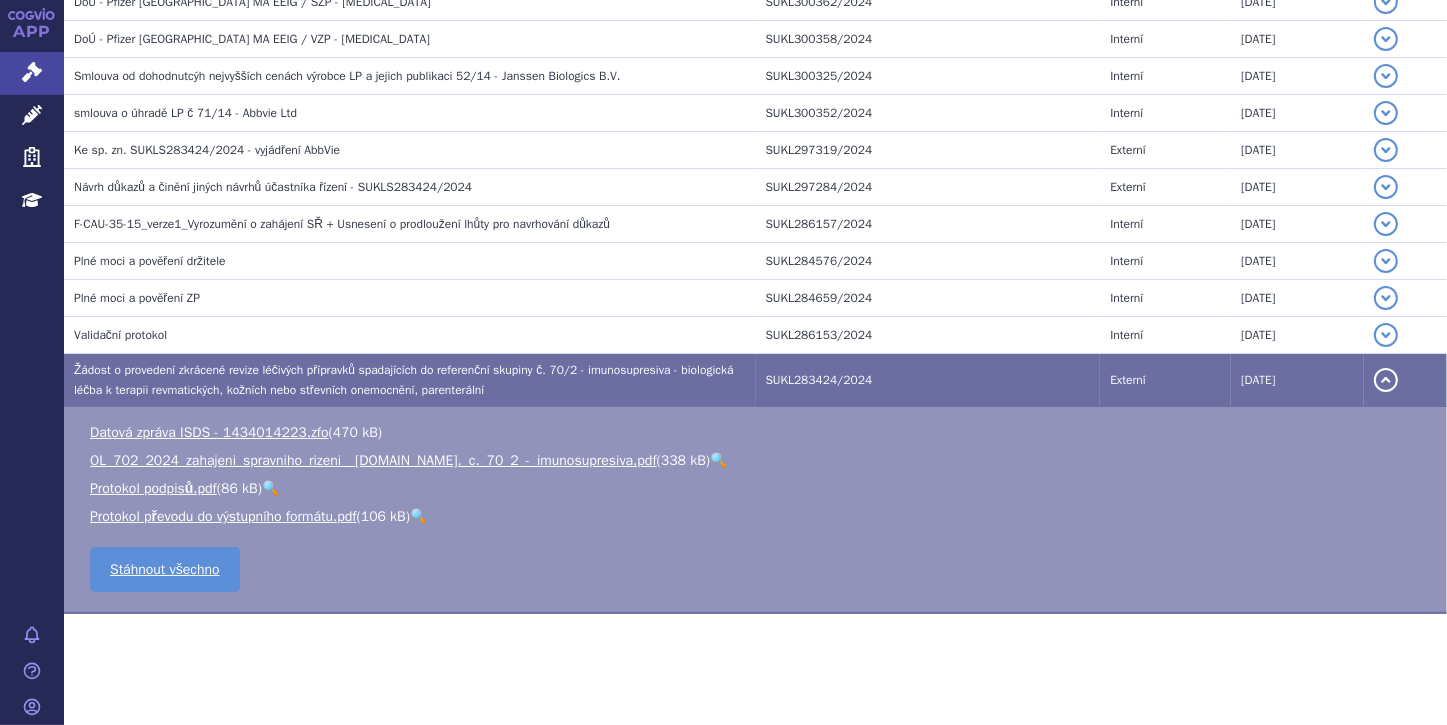 click on "🔍" at bounding box center (718, 460) 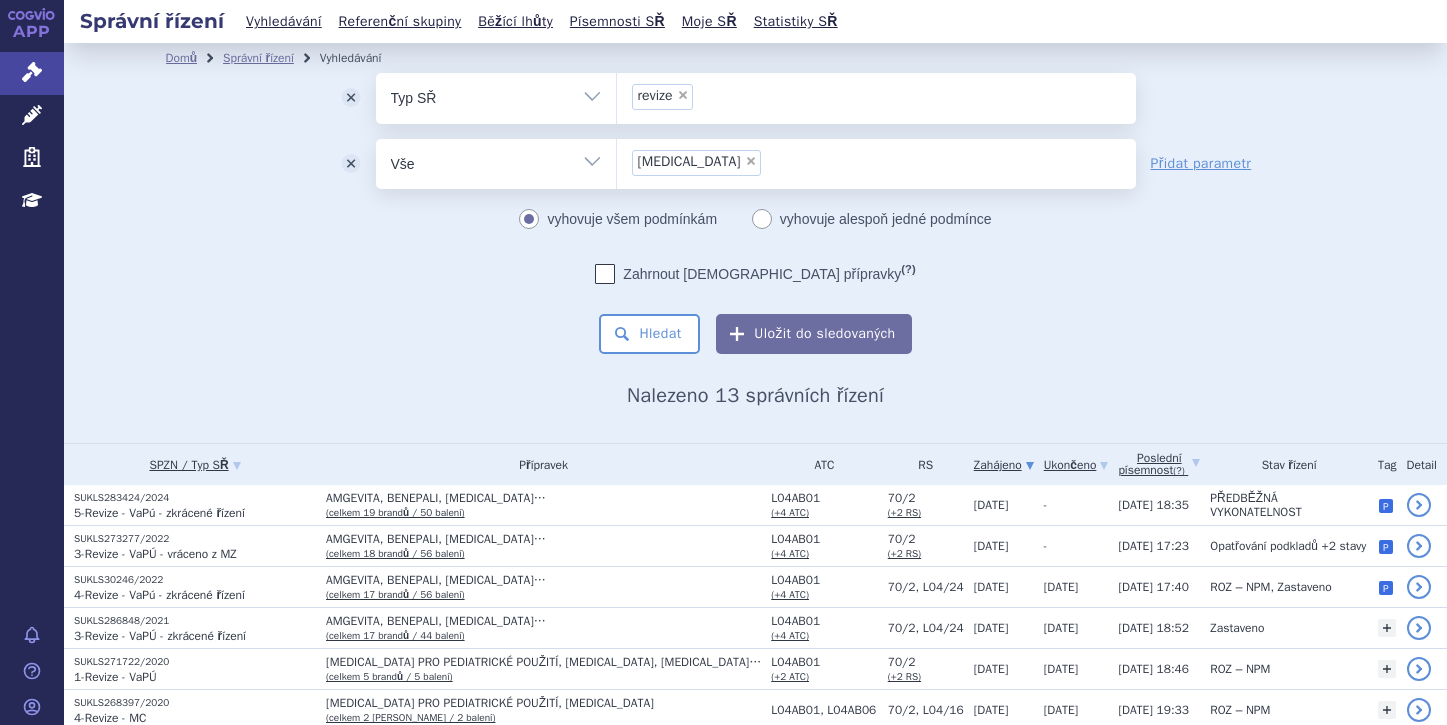 scroll, scrollTop: 0, scrollLeft: 0, axis: both 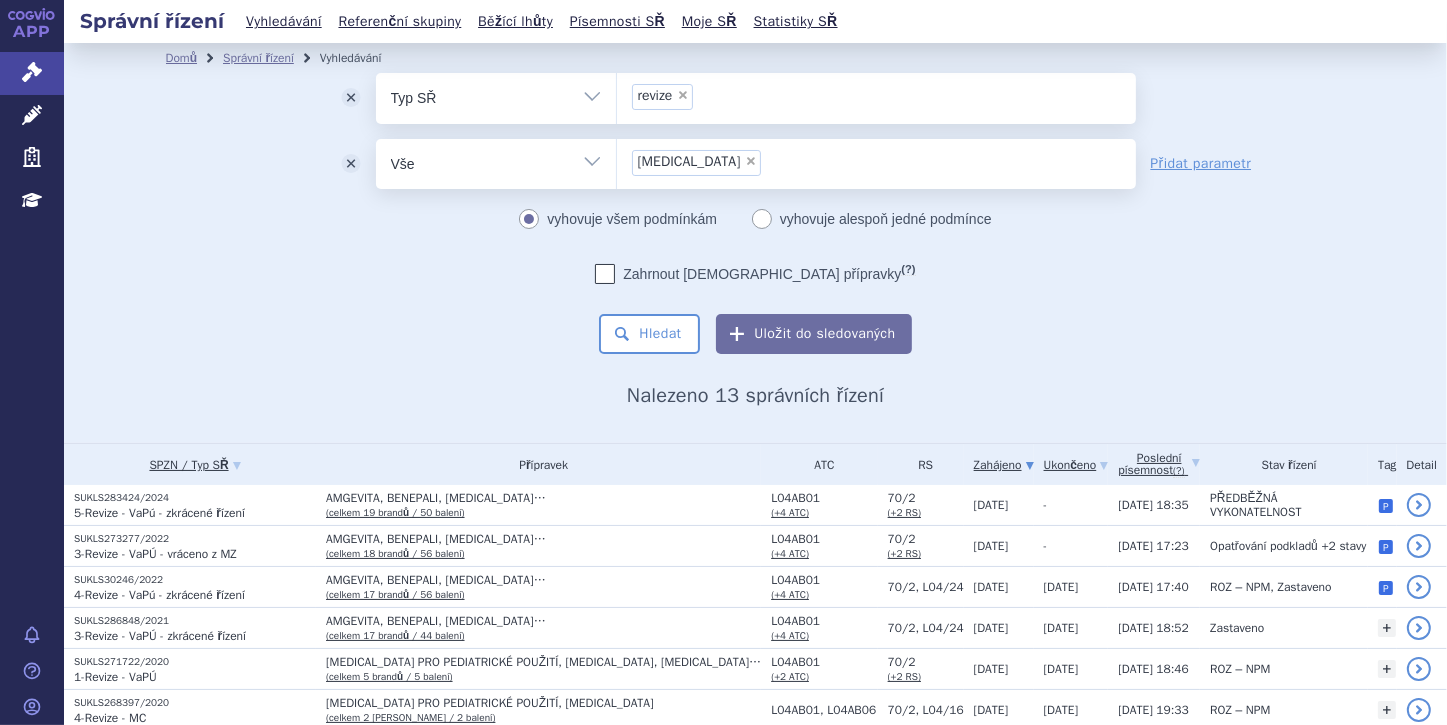 click on "odstranit" at bounding box center [351, 98] 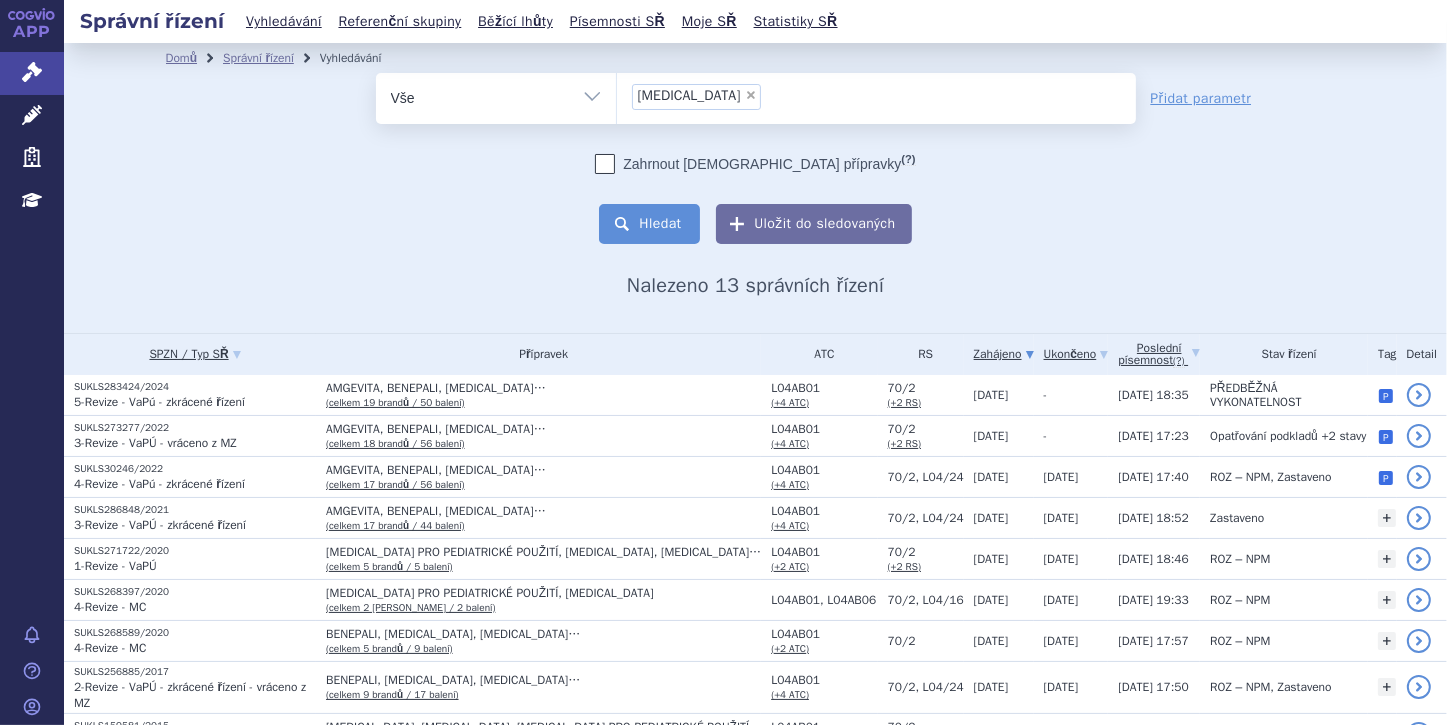click on "Hledat" at bounding box center (649, 224) 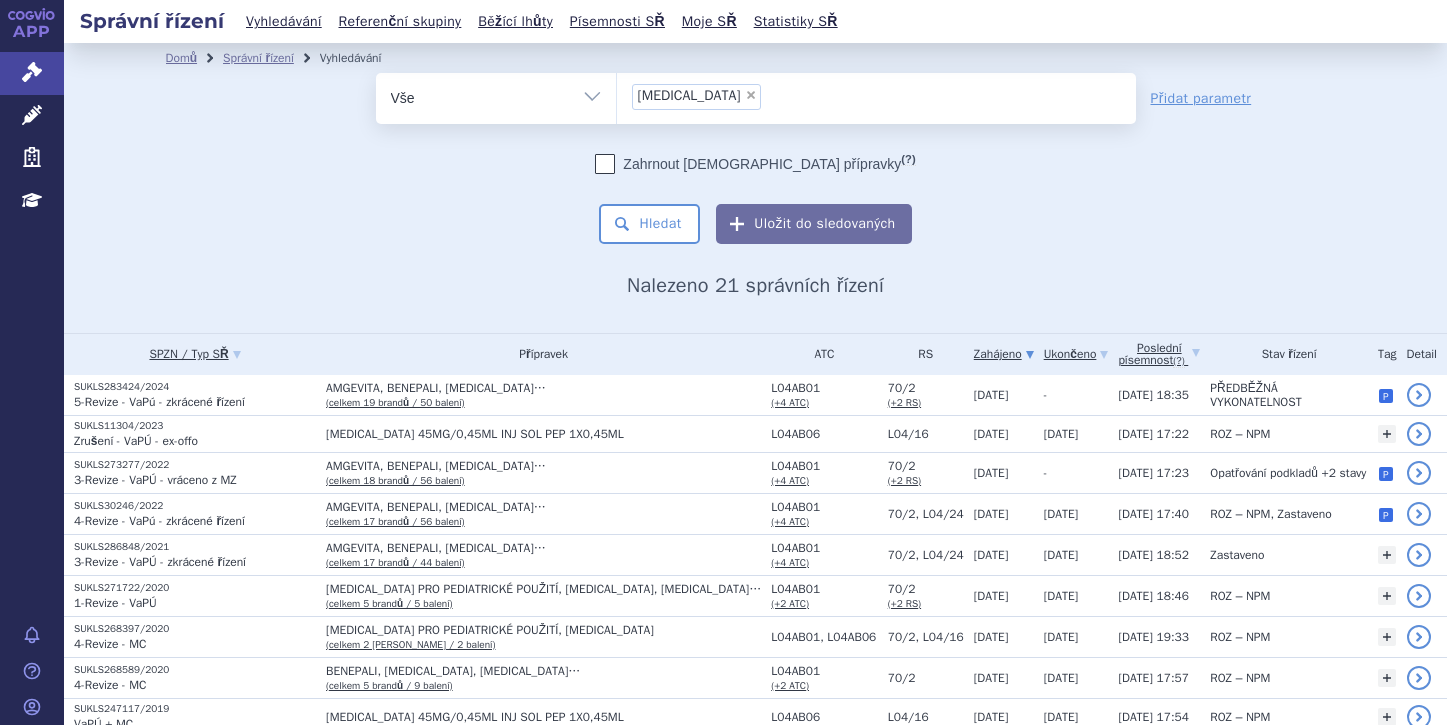 scroll, scrollTop: 0, scrollLeft: 0, axis: both 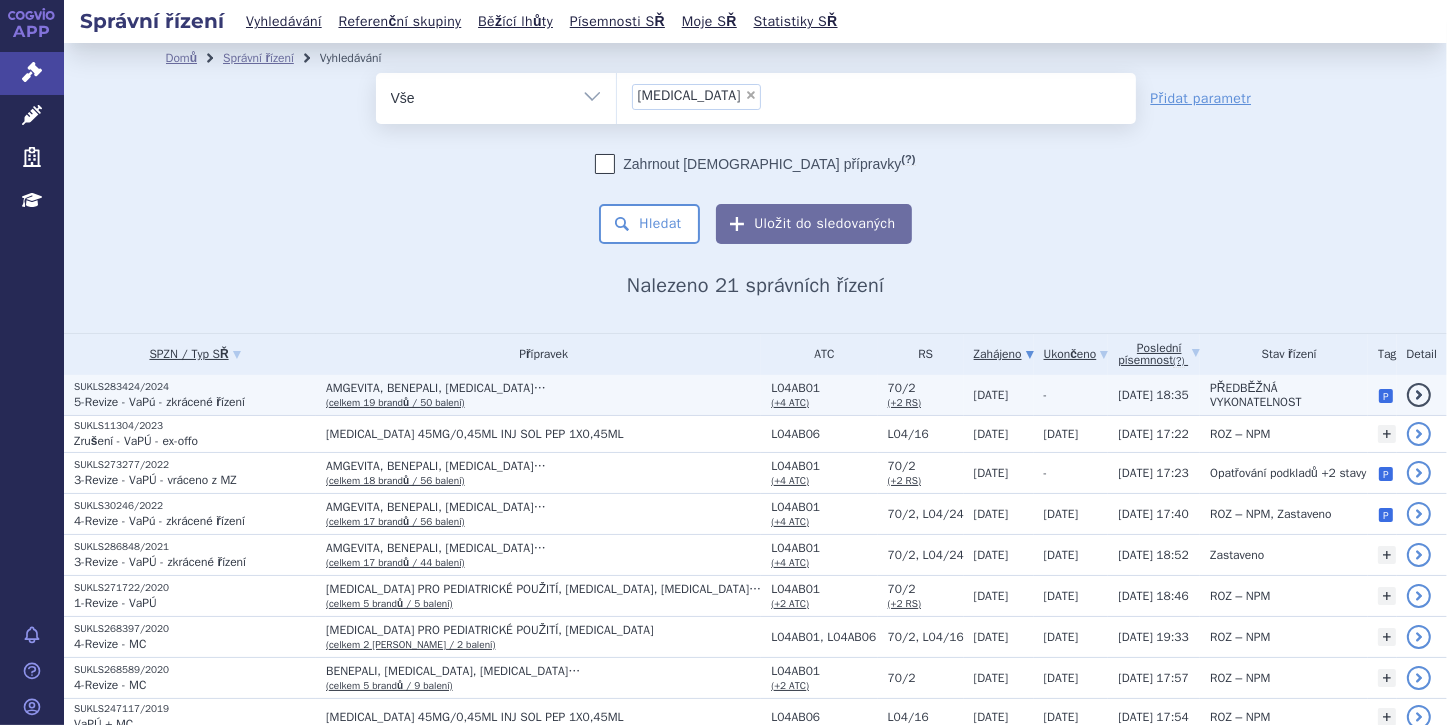 click on "5-Revize - VaPú - zkrácené řízení" at bounding box center [159, 402] 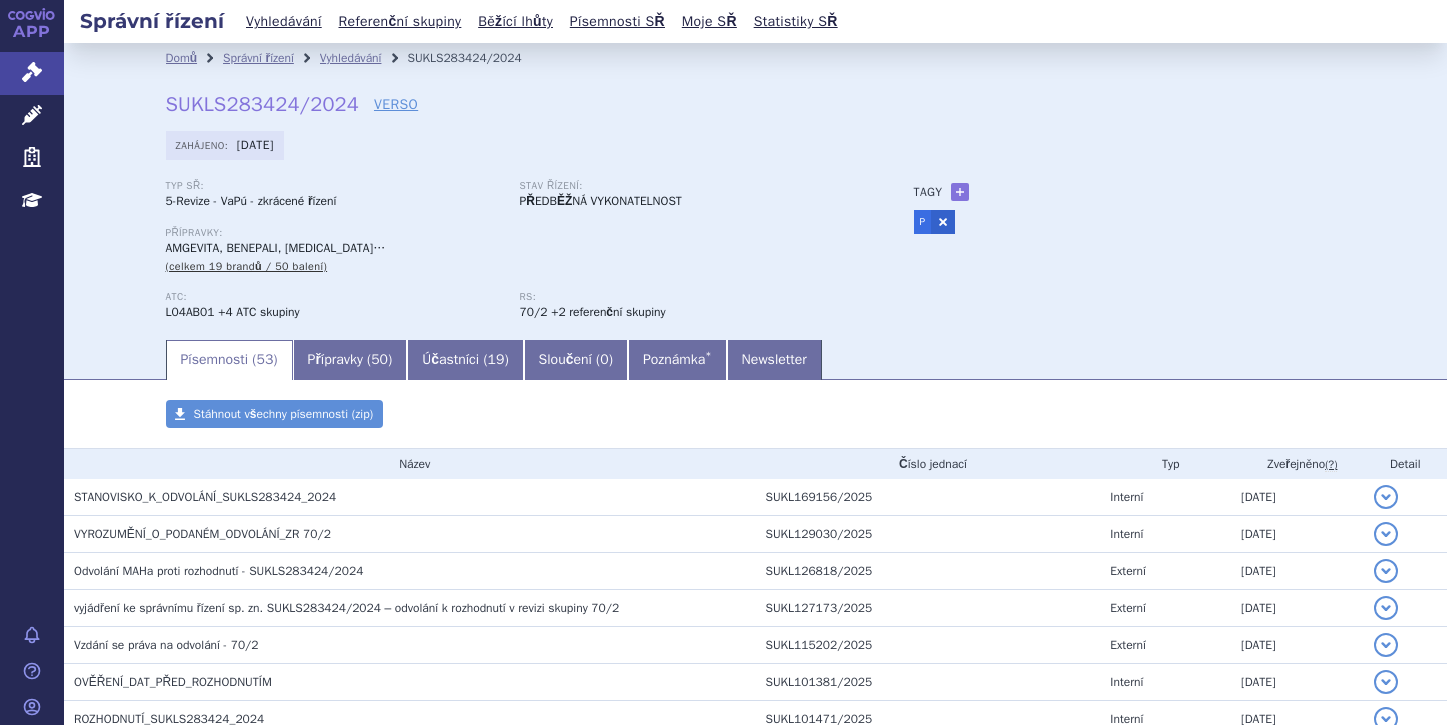 scroll, scrollTop: 0, scrollLeft: 0, axis: both 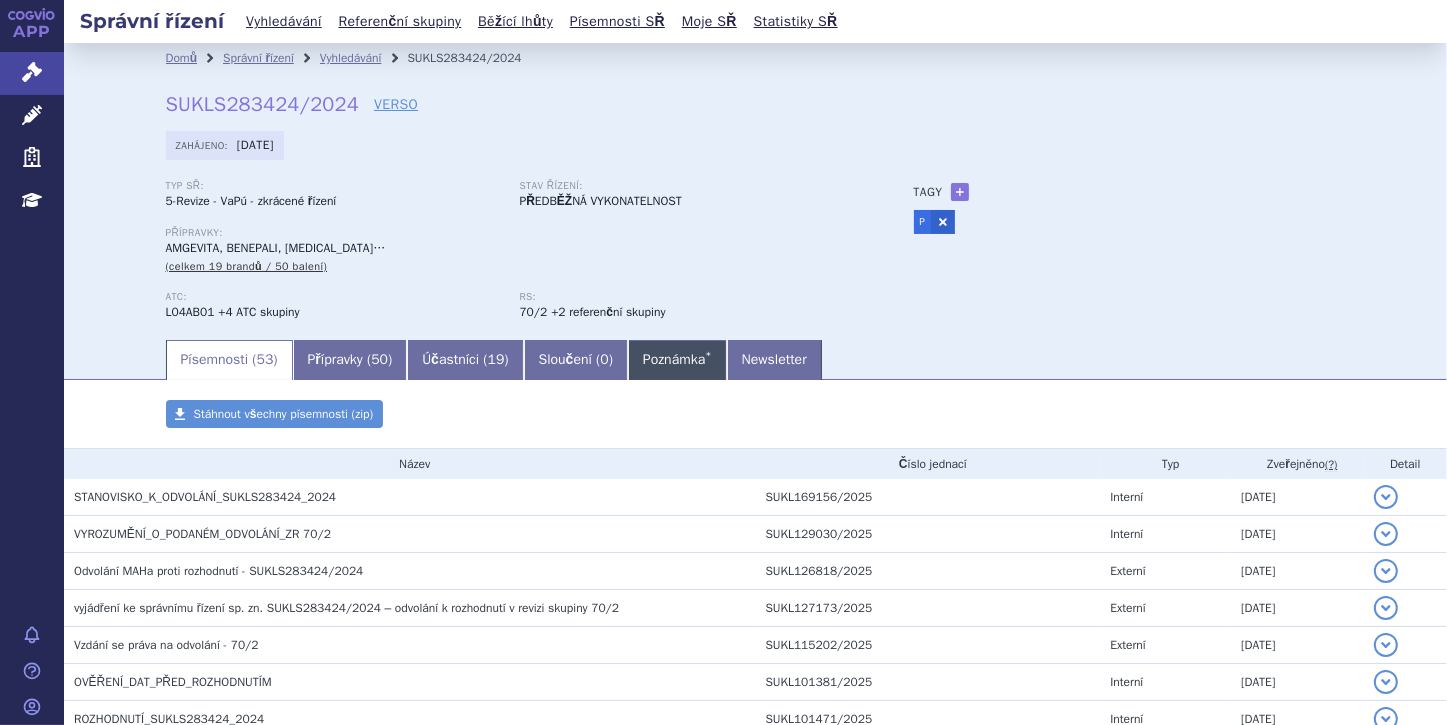 click on "Poznámka
*" at bounding box center [677, 360] 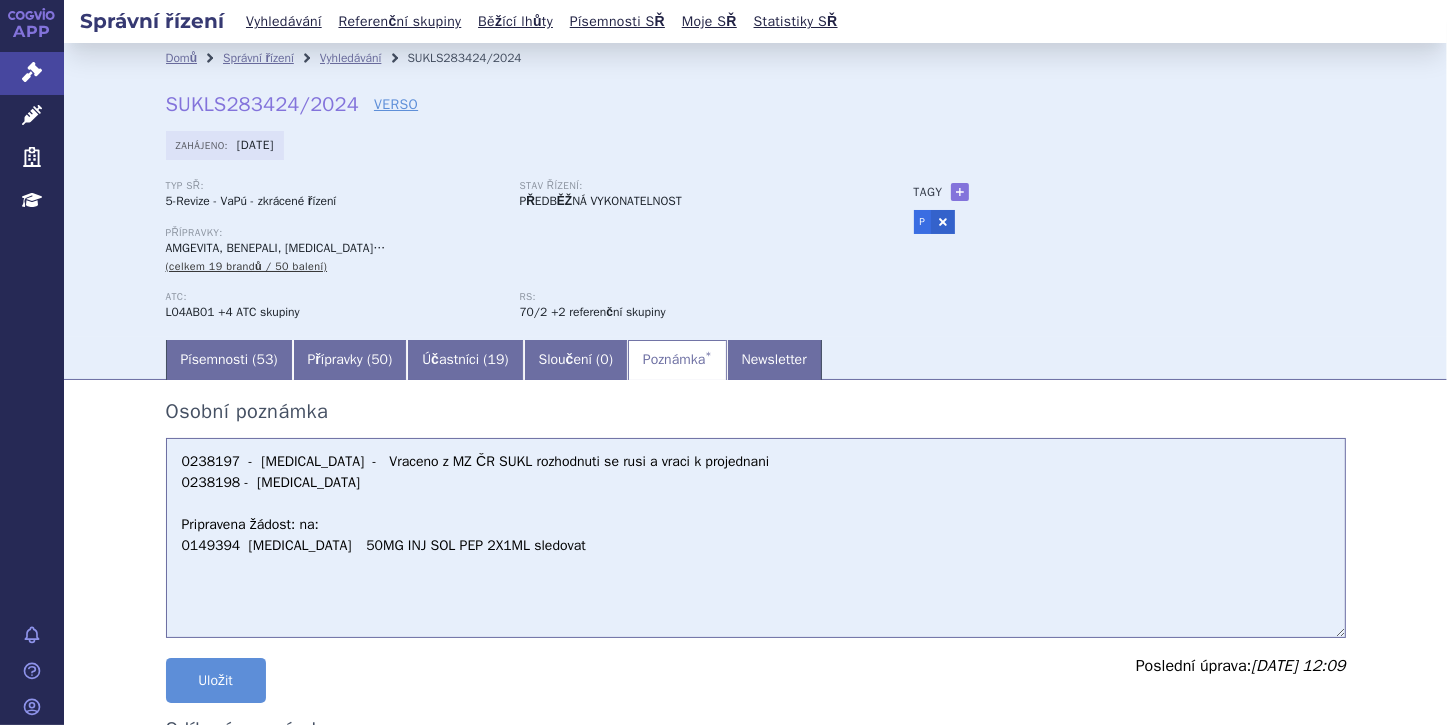 drag, startPoint x: 176, startPoint y: 552, endPoint x: 225, endPoint y: 549, distance: 49.09175 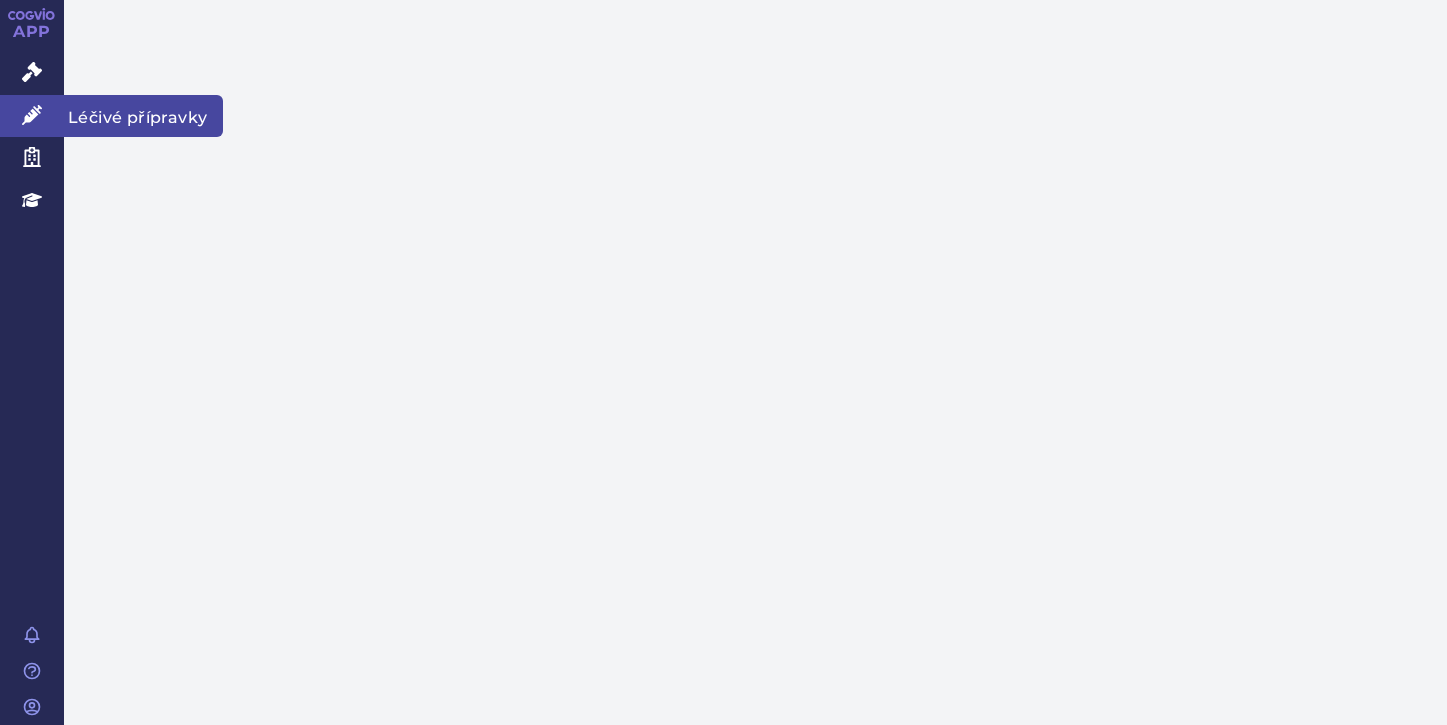 scroll, scrollTop: 0, scrollLeft: 0, axis: both 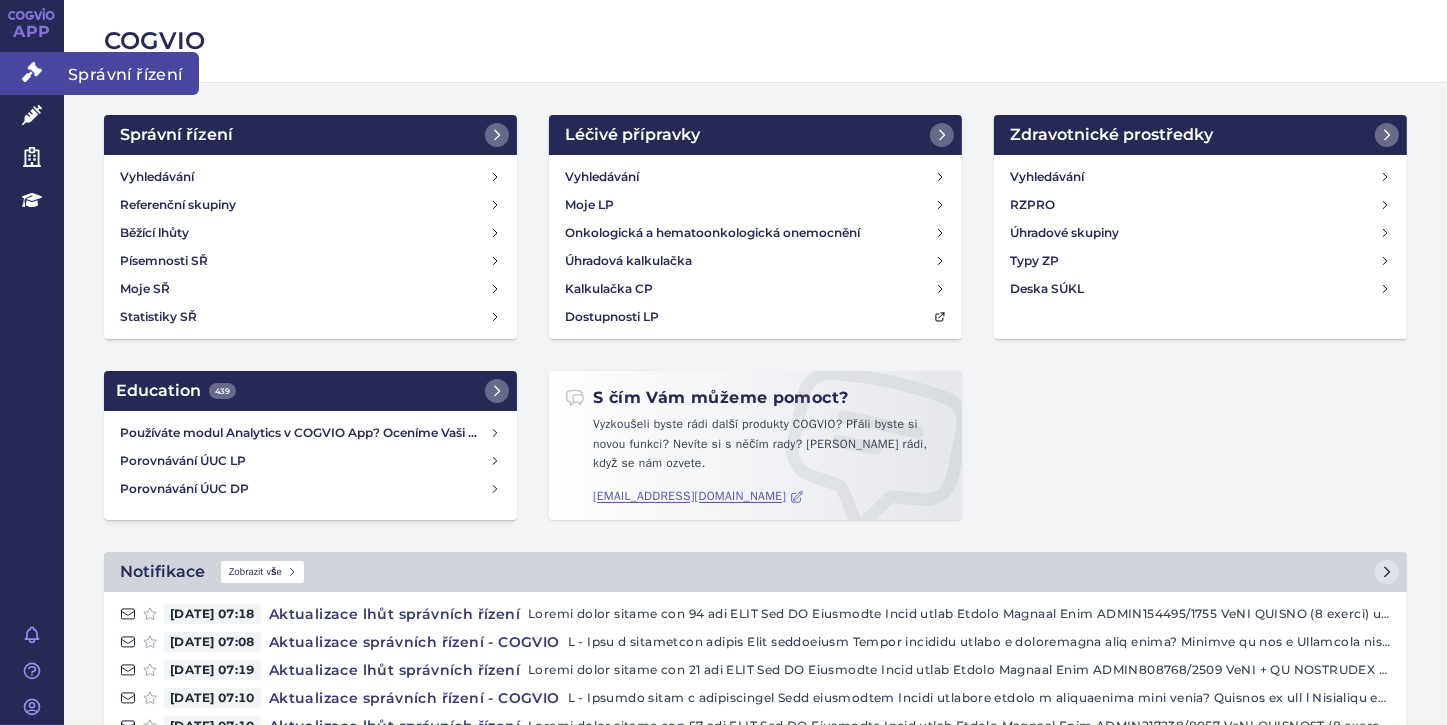 click 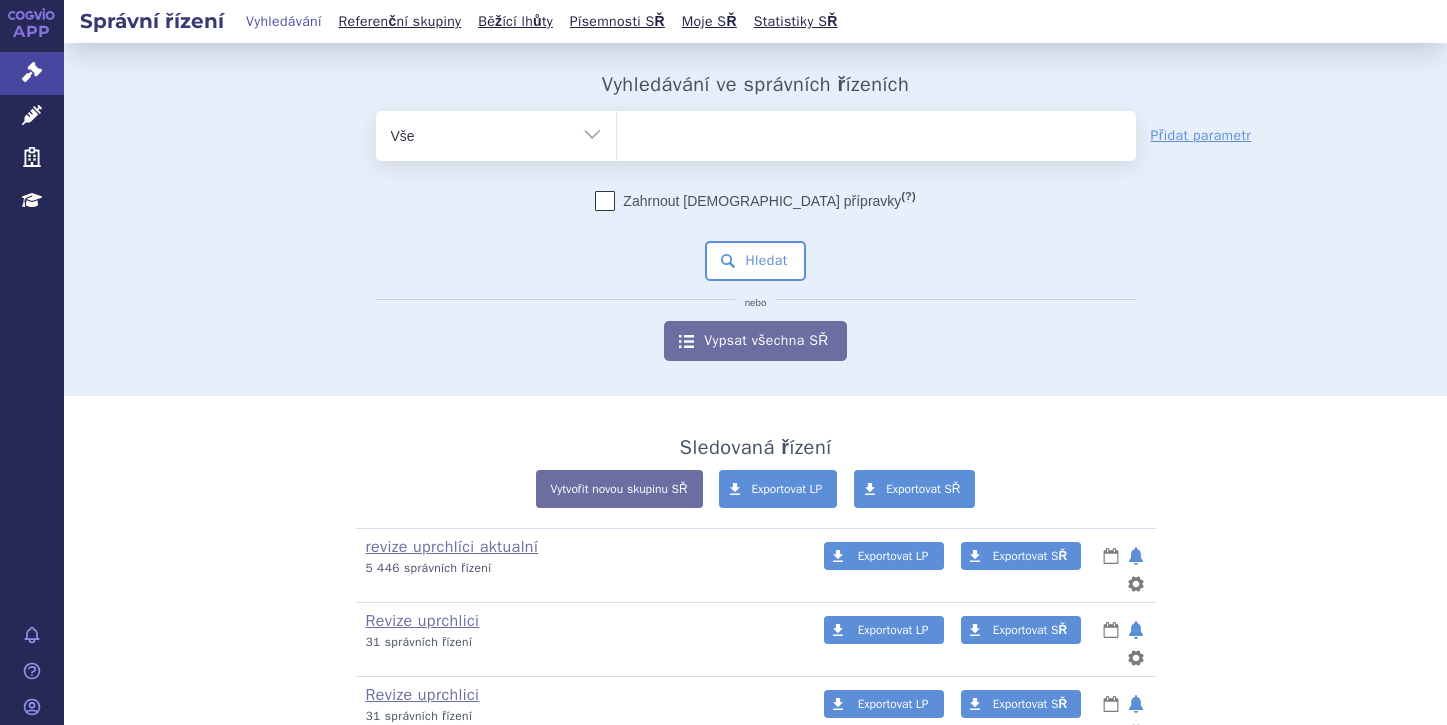 scroll, scrollTop: 0, scrollLeft: 0, axis: both 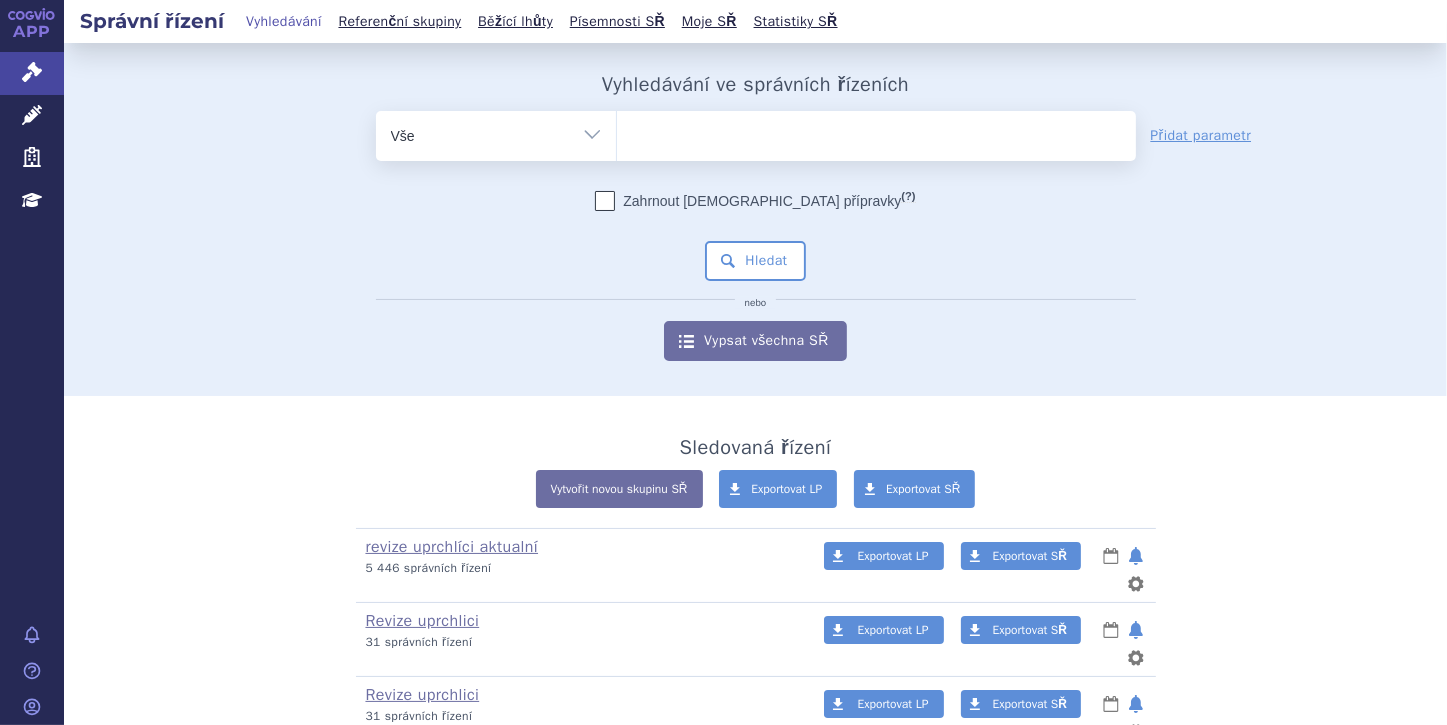 click at bounding box center (876, 132) 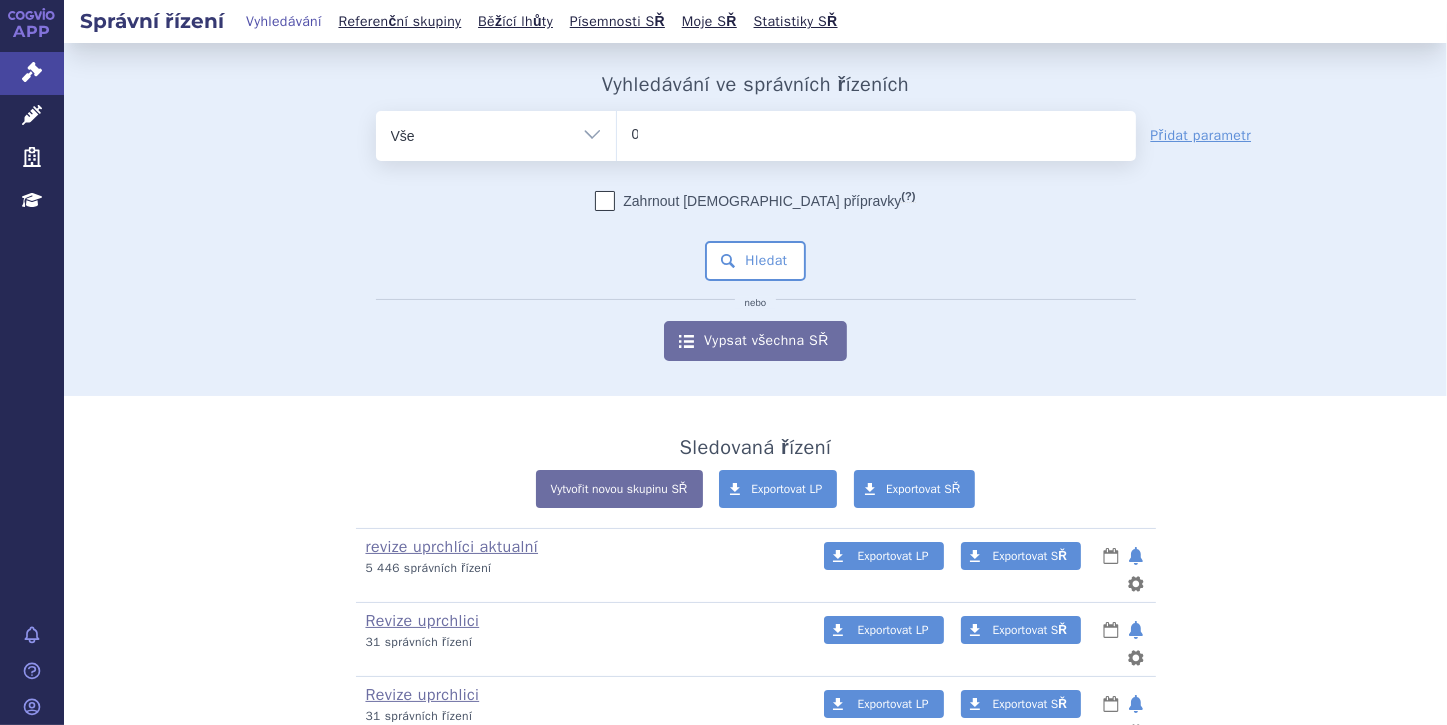 type 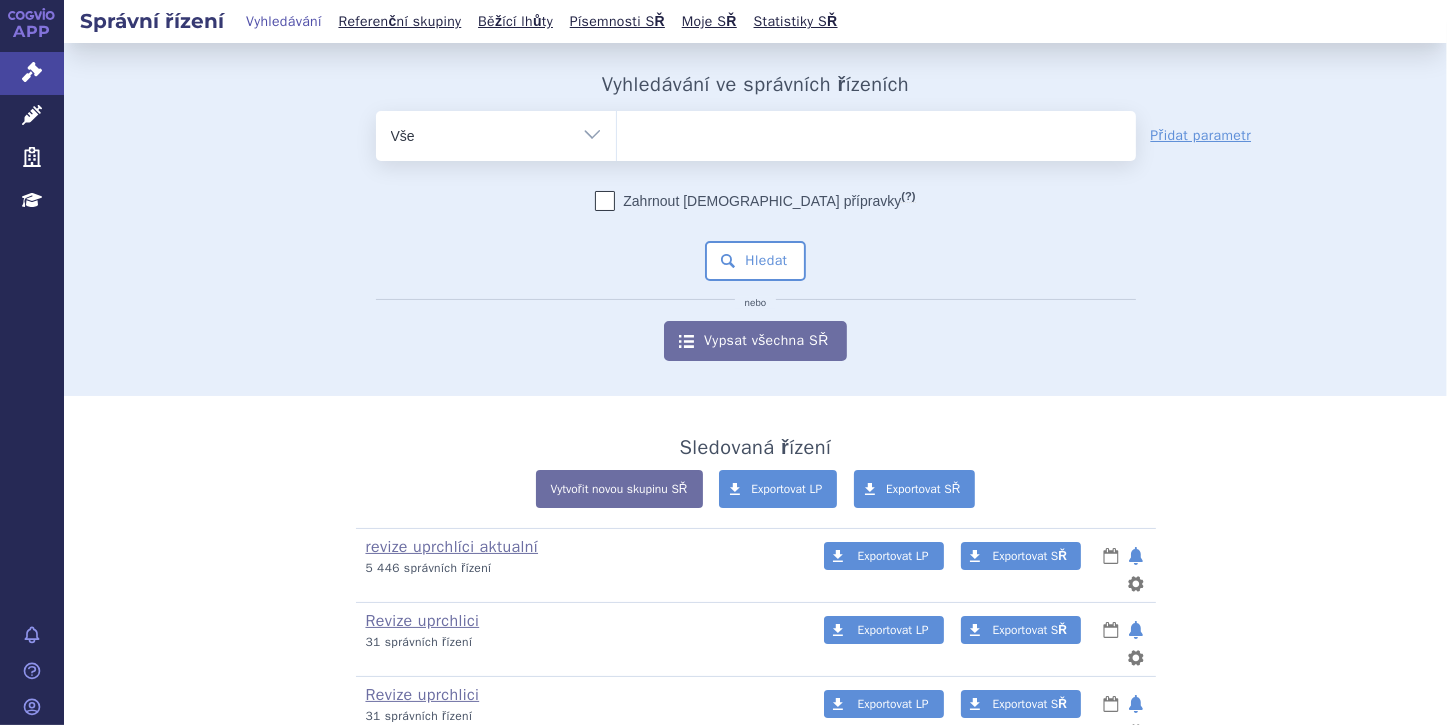 select on "0149394" 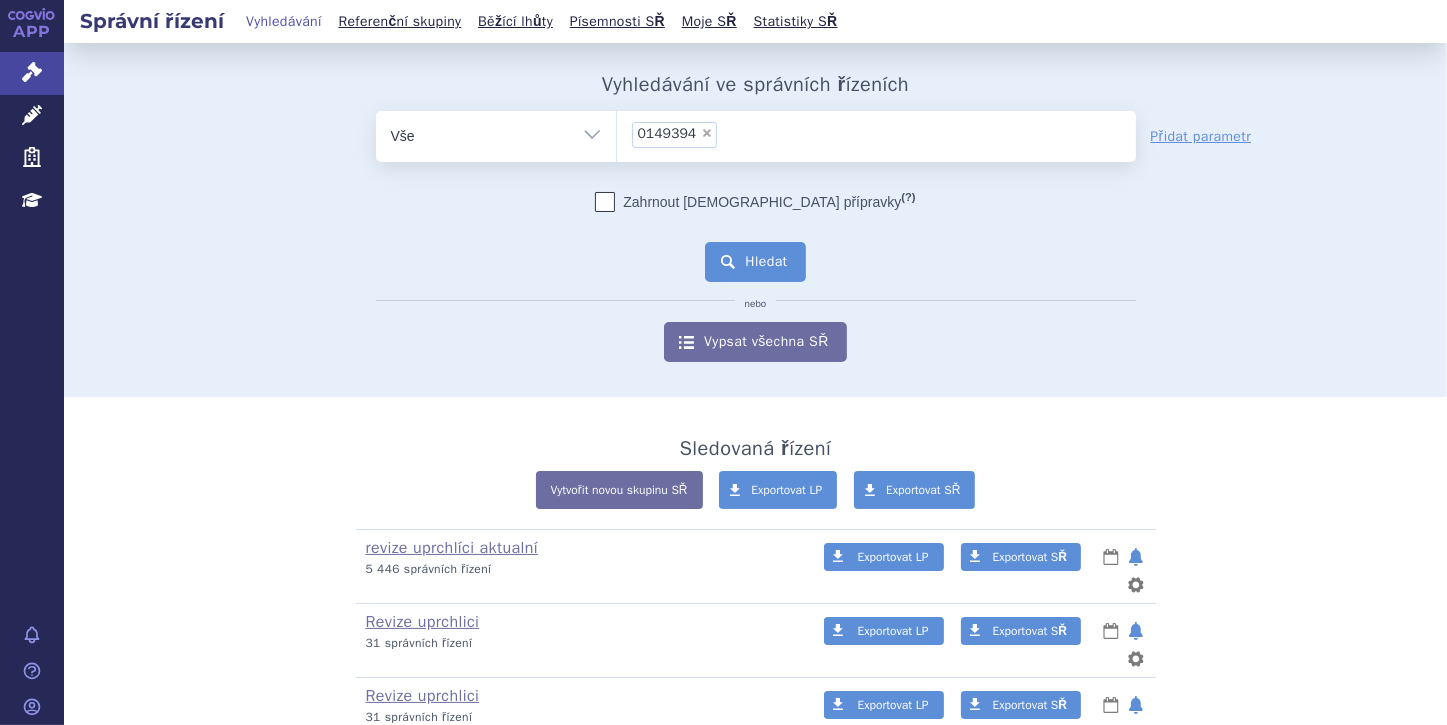 click on "Hledat" at bounding box center (755, 262) 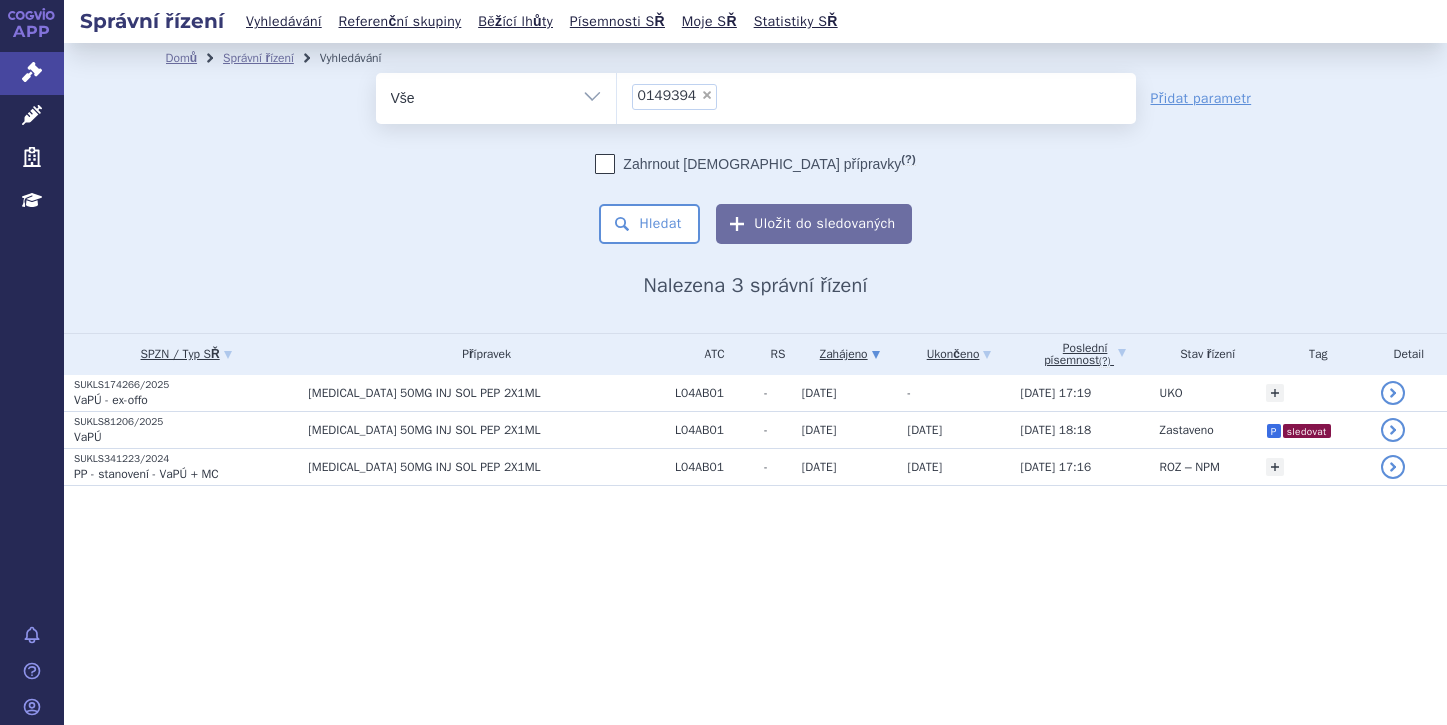 scroll, scrollTop: 0, scrollLeft: 0, axis: both 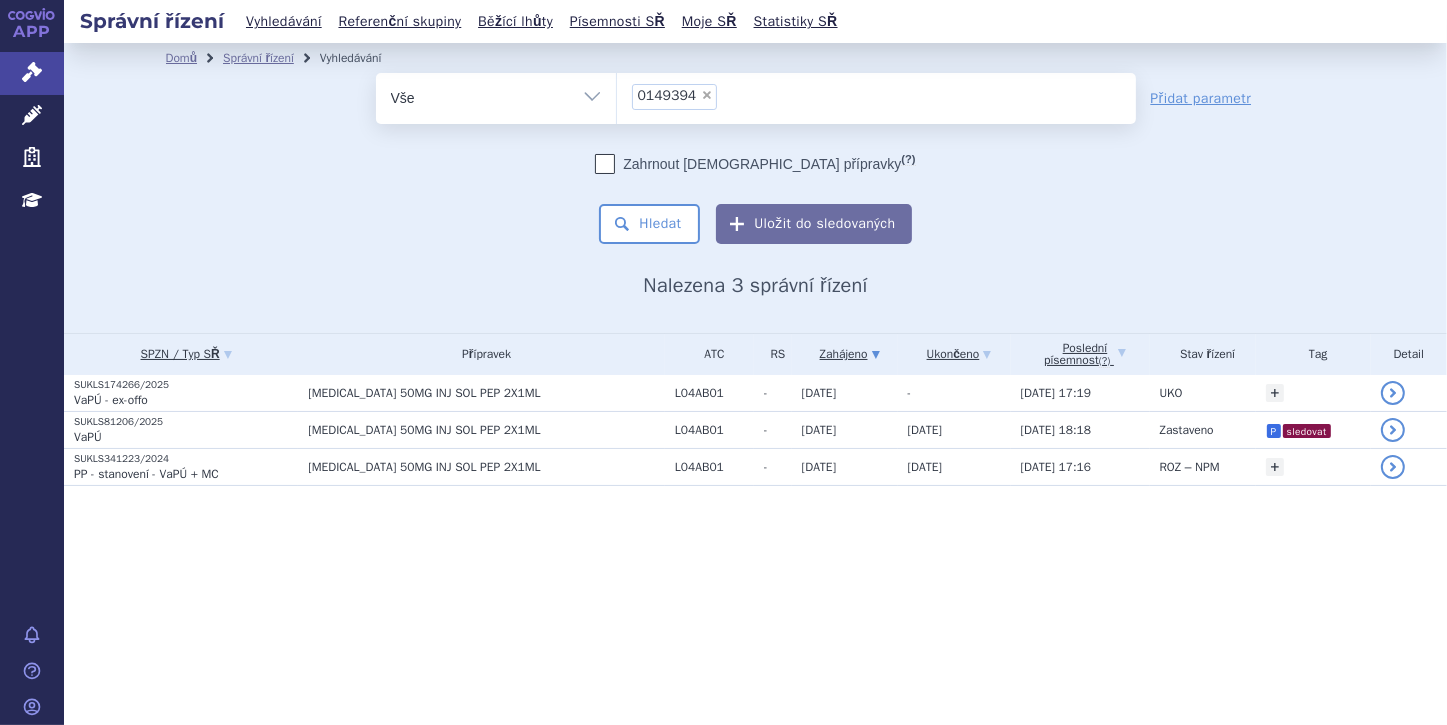 click on "×" at bounding box center (707, 95) 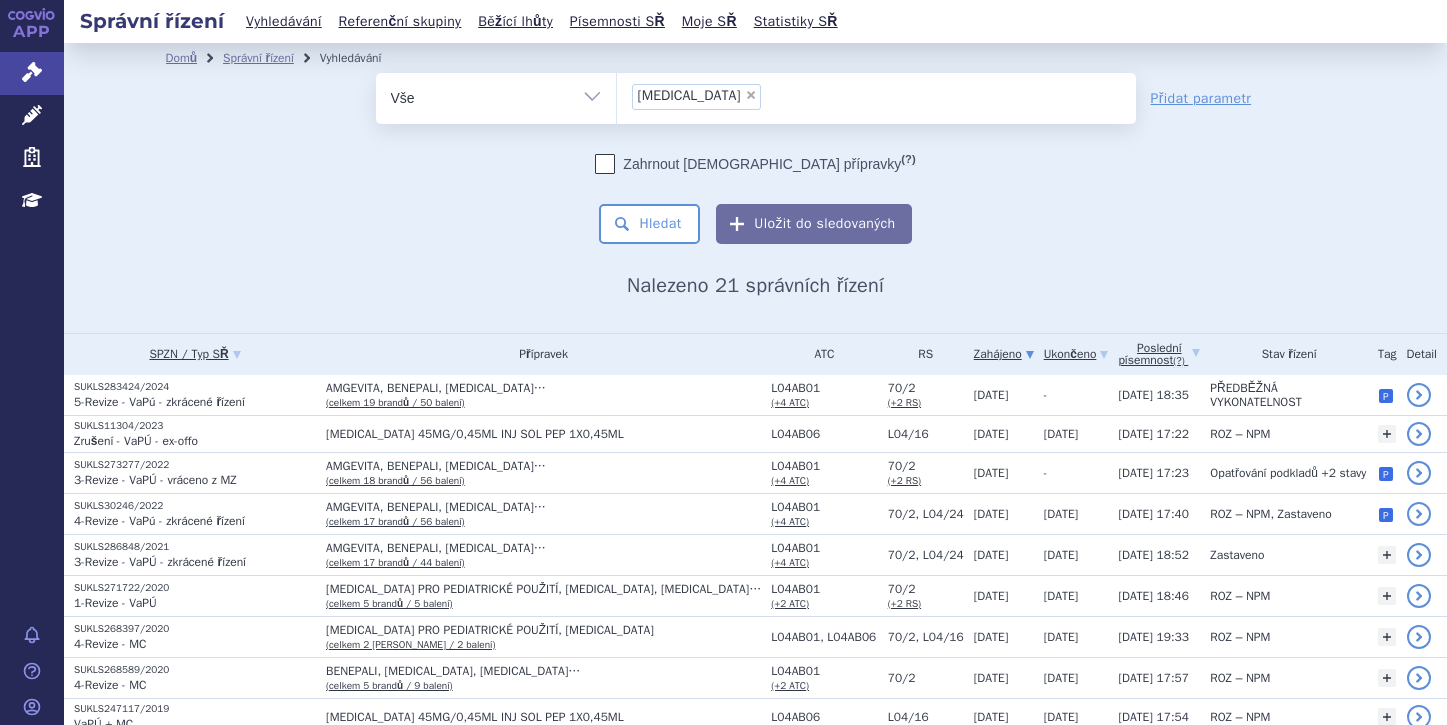 scroll, scrollTop: 0, scrollLeft: 0, axis: both 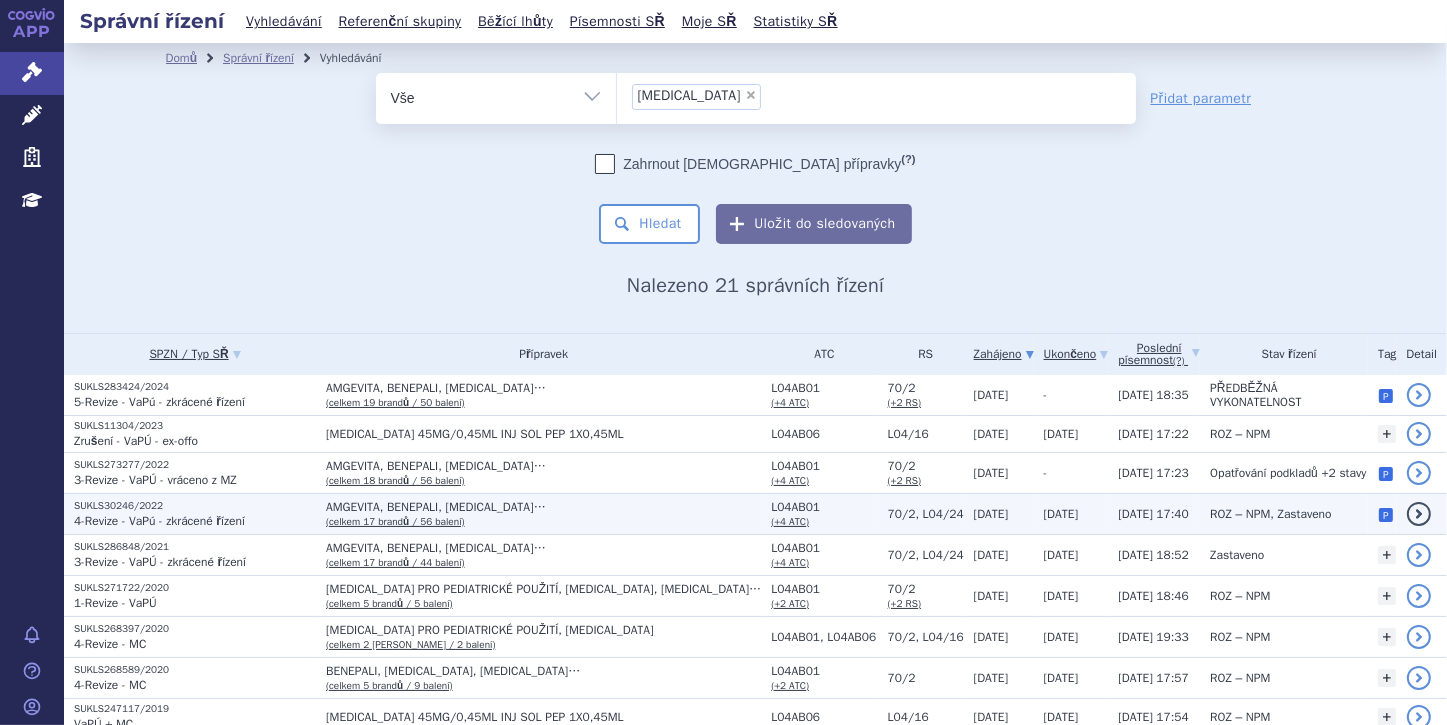 click on "SUKLS30246/2022" at bounding box center [195, 506] 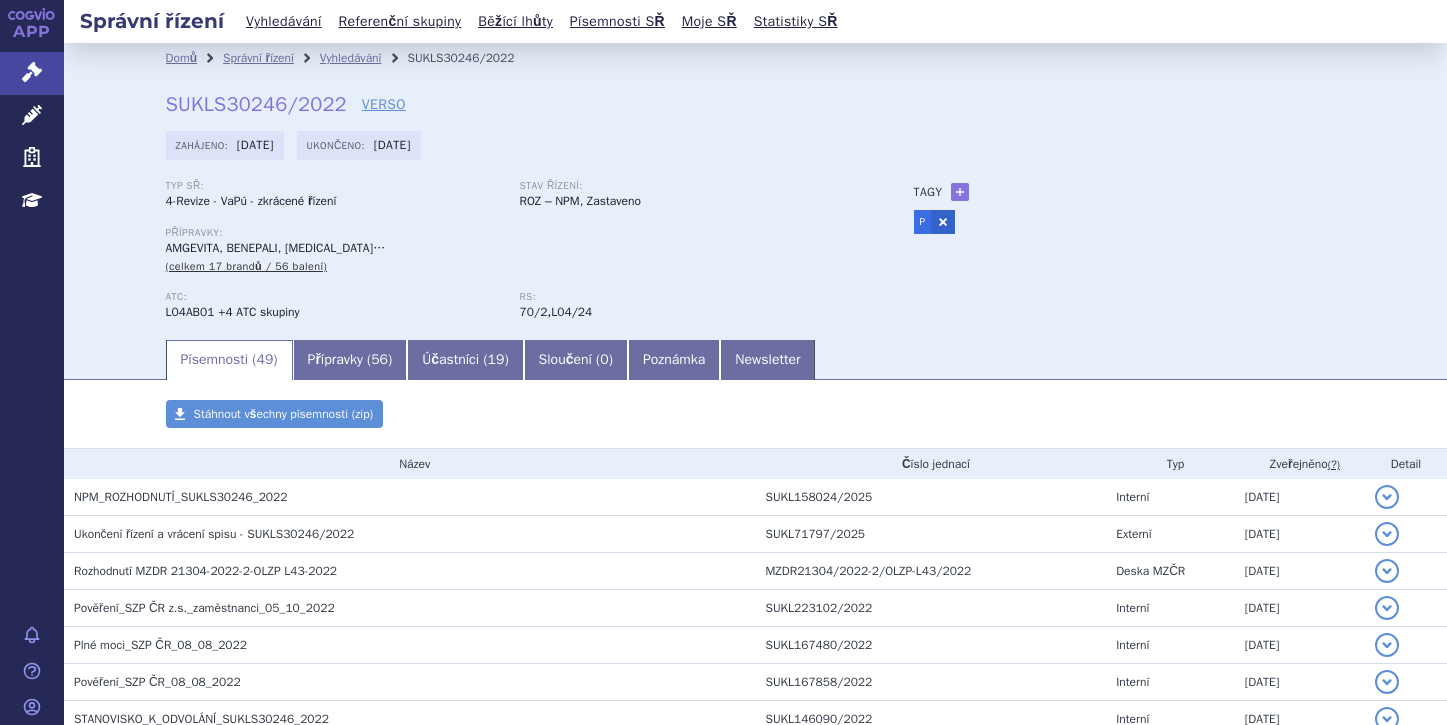 scroll, scrollTop: 0, scrollLeft: 0, axis: both 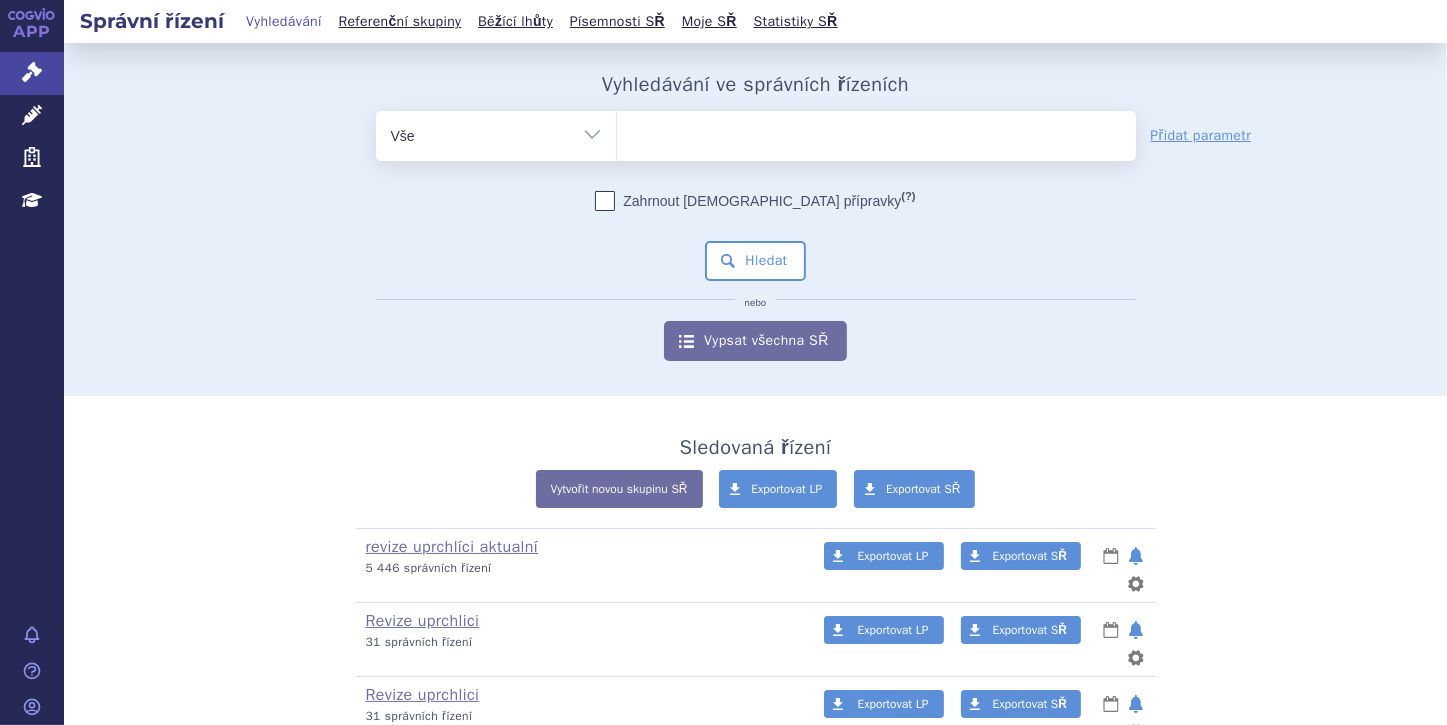 click on "Vše
Spisová značka
Typ SŘ
Přípravek/SUKL kód
Účastník/Držitel" at bounding box center [496, 133] 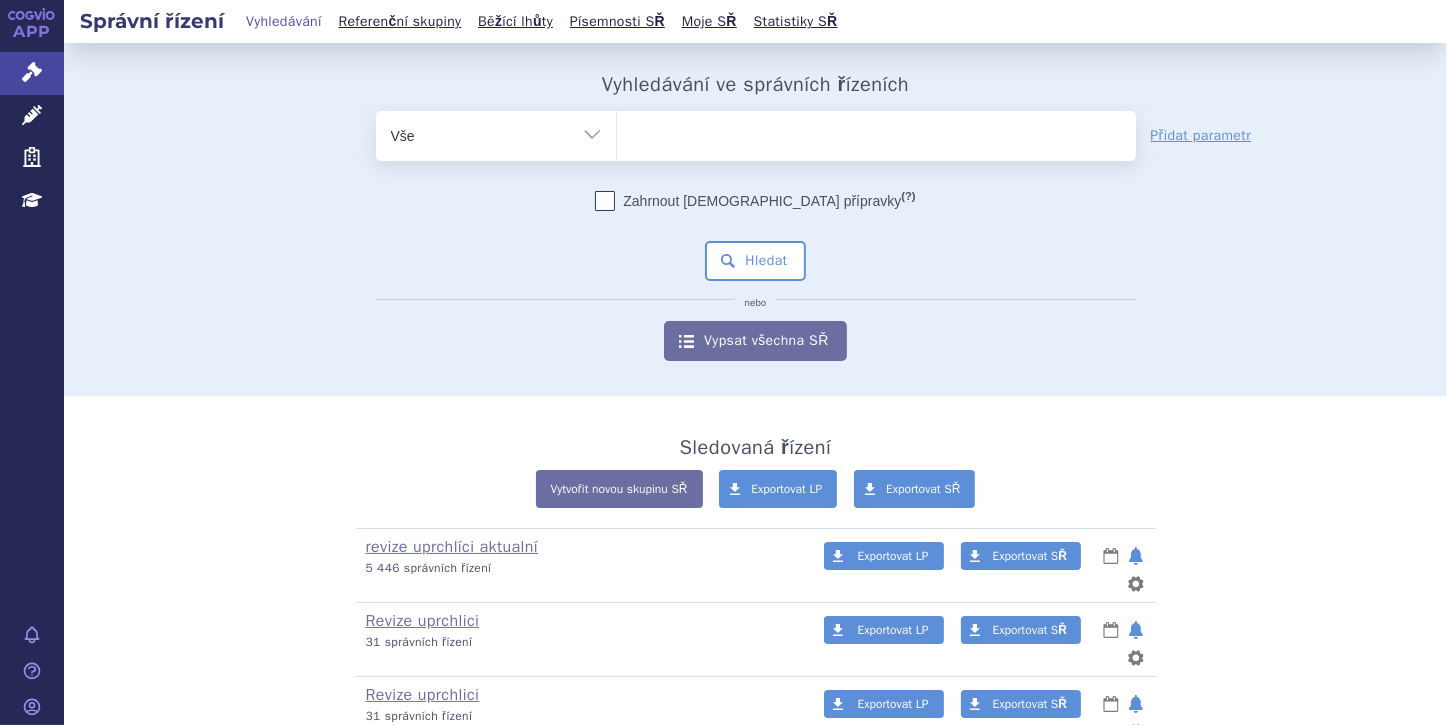 select on "filter-file-number" 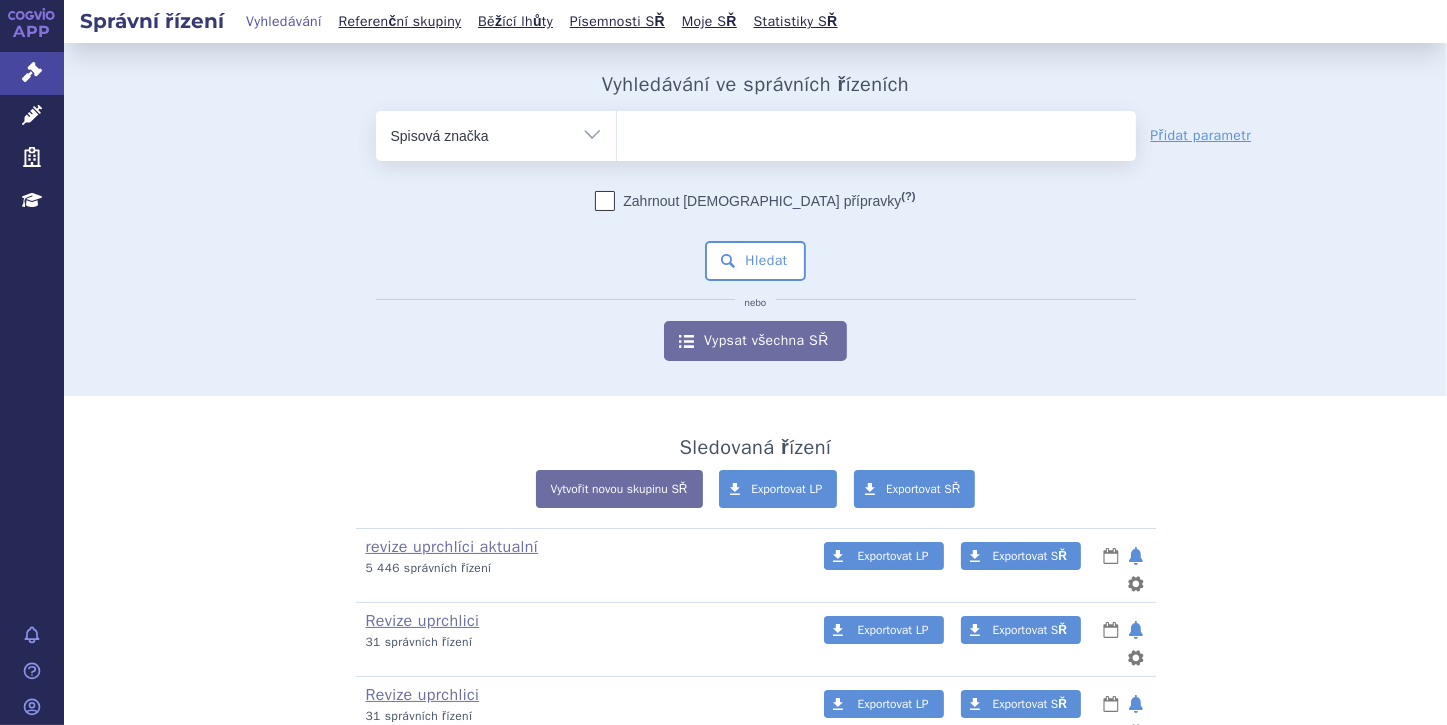 click on "Vše
Spisová značka
Typ SŘ
Přípravek/SUKL kód
Účastník/Držitel" at bounding box center (496, 133) 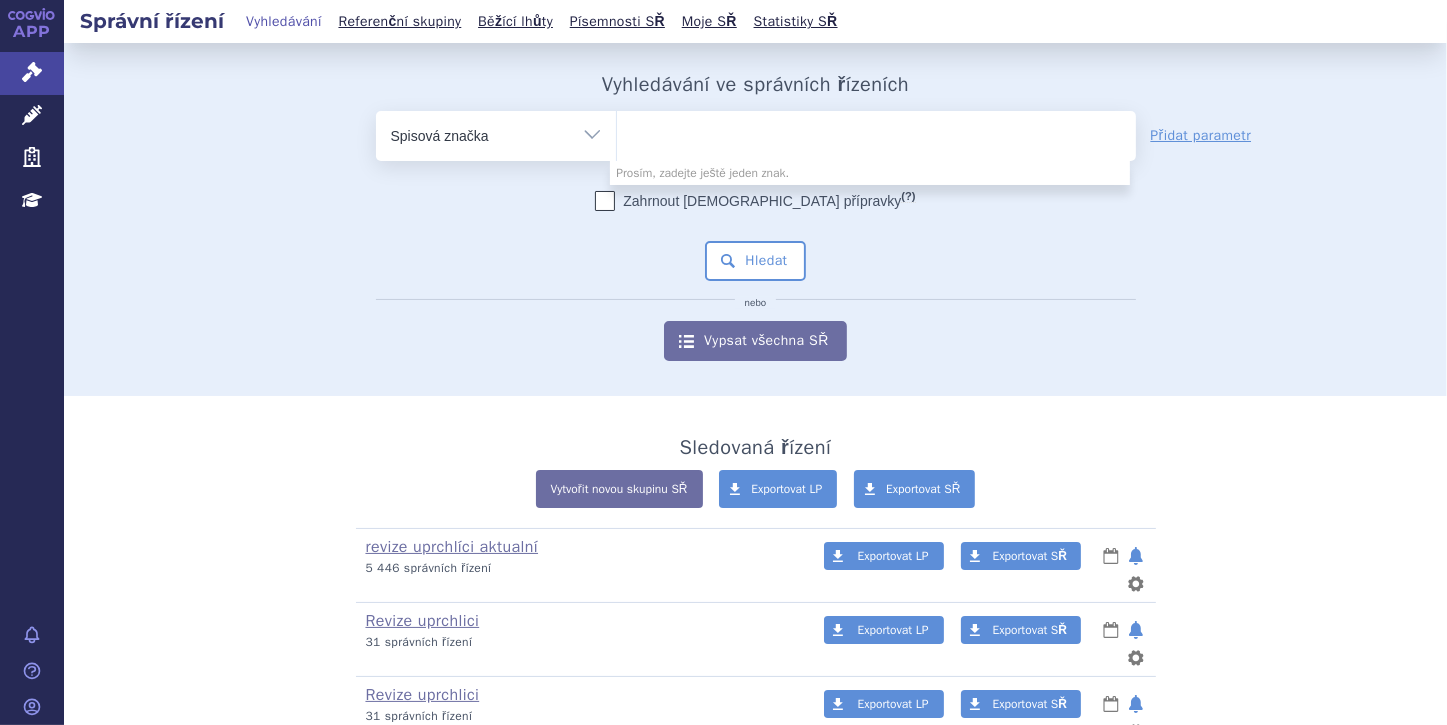 paste on "SUKLS274314/2024" 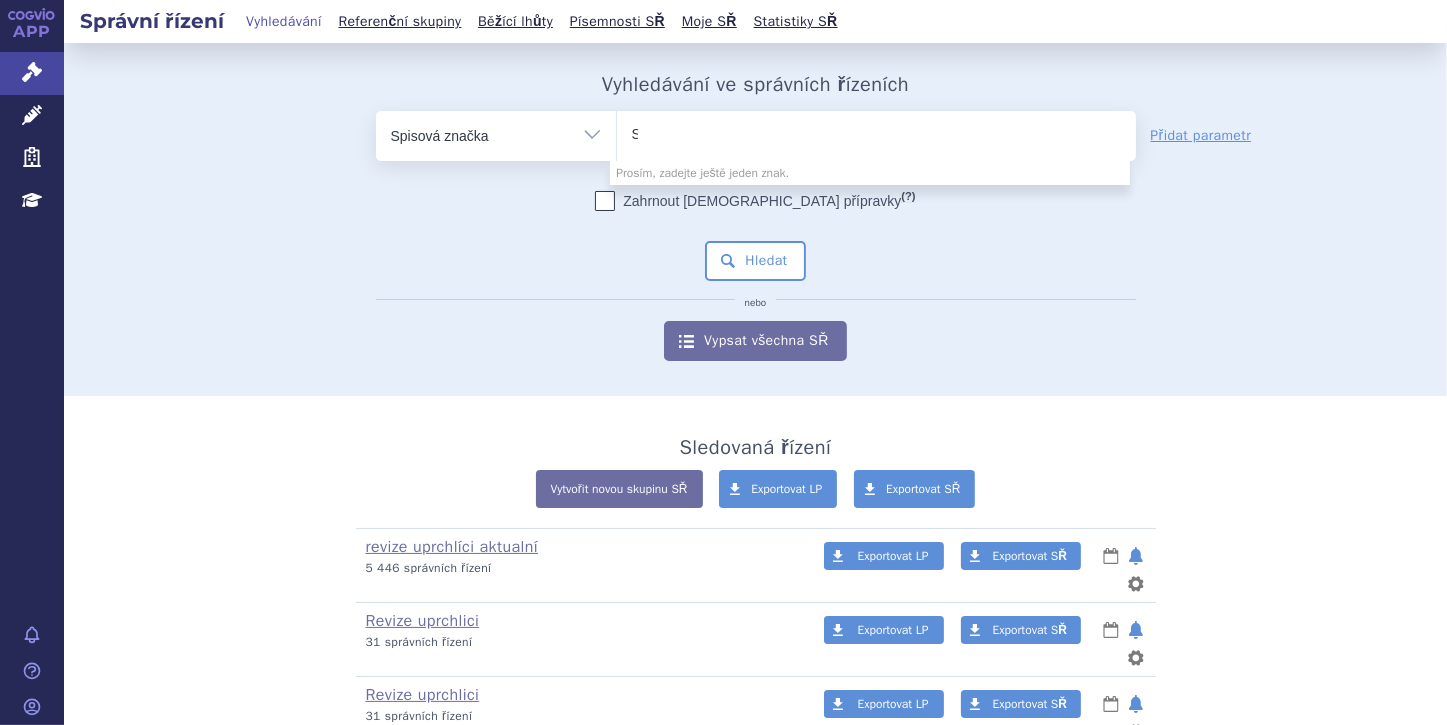 type 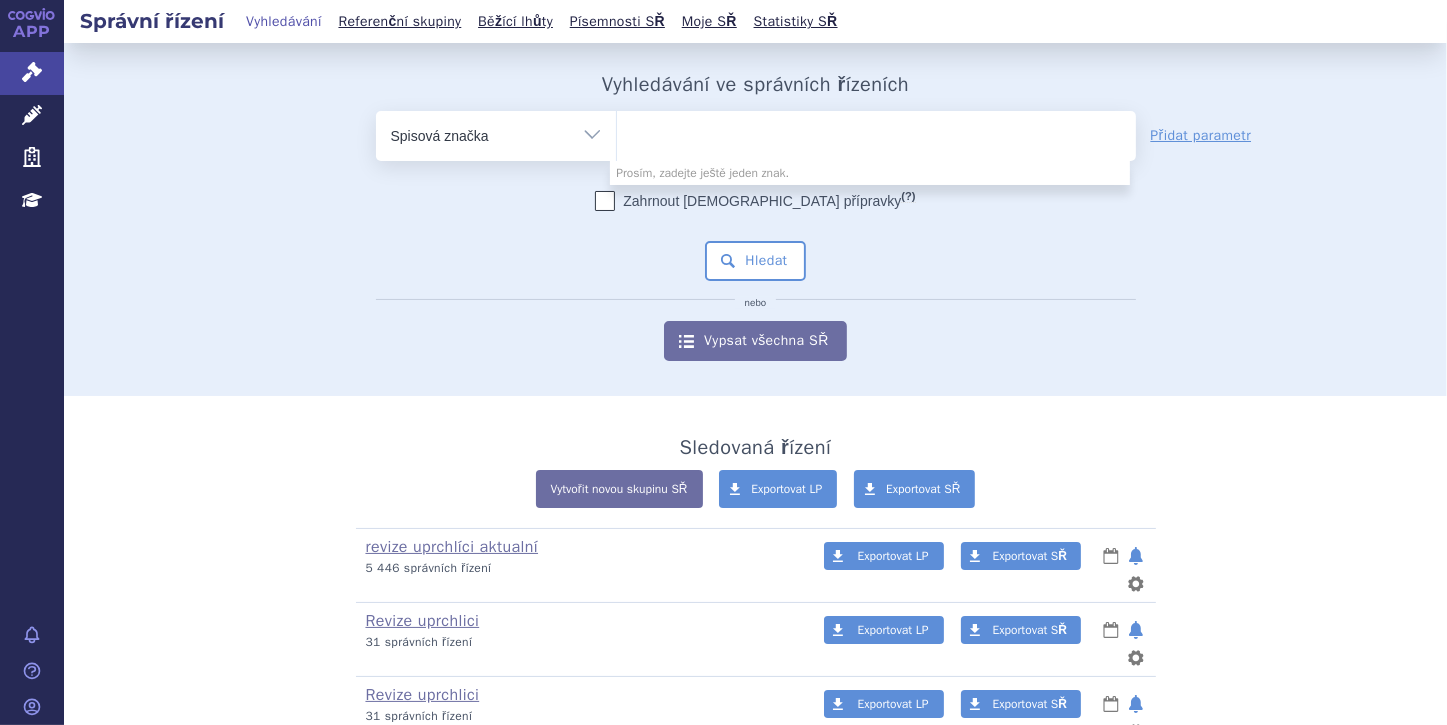 select on "SUKLS274314/2024" 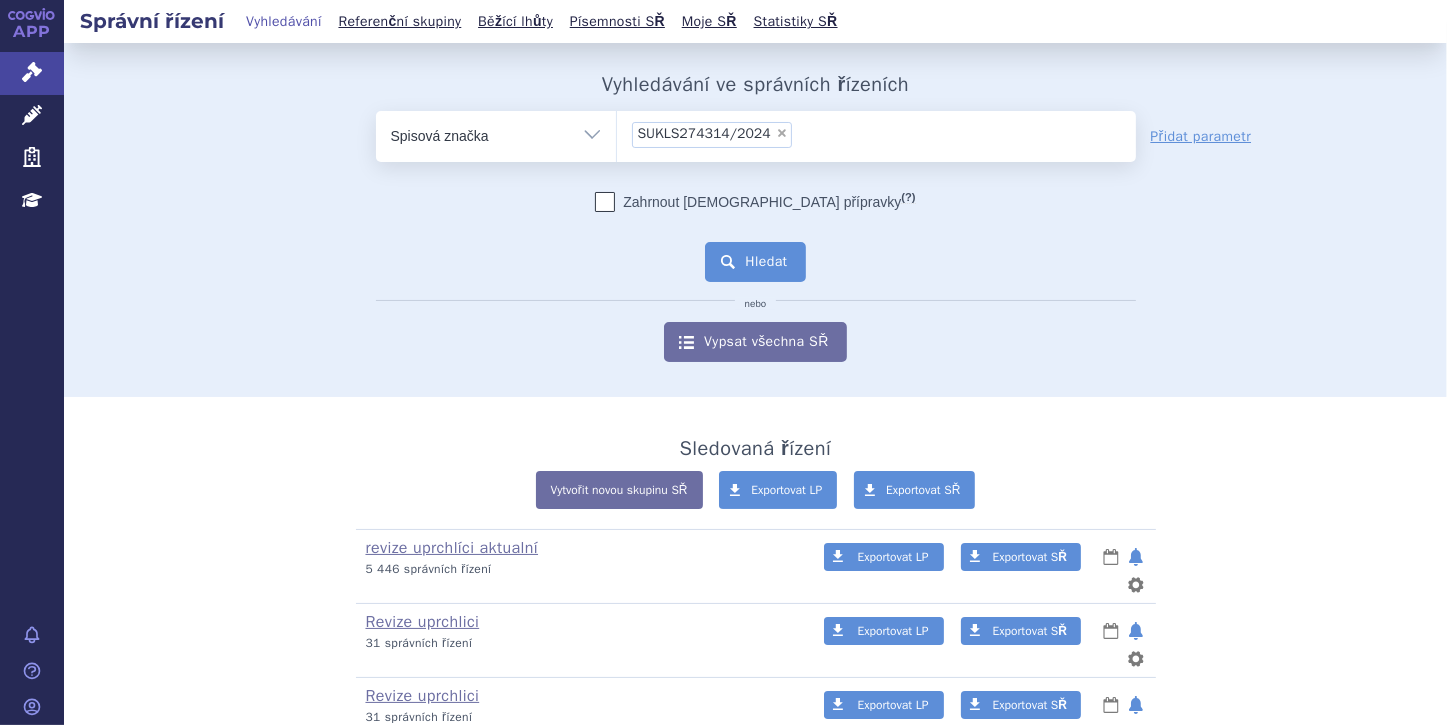 click on "Hledat" at bounding box center [755, 262] 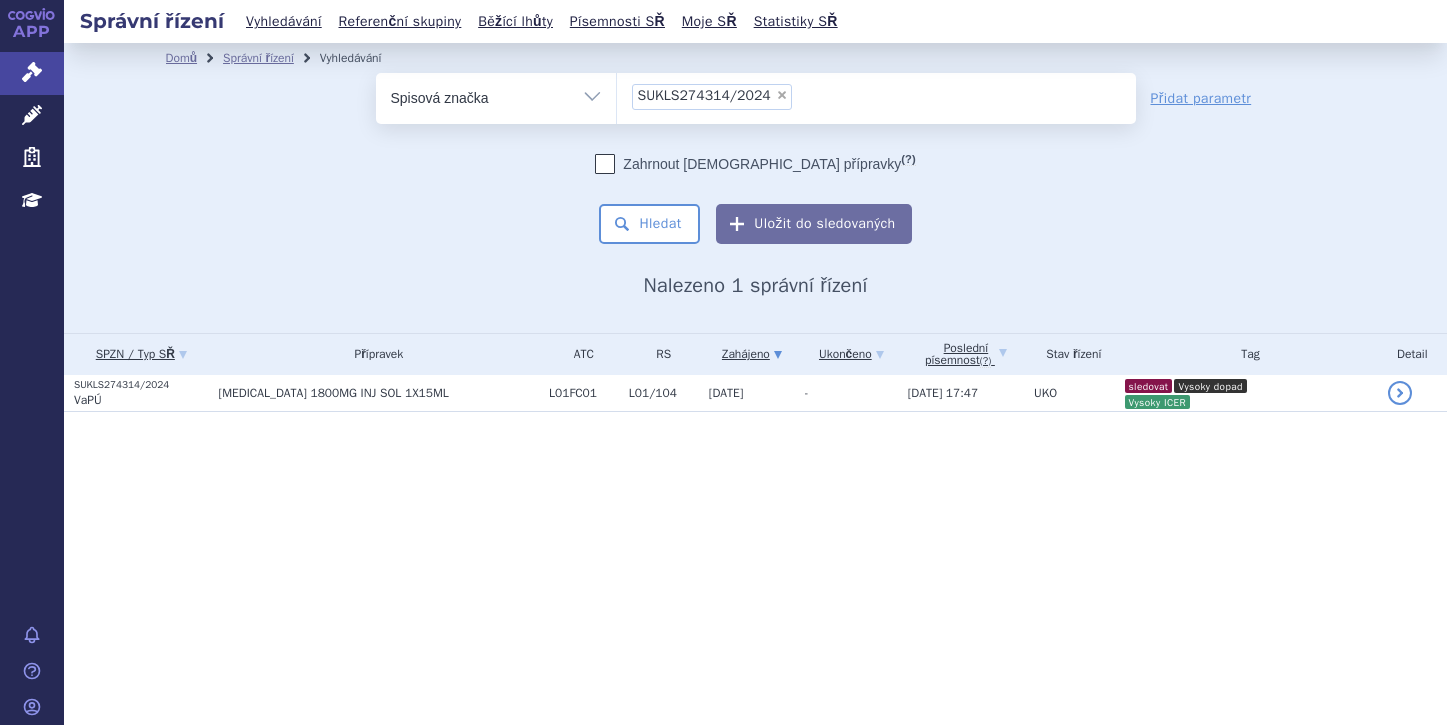 scroll, scrollTop: 0, scrollLeft: 0, axis: both 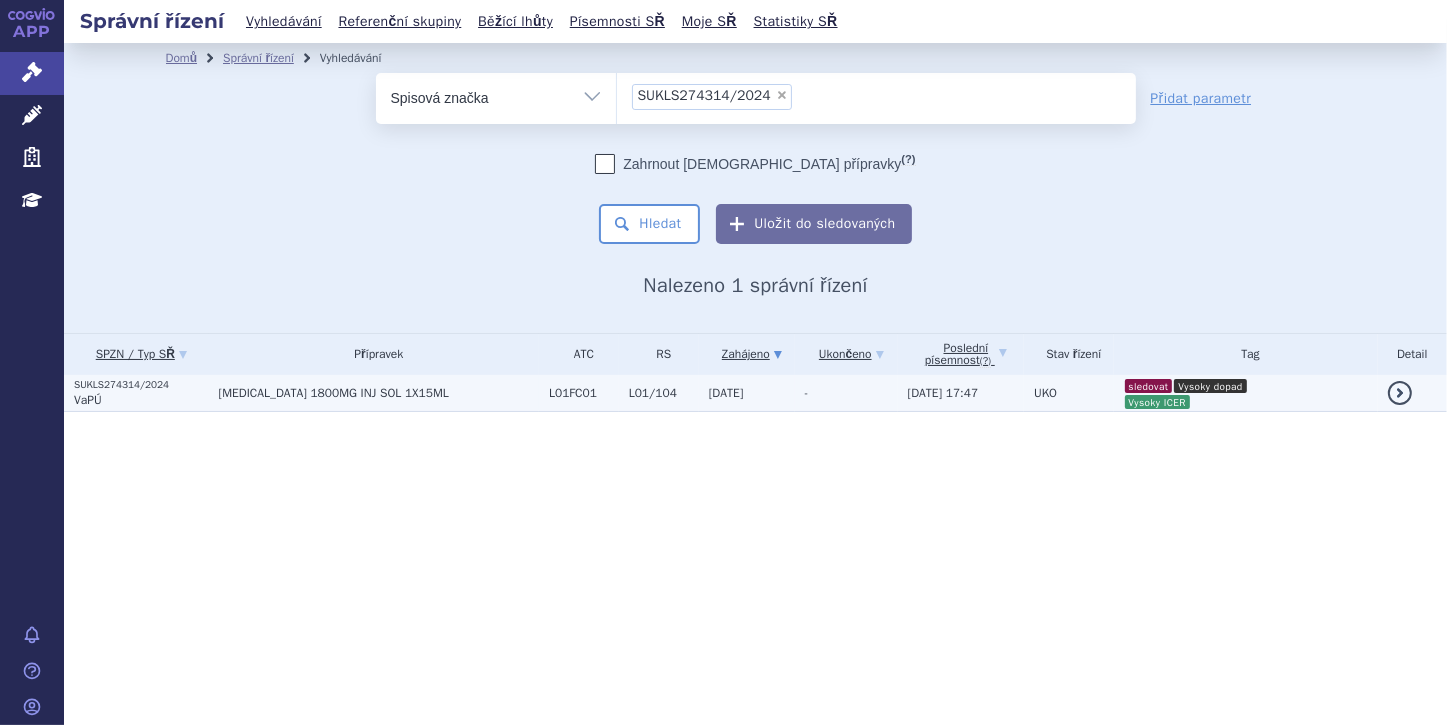 click on "SUKLS274314/2024" at bounding box center [141, 385] 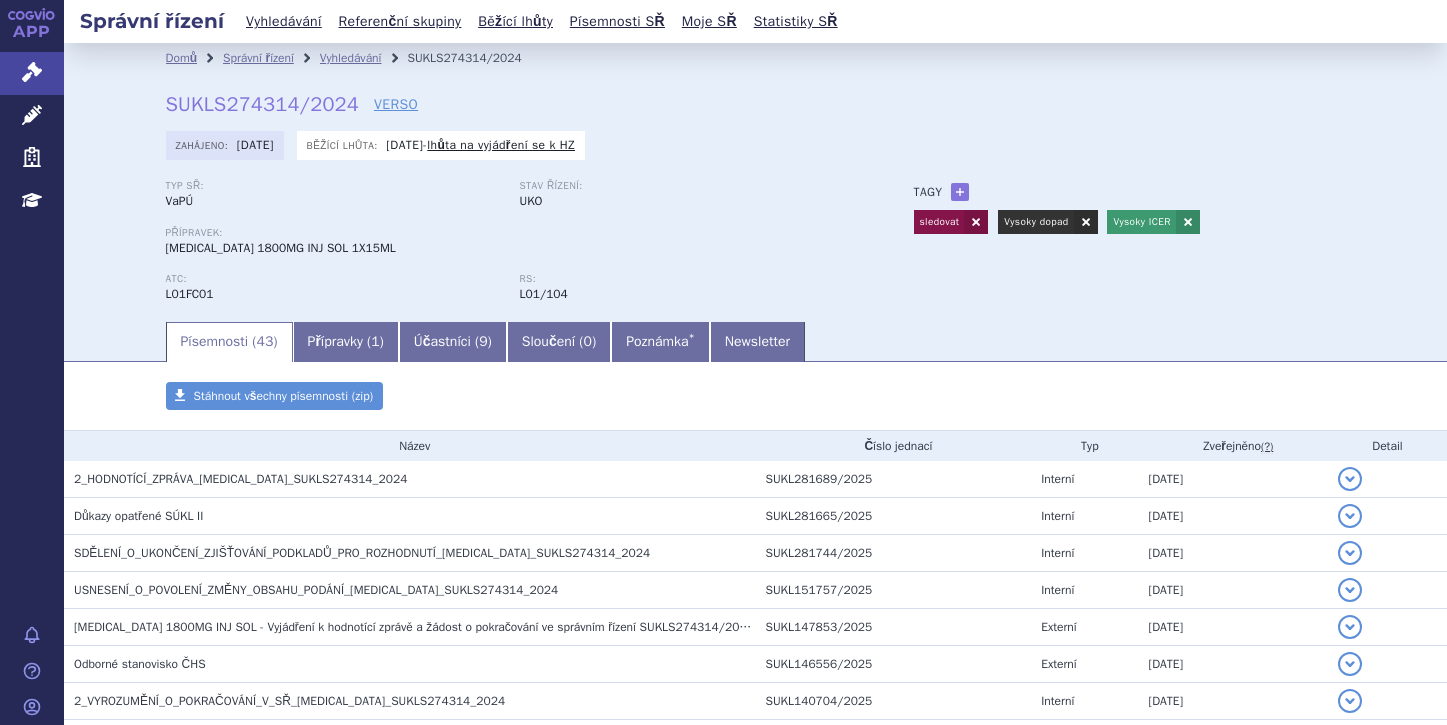 scroll, scrollTop: 0, scrollLeft: 0, axis: both 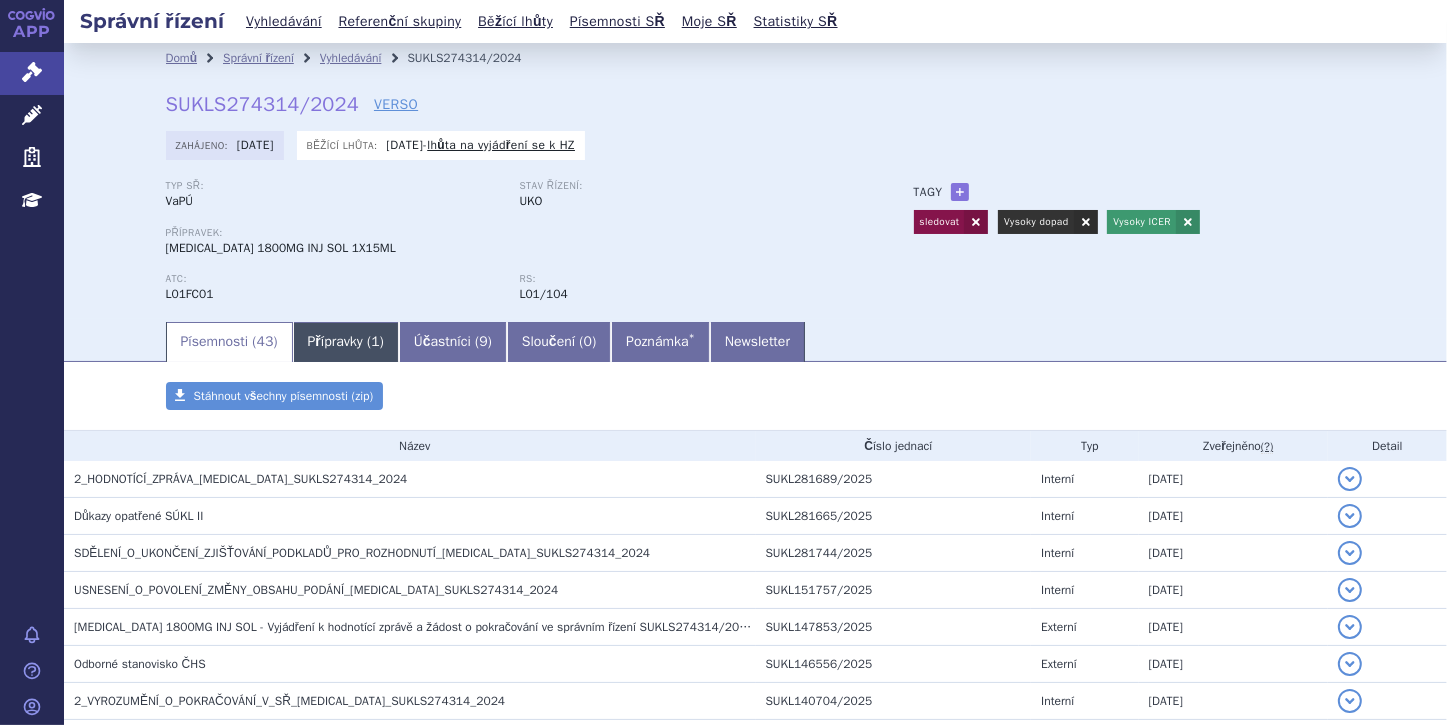 click on "Přípravky ( 1 )" at bounding box center [346, 342] 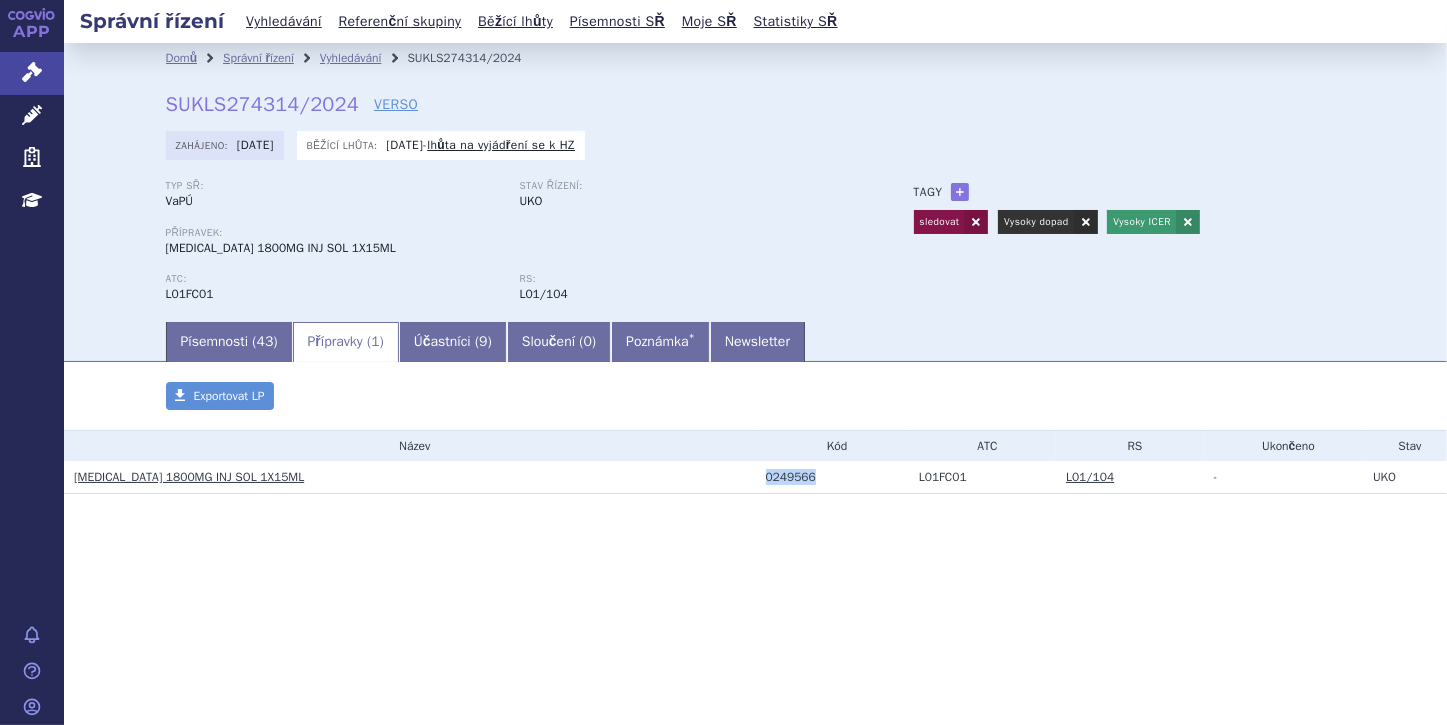drag, startPoint x: 768, startPoint y: 475, endPoint x: 819, endPoint y: 476, distance: 51.009804 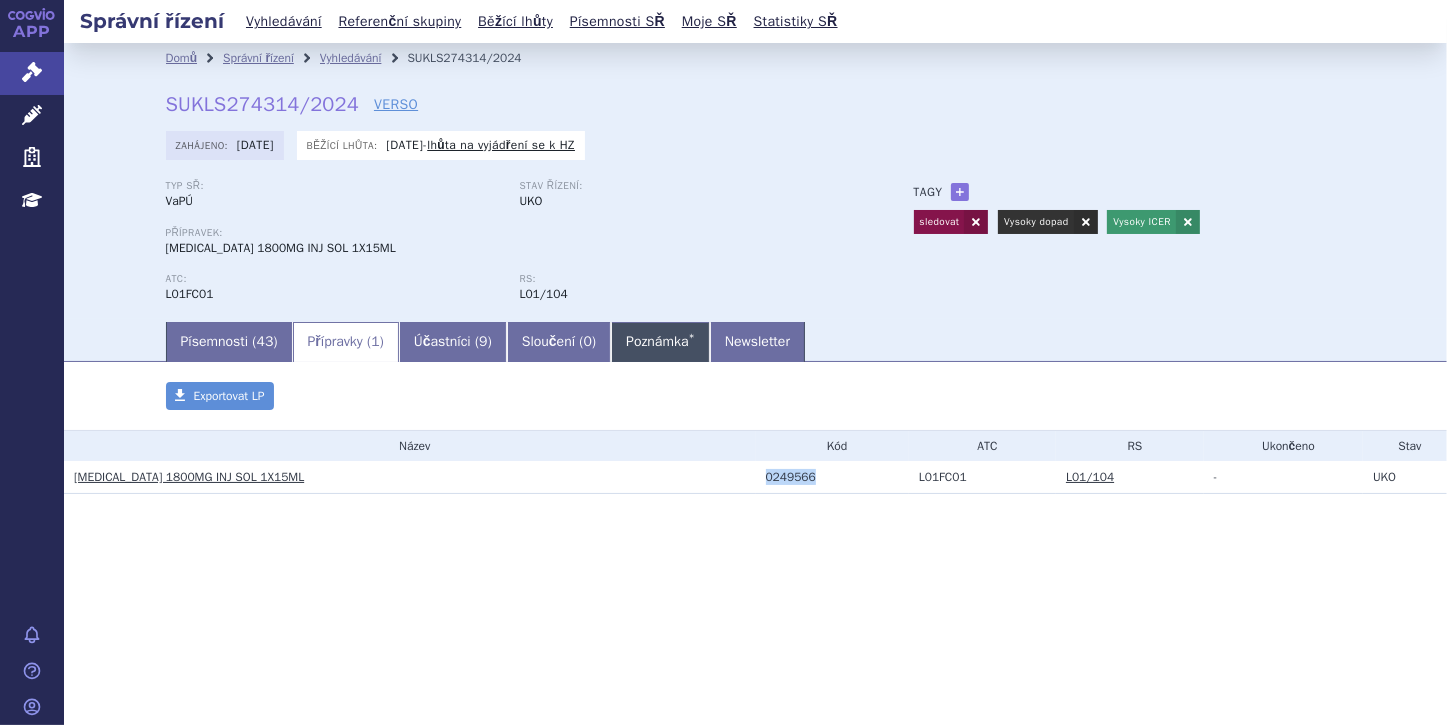 click on "Poznámka
*" at bounding box center [660, 342] 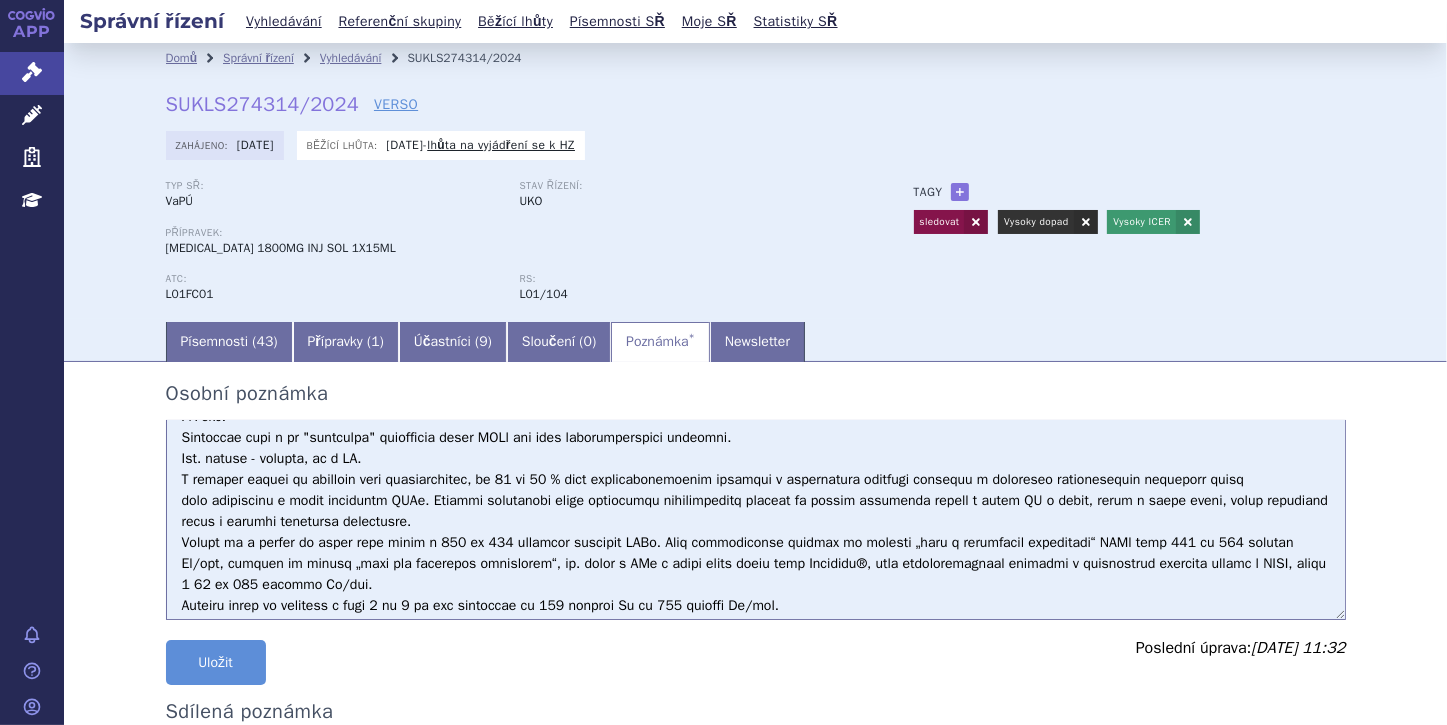 scroll, scrollTop: 120, scrollLeft: 0, axis: vertical 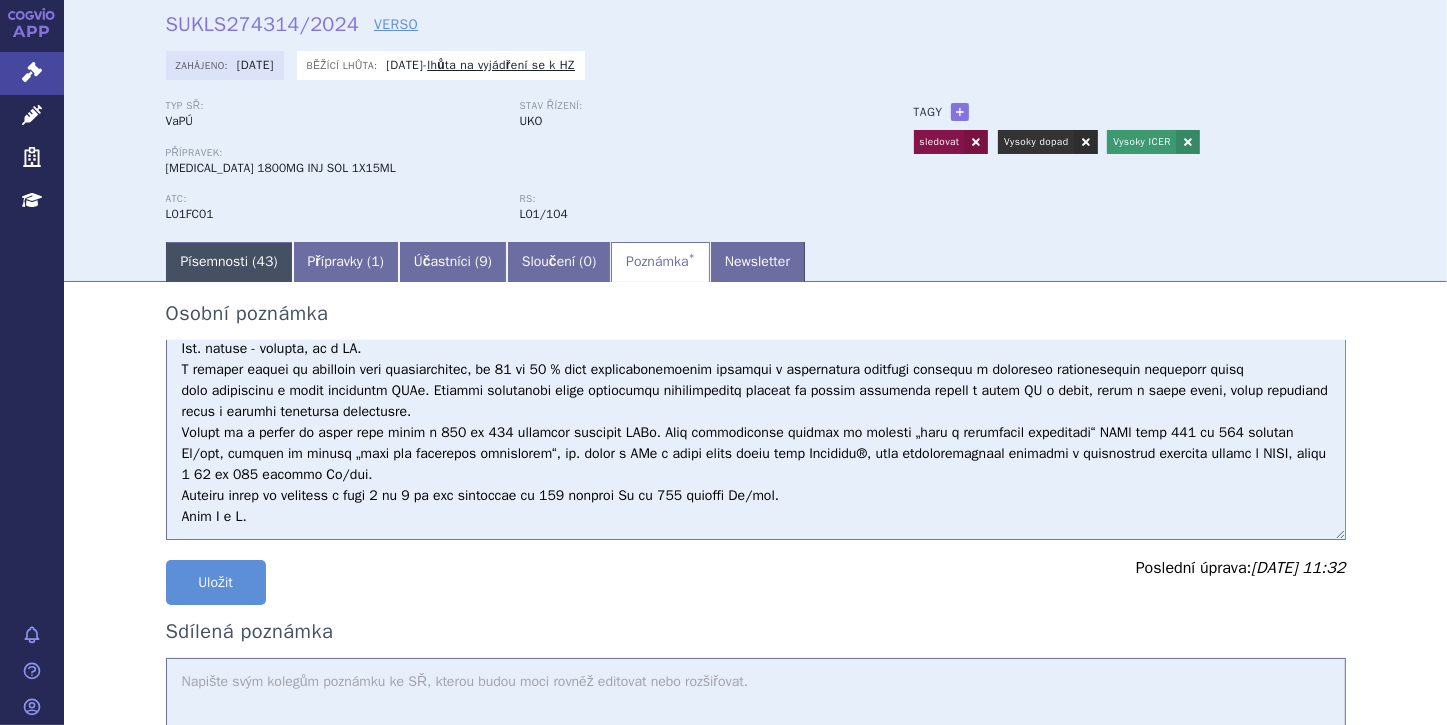 click on "Písemnosti ( 43 )" at bounding box center [229, 262] 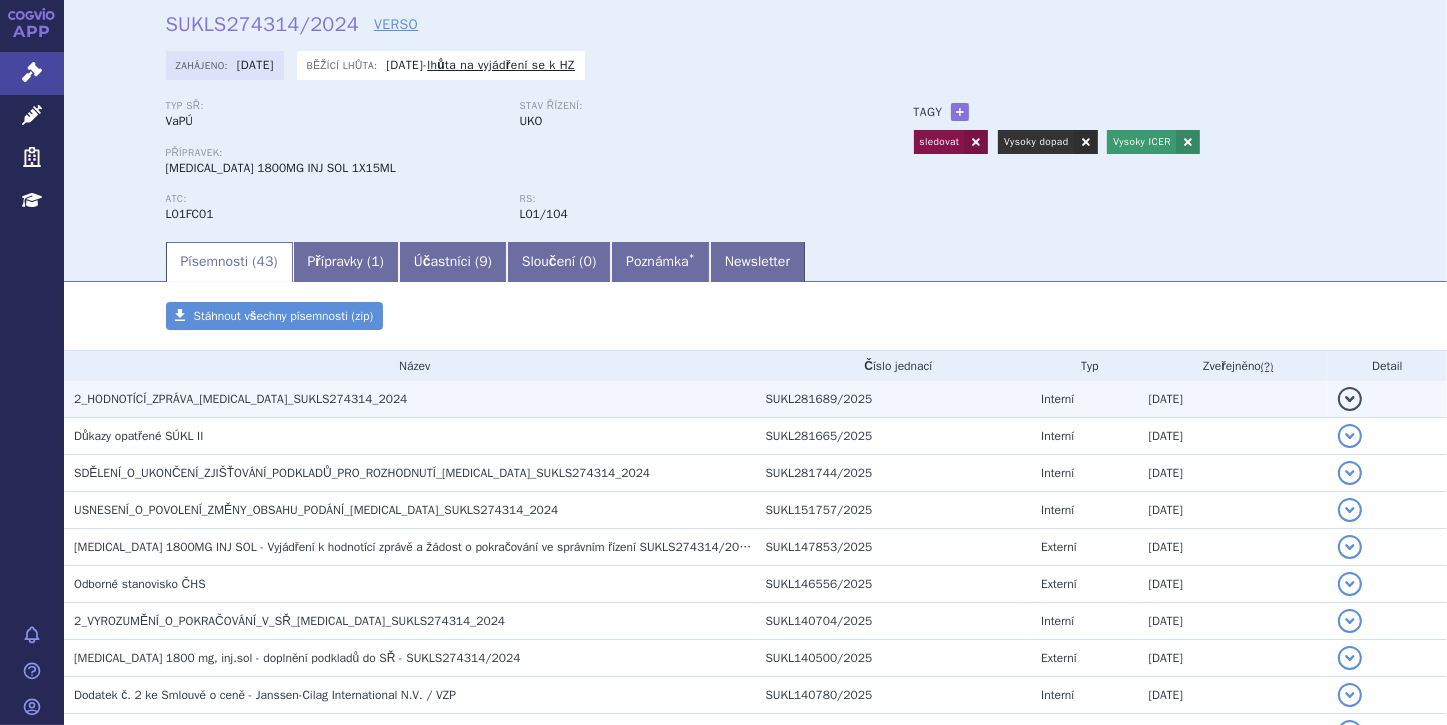 click on "detail" at bounding box center [1350, 399] 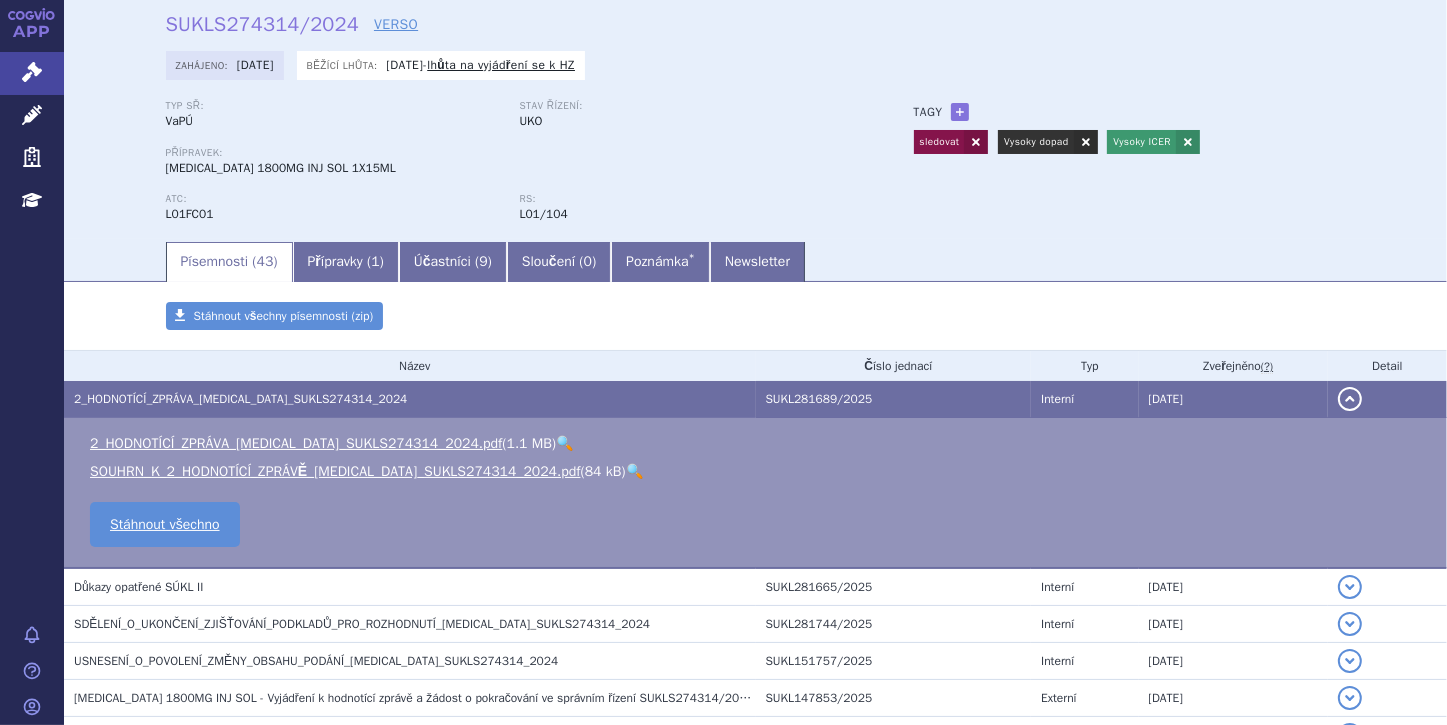 click on "🔍" at bounding box center [634, 471] 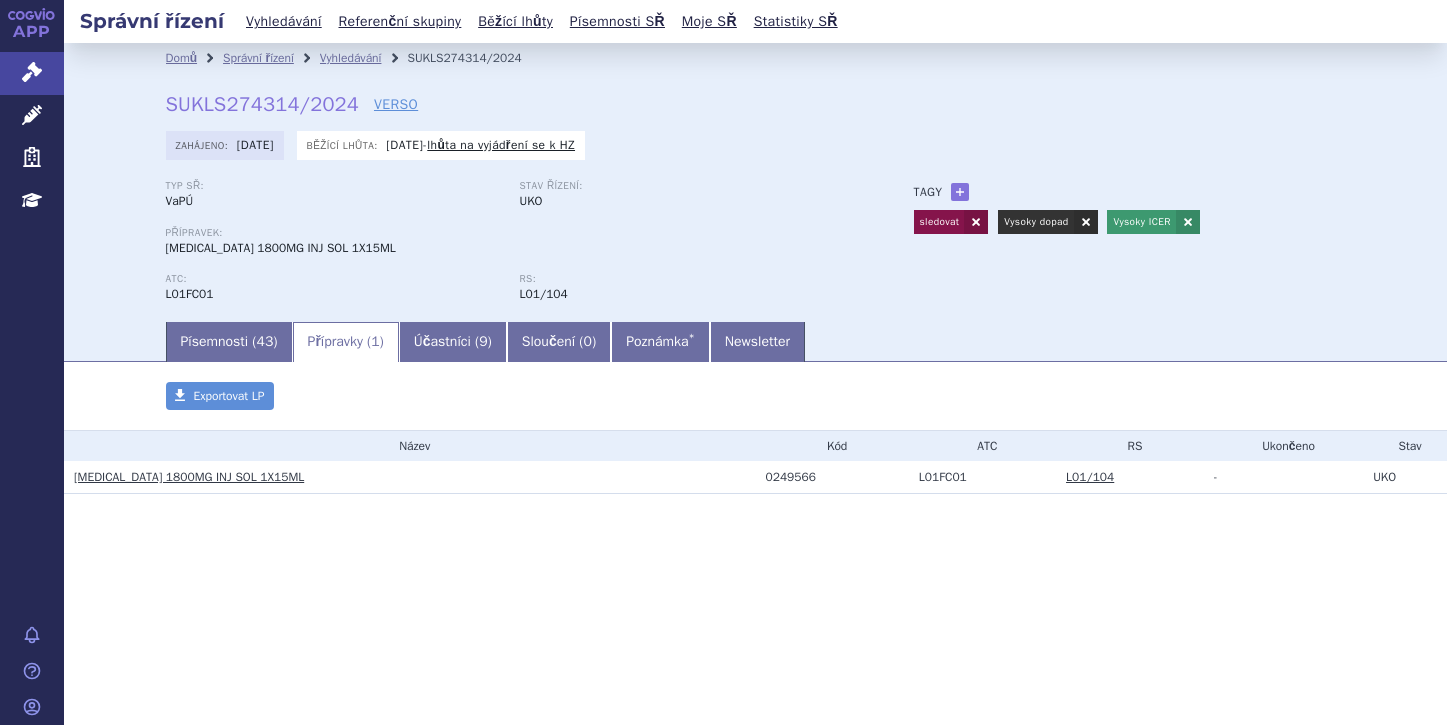 scroll, scrollTop: 0, scrollLeft: 0, axis: both 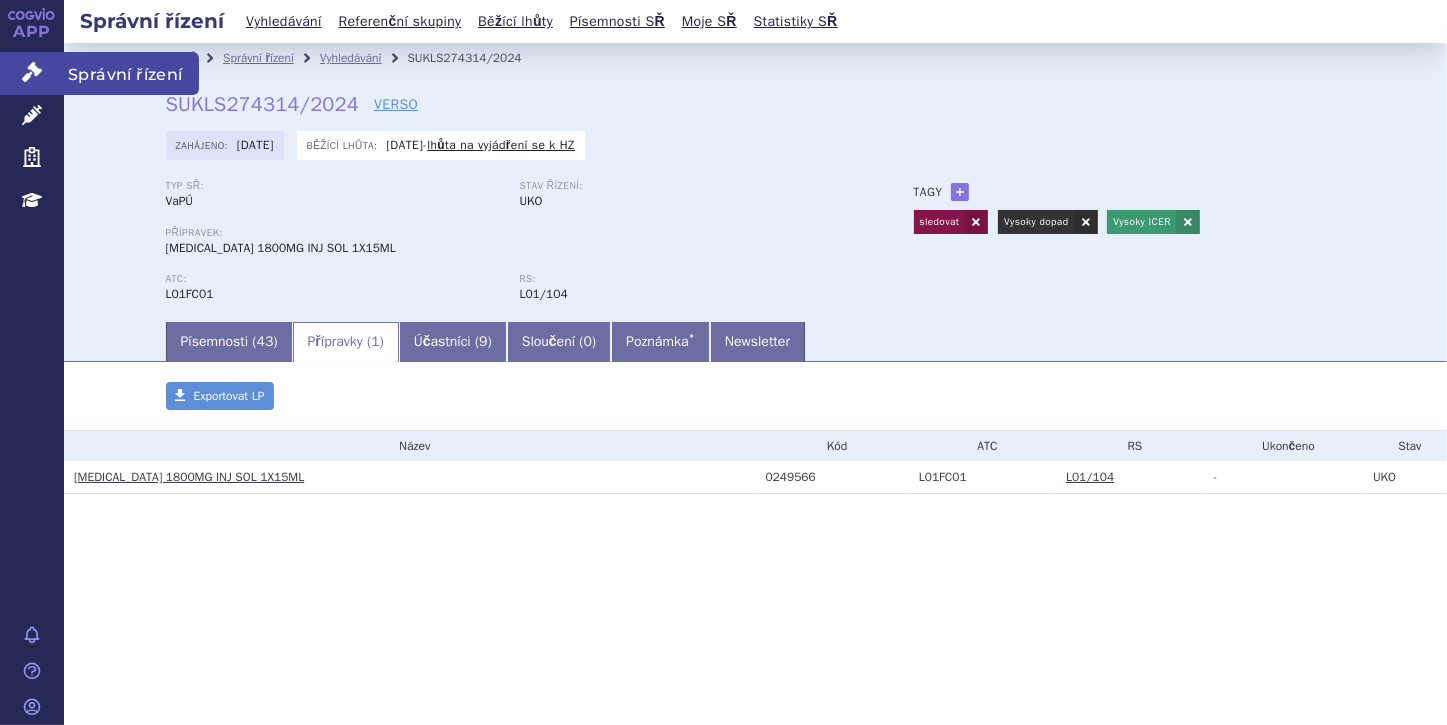 click 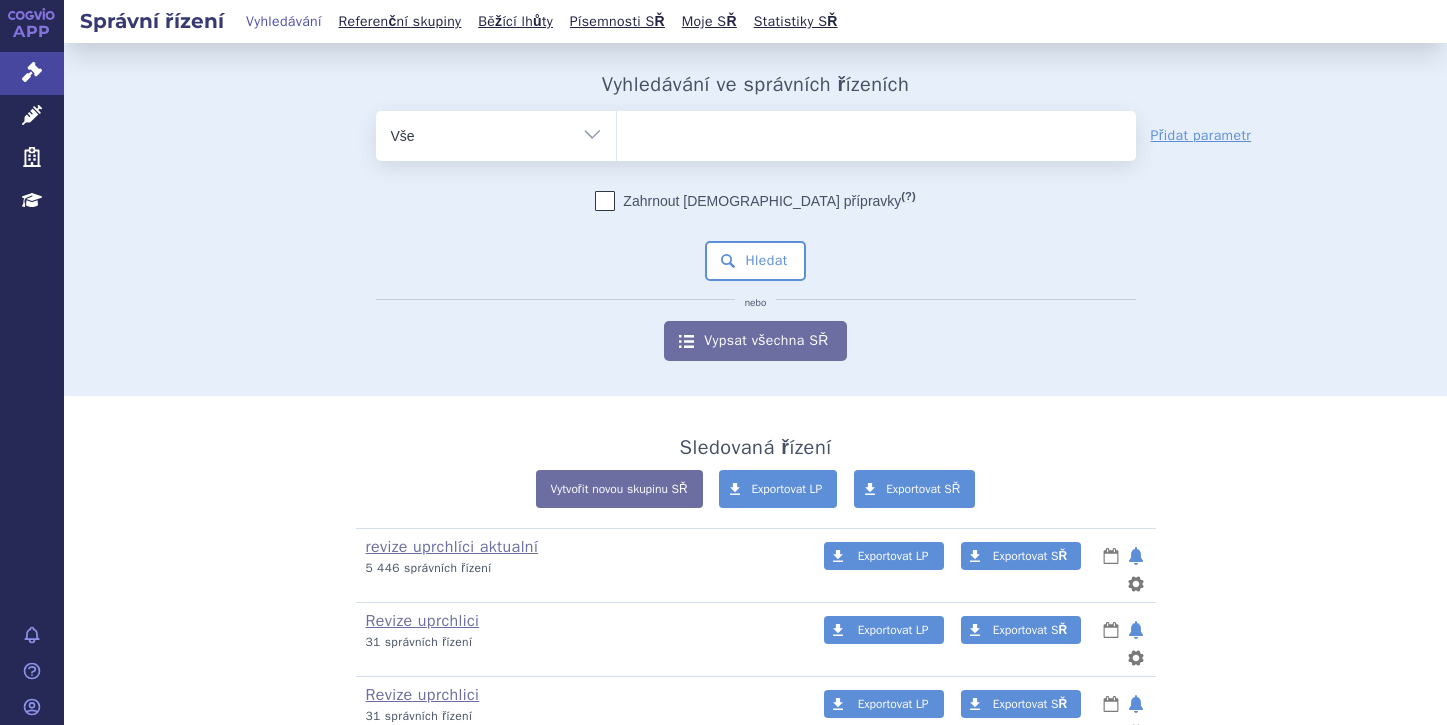 scroll, scrollTop: 0, scrollLeft: 0, axis: both 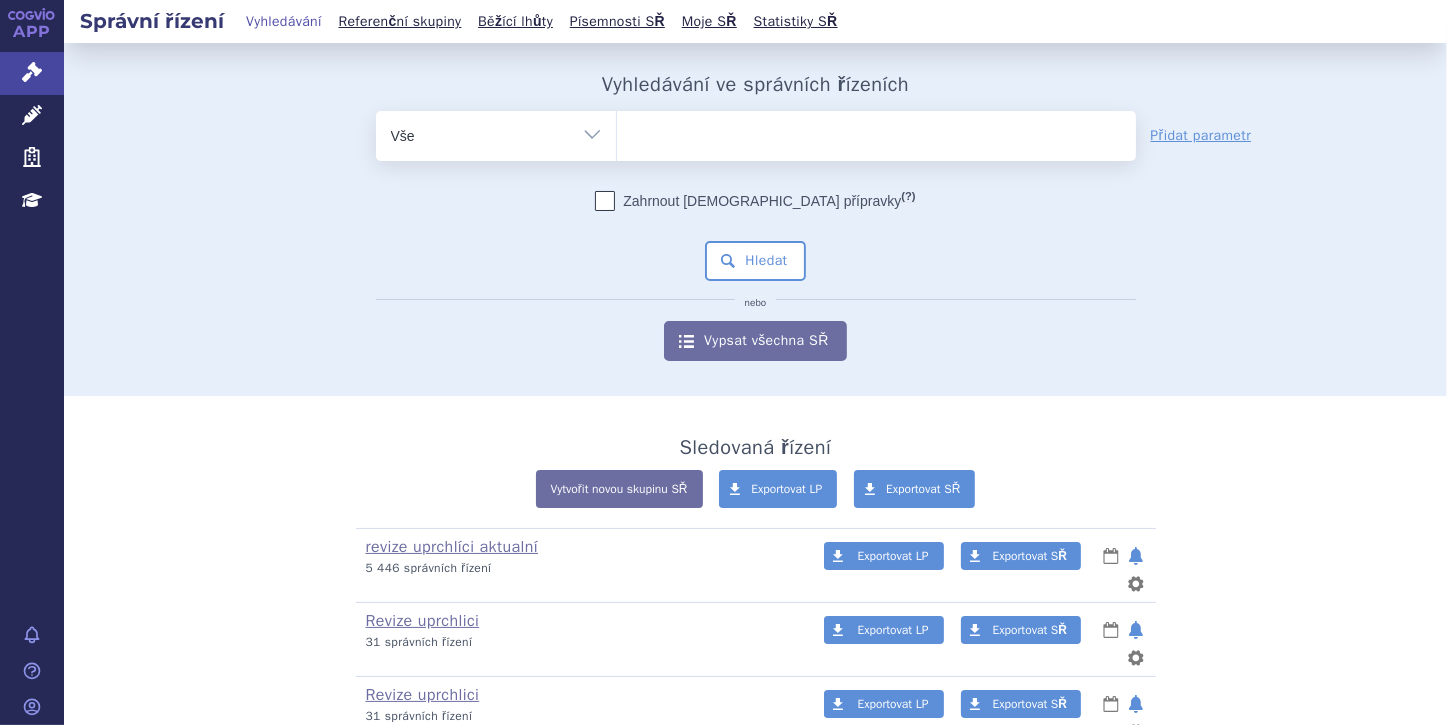 click on "Vše
Spisová značka
Typ SŘ
Přípravek/SUKL kód
Účastník/Držitel" at bounding box center (496, 133) 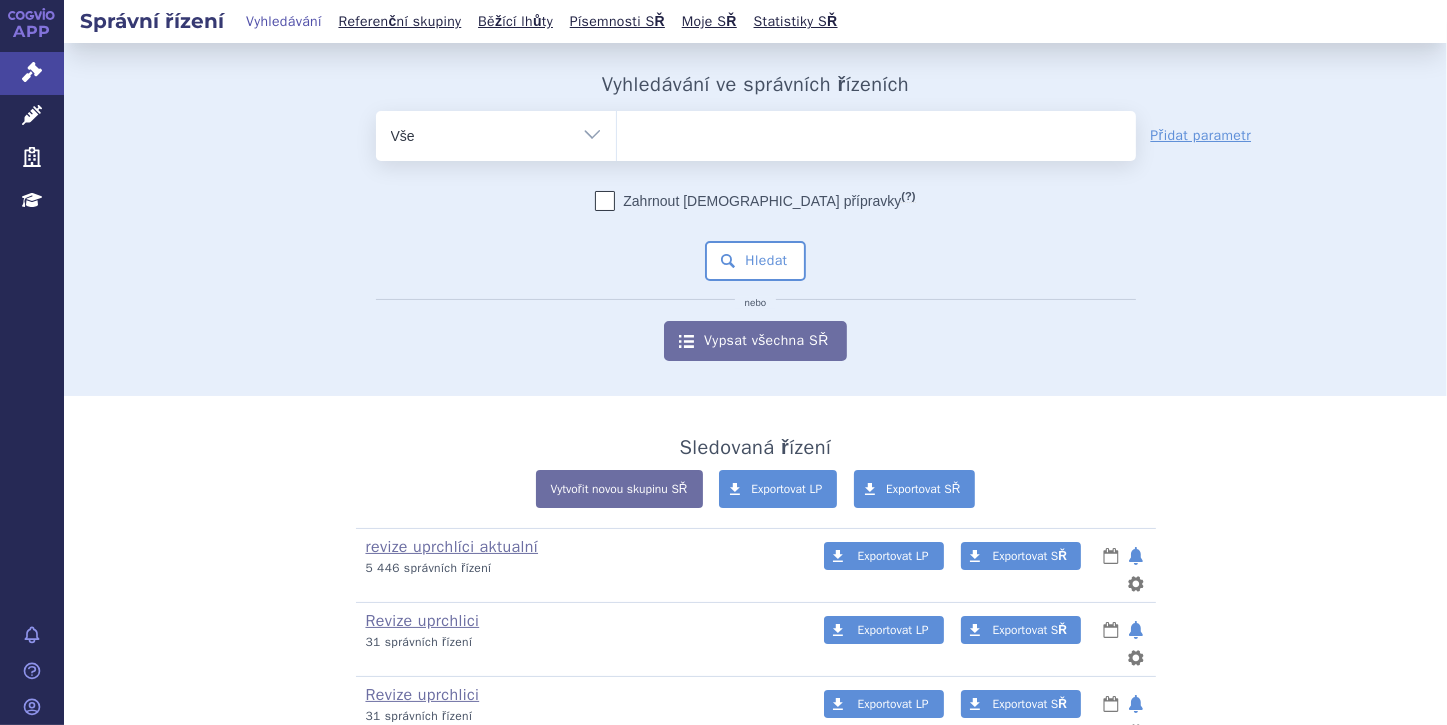 select on "filter-file-number" 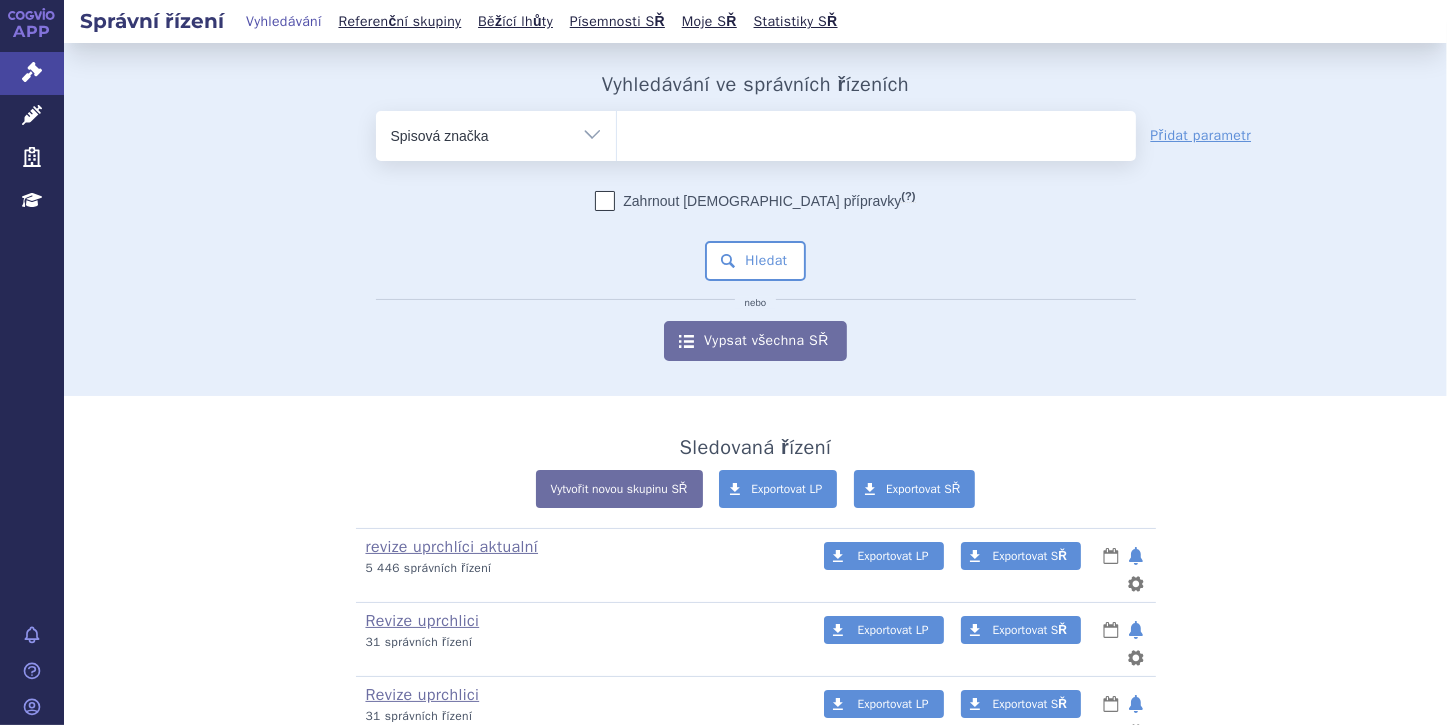 click on "Vše
Spisová značka
Typ SŘ
Přípravek/SUKL kód
Účastník/Držitel" at bounding box center (496, 133) 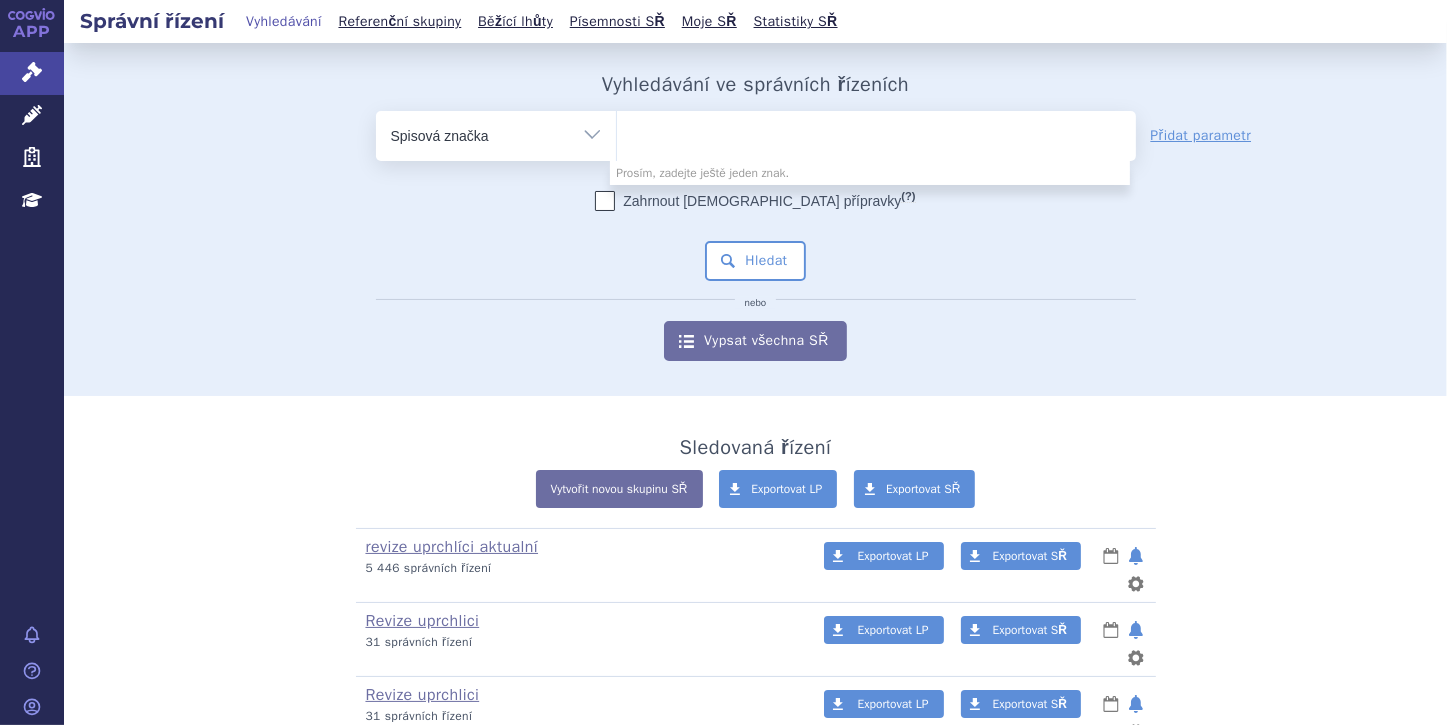 paste on "SUKLS211268/2022" 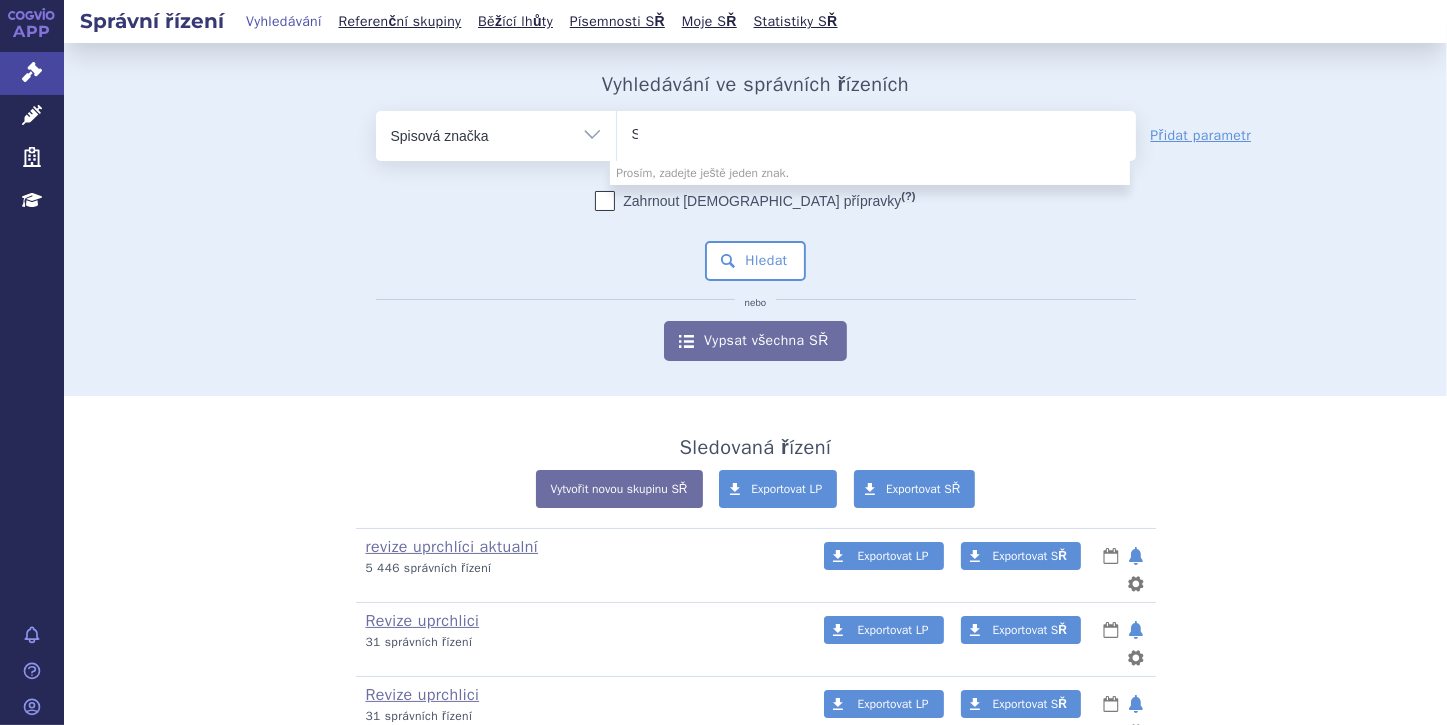 type 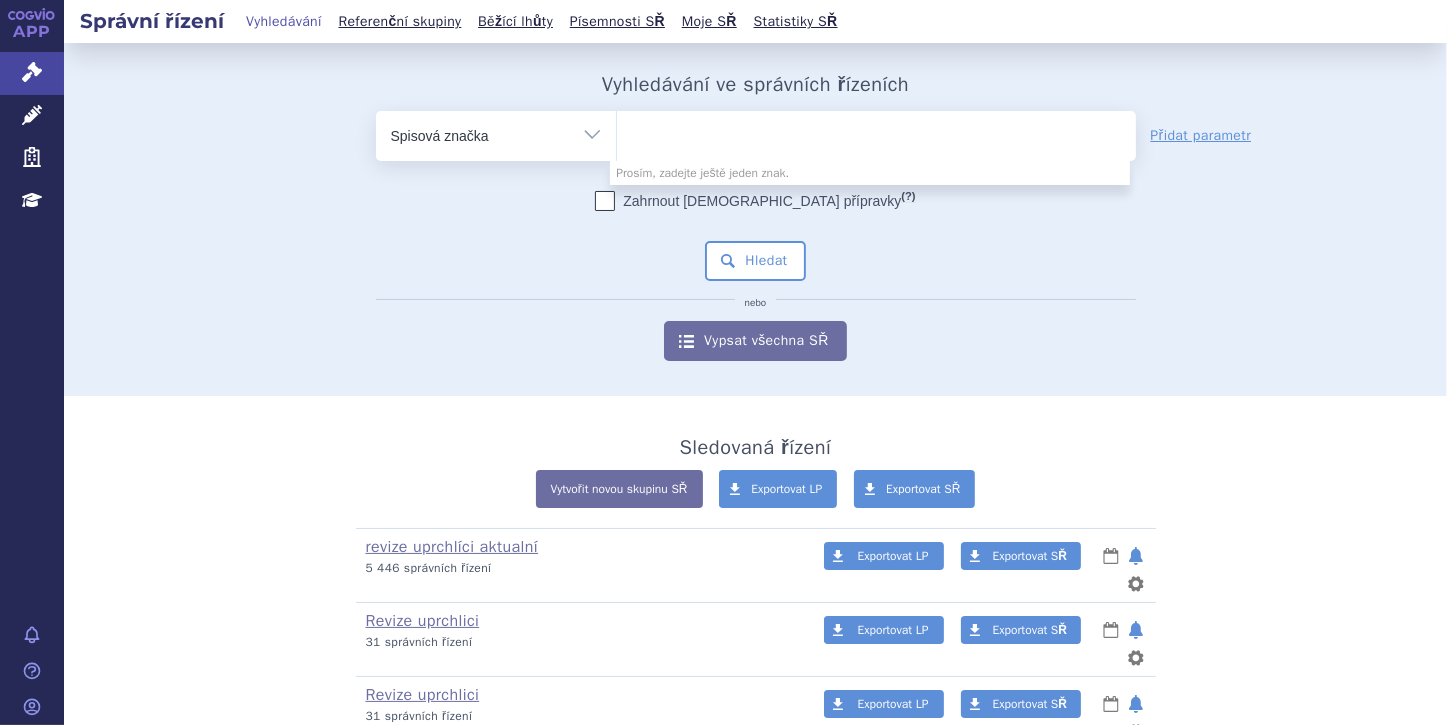 select on "SUKLS211268/2022" 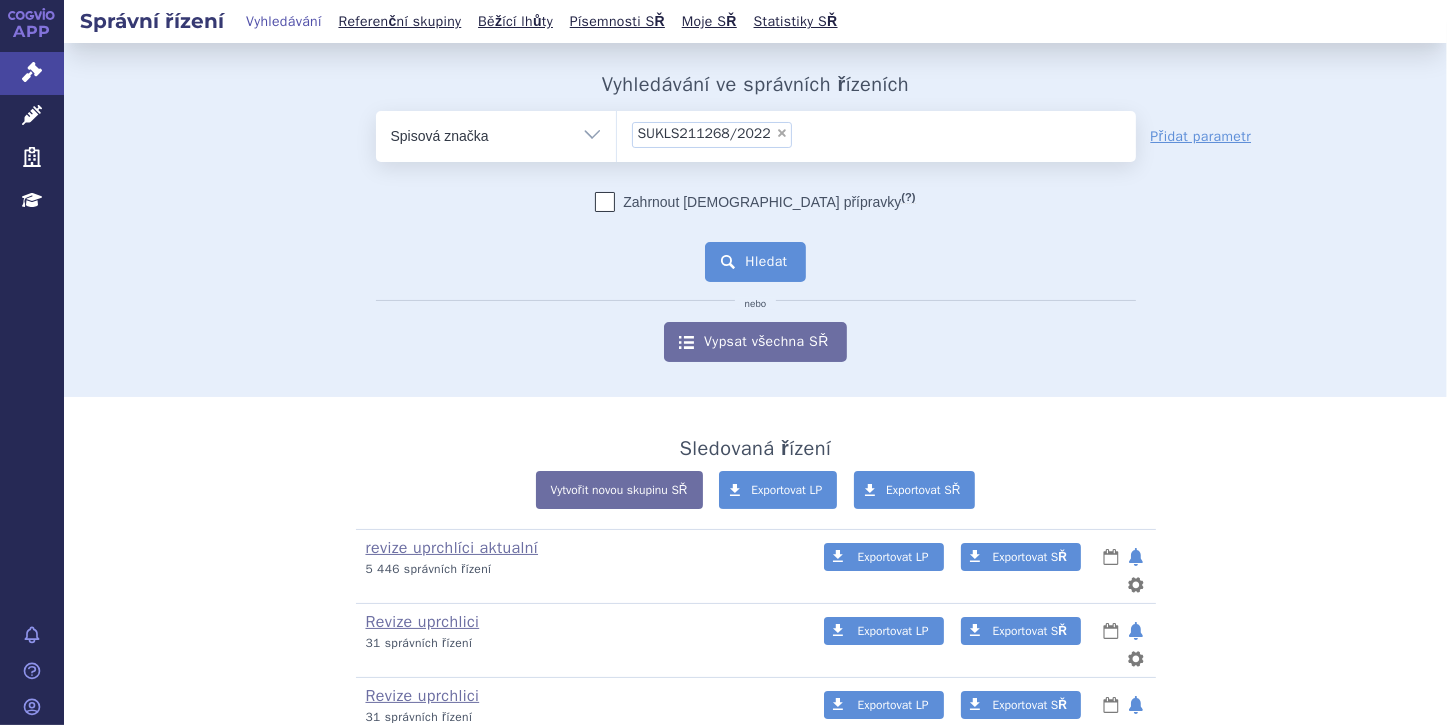 click on "Hledat" at bounding box center [755, 262] 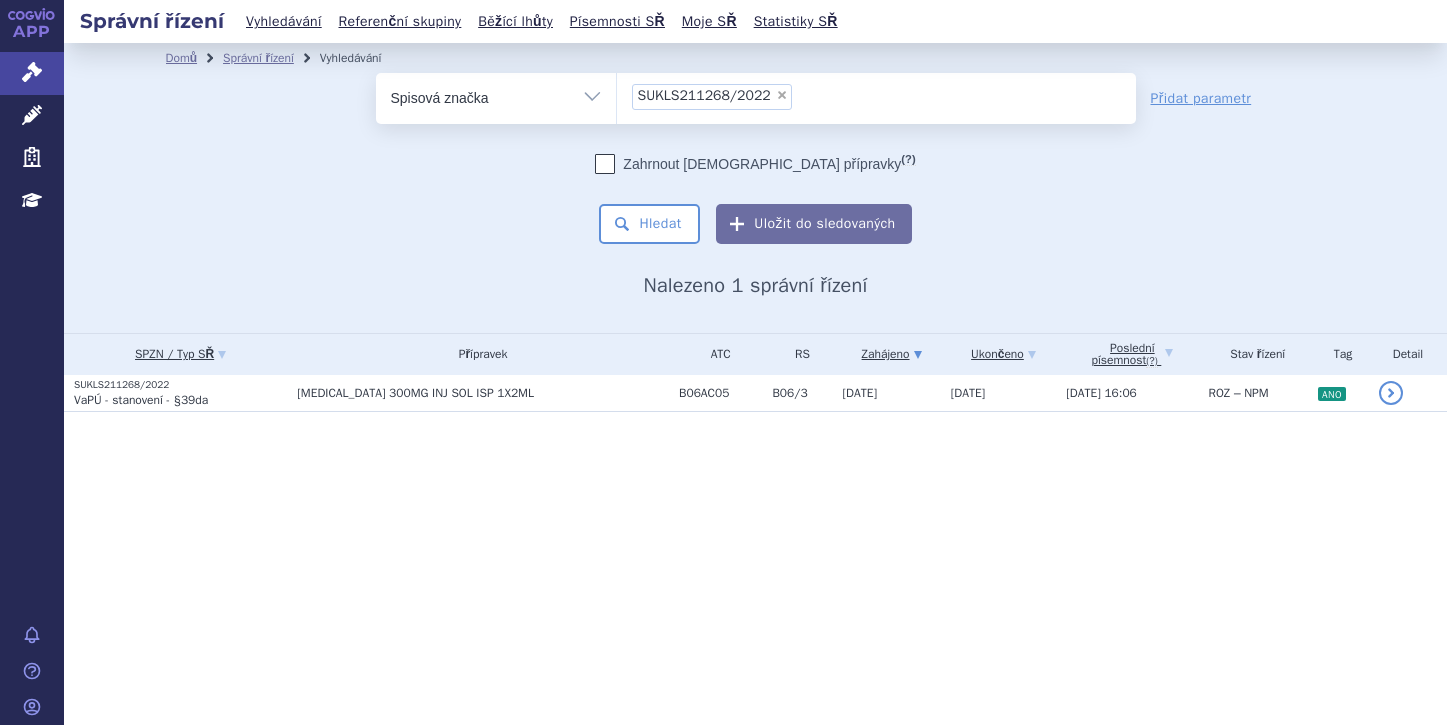 scroll, scrollTop: 0, scrollLeft: 0, axis: both 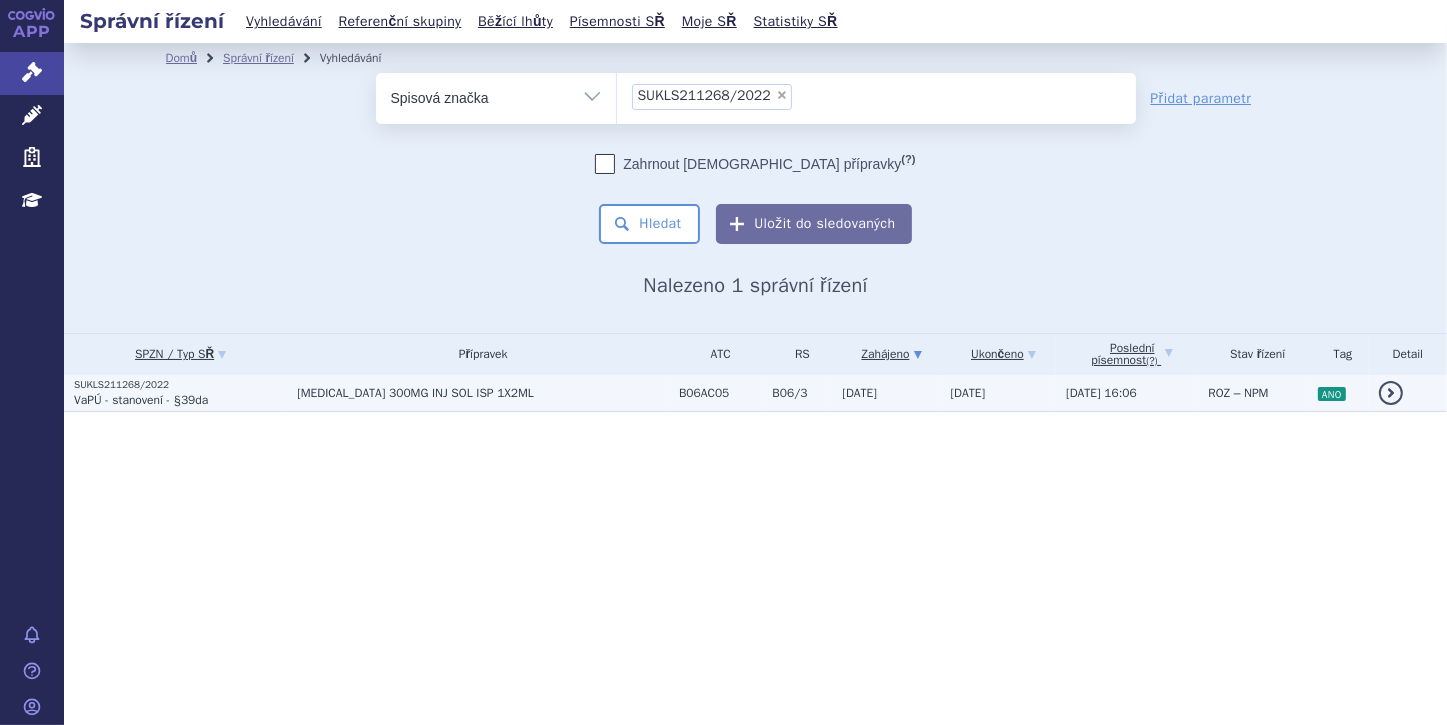 click on "SUKLS211268/2022" at bounding box center (180, 385) 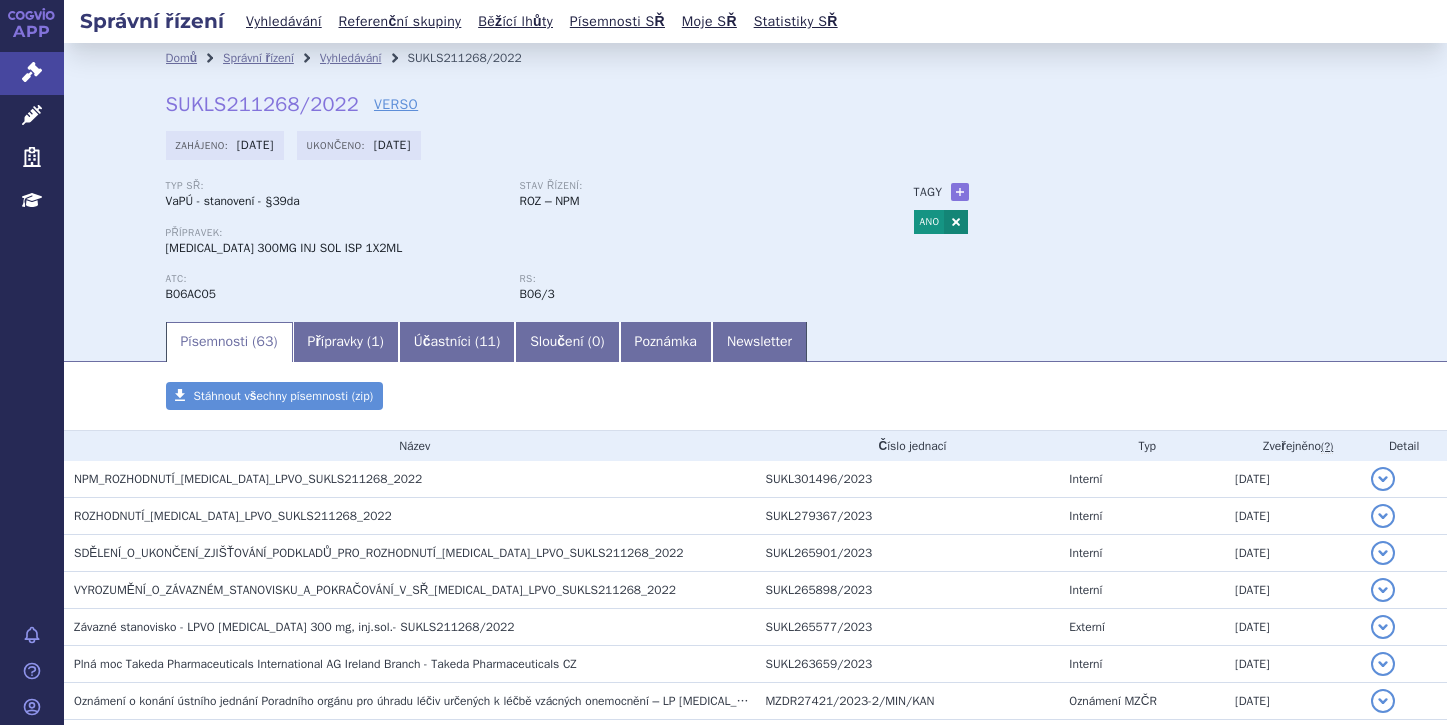 scroll, scrollTop: 0, scrollLeft: 0, axis: both 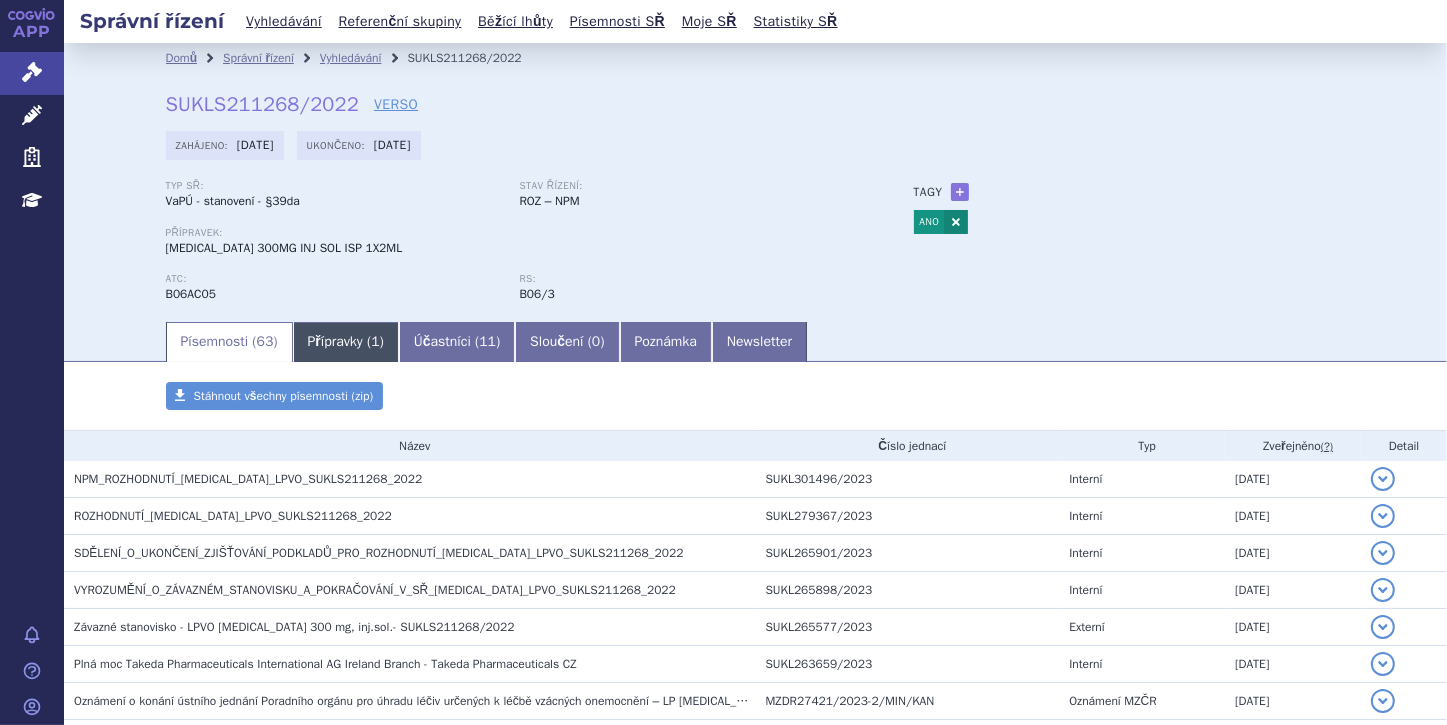 click on "Přípravky ( 1 )" at bounding box center (346, 342) 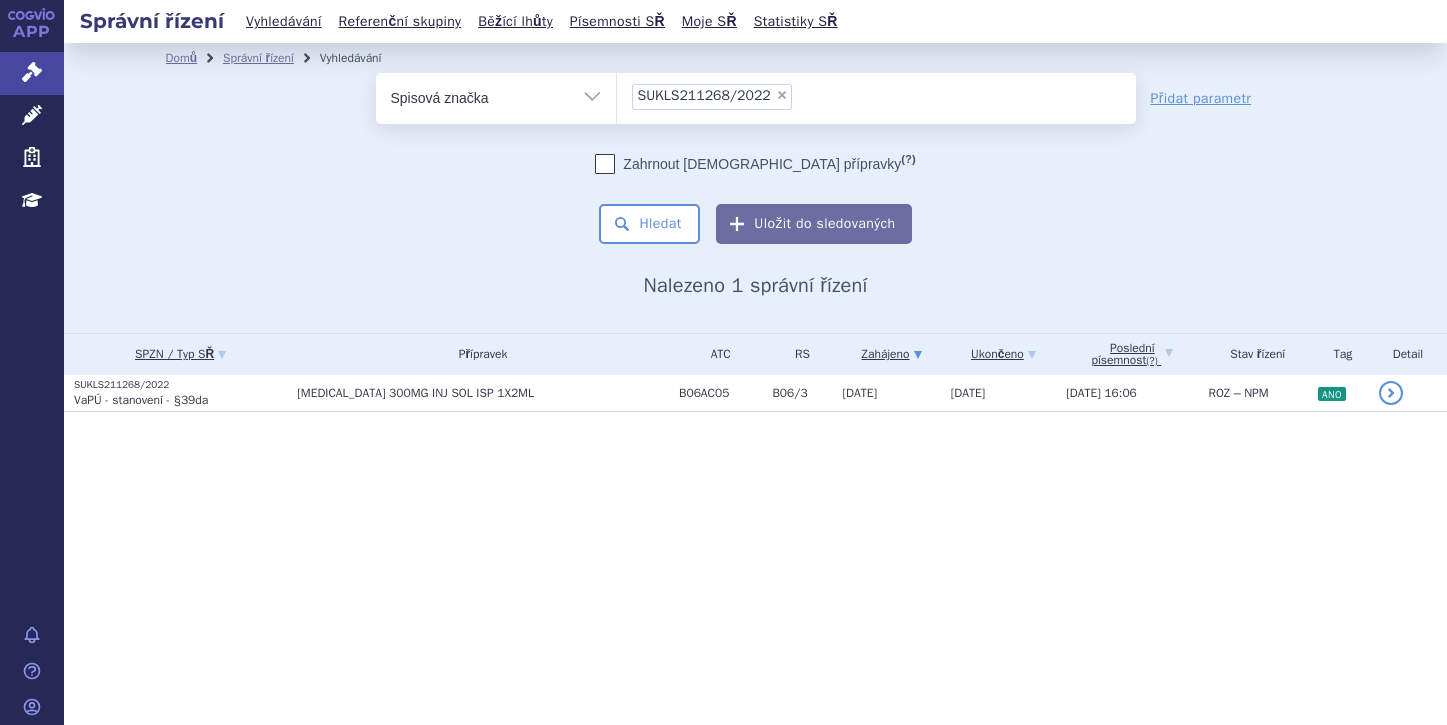 scroll, scrollTop: 0, scrollLeft: 0, axis: both 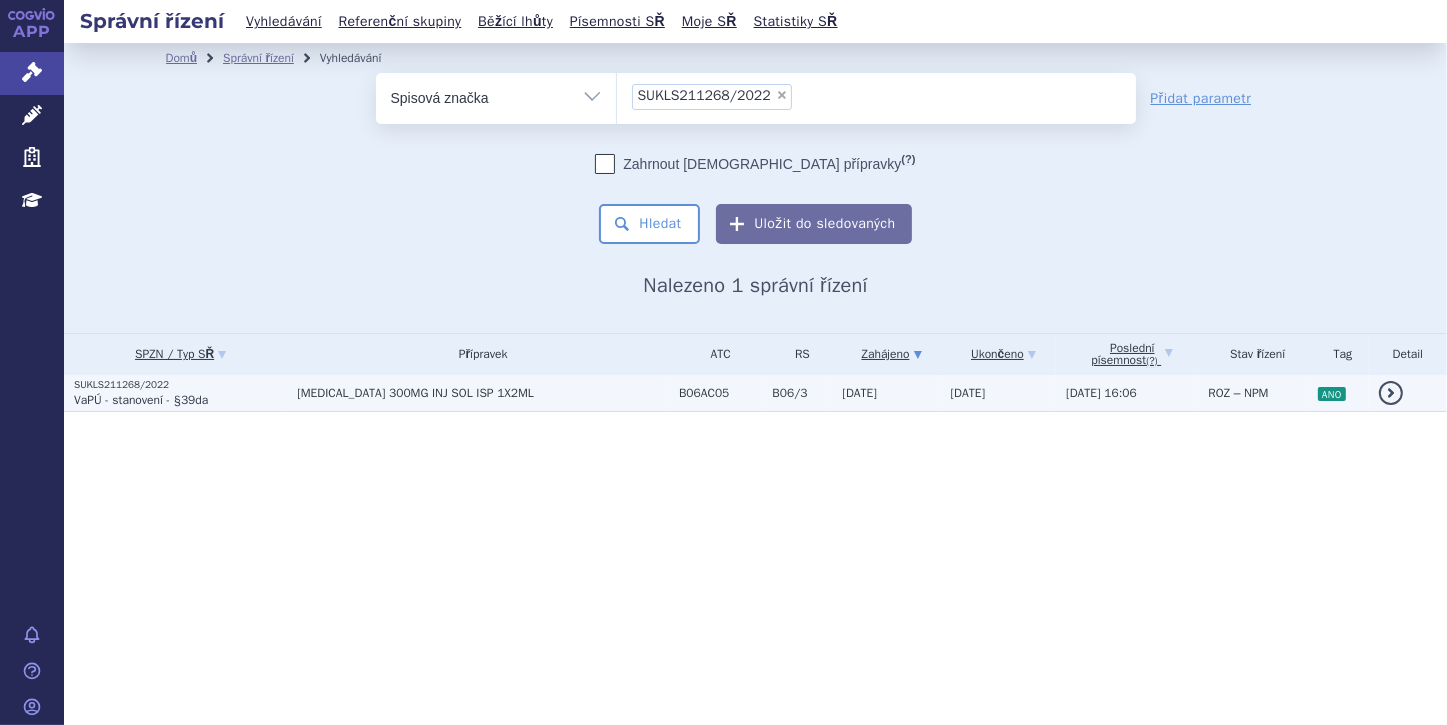 click on "VaPÚ - stanovení - §39da" at bounding box center (141, 400) 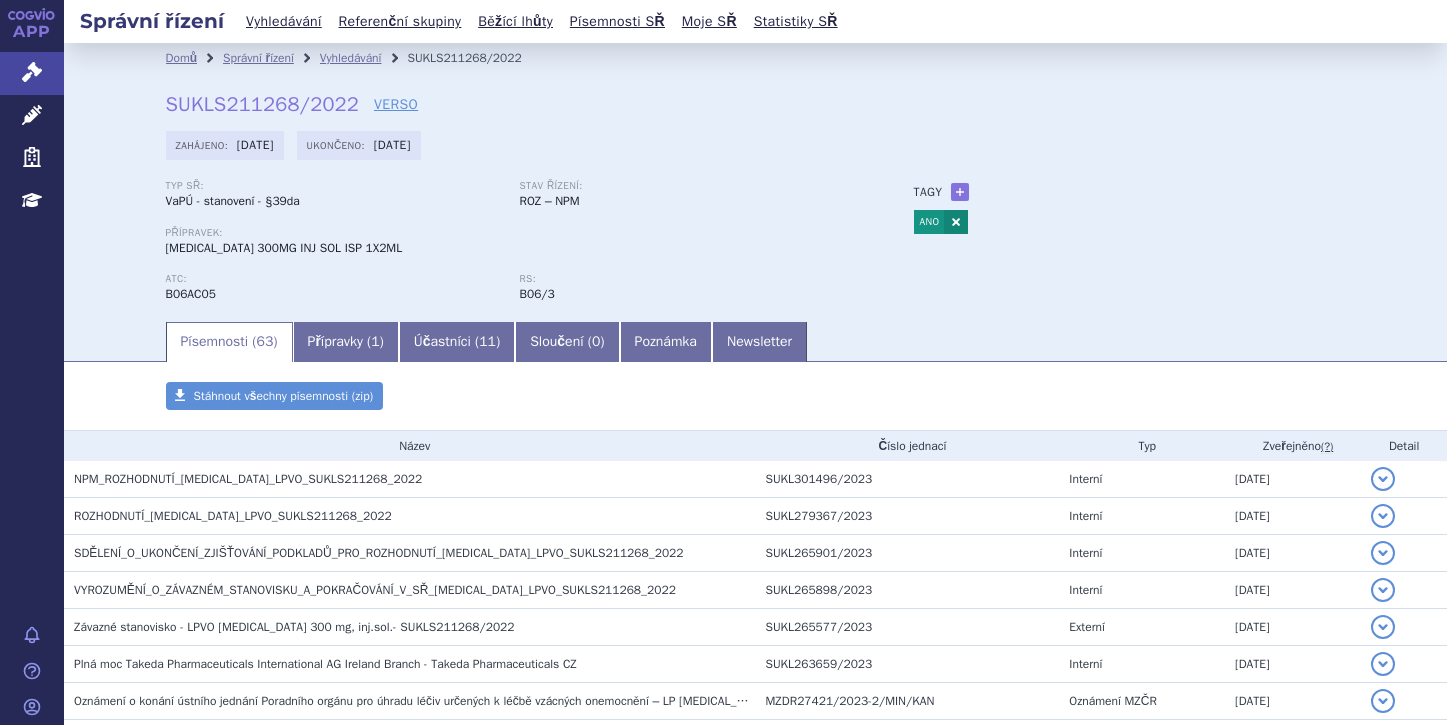 scroll, scrollTop: 0, scrollLeft: 0, axis: both 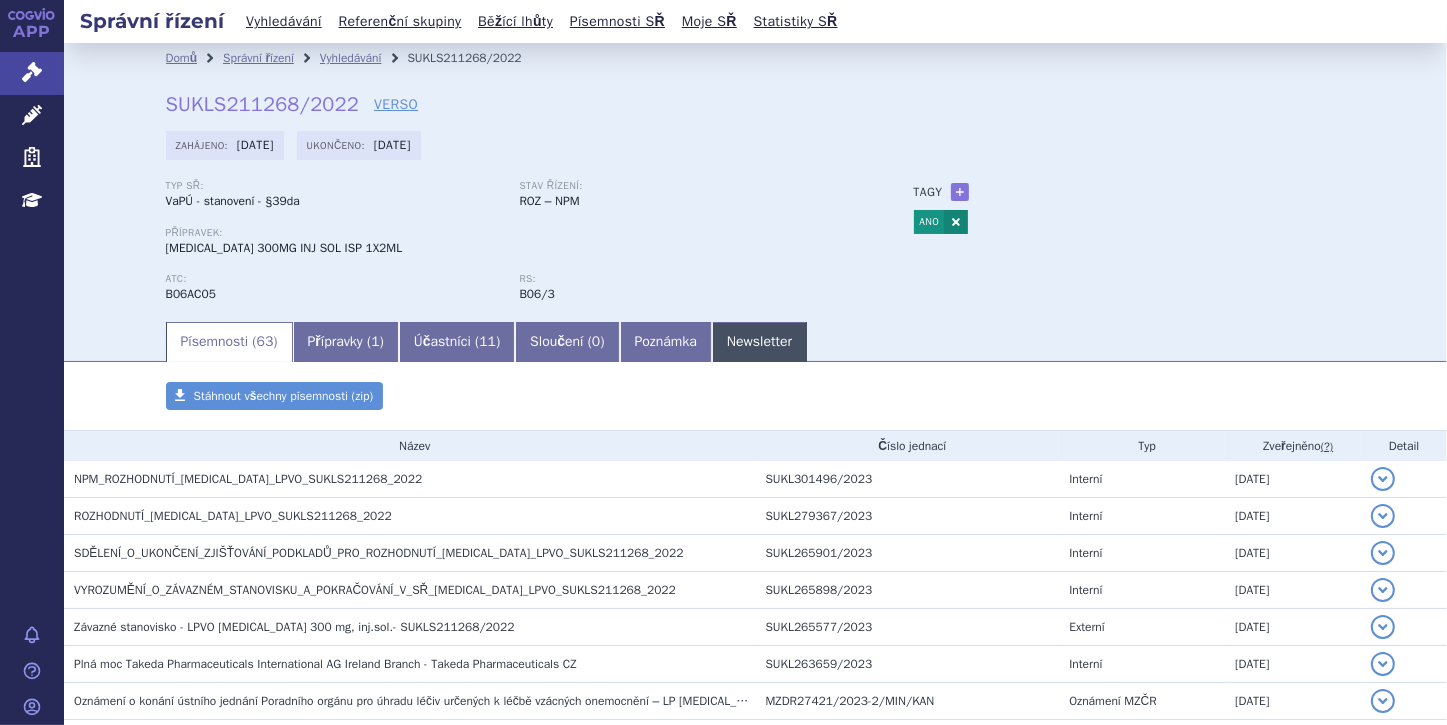 click on "Newsletter" at bounding box center [759, 342] 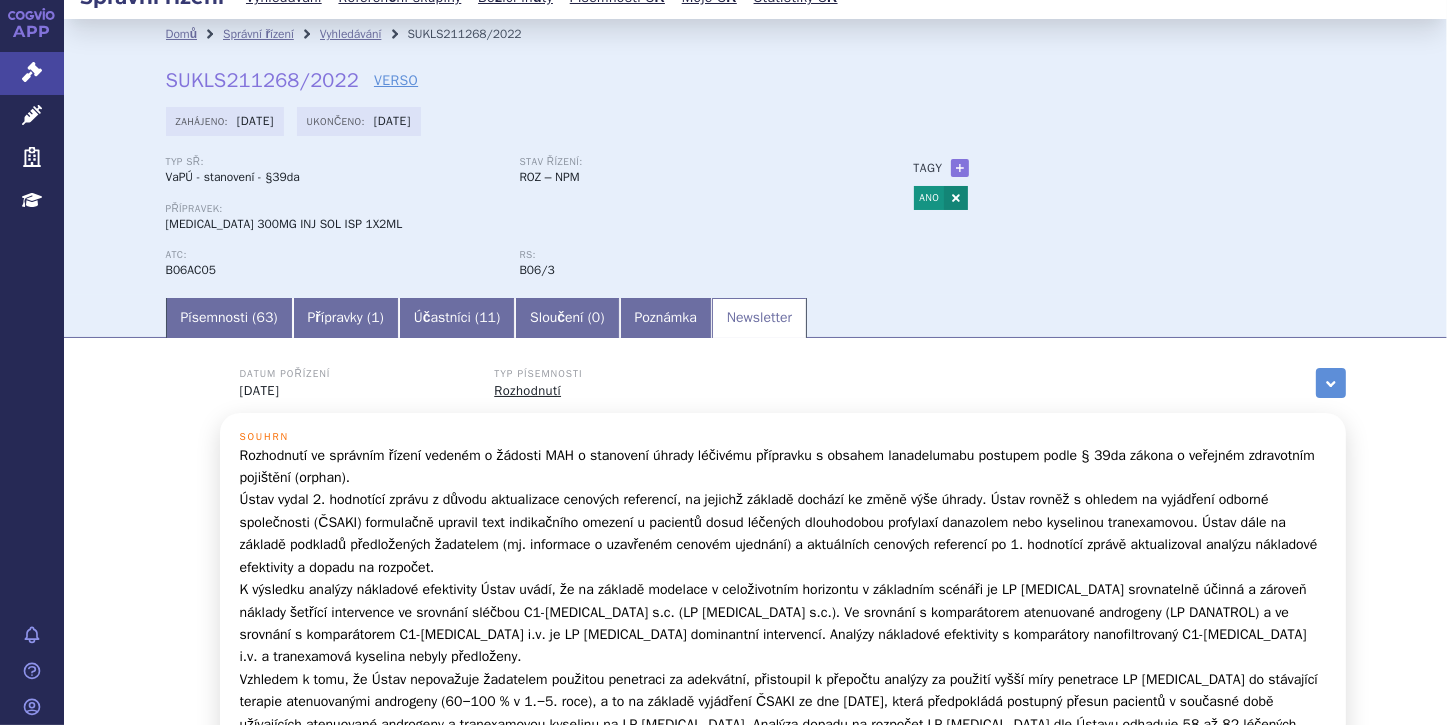 scroll, scrollTop: 0, scrollLeft: 0, axis: both 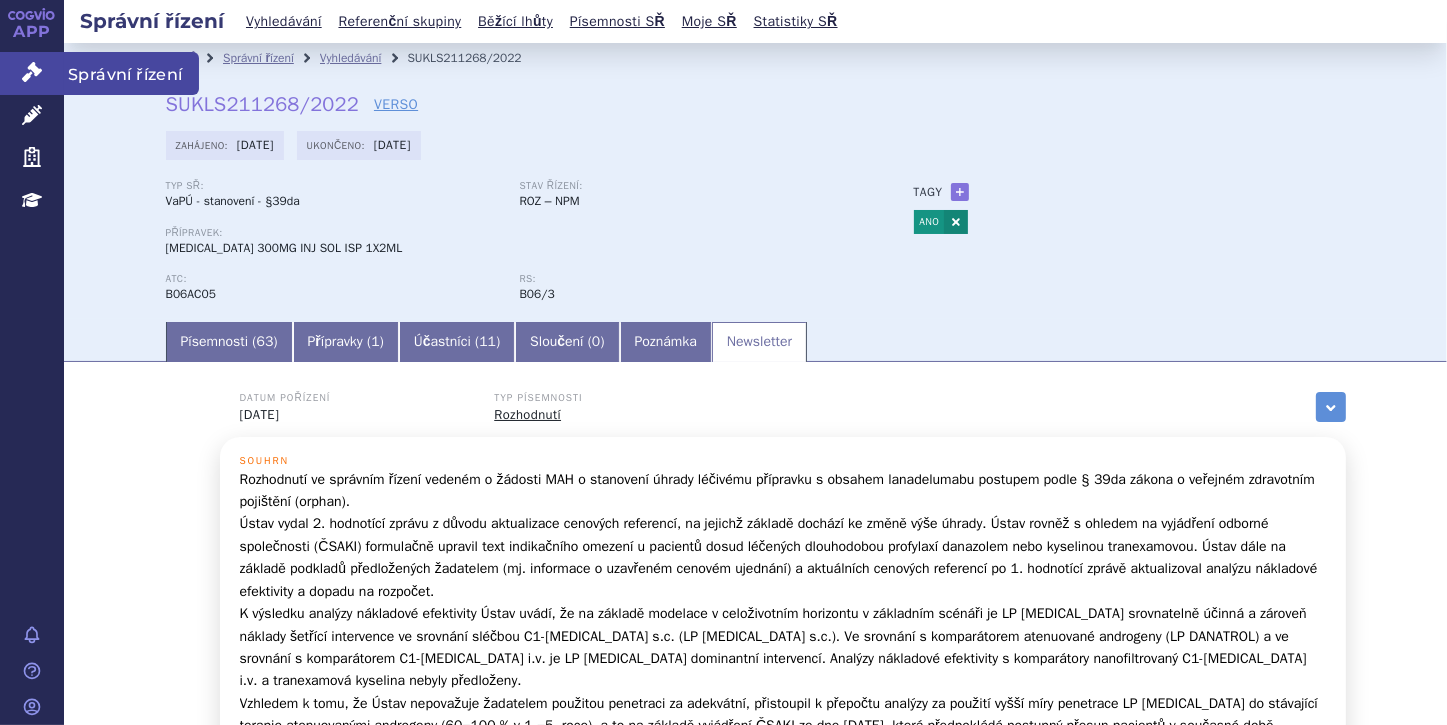 click 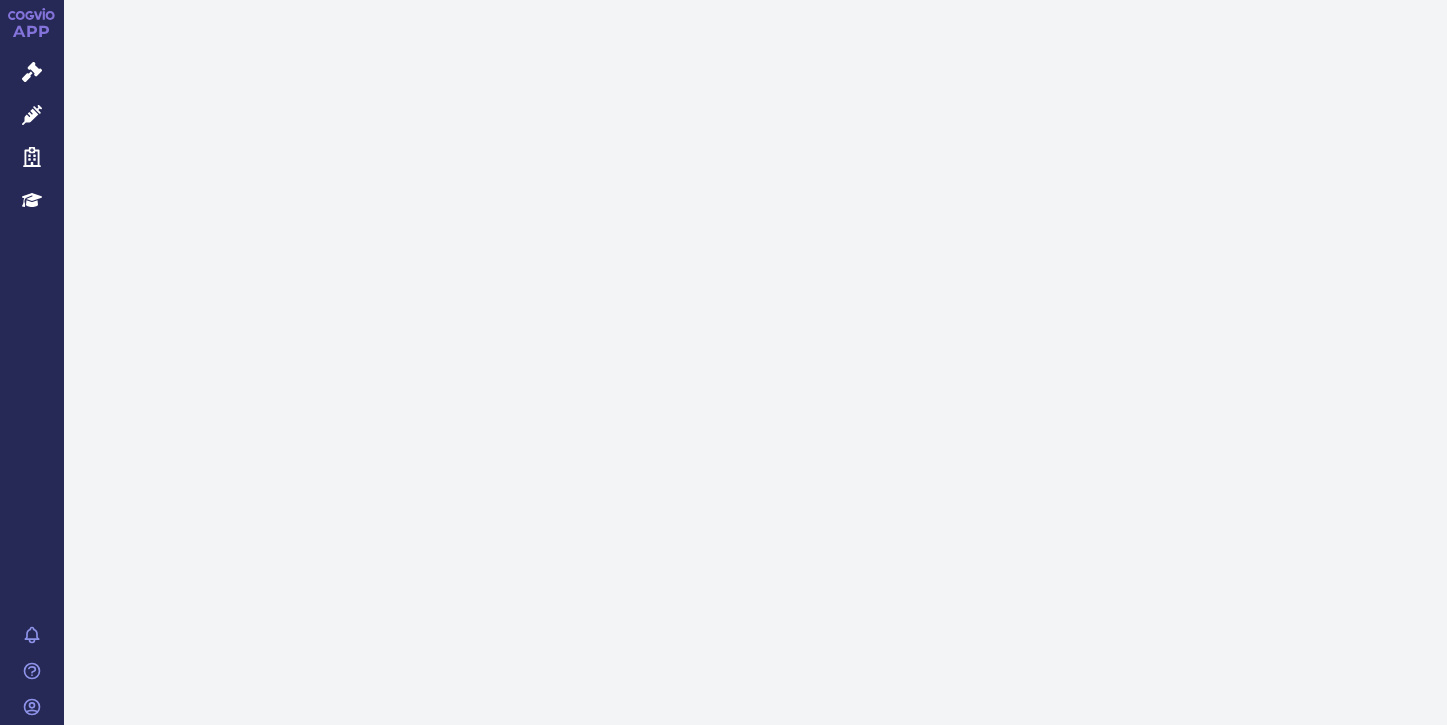 scroll, scrollTop: 0, scrollLeft: 0, axis: both 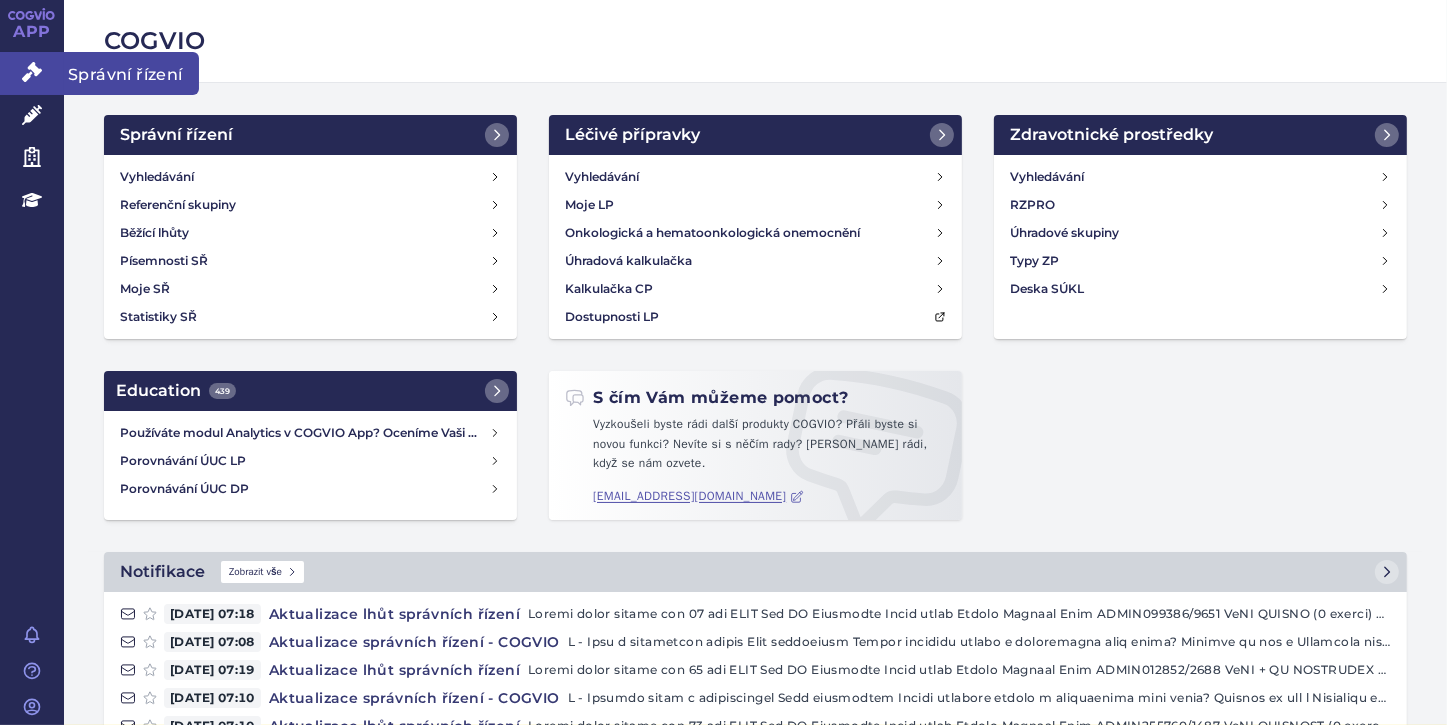 click on "Správní řízení" at bounding box center [32, 73] 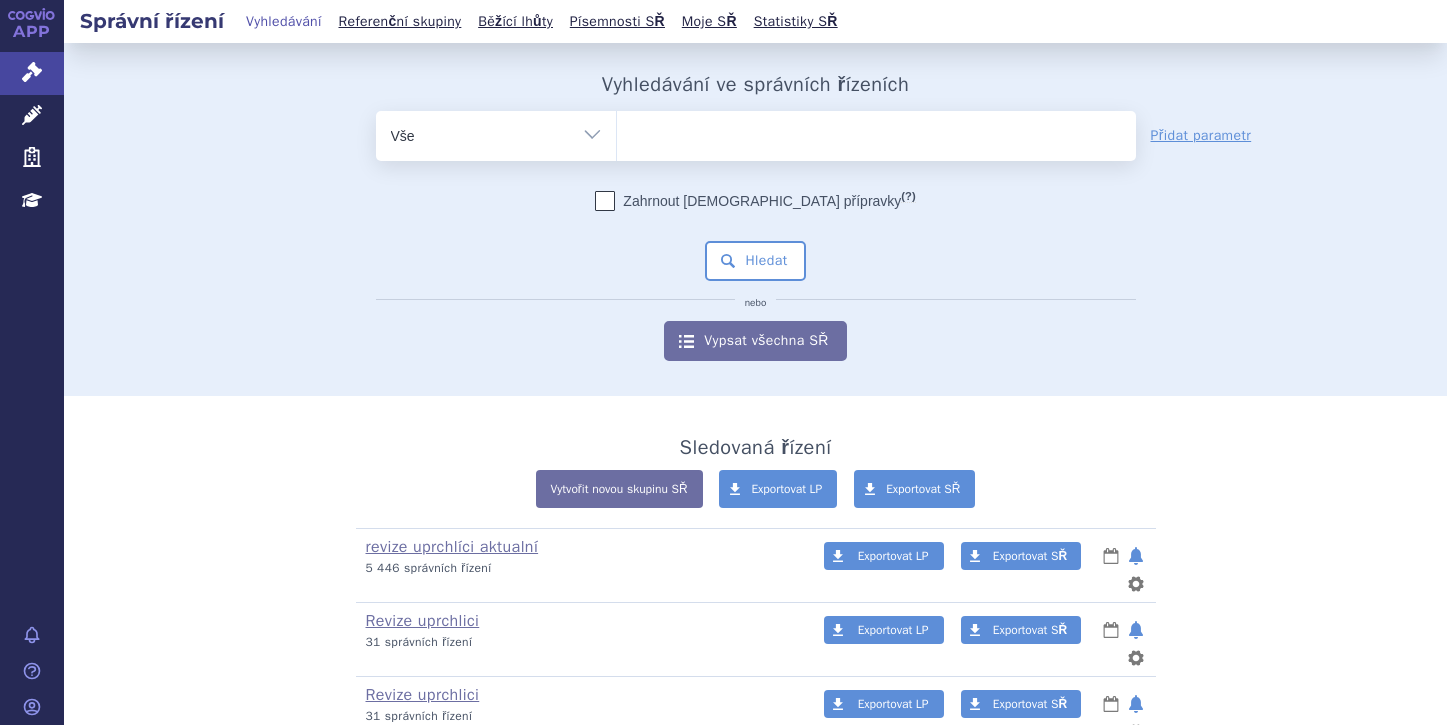 scroll, scrollTop: 0, scrollLeft: 0, axis: both 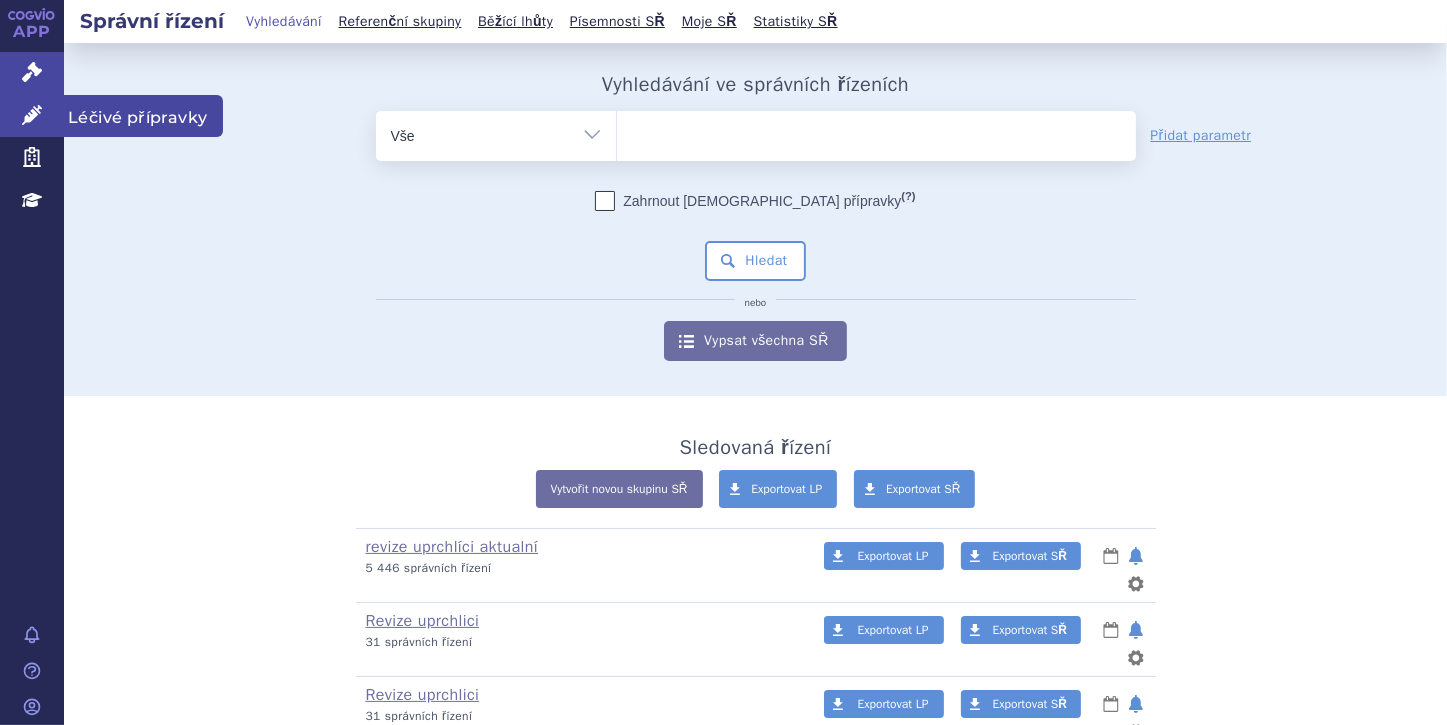 click on "Léčivé přípravky" at bounding box center (32, 116) 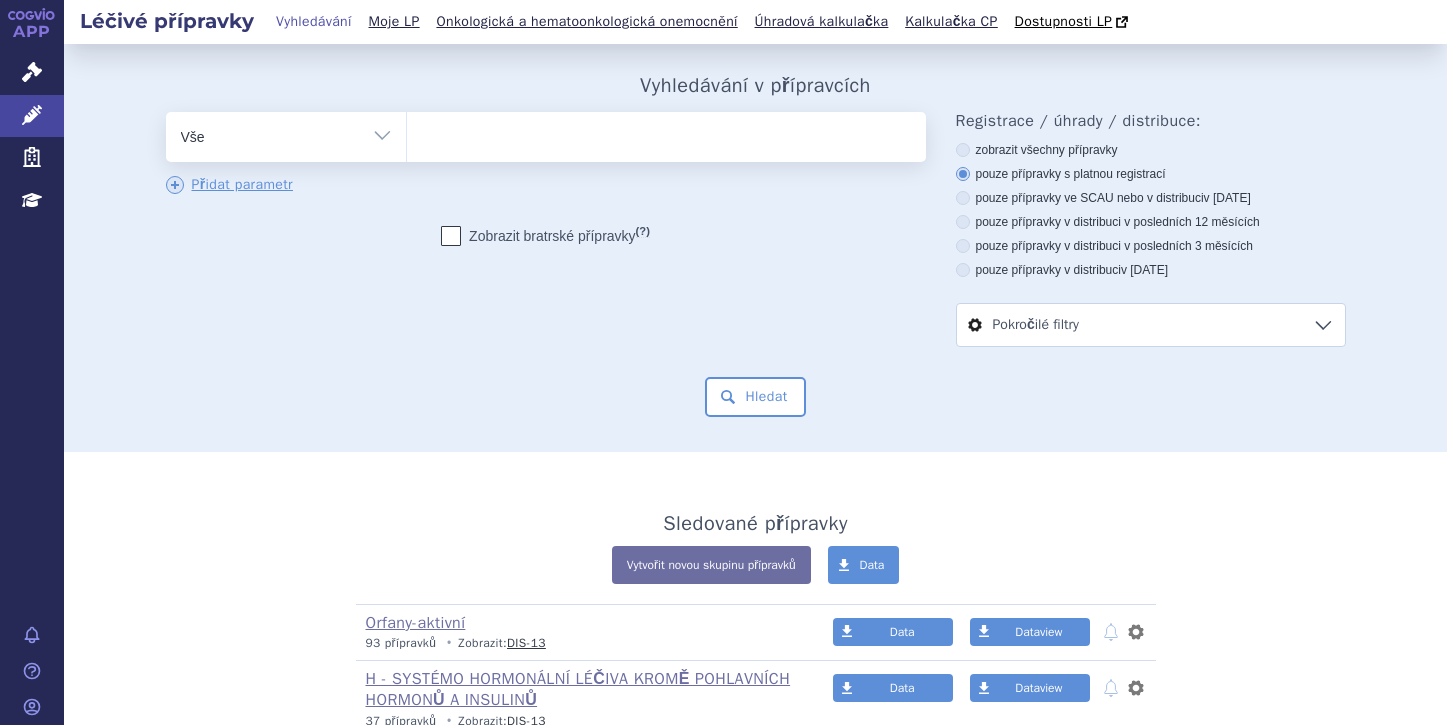 scroll, scrollTop: 0, scrollLeft: 0, axis: both 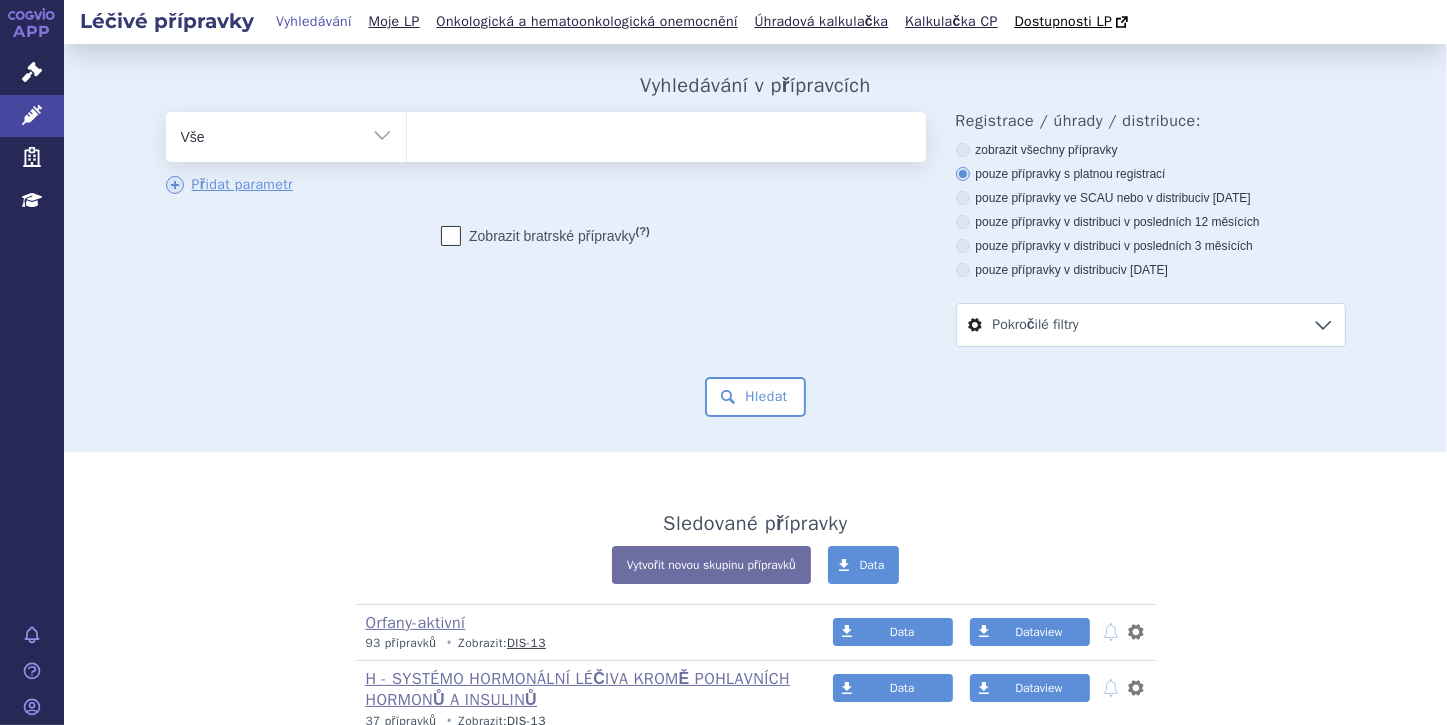 click at bounding box center (666, 133) 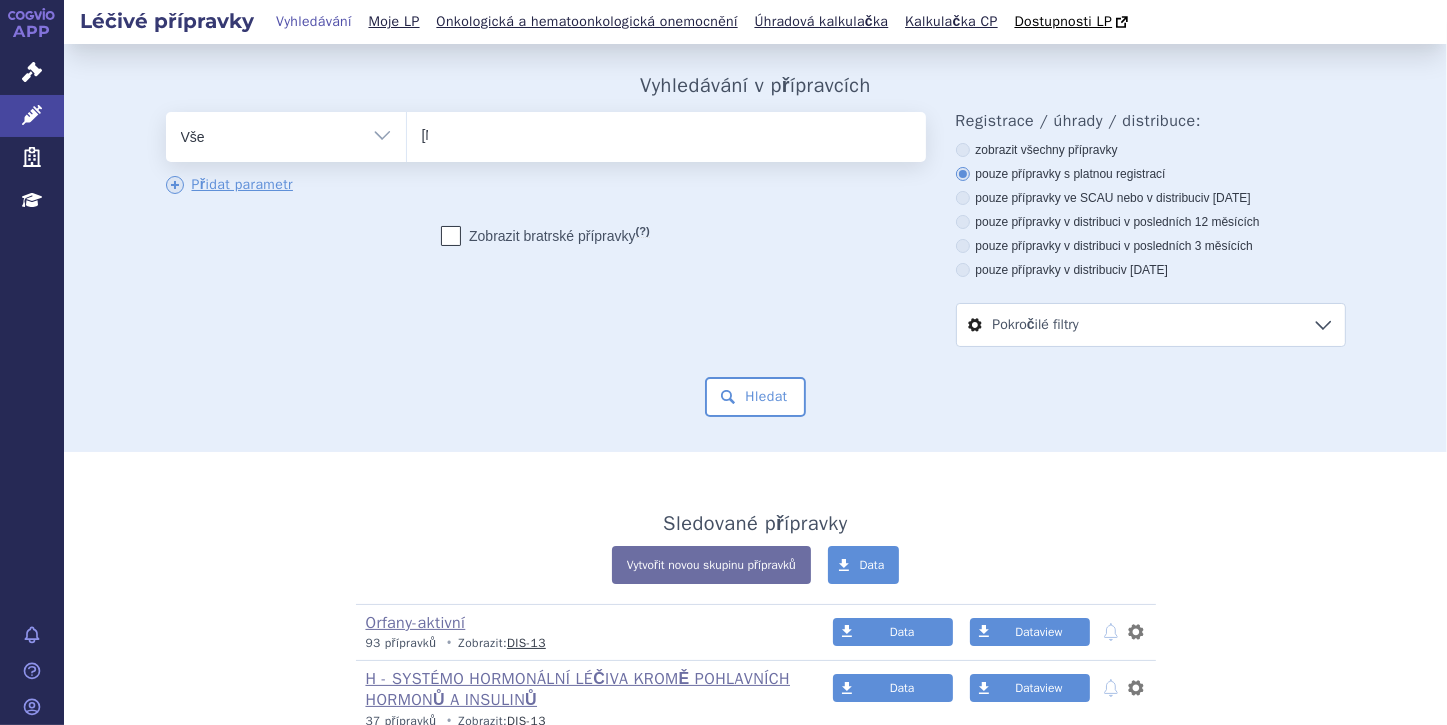 type 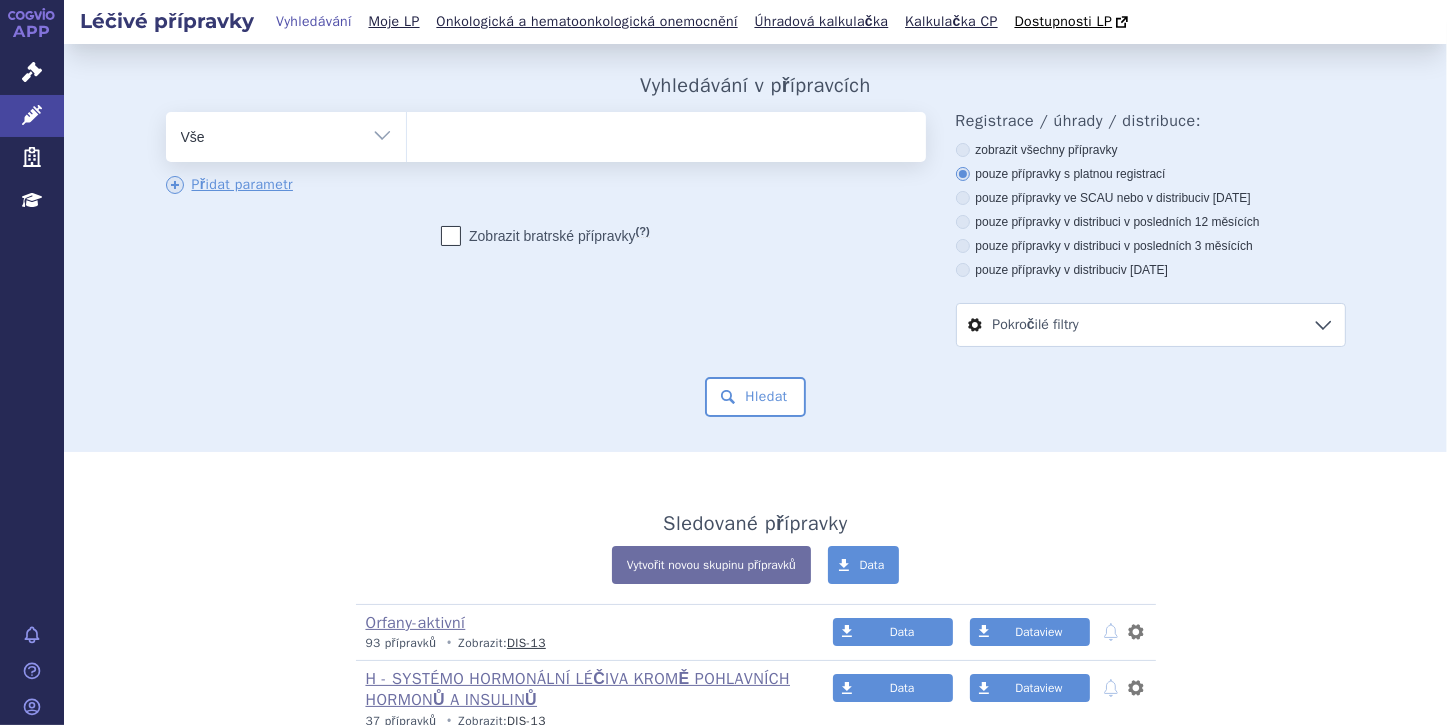 select on "TAKHZYRO" 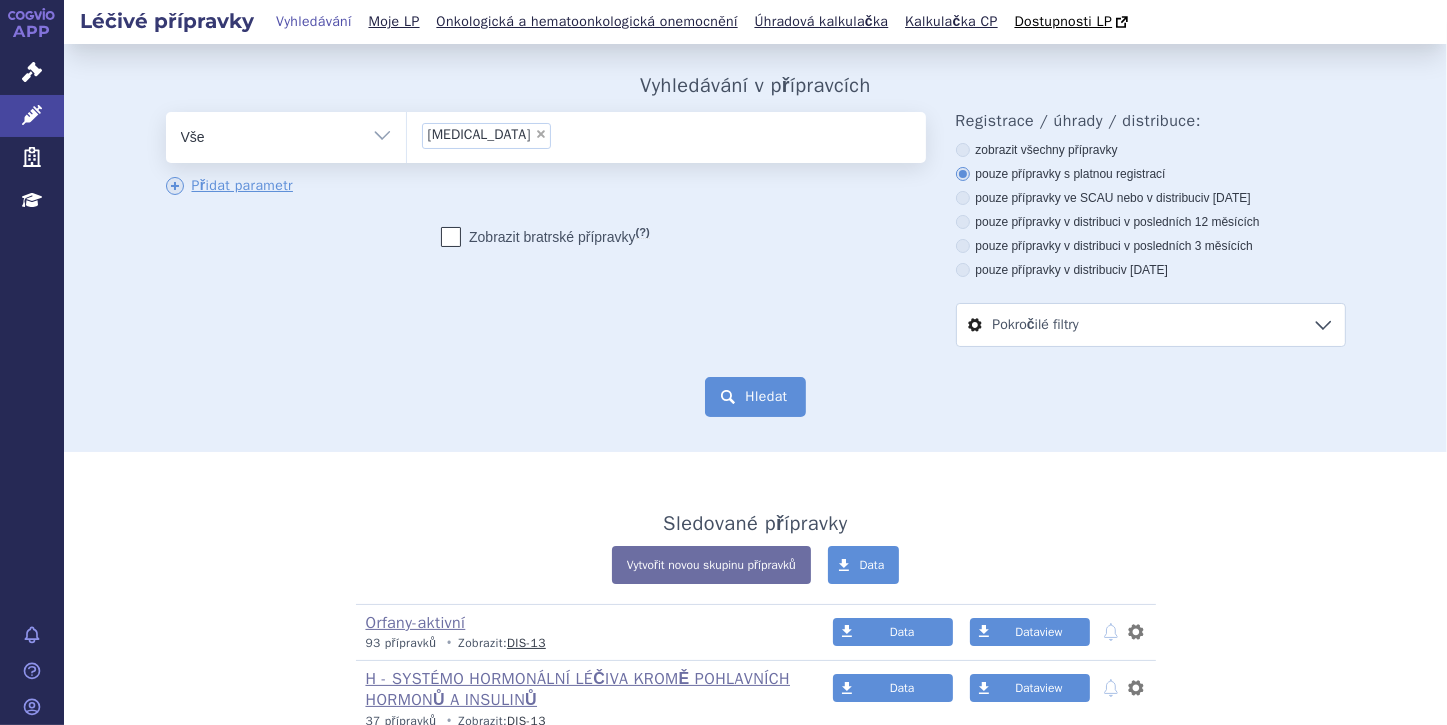 click on "Hledat" at bounding box center [755, 397] 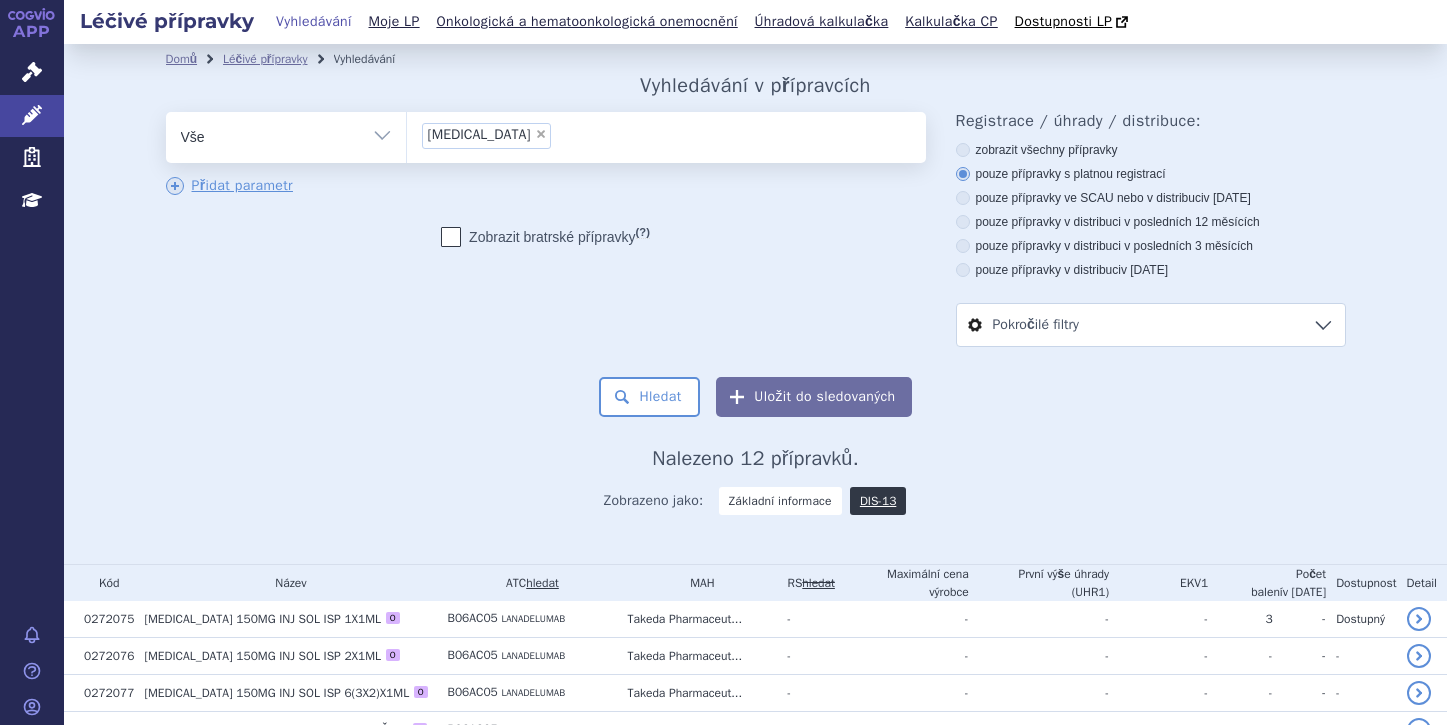 scroll, scrollTop: 0, scrollLeft: 0, axis: both 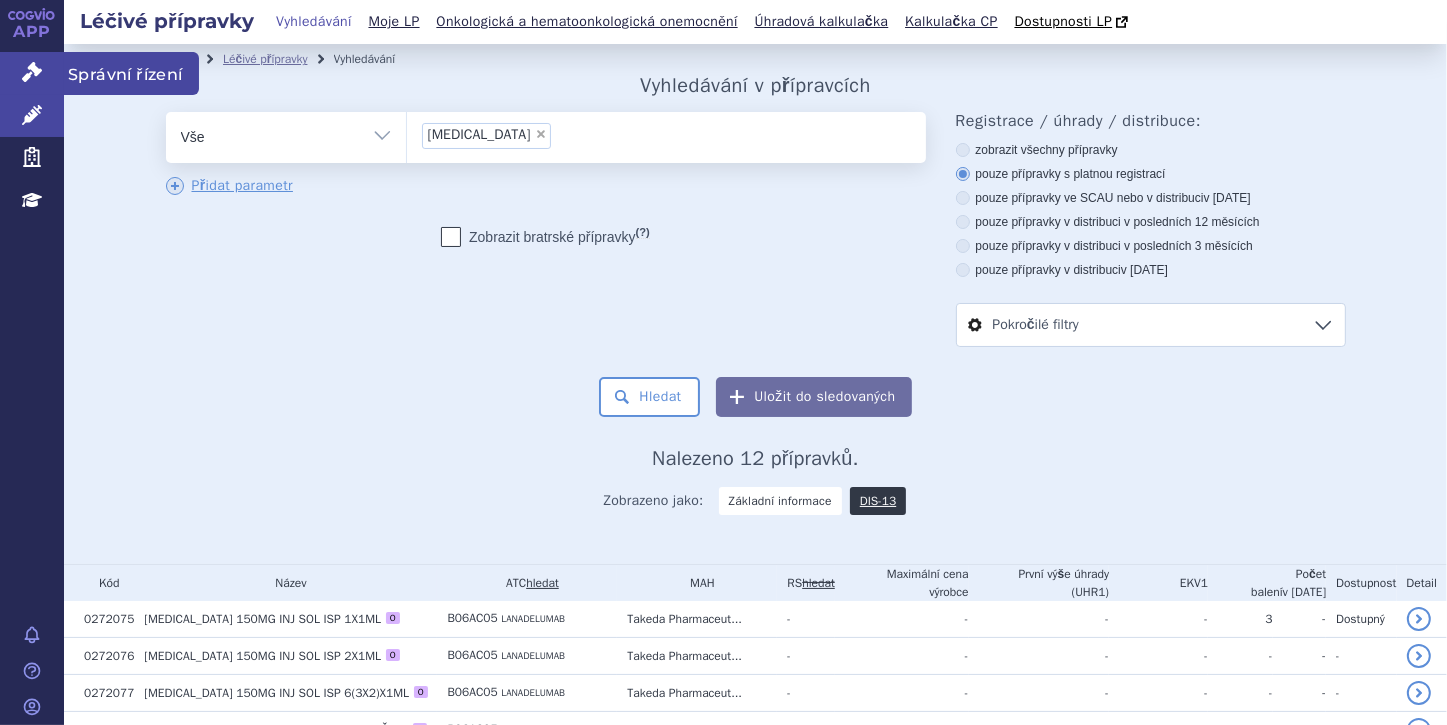 click on "Správní řízení" at bounding box center [32, 73] 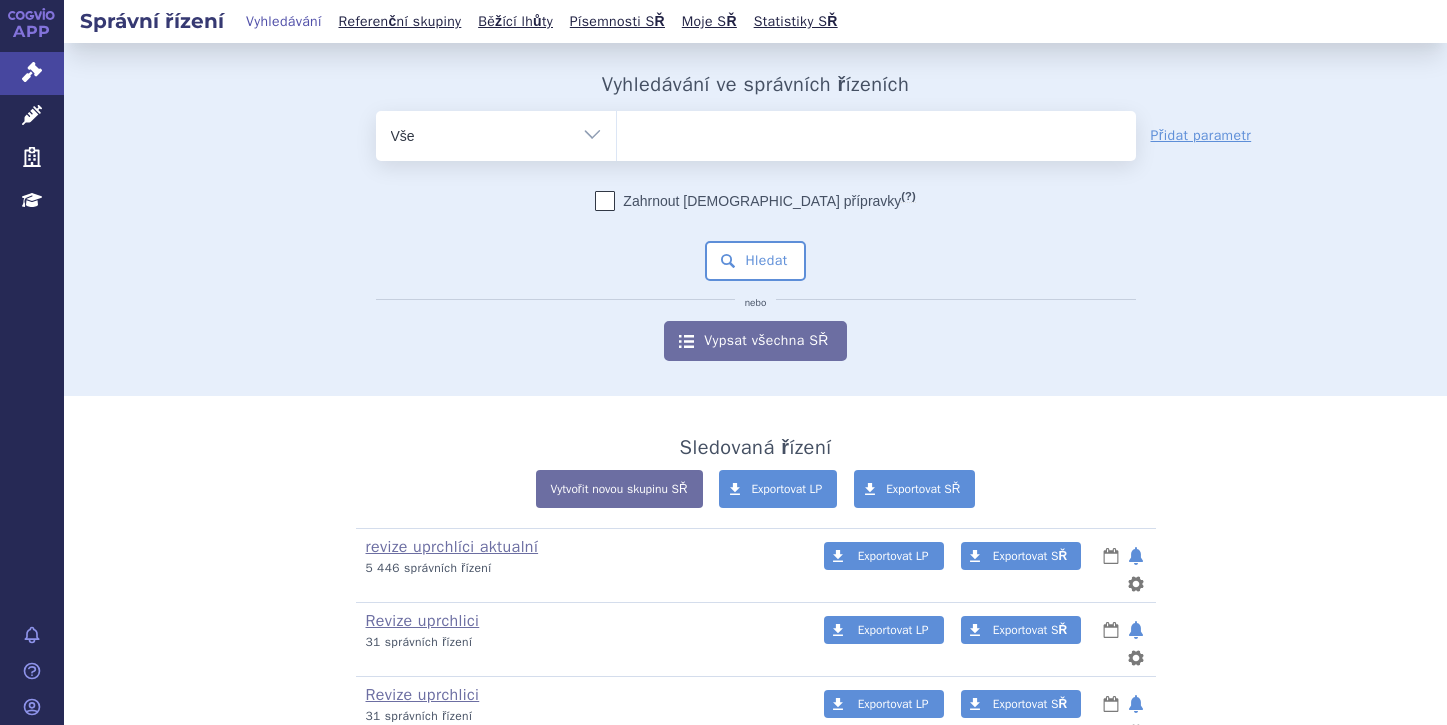 scroll, scrollTop: 0, scrollLeft: 0, axis: both 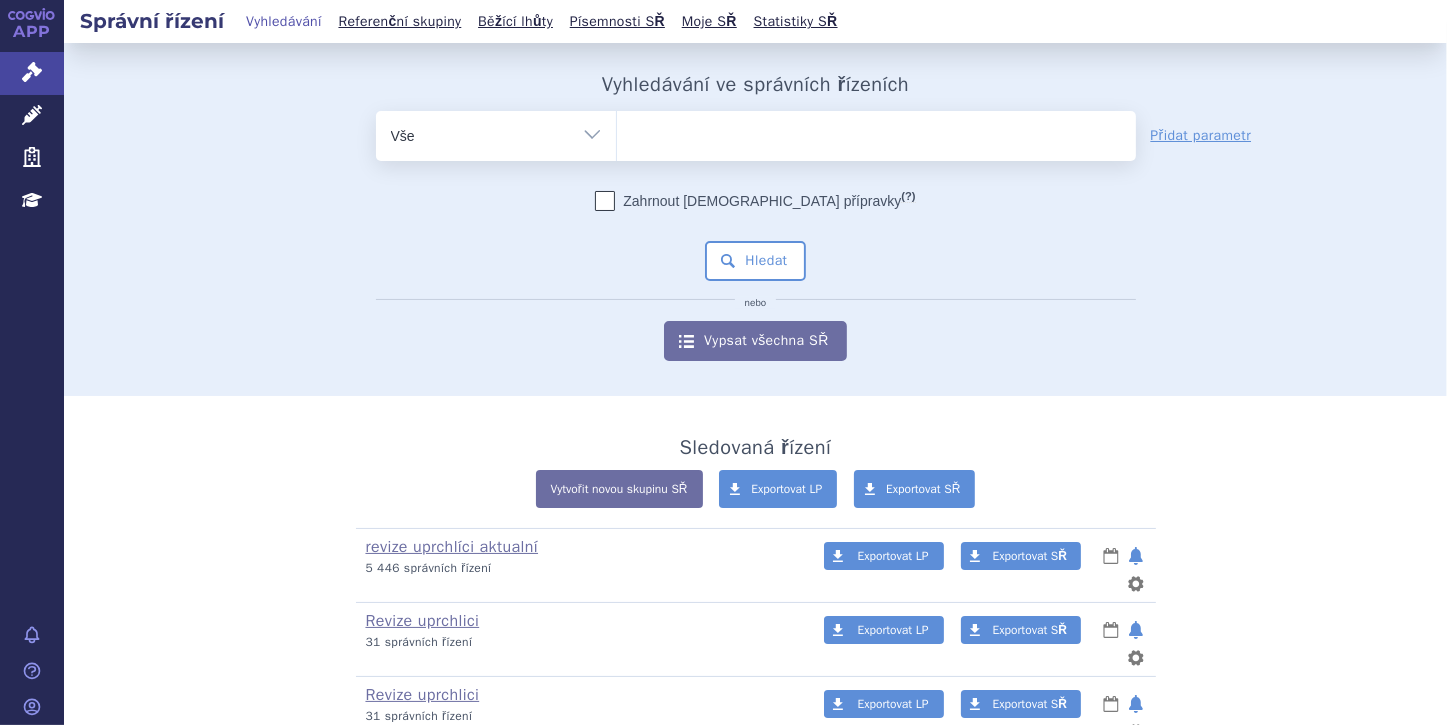 click at bounding box center [876, 132] 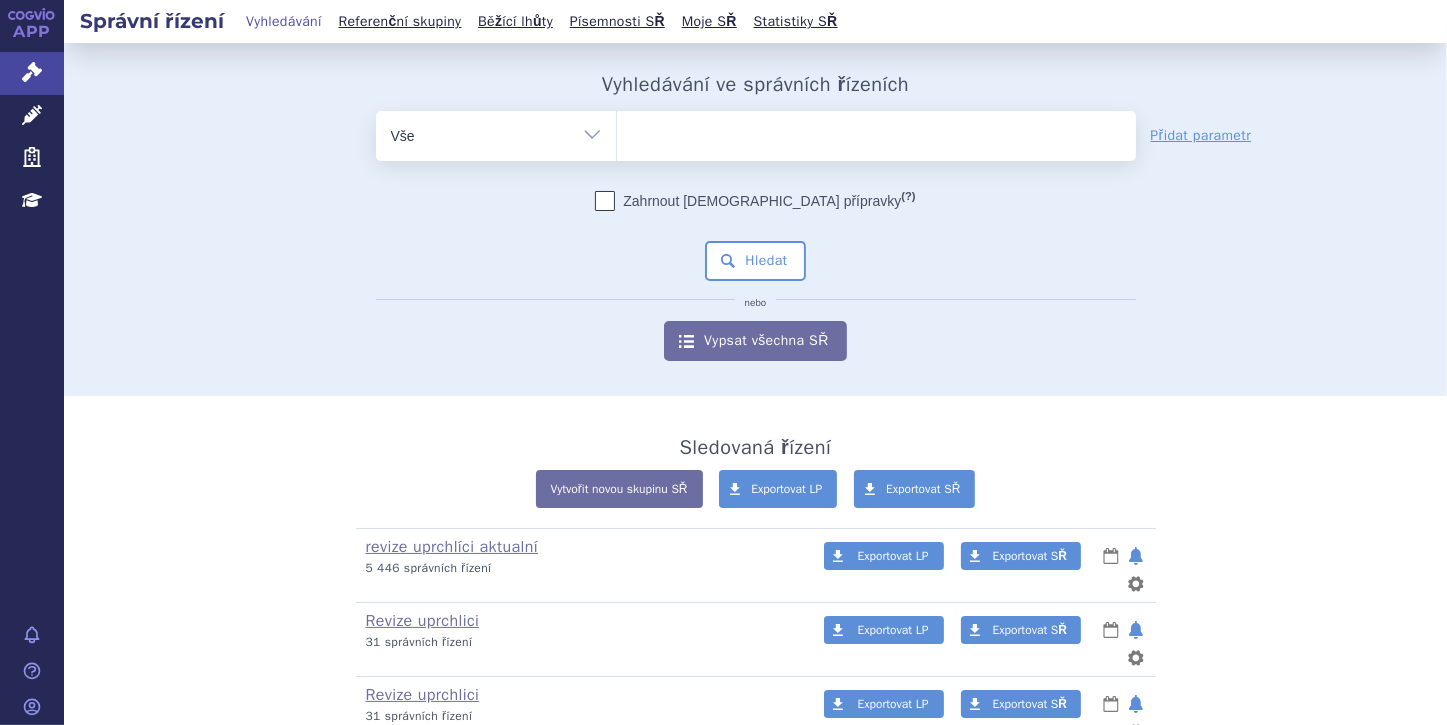 select on "filter-file-number" 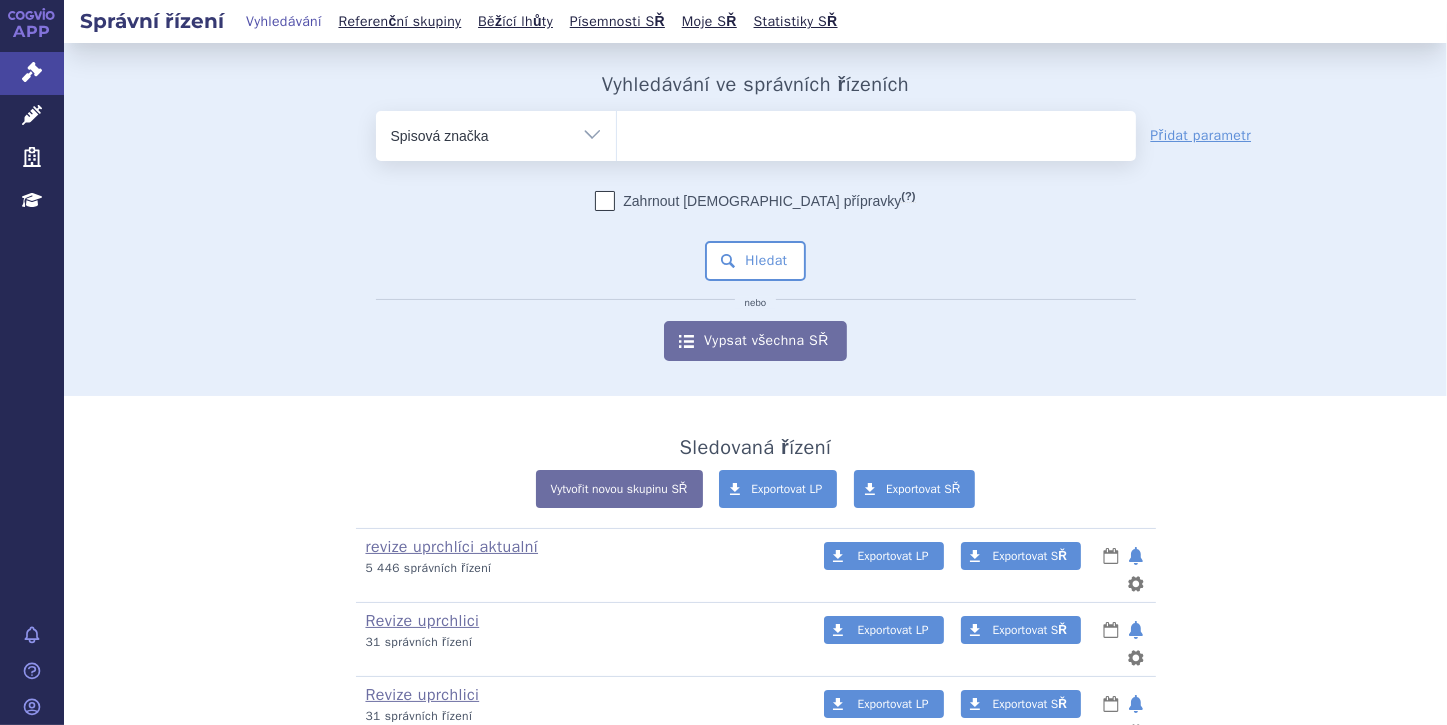 click on "Vše
Spisová značka
Typ SŘ
Přípravek/SUKL kód
Účastník/Držitel" at bounding box center (496, 133) 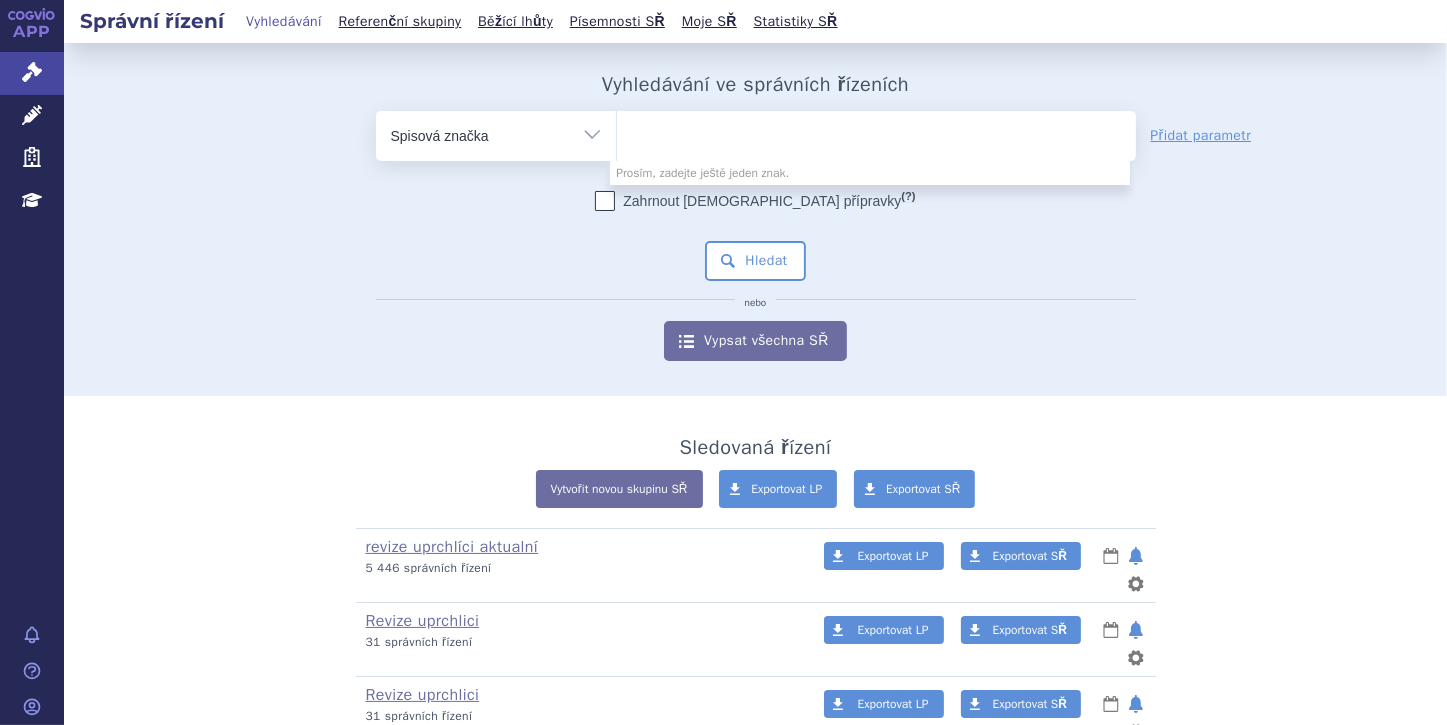 paste on "SUKLS107001/2024" 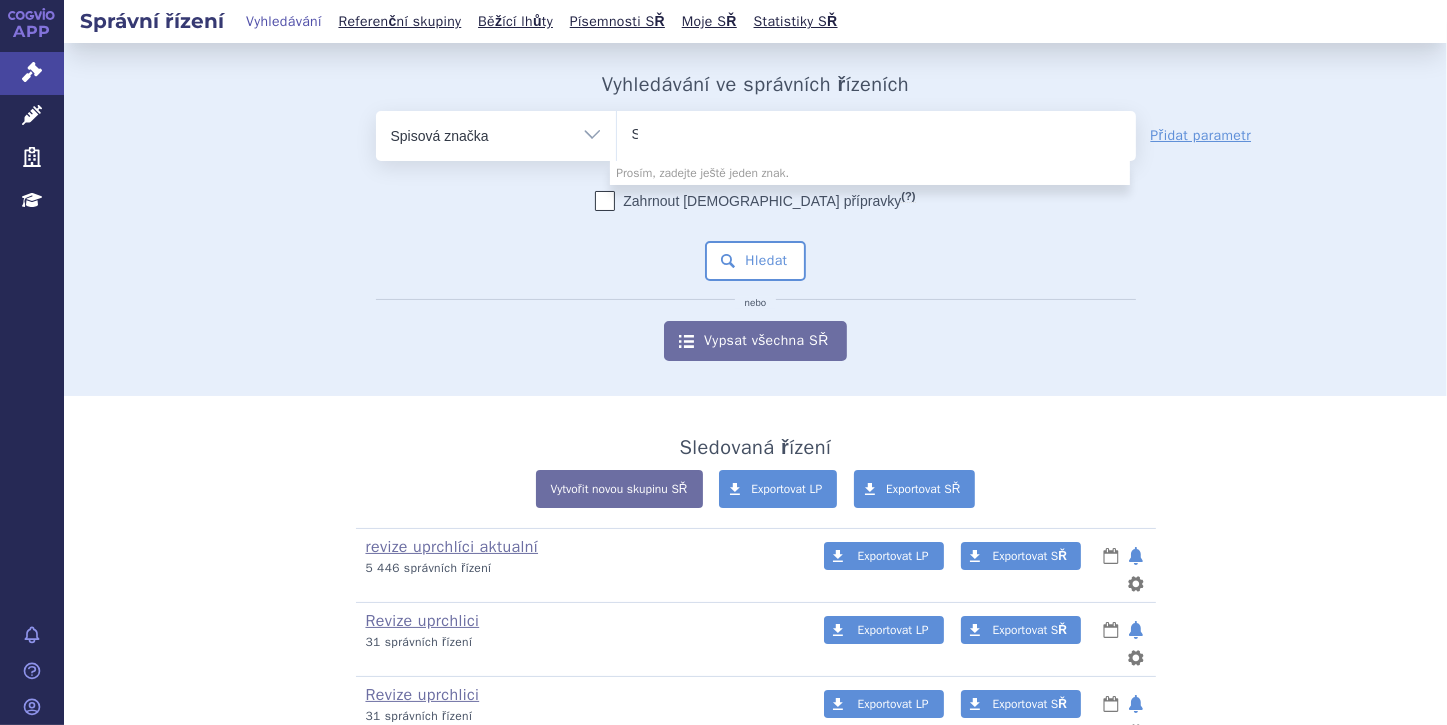 type 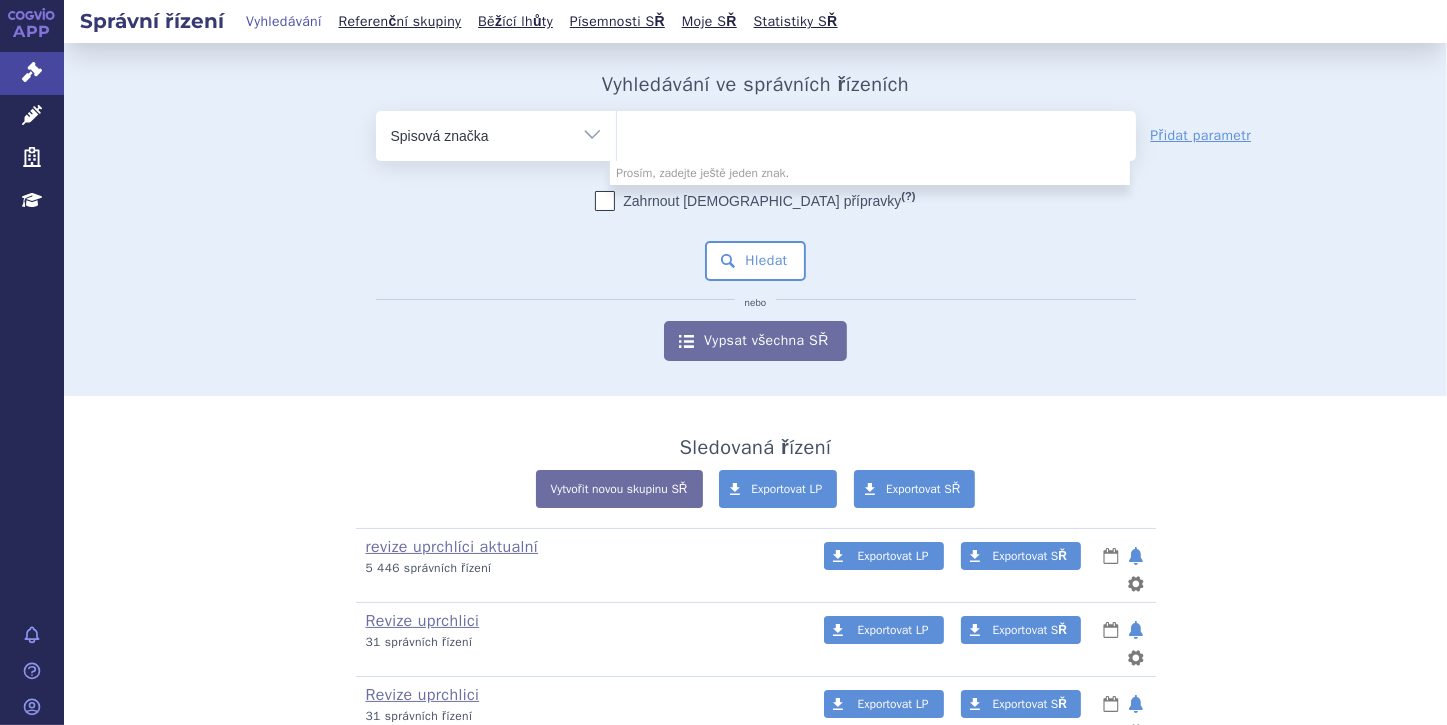 select on "SUKLS107001/2024" 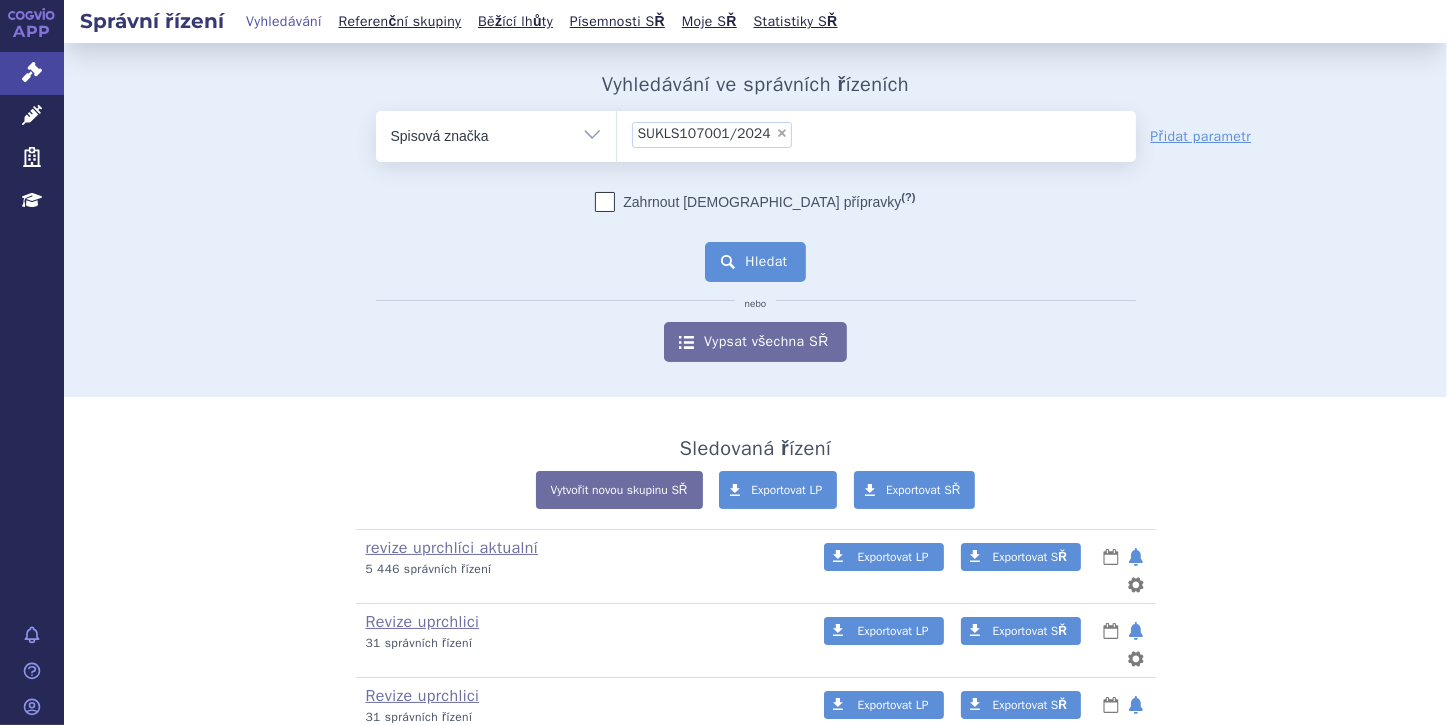 click on "Hledat" at bounding box center (755, 262) 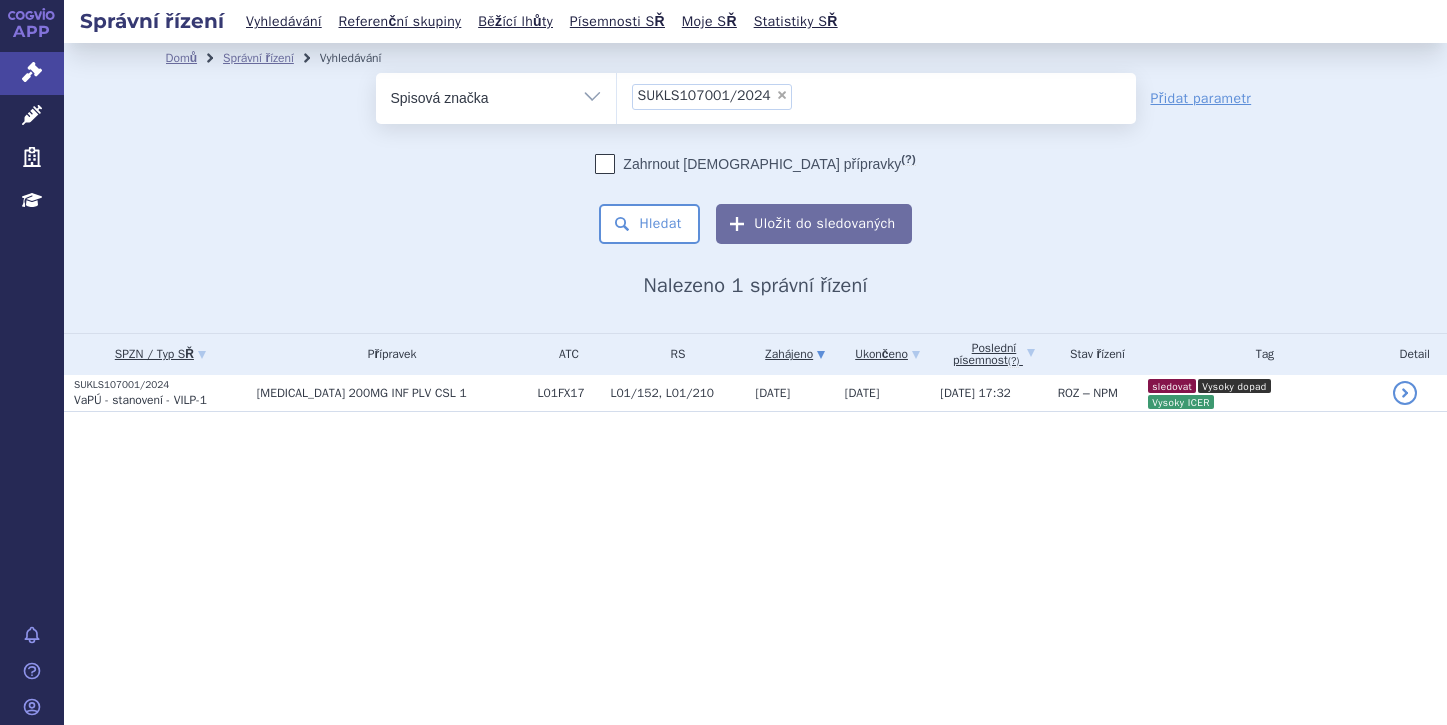 scroll, scrollTop: 0, scrollLeft: 0, axis: both 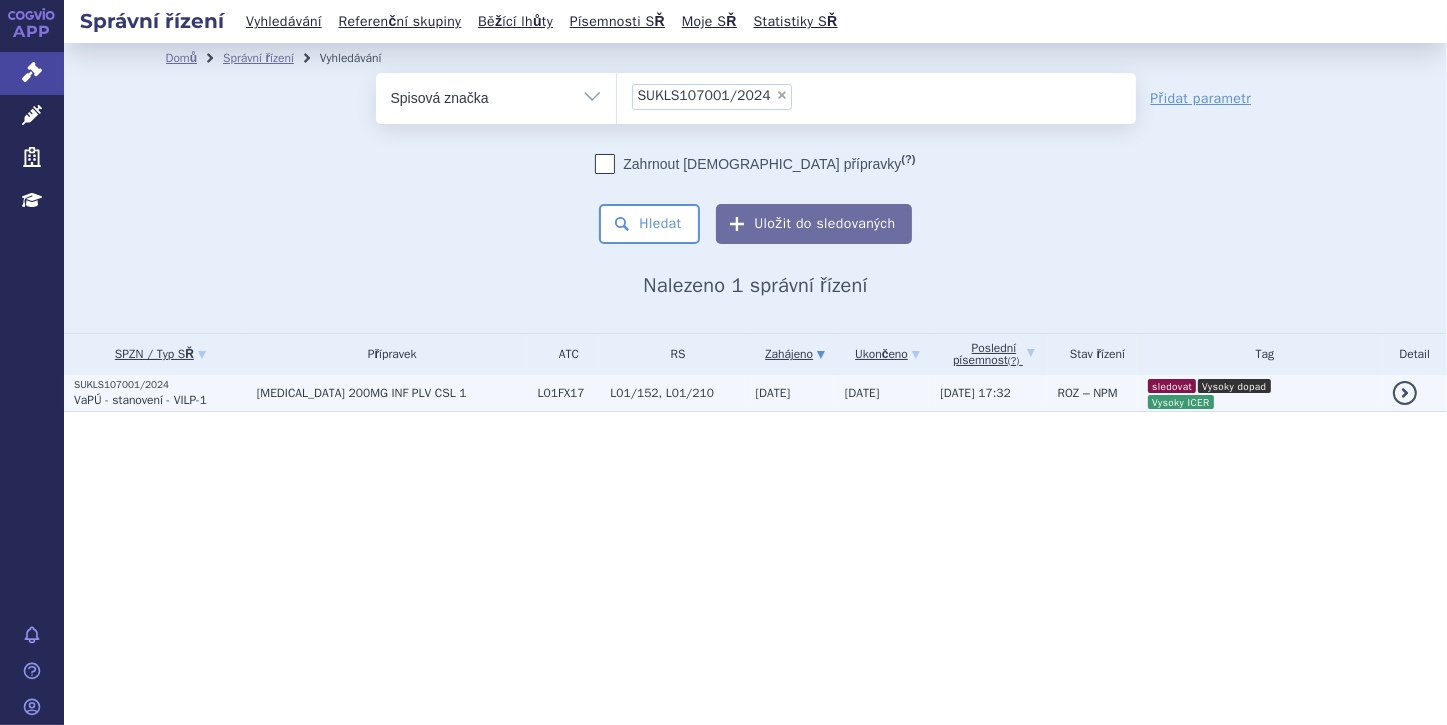 click on "VaPÚ - stanovení - VILP-1" at bounding box center [140, 400] 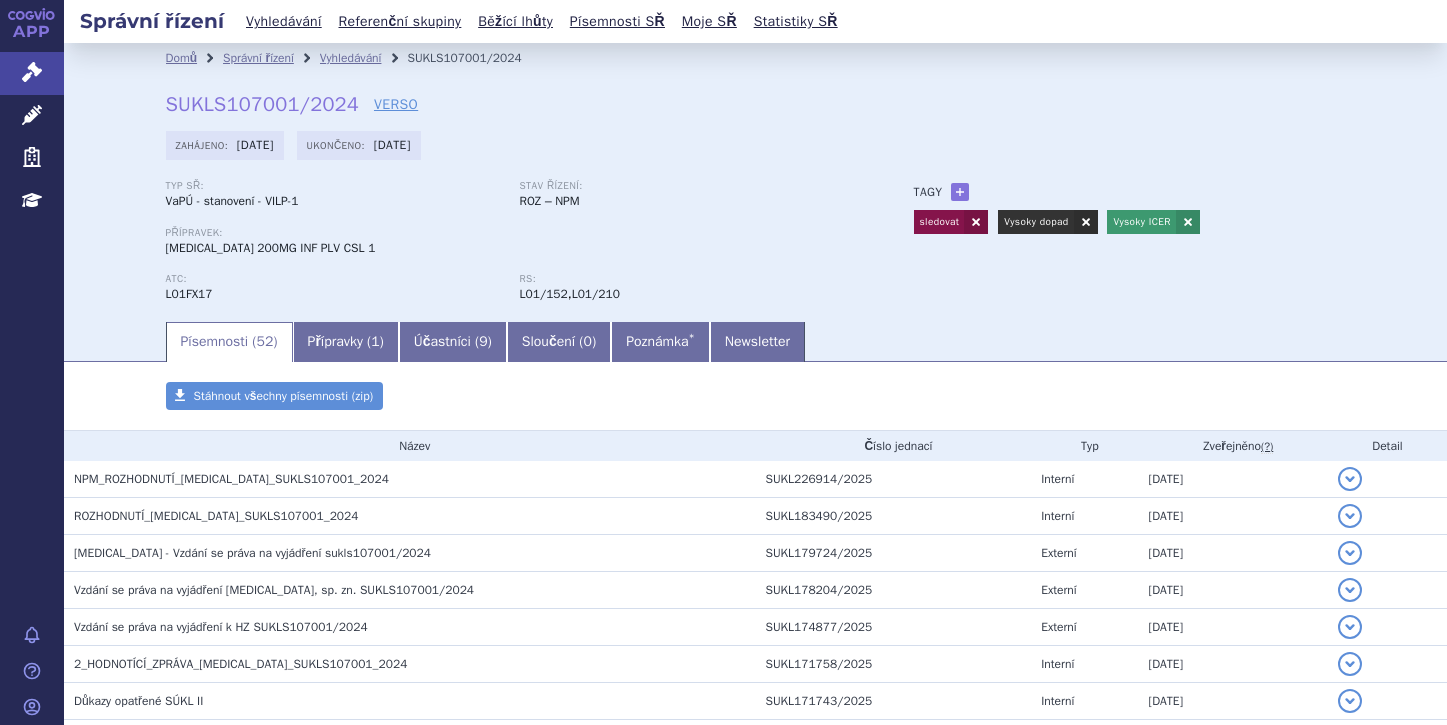 scroll, scrollTop: 0, scrollLeft: 0, axis: both 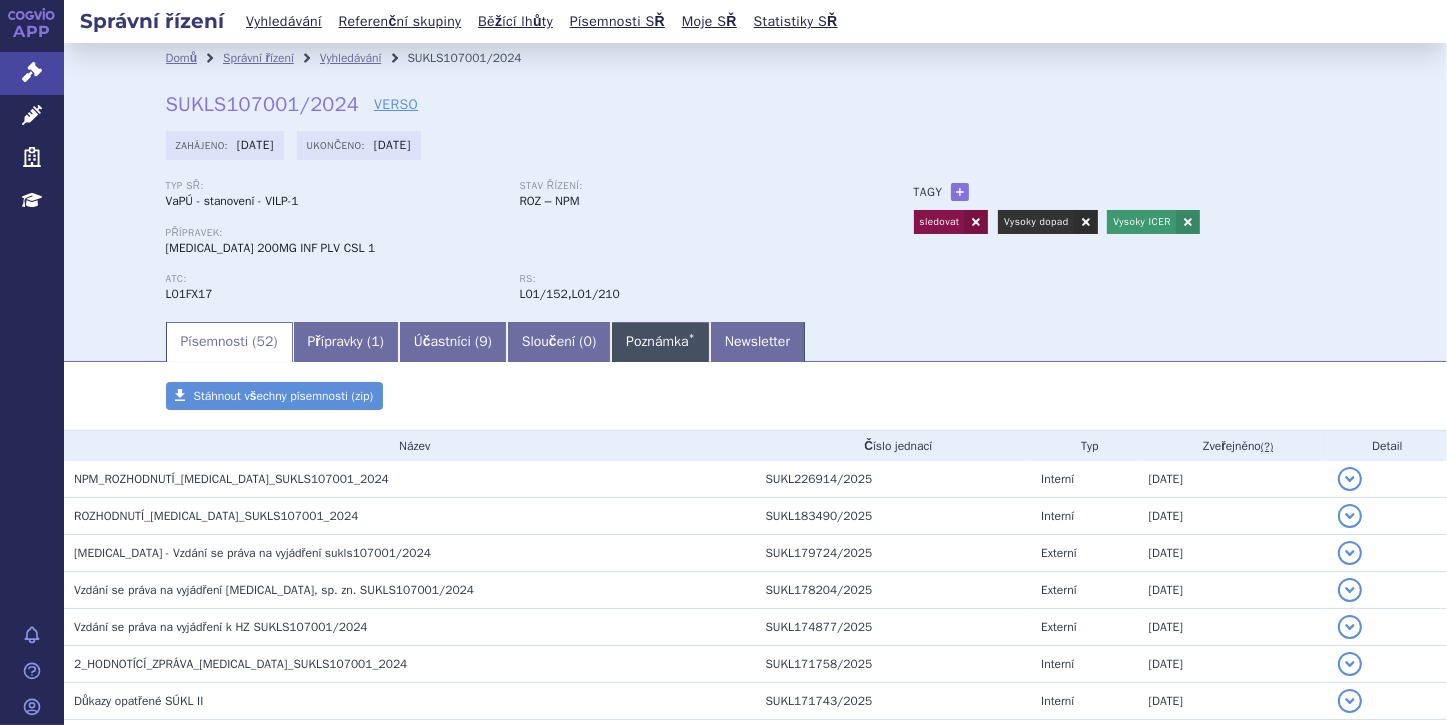 click on "Poznámka
*" at bounding box center [660, 342] 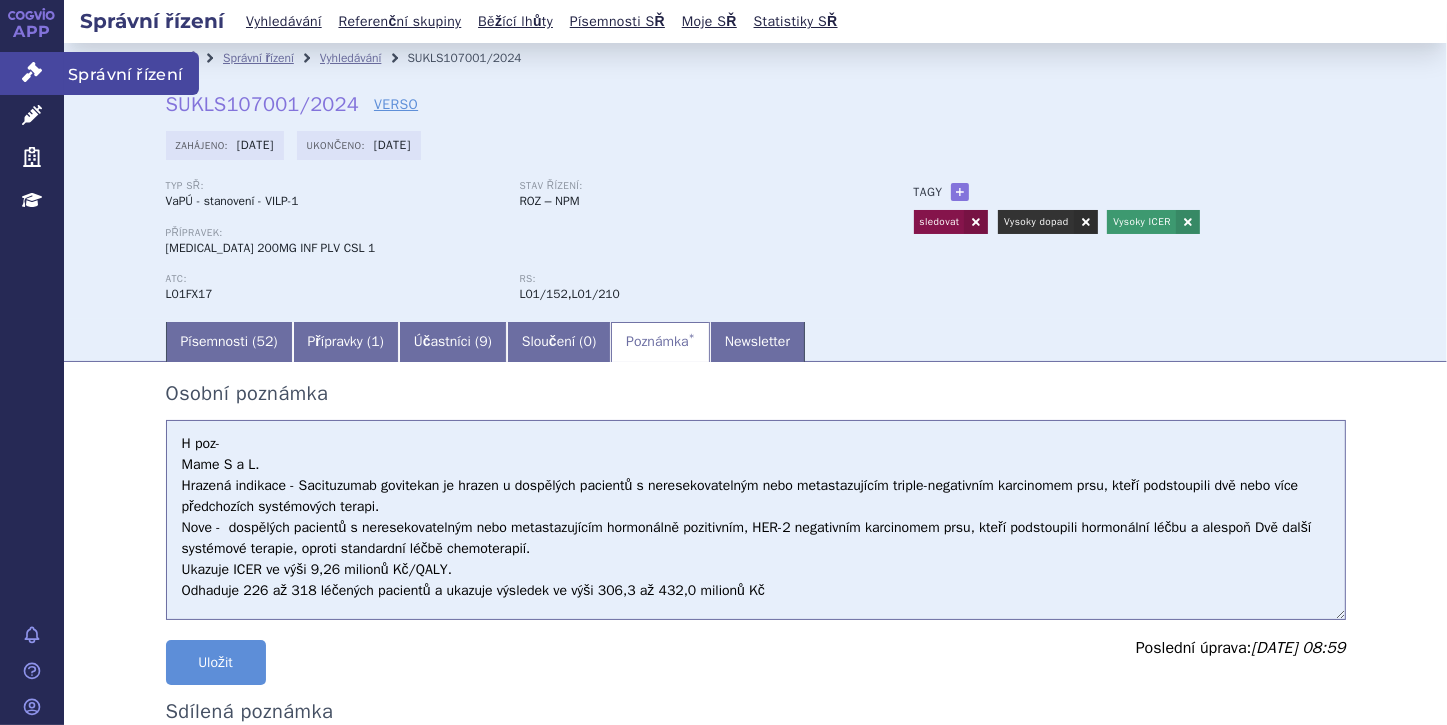 click 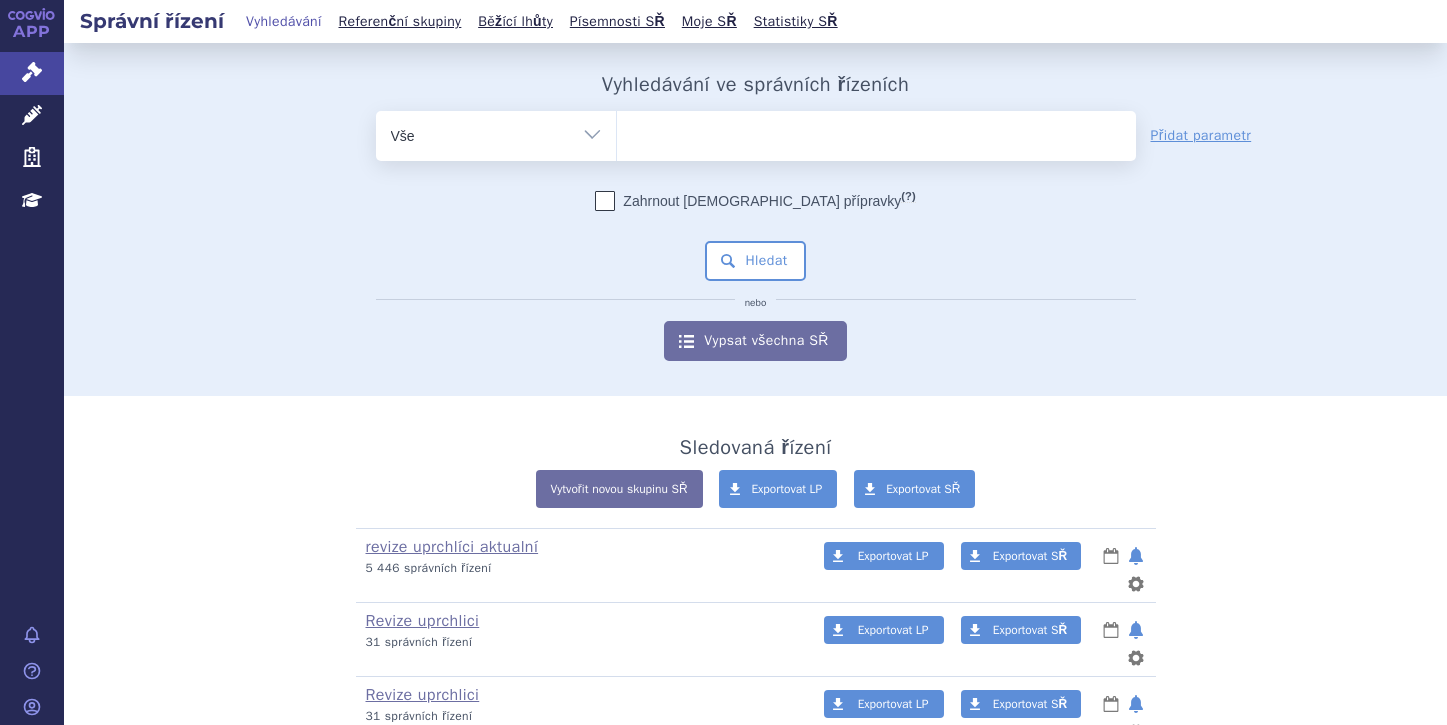 scroll, scrollTop: 0, scrollLeft: 0, axis: both 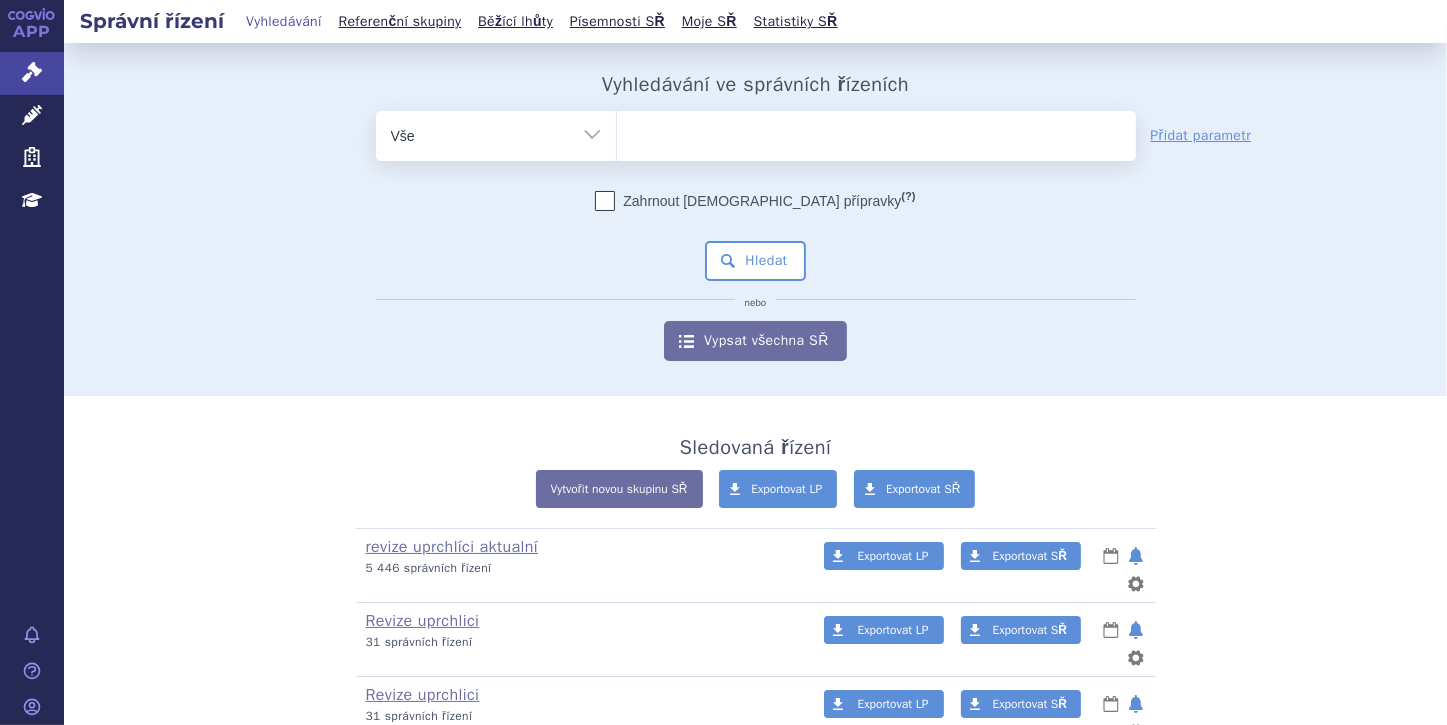 click at bounding box center (876, 132) 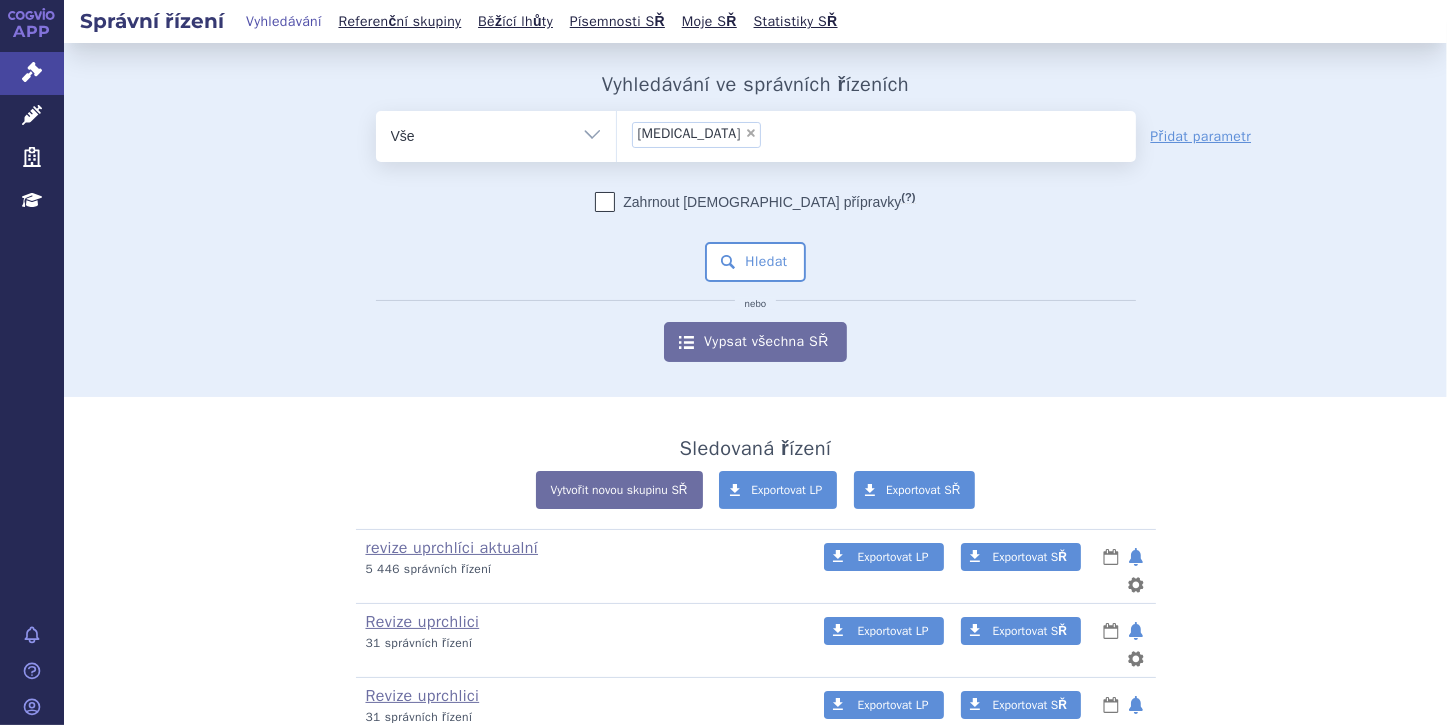 select on "[MEDICAL_DATA]" 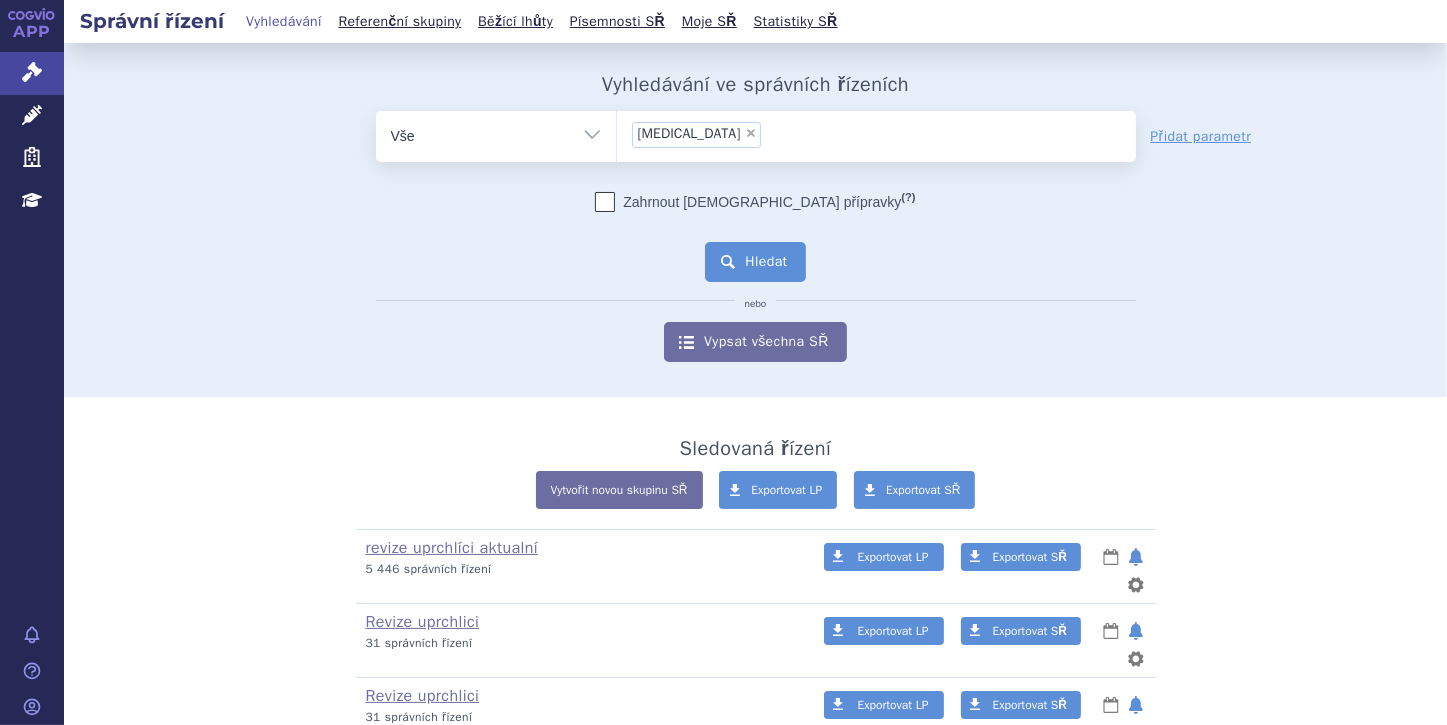 click on "Hledat" at bounding box center (755, 262) 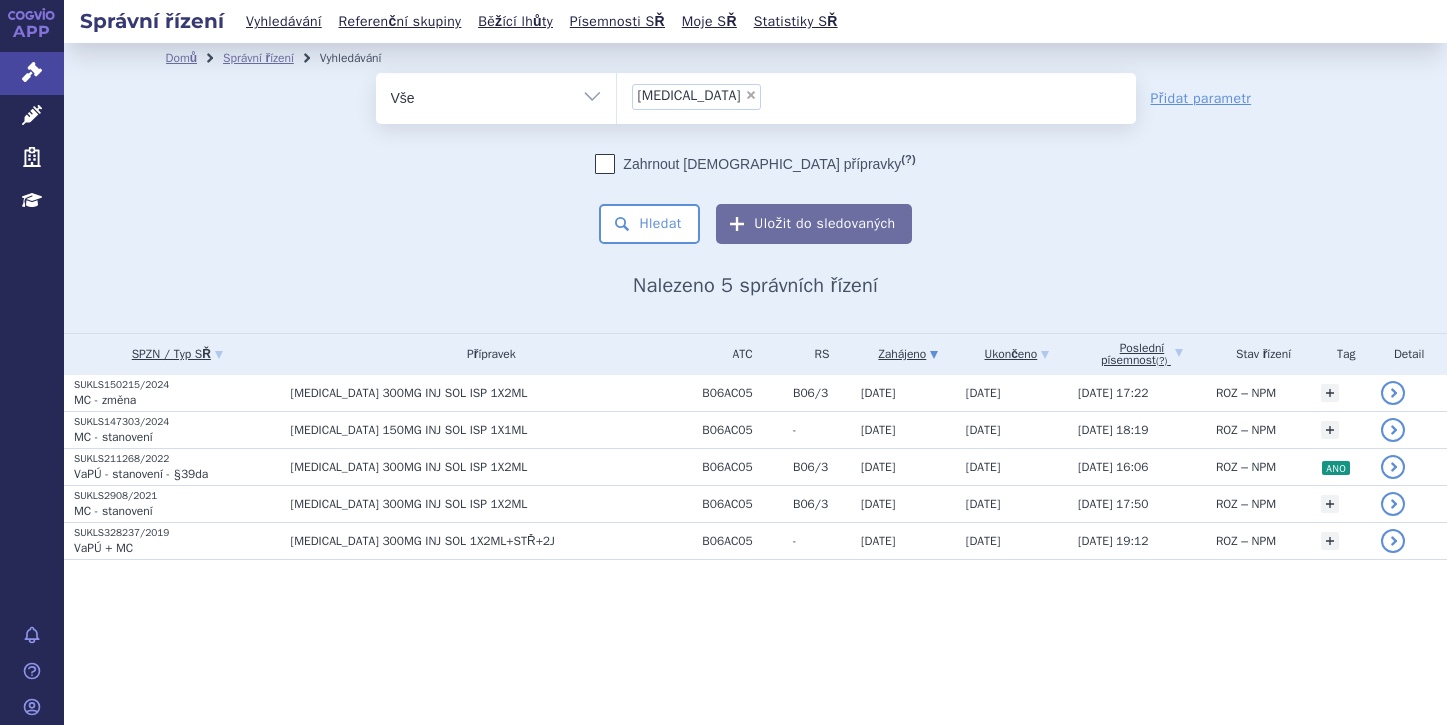 scroll, scrollTop: 0, scrollLeft: 0, axis: both 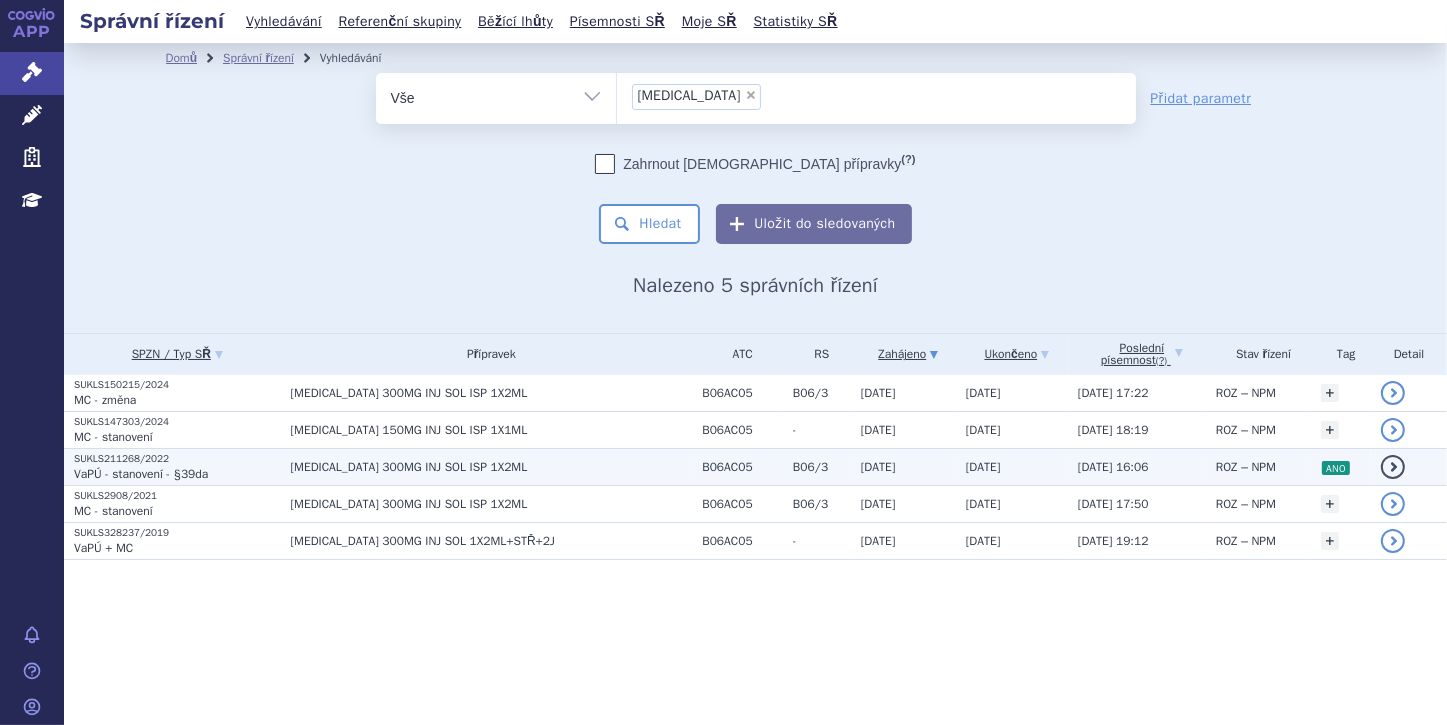 click on "VaPÚ - stanovení - §39da" at bounding box center (141, 474) 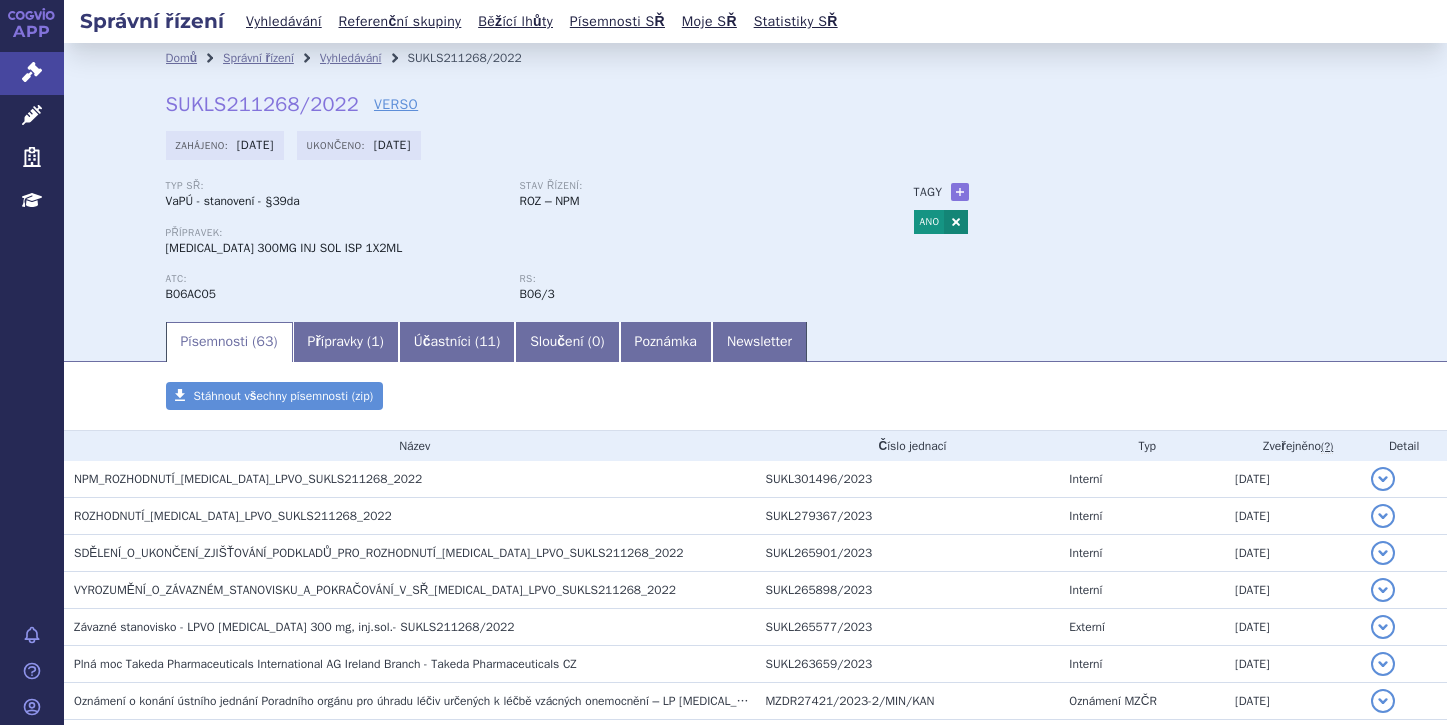 scroll, scrollTop: 0, scrollLeft: 0, axis: both 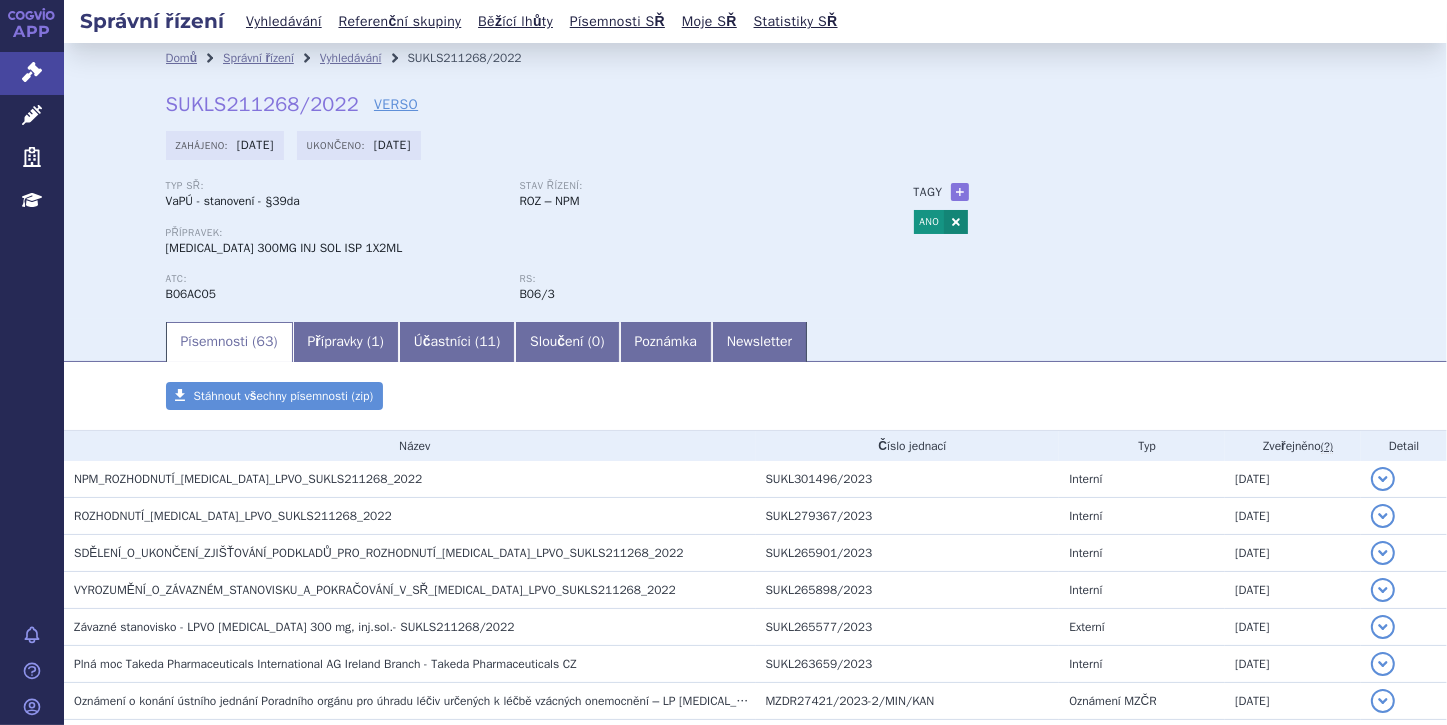 click on "Domů
Správní řízení
Vyhledávání
SUKLS211268/2022
SUKLS211268/2022
VERSO
[GEOGRAPHIC_DATA]:
[DATE]
Ukončeno:
[DATE]
Typ SŘ:
+" at bounding box center [756, 196] 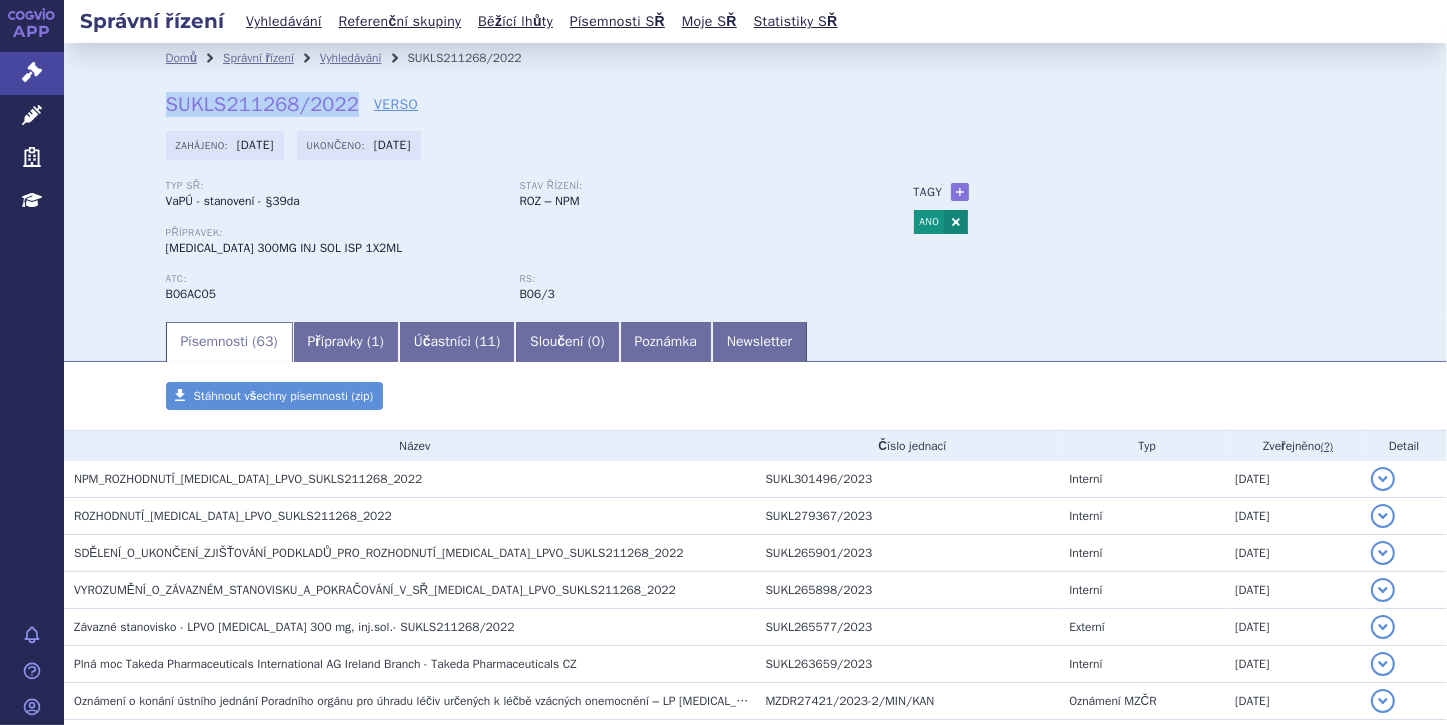 drag, startPoint x: 163, startPoint y: 101, endPoint x: 342, endPoint y: 112, distance: 179.33768 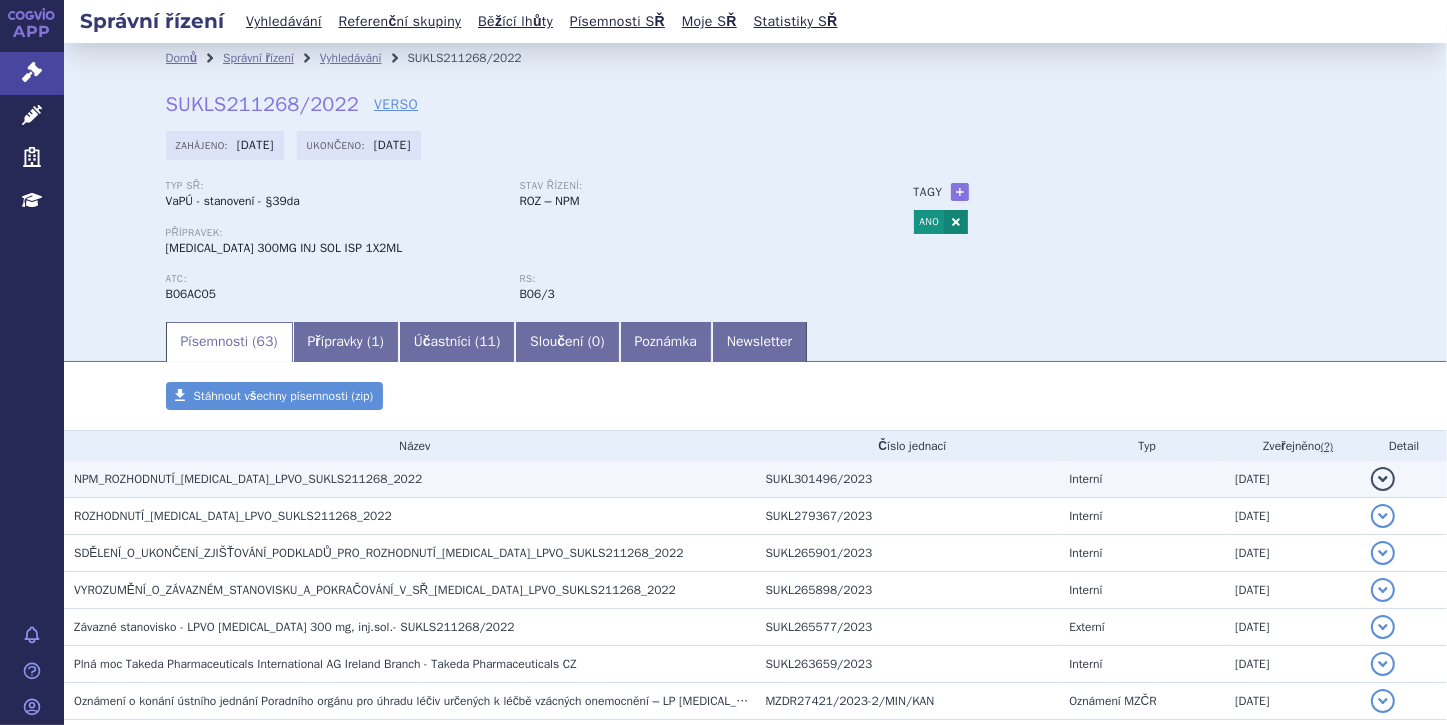 click on "NPM_ROZHODNUTÍ_TAKHZYRO_LPVO_SUKLS211268_2022" at bounding box center [415, 479] 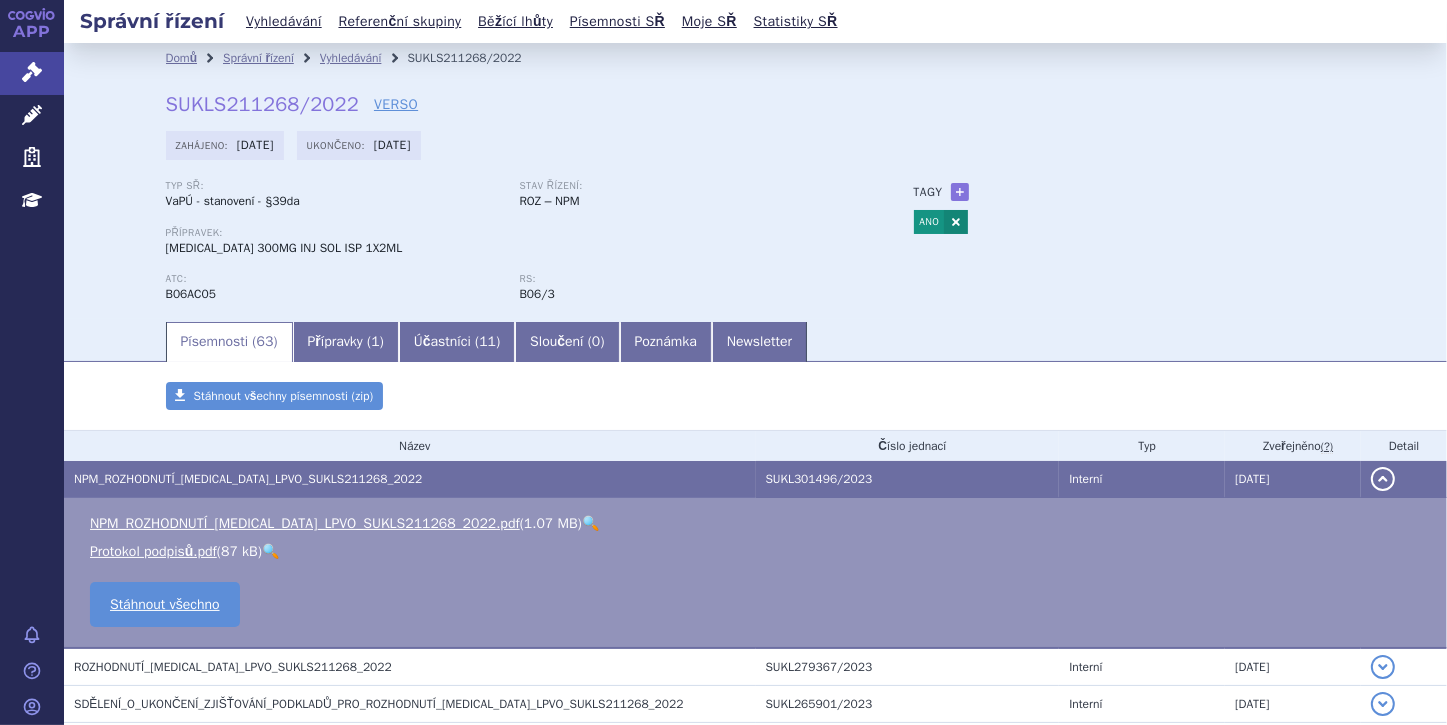 click on "🔍" at bounding box center [590, 523] 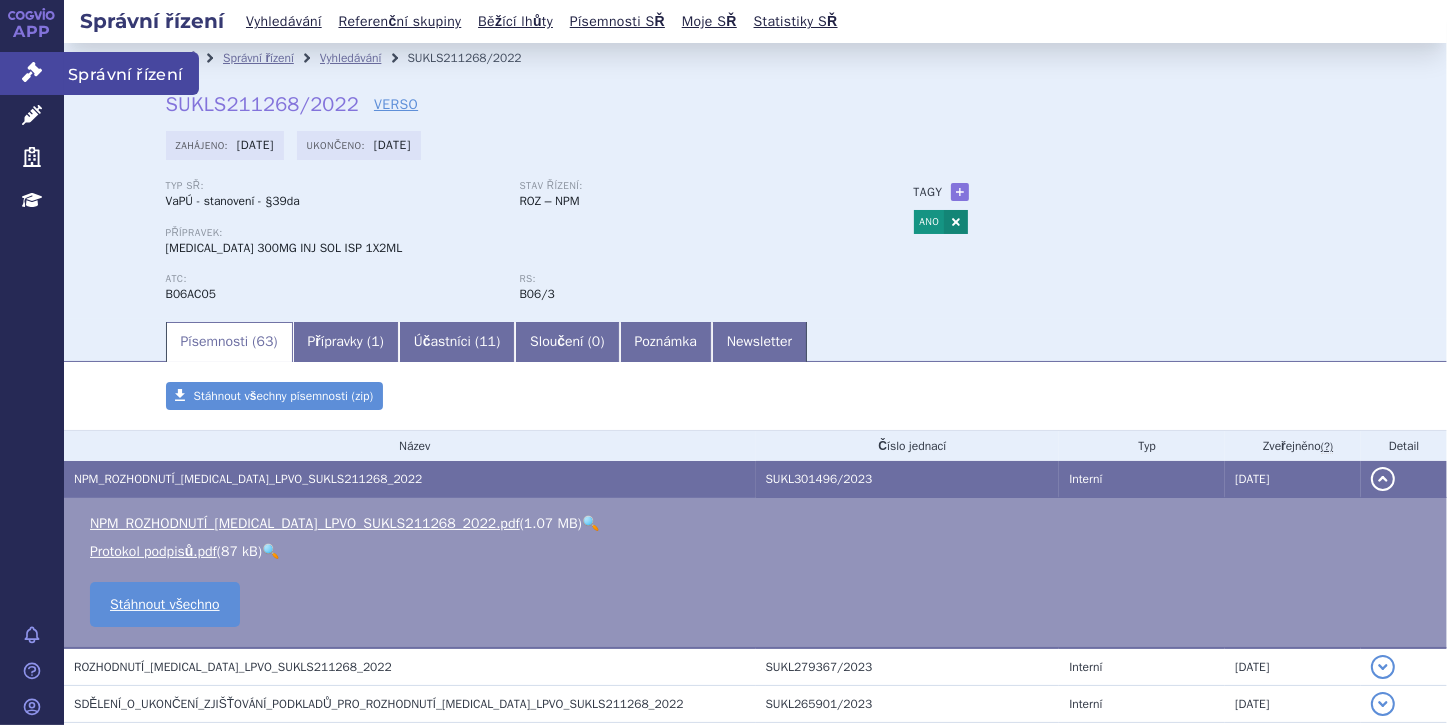 click 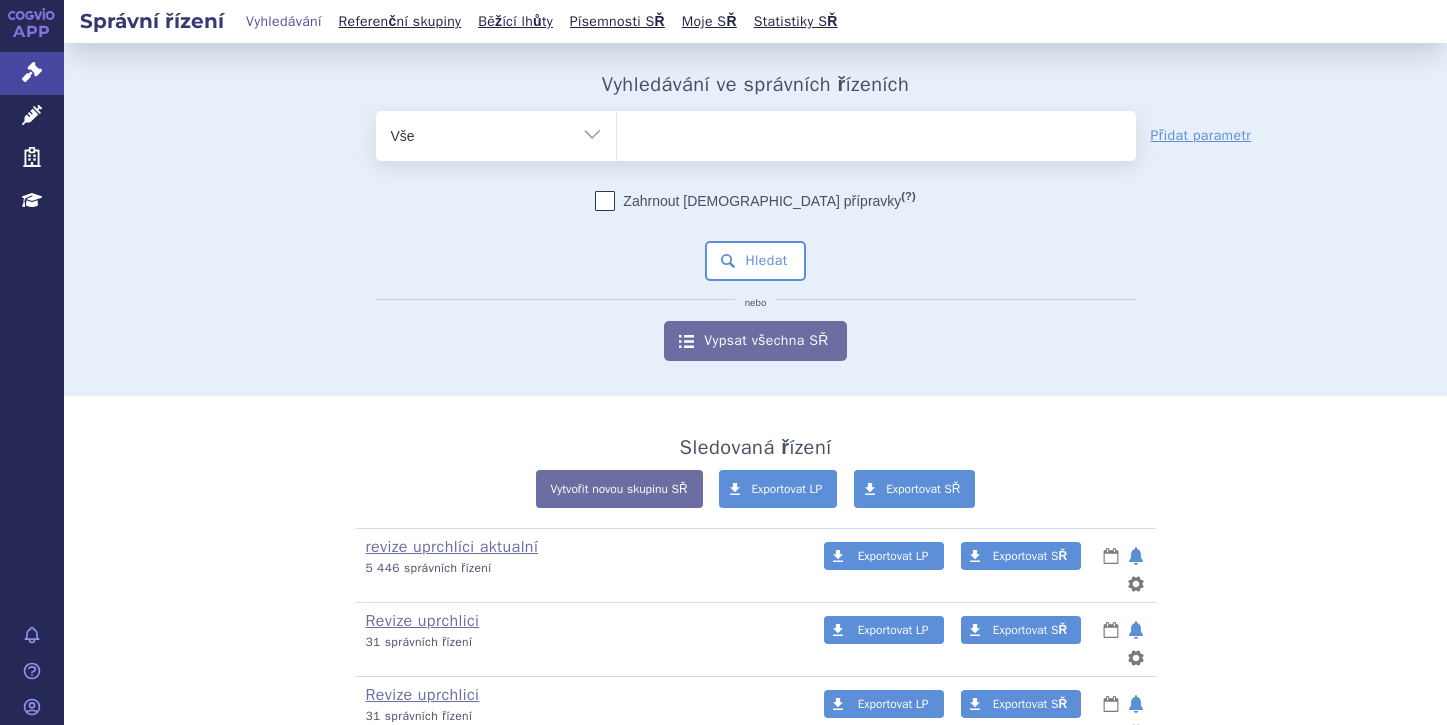 scroll, scrollTop: 0, scrollLeft: 0, axis: both 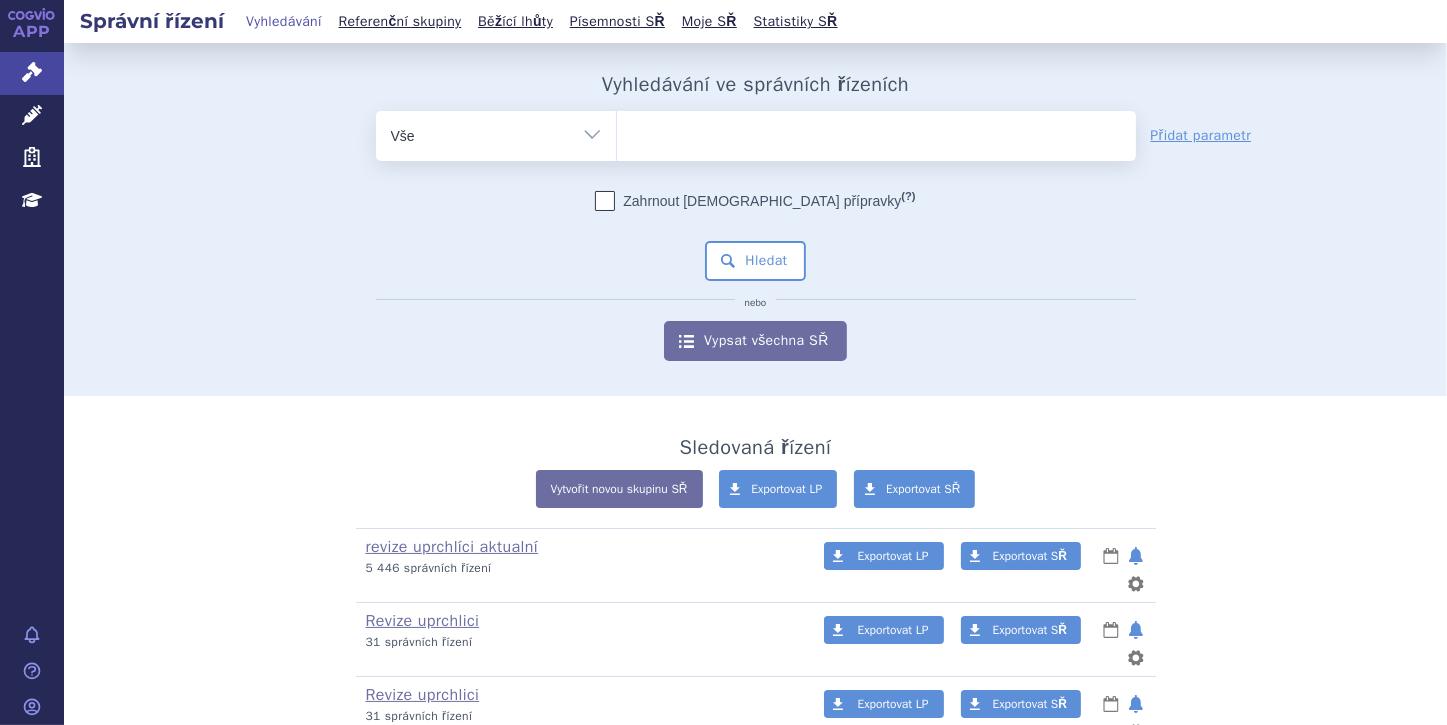 click on "Vše
Spisová značka
Typ SŘ
Přípravek/SUKL kód
Účastník/Držitel" at bounding box center (496, 133) 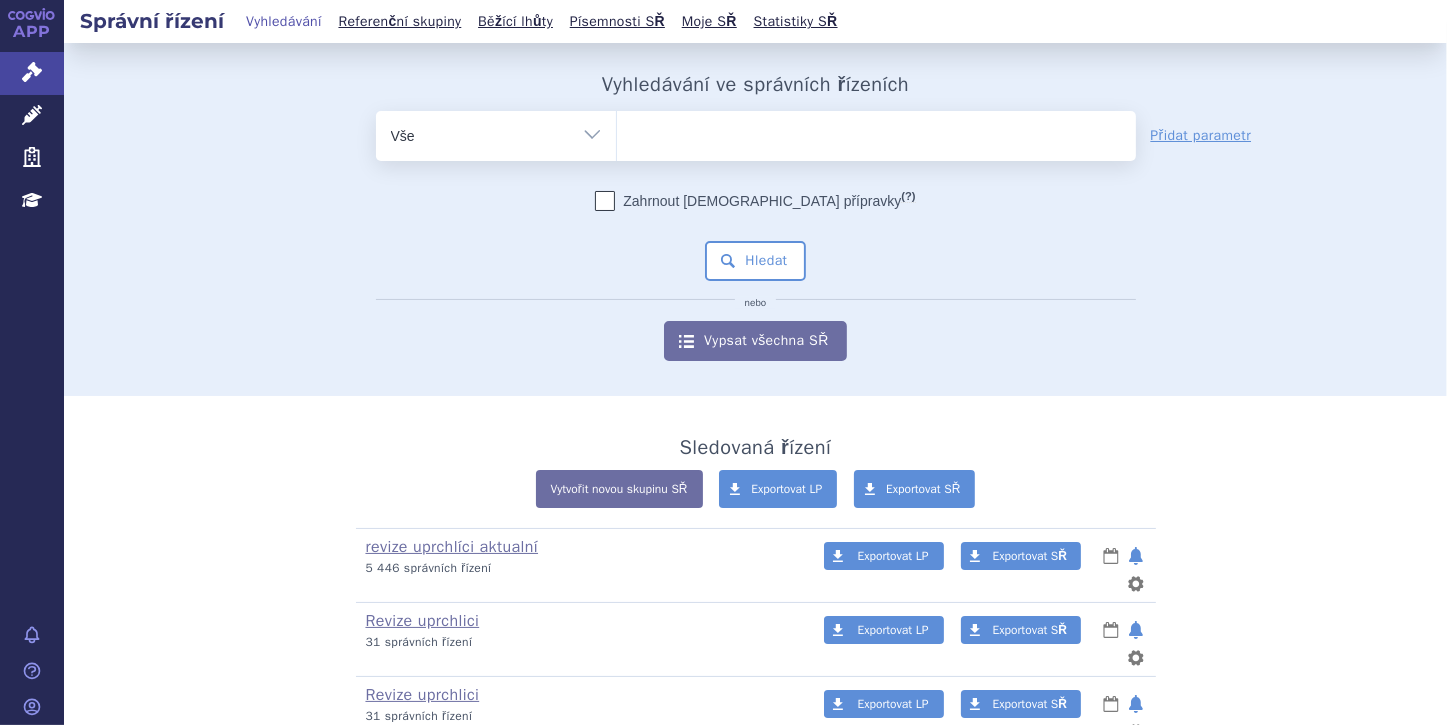 select on "filter-file-number" 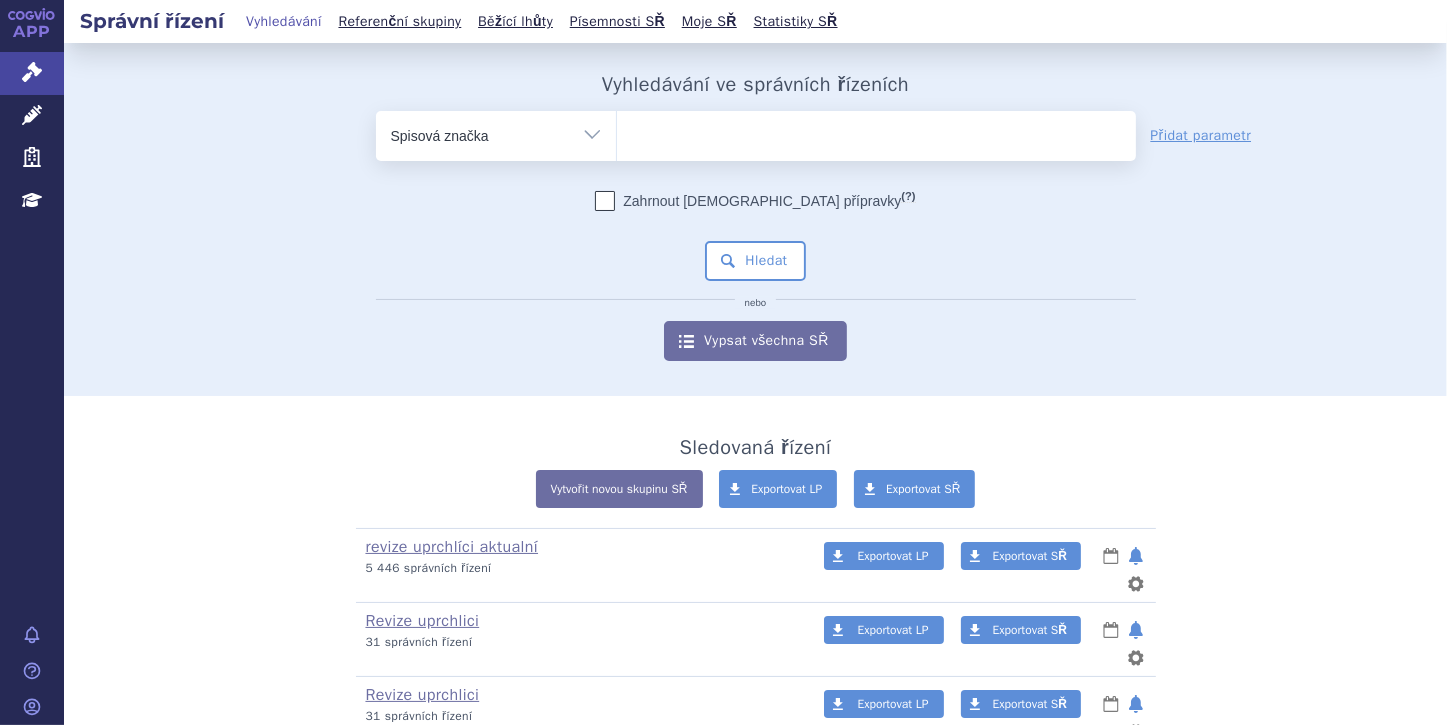 click on "Vše
Spisová značka
Typ SŘ
Přípravek/SUKL kód
Účastník/Držitel" at bounding box center (496, 133) 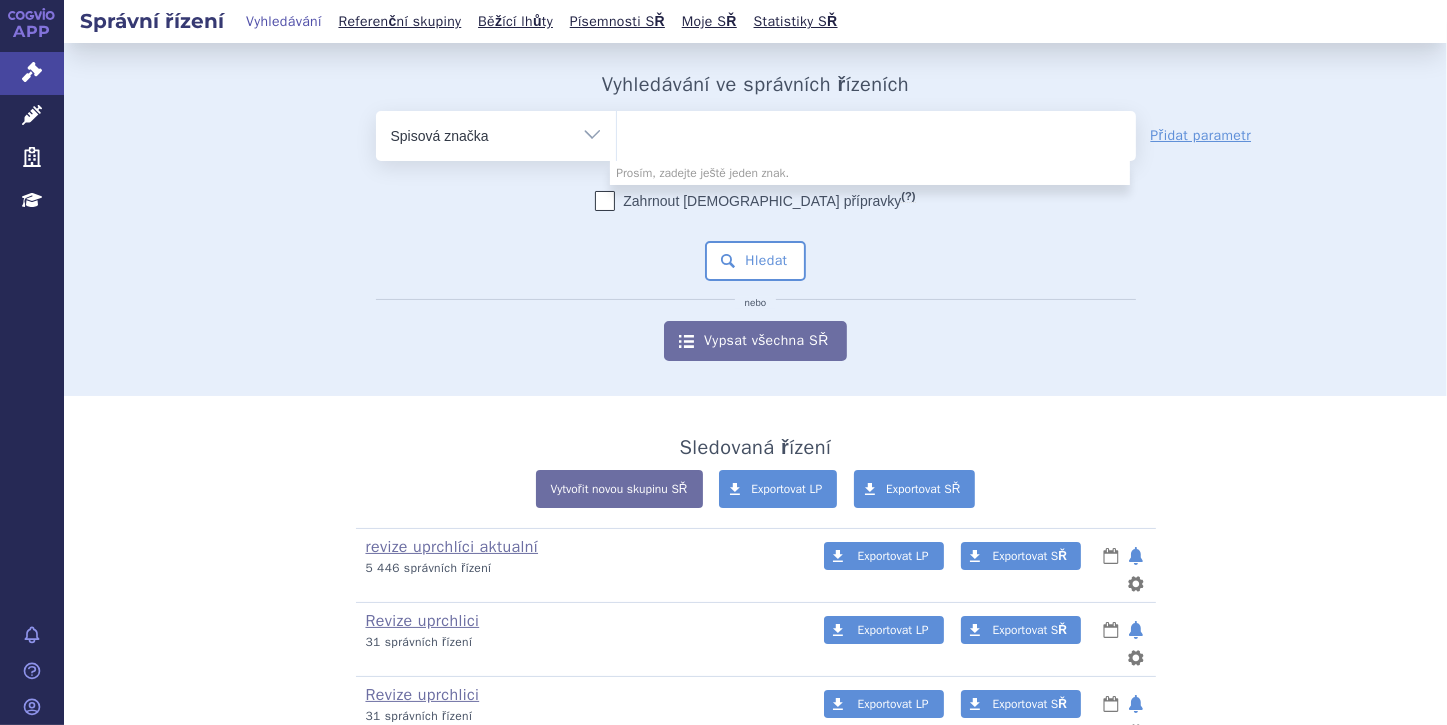 paste on "SUKLS218937/2024" 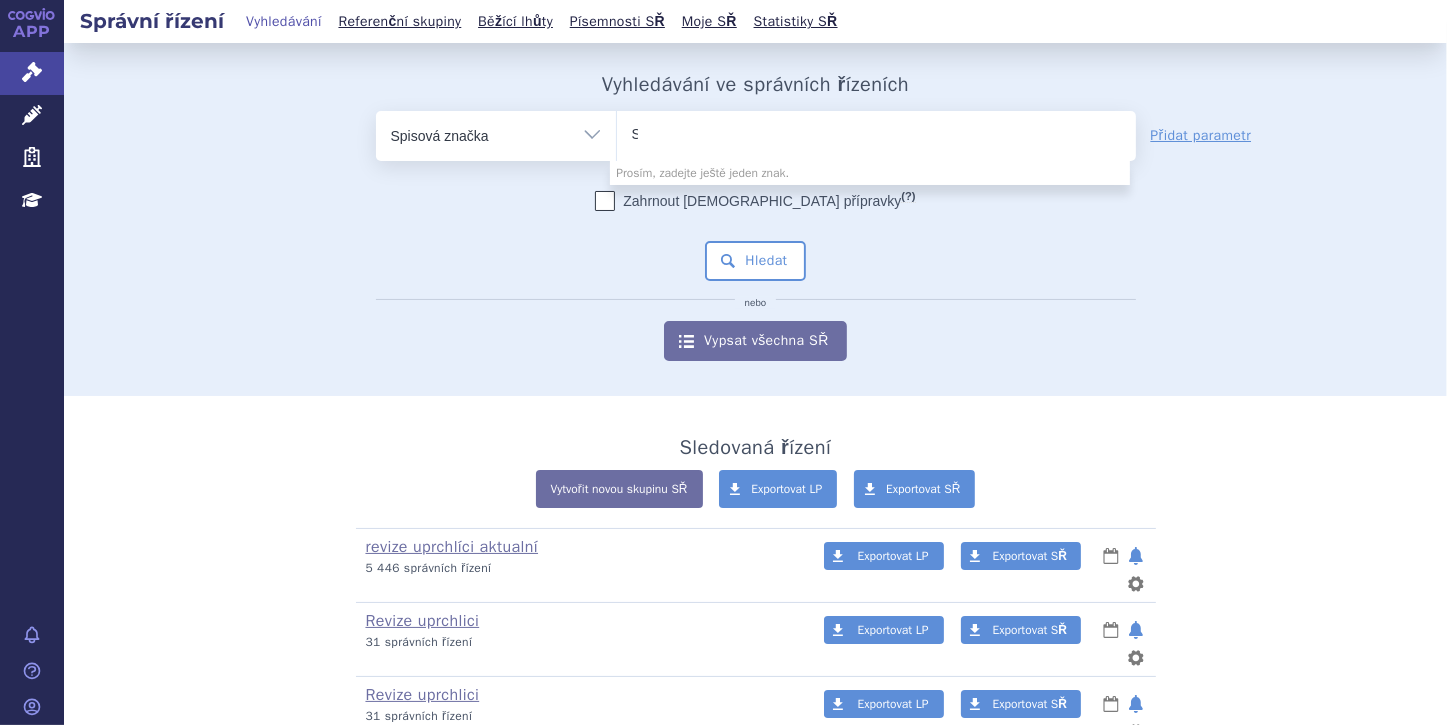 type 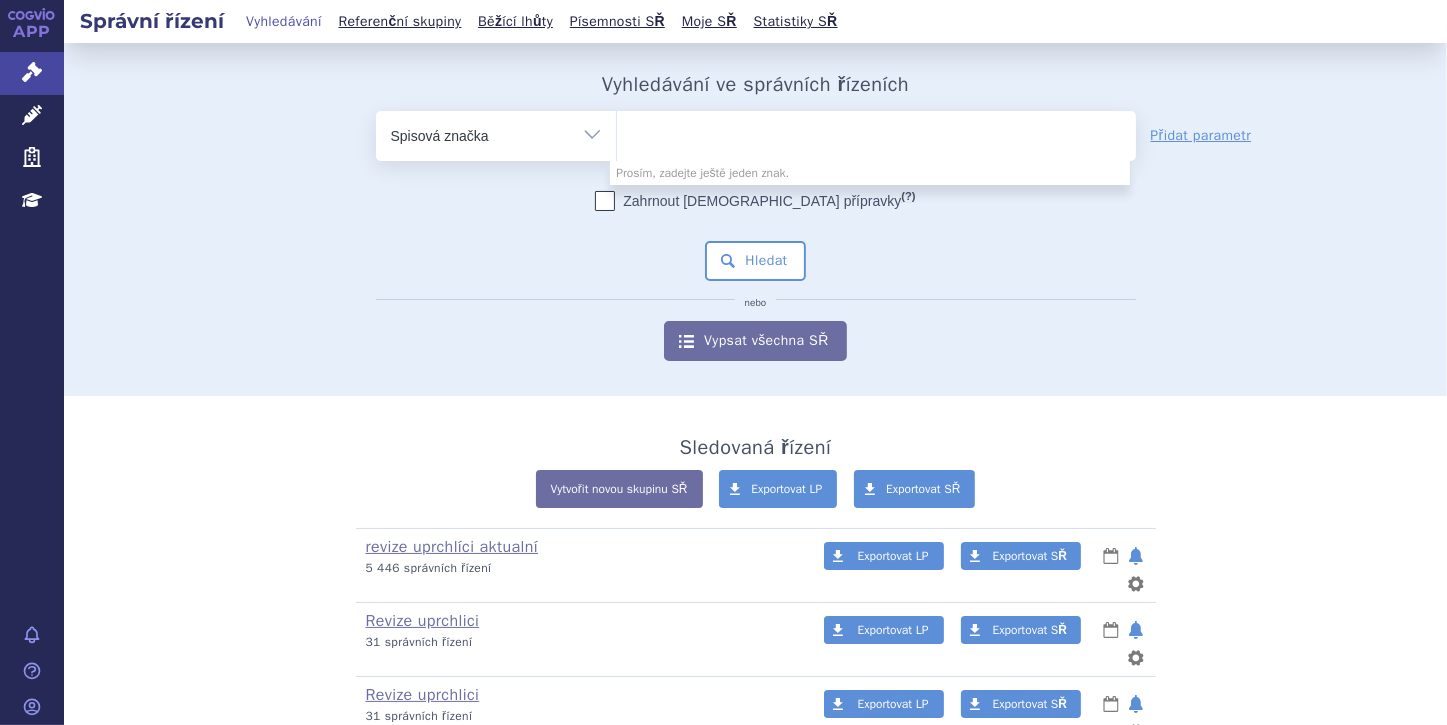 select on "SUKLS218937/2024" 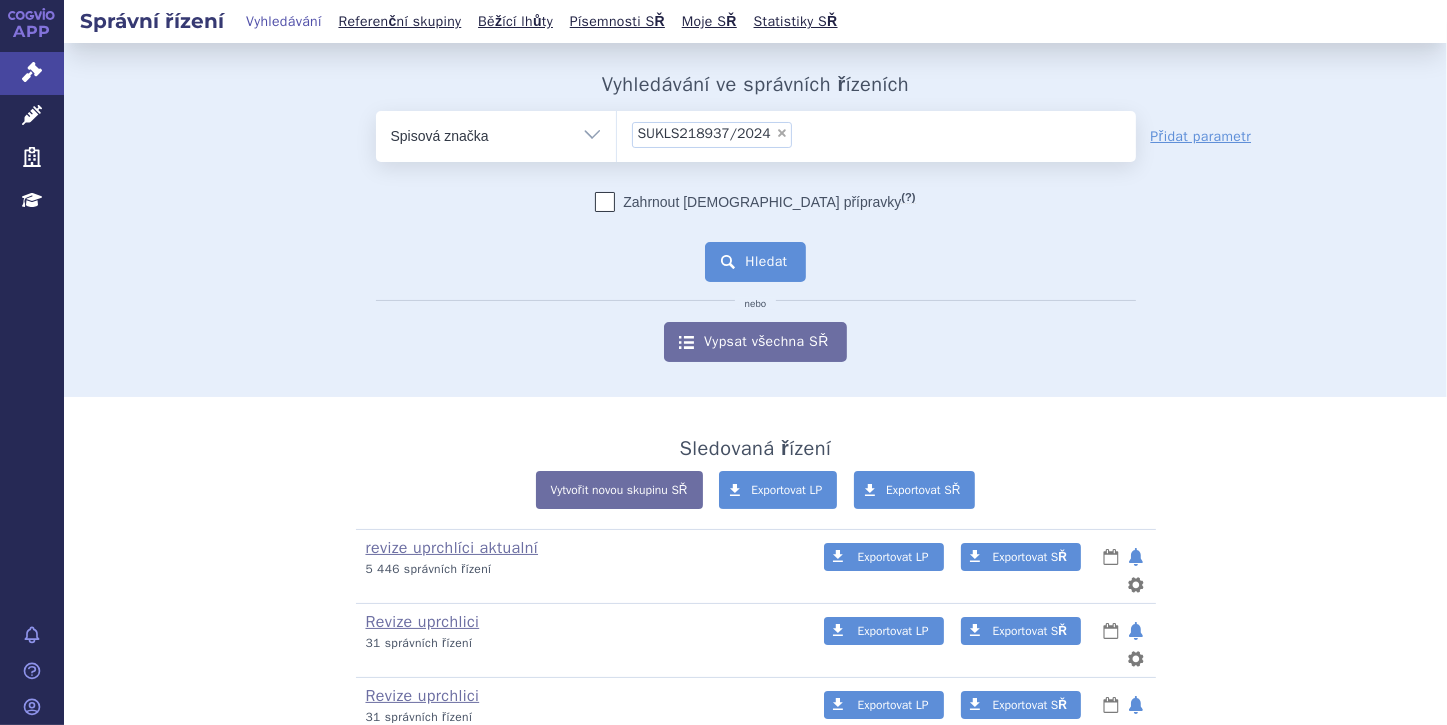 click on "Hledat" at bounding box center [755, 262] 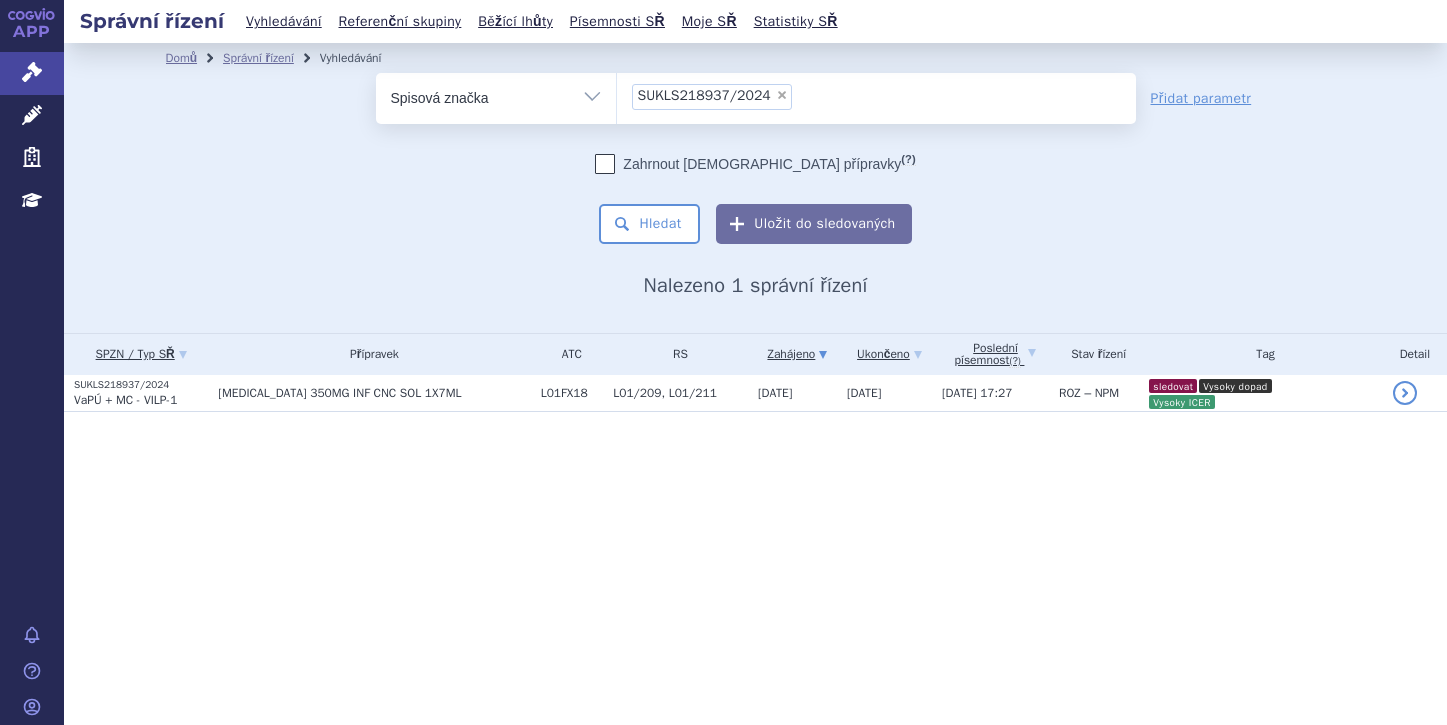 scroll, scrollTop: 0, scrollLeft: 0, axis: both 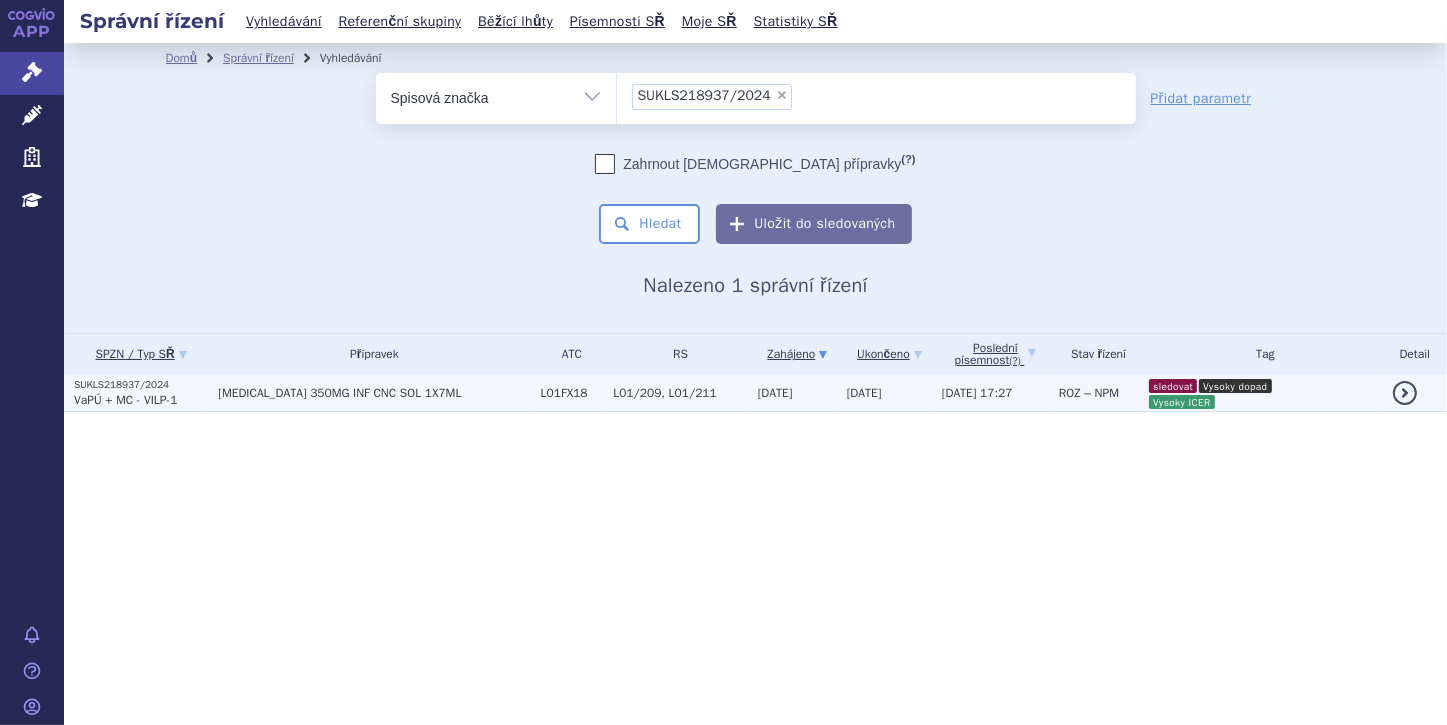 click on "VaPÚ + MC - VILP-1" at bounding box center [125, 400] 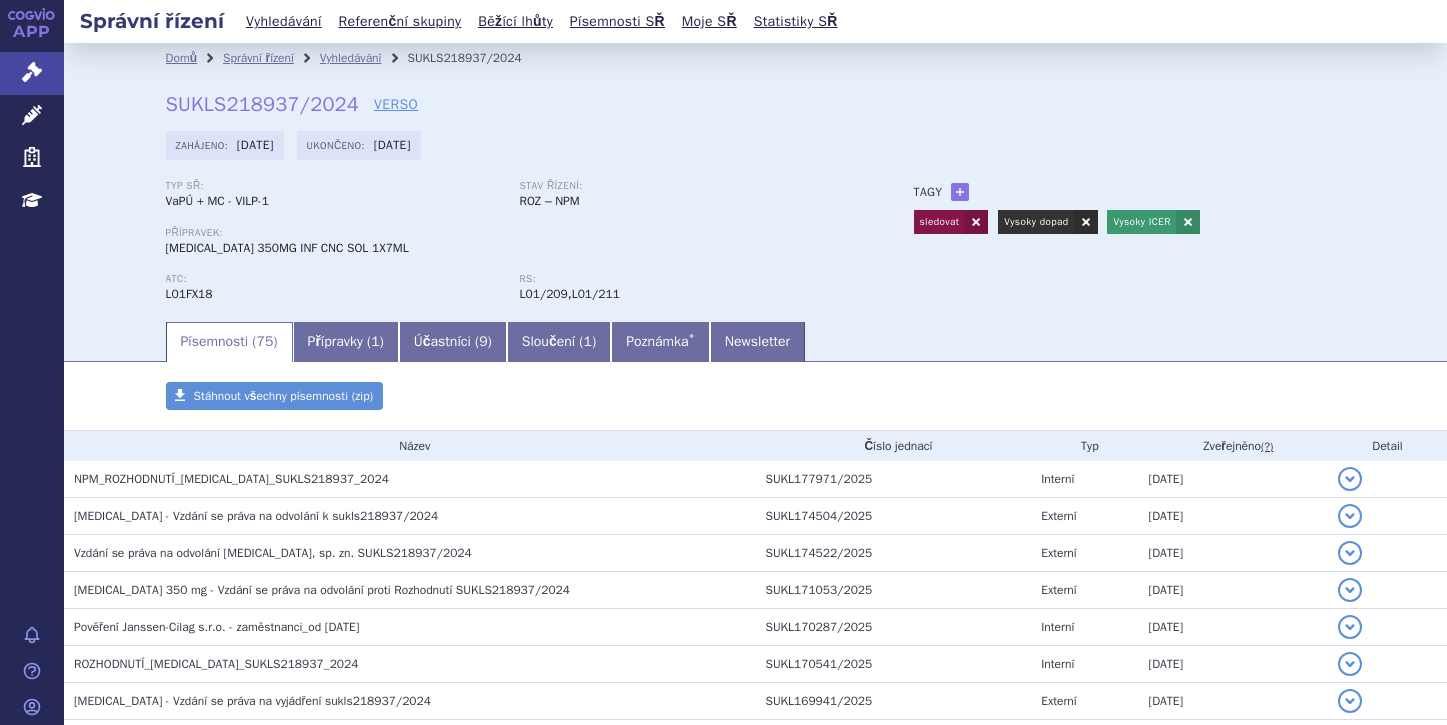 scroll, scrollTop: 0, scrollLeft: 0, axis: both 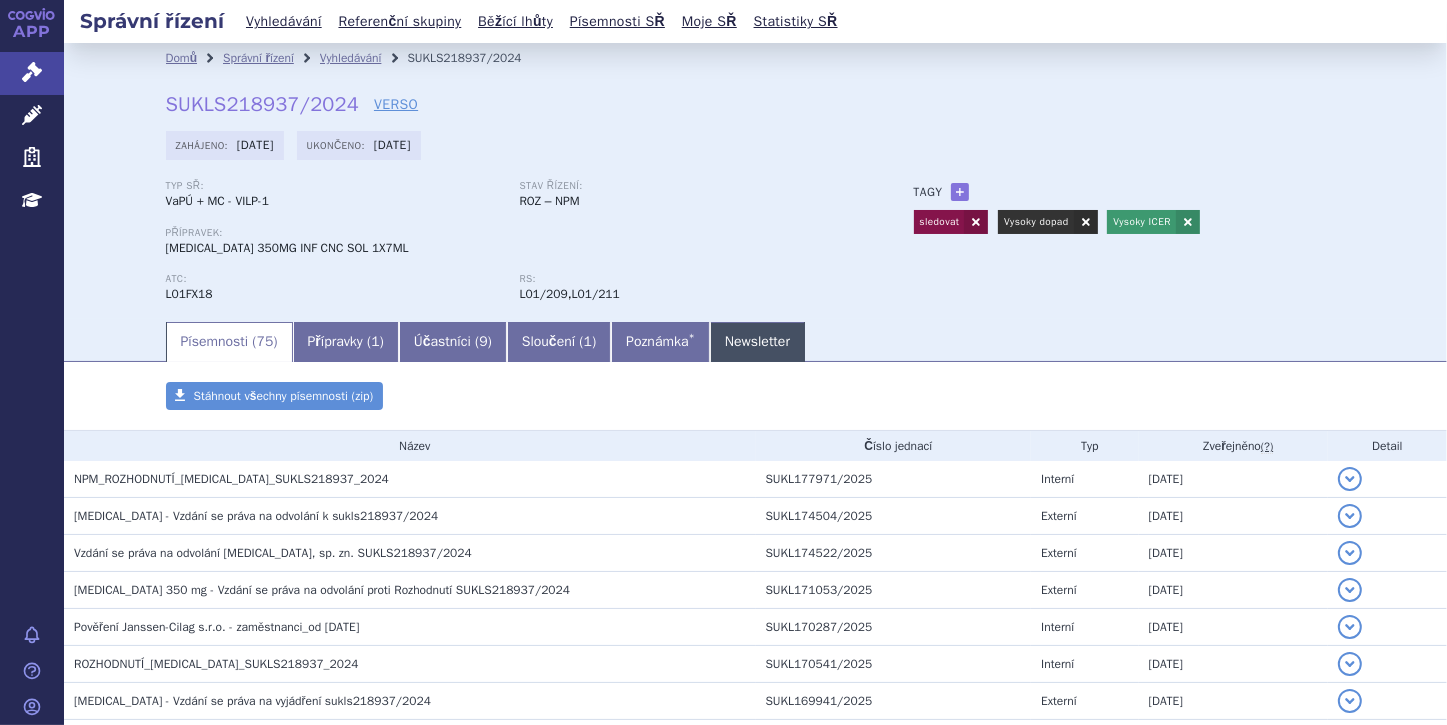 click on "Newsletter" at bounding box center [757, 342] 